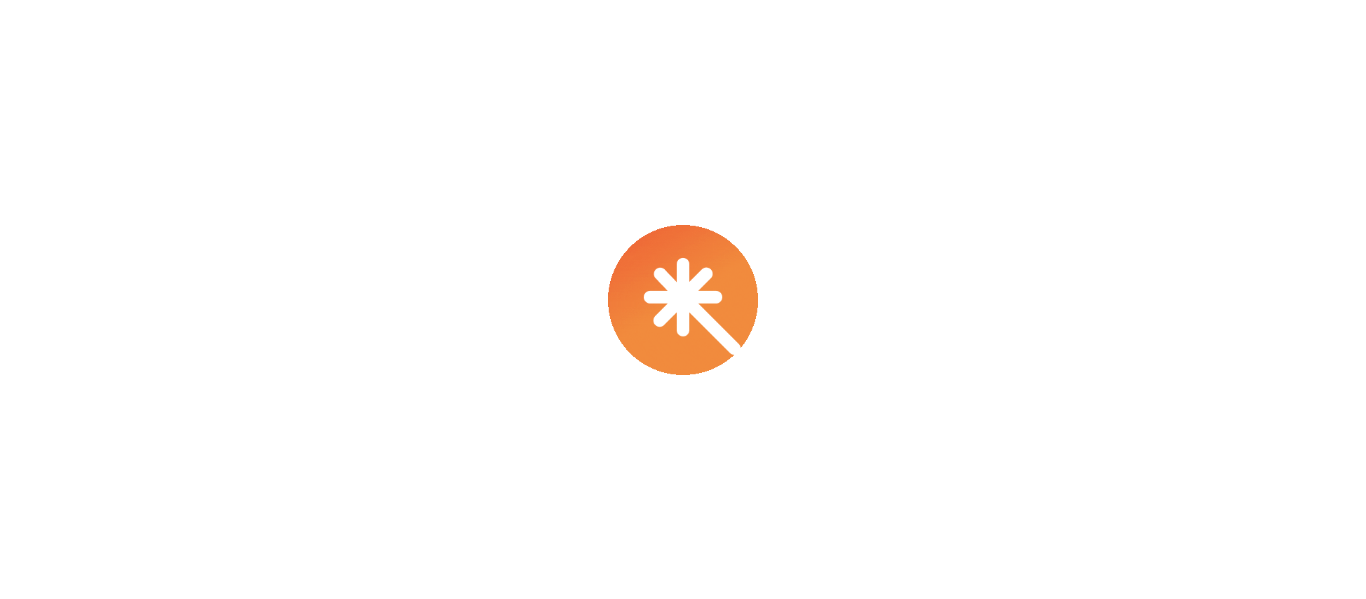 scroll, scrollTop: 0, scrollLeft: 0, axis: both 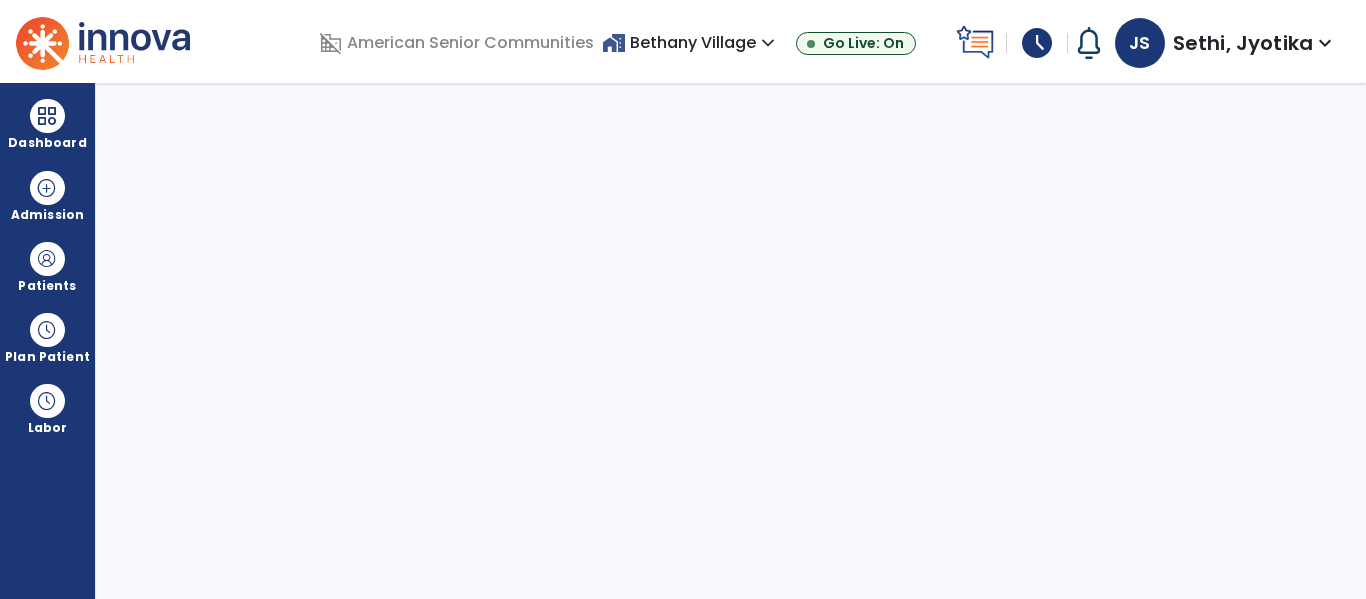 select on "****" 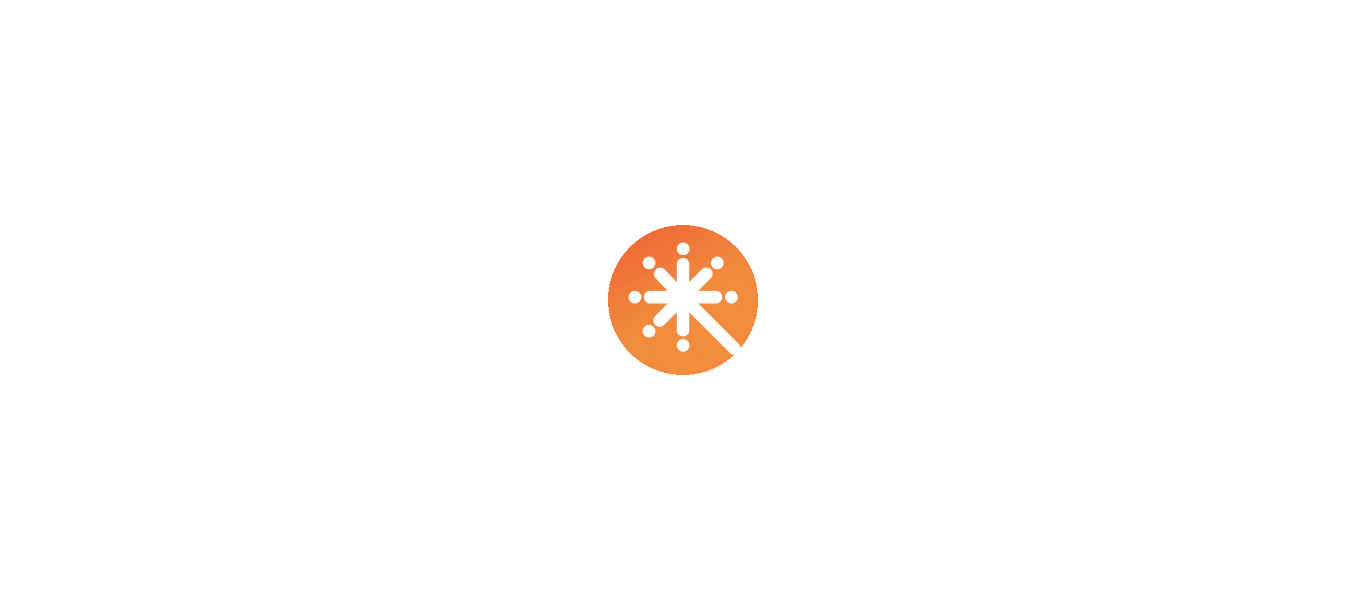 scroll, scrollTop: 0, scrollLeft: 0, axis: both 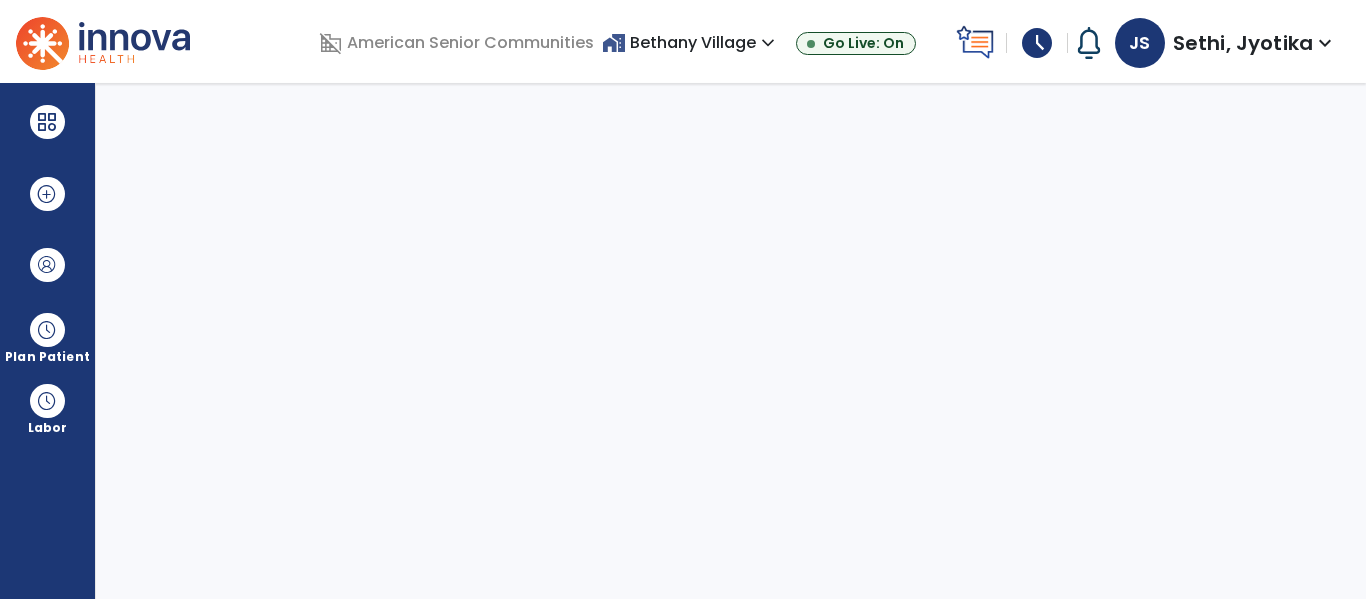 select on "****" 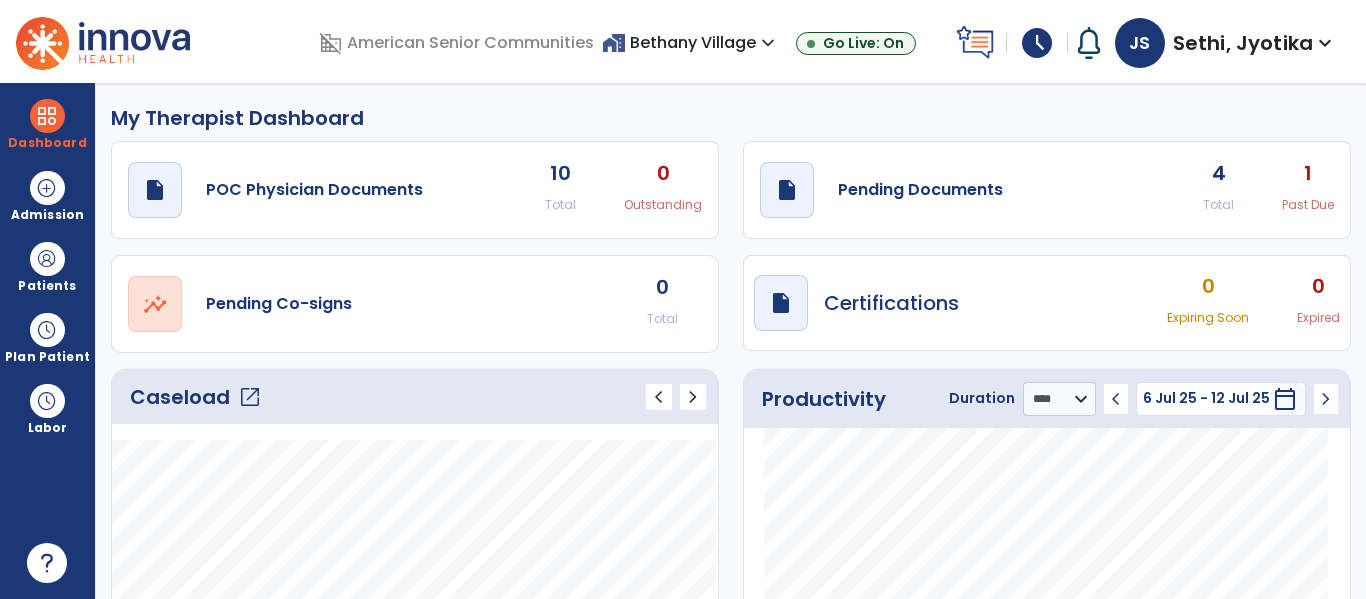 click on "open_in_new" 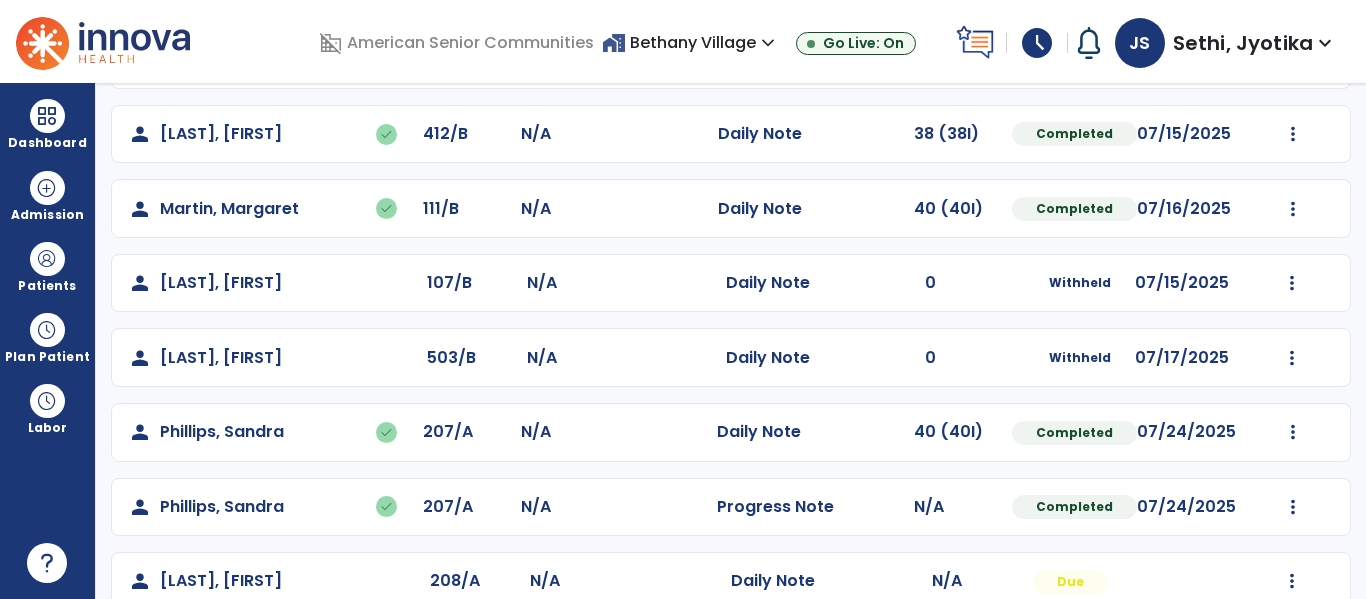 scroll, scrollTop: 338, scrollLeft: 0, axis: vertical 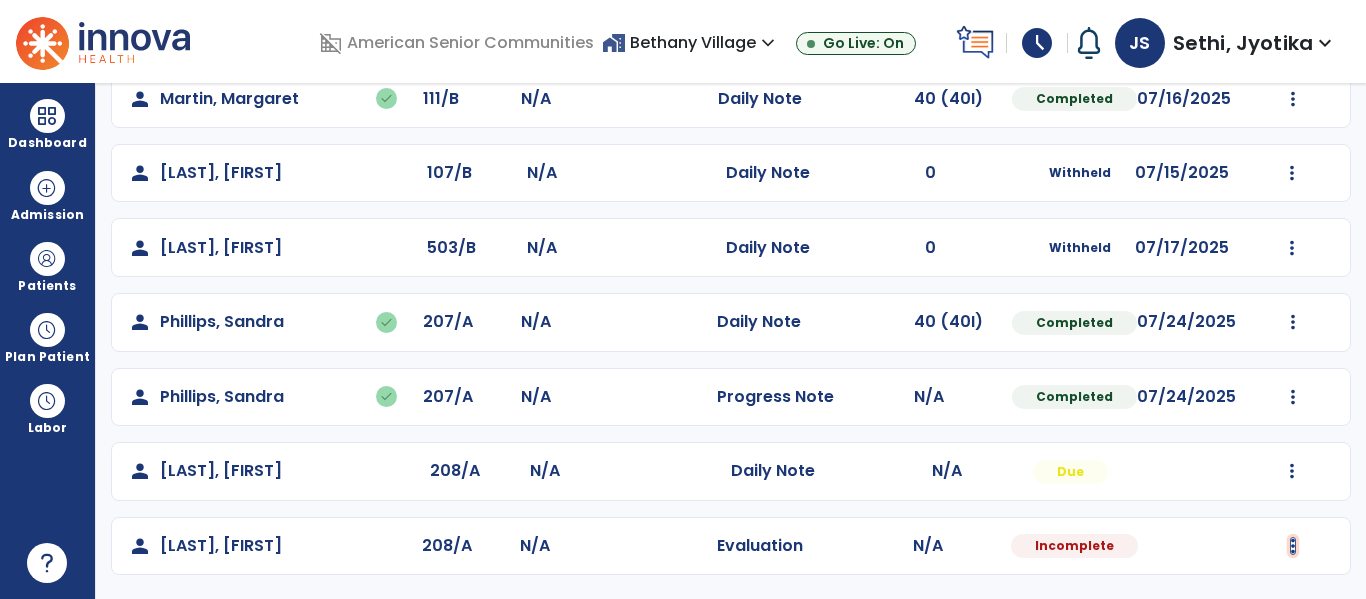 click at bounding box center (1293, 24) 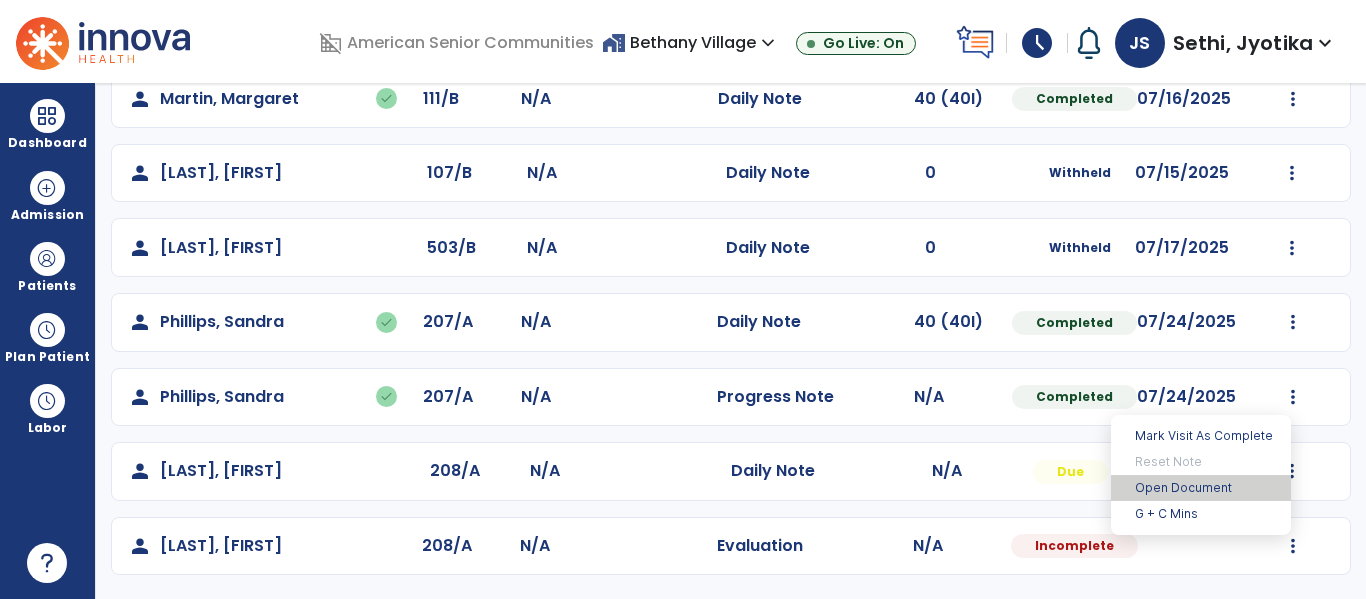 click on "Open Document" at bounding box center [1201, 488] 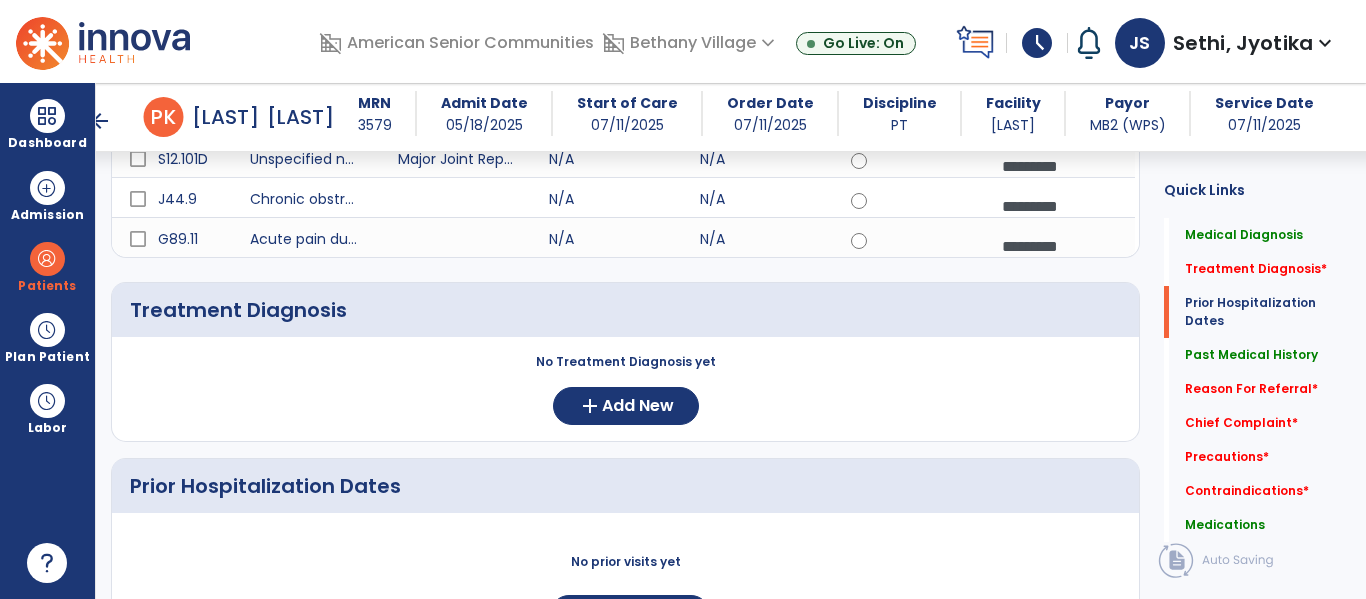 scroll, scrollTop: 548, scrollLeft: 0, axis: vertical 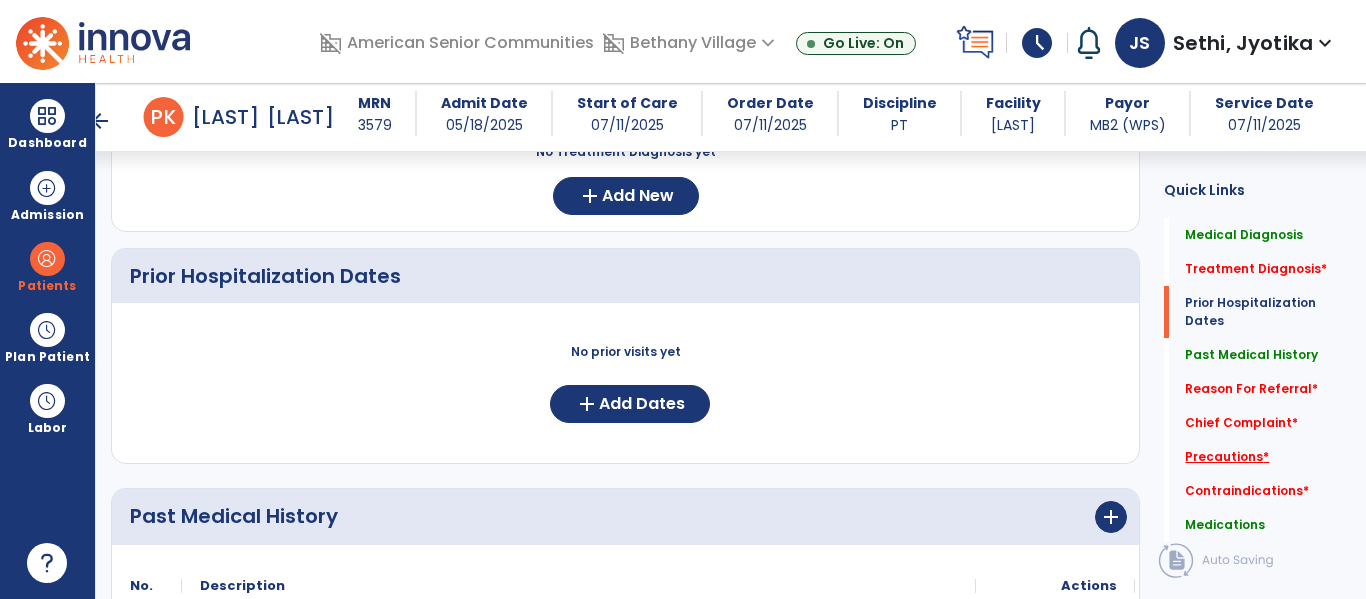 click on "Precautions   *" 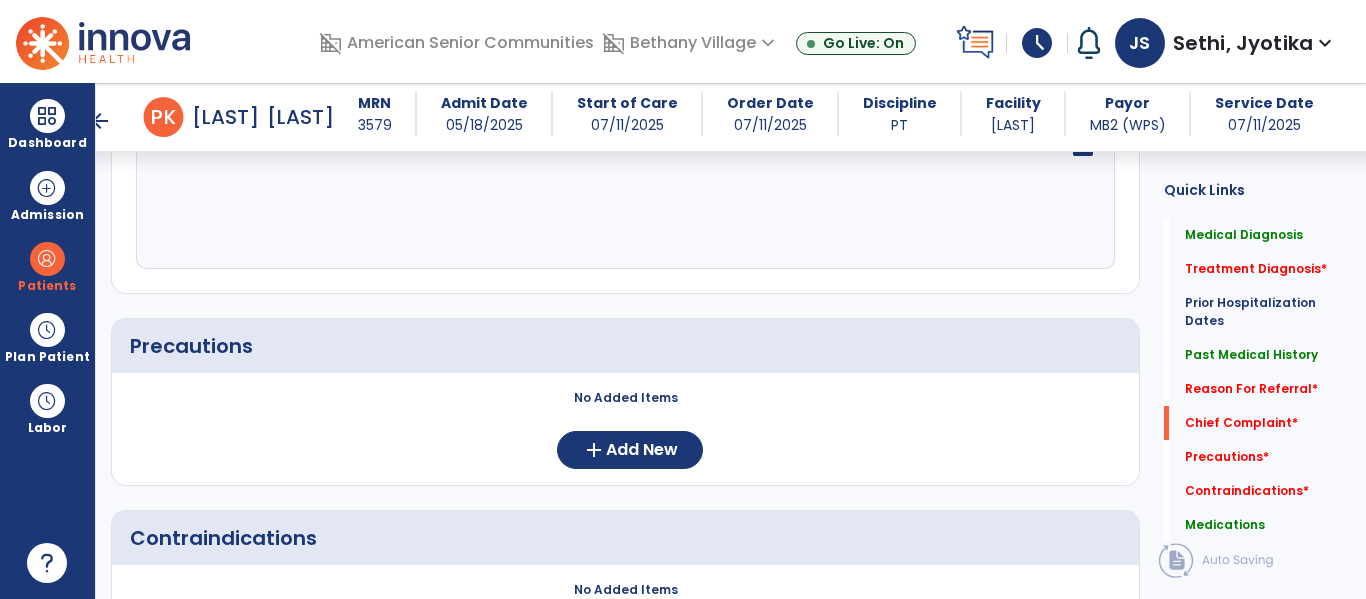 scroll, scrollTop: 1884, scrollLeft: 0, axis: vertical 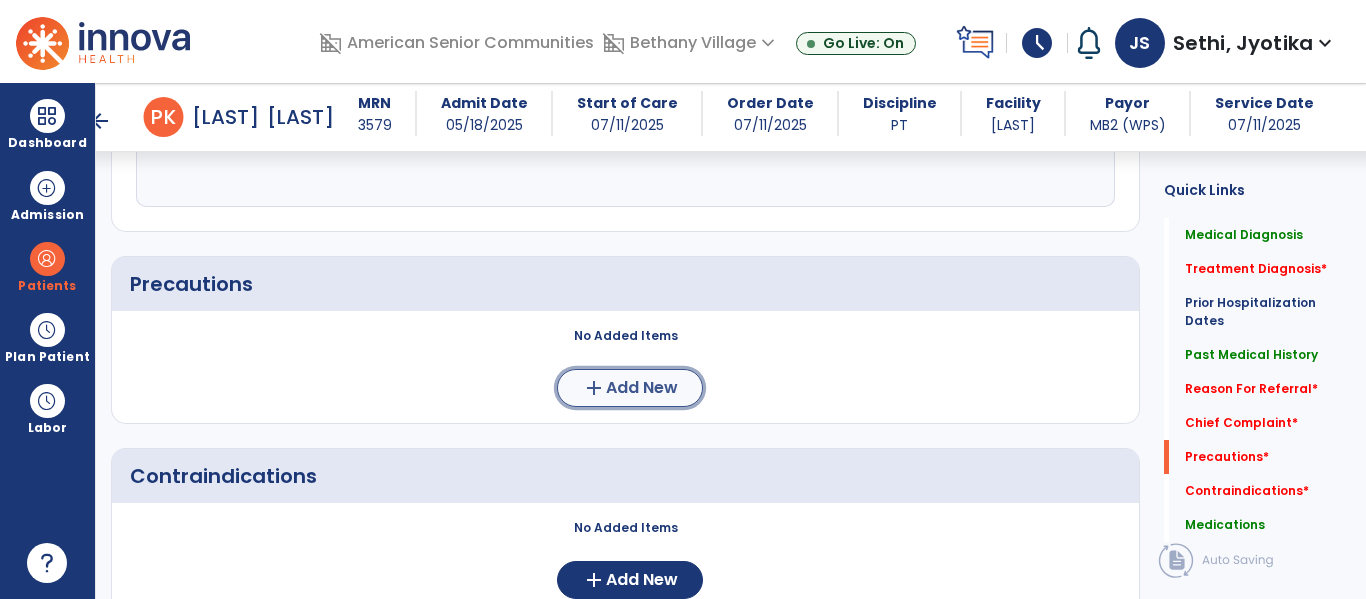 click on "Add New" 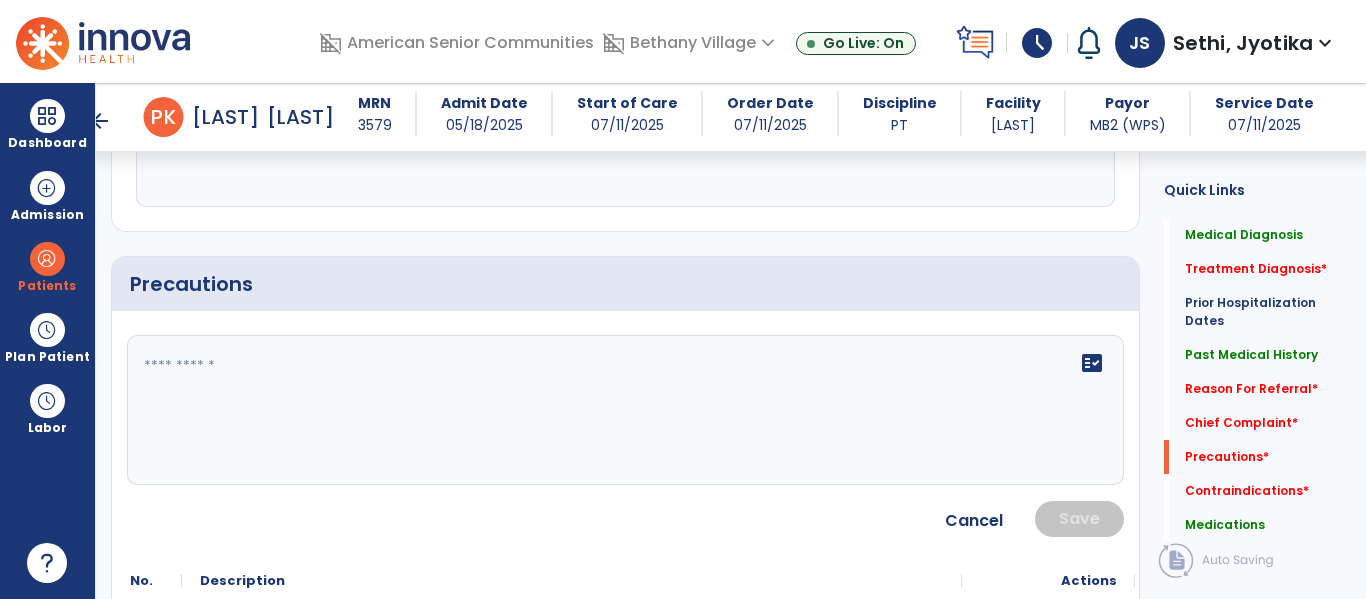click on "fact_check" 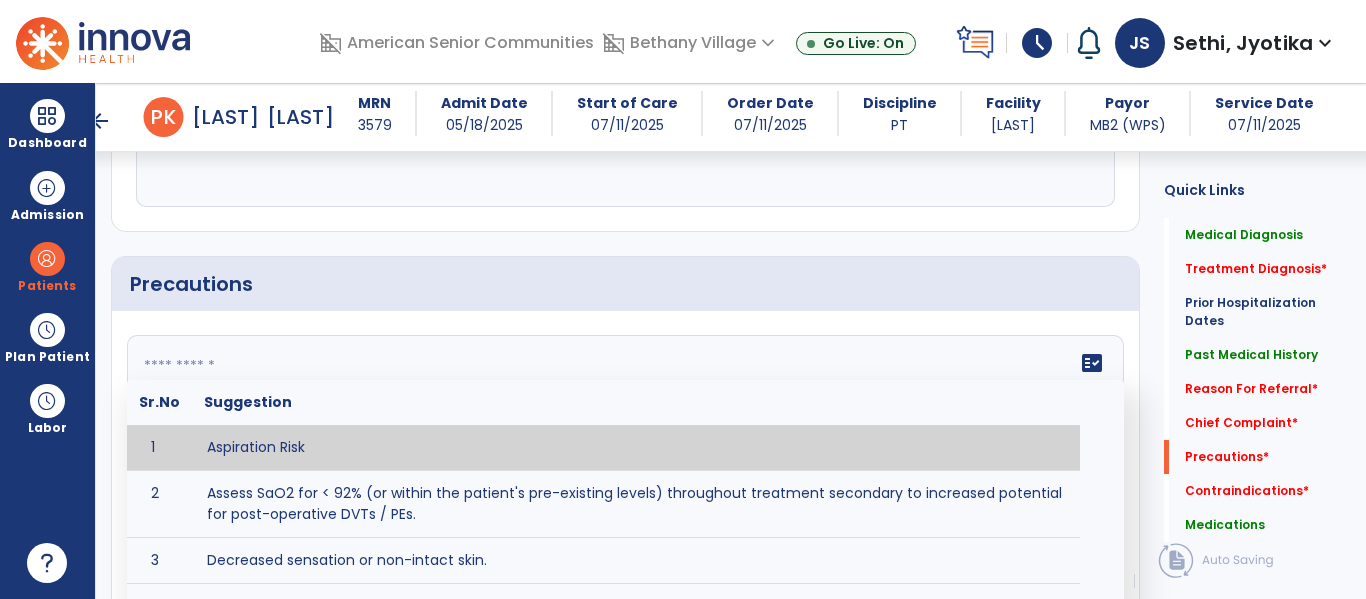 type on "*" 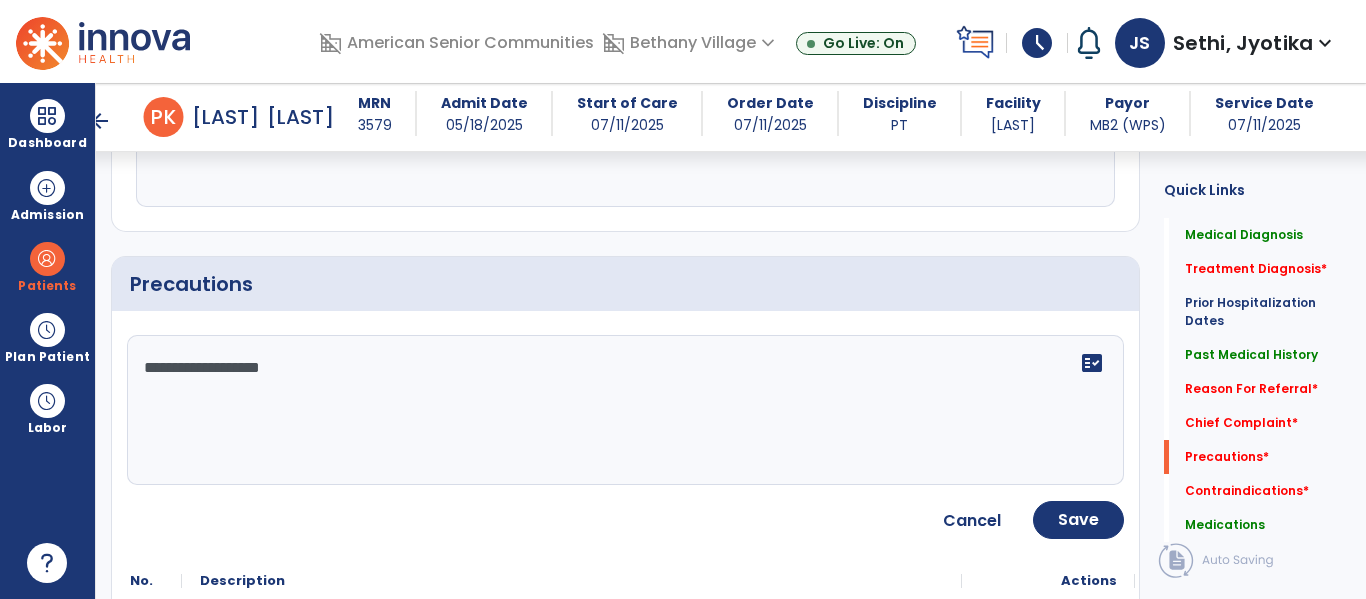 paste on "**********" 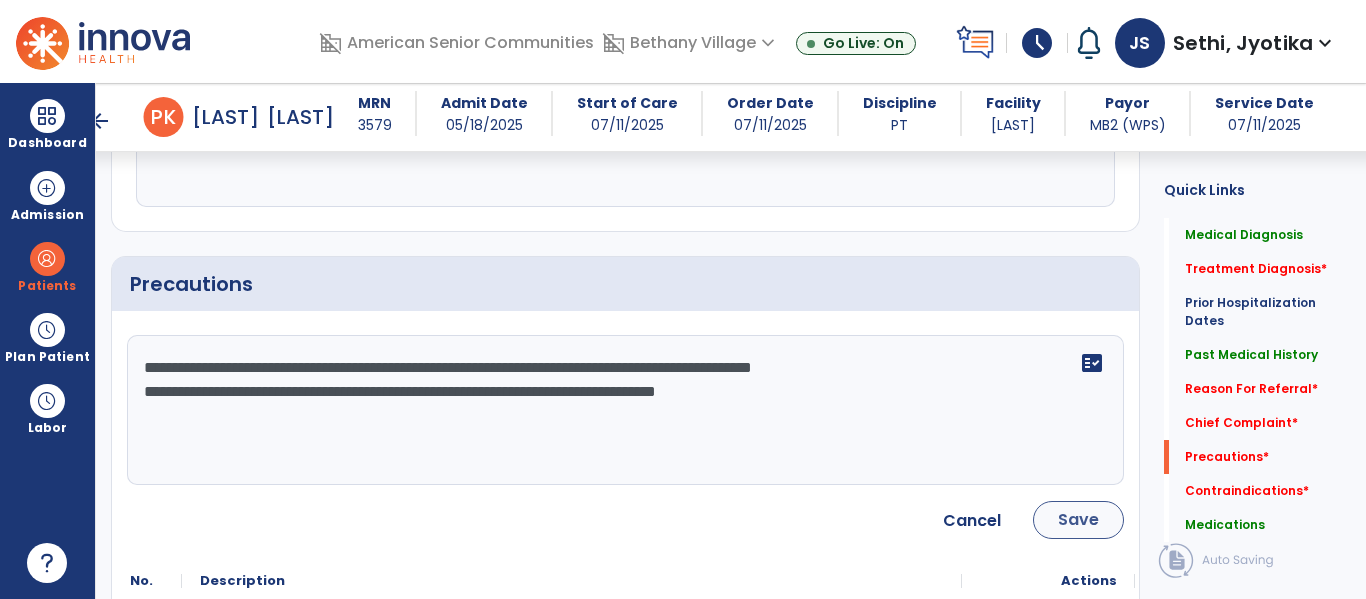 type on "**********" 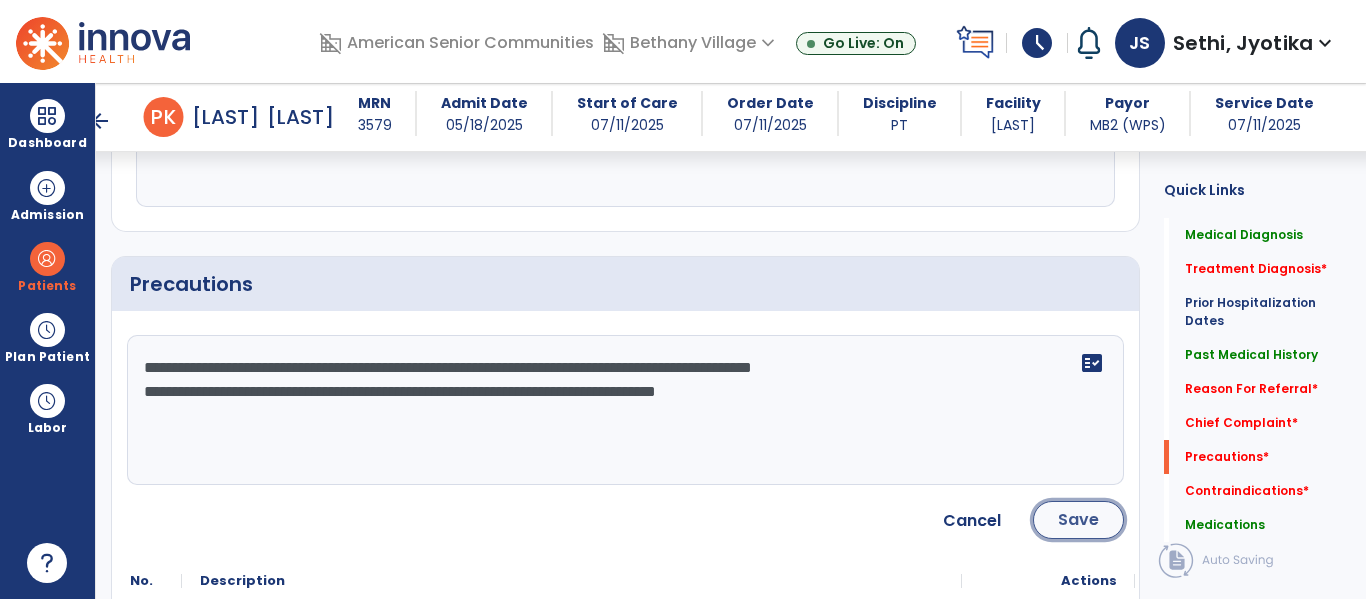 click on "Save" 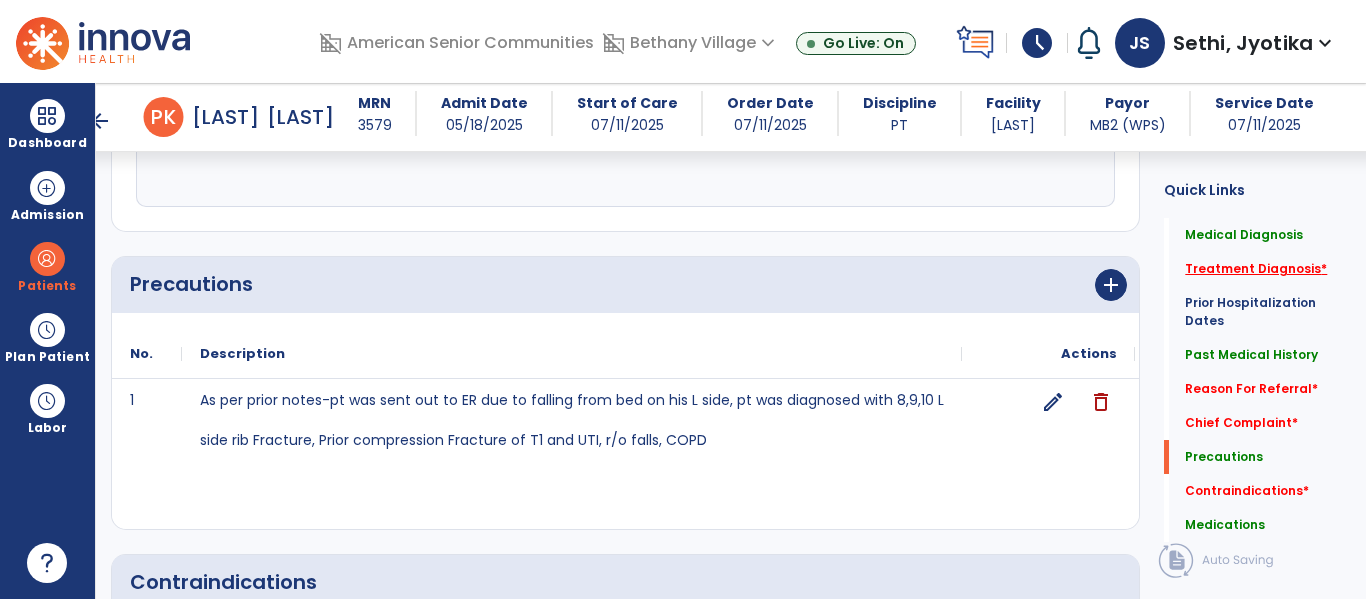 click on "Treatment Diagnosis   *" 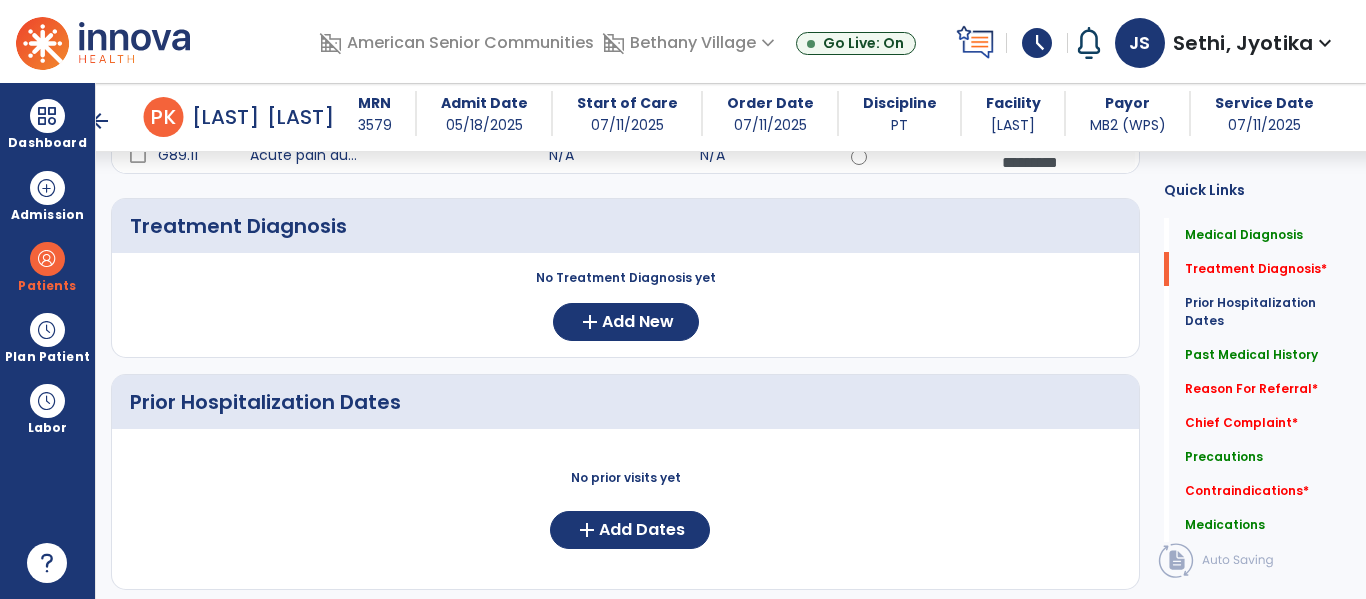 scroll, scrollTop: 413, scrollLeft: 0, axis: vertical 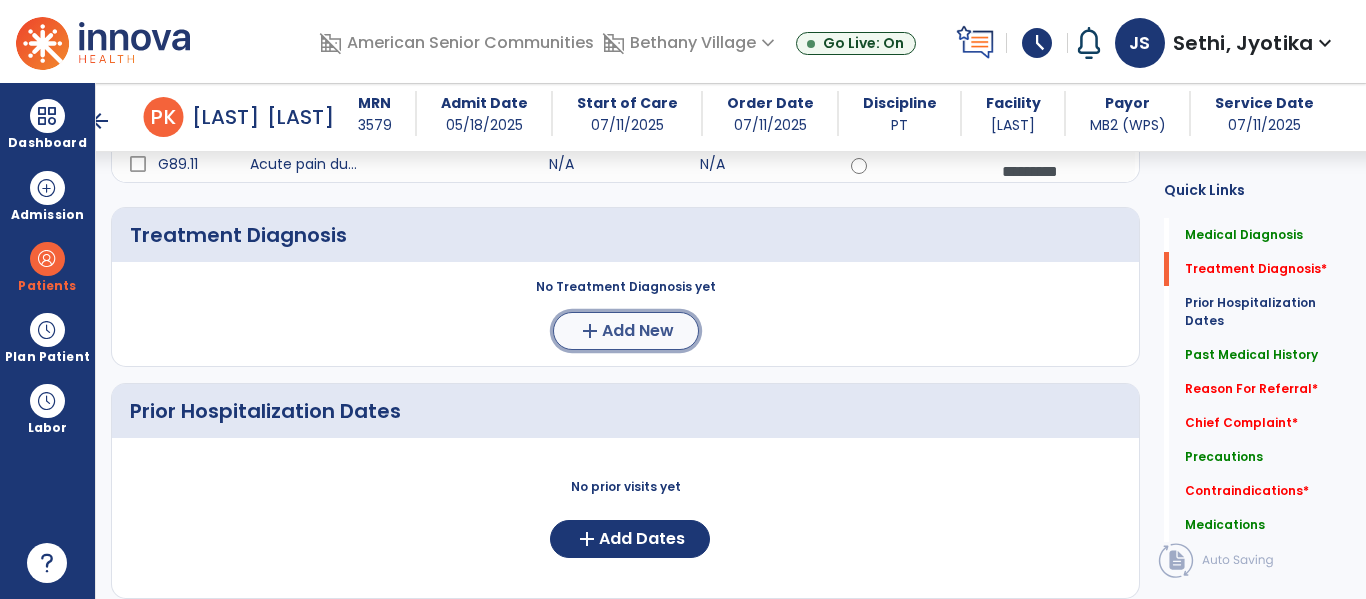 click on "add" 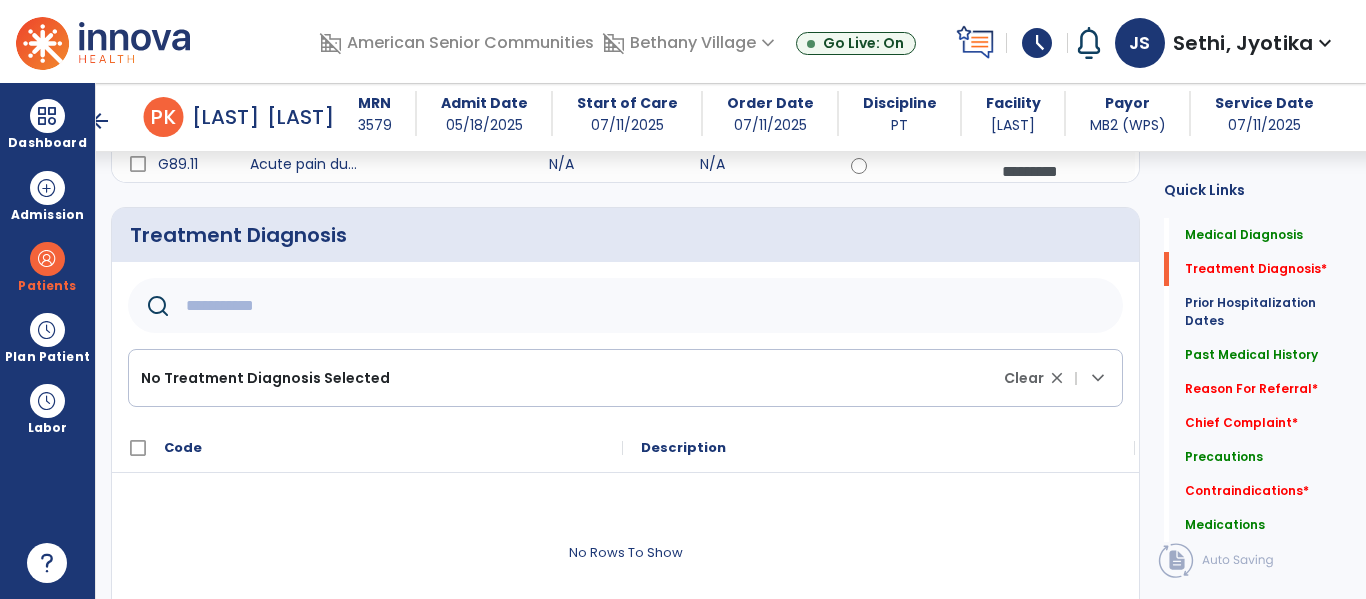 click 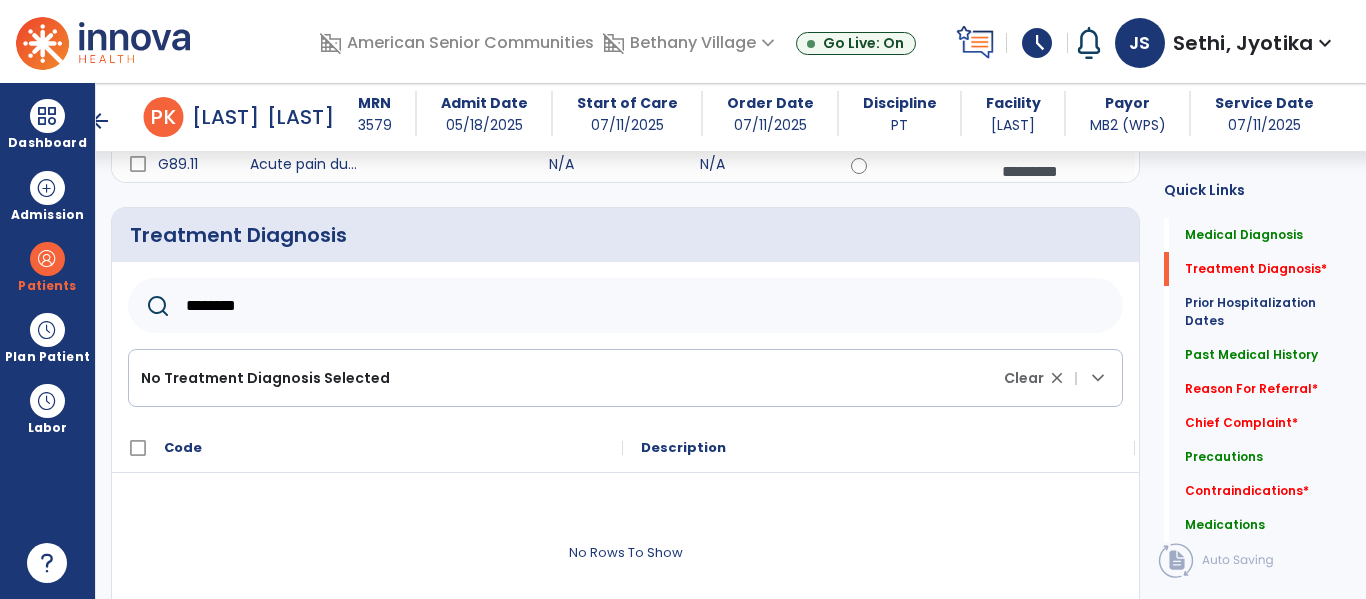 type on "********" 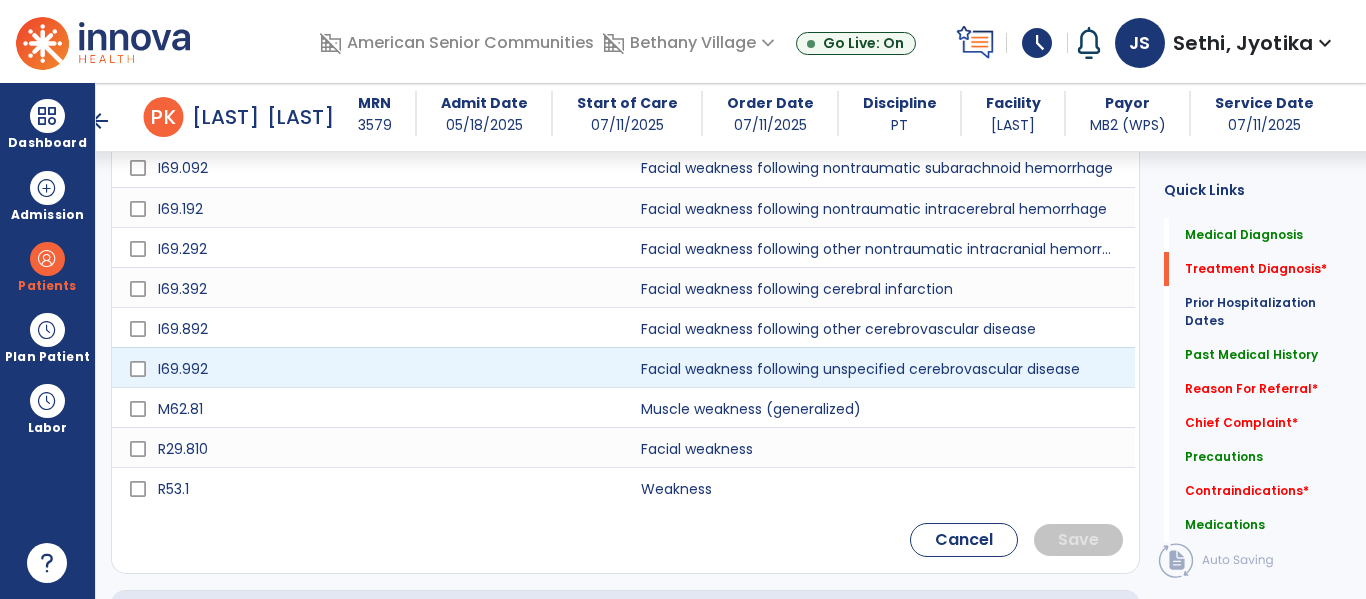 scroll, scrollTop: 782, scrollLeft: 0, axis: vertical 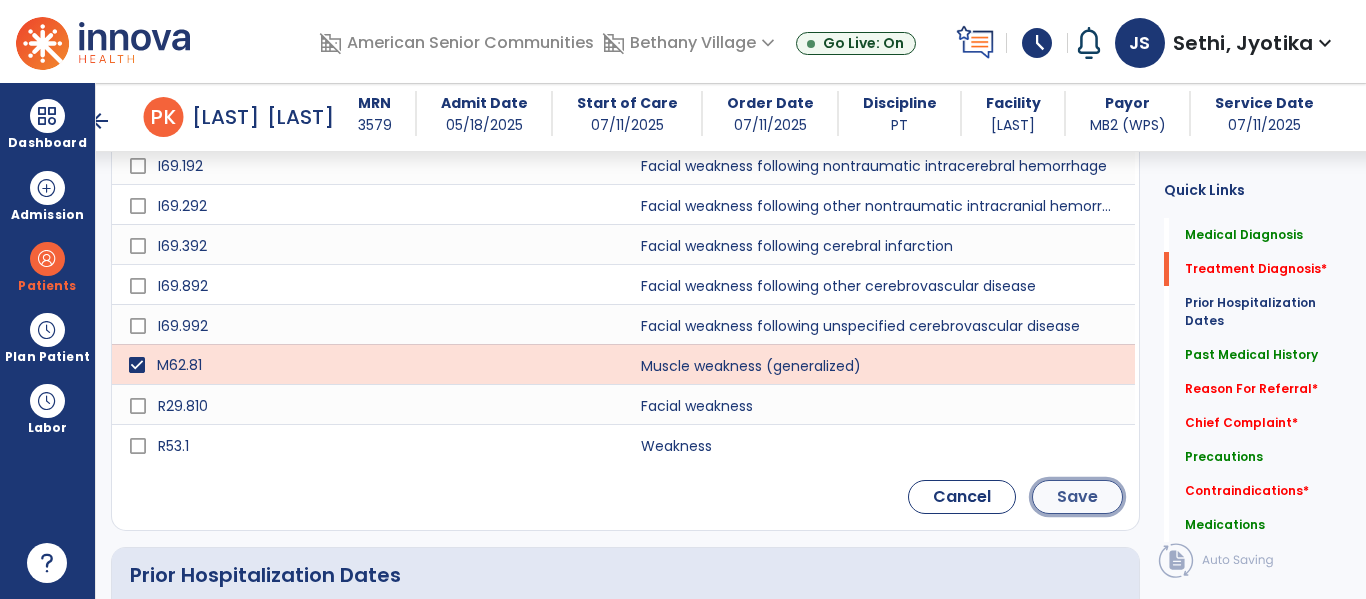 click on "Save" 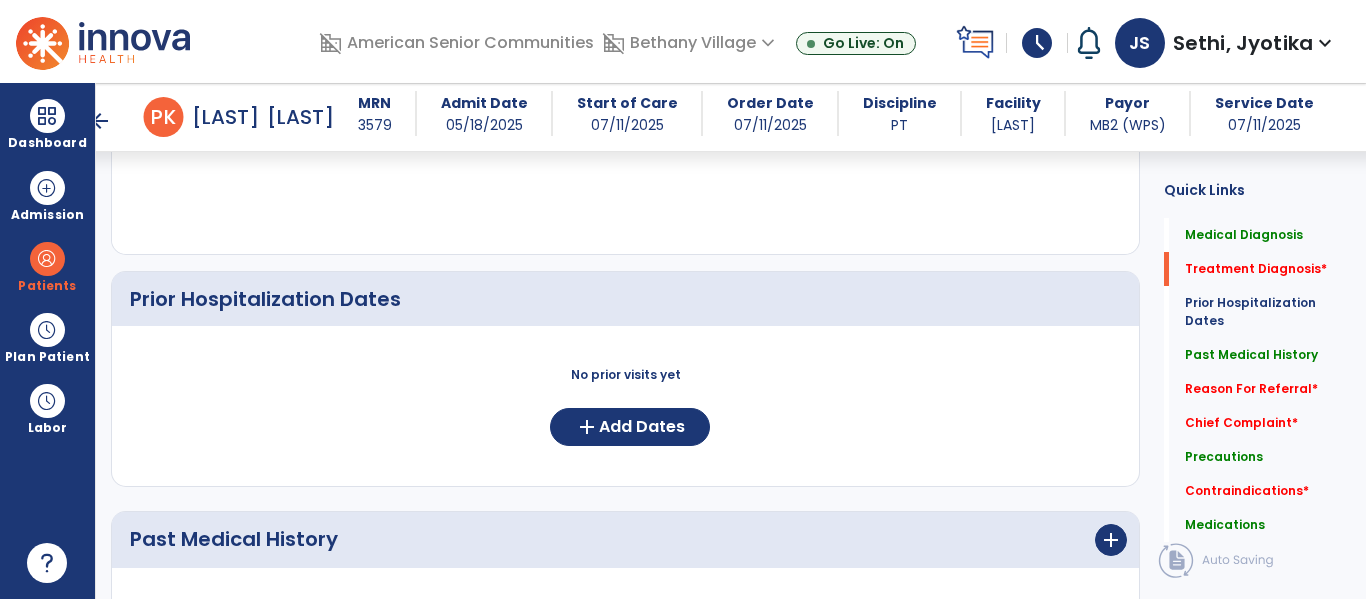 scroll, scrollTop: 450, scrollLeft: 0, axis: vertical 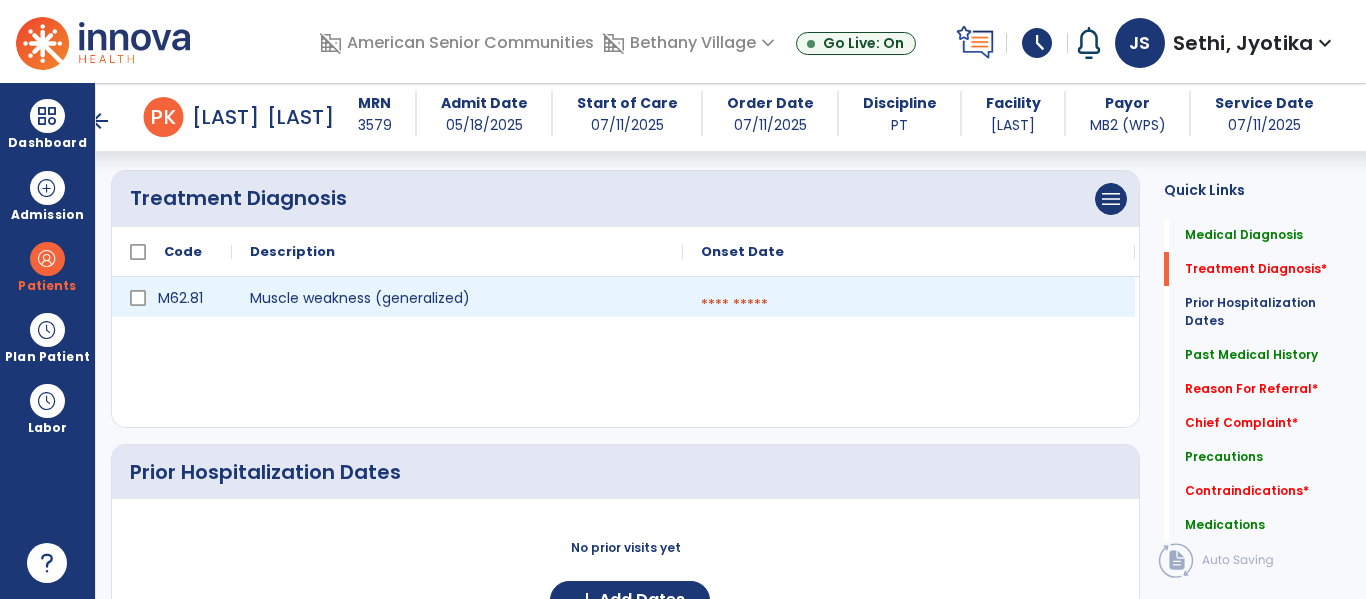 click at bounding box center (909, 305) 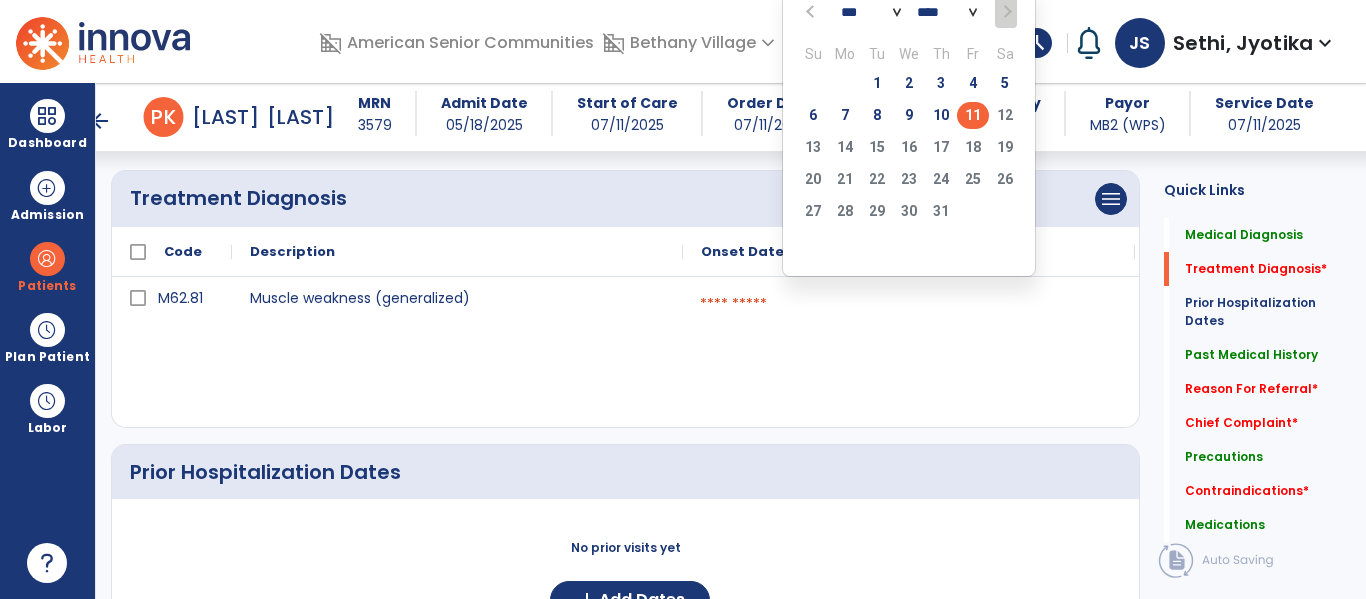 click on "11" 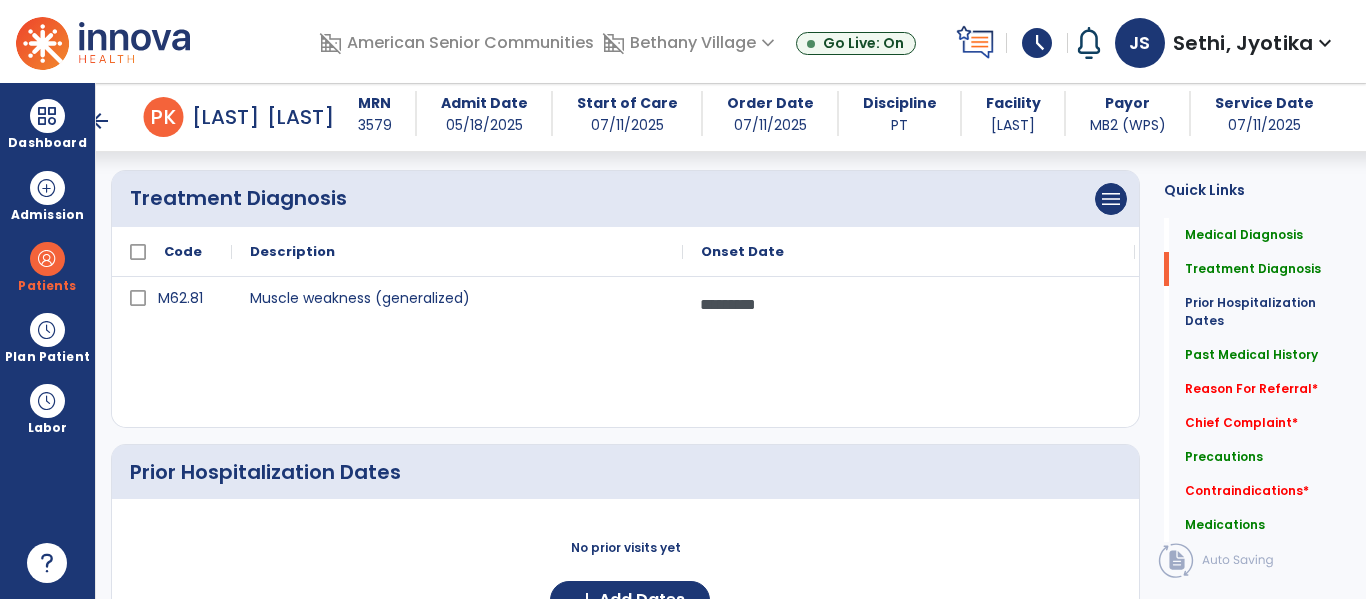 scroll, scrollTop: 390, scrollLeft: 0, axis: vertical 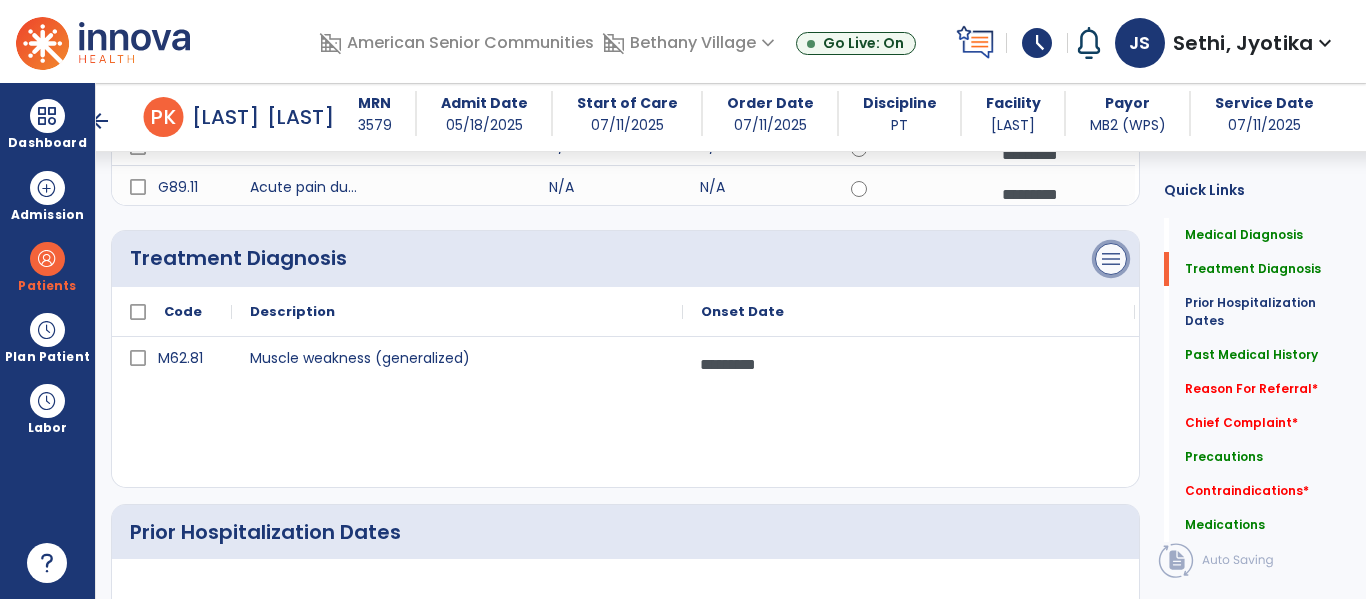 click on "menu" at bounding box center [1111, -33] 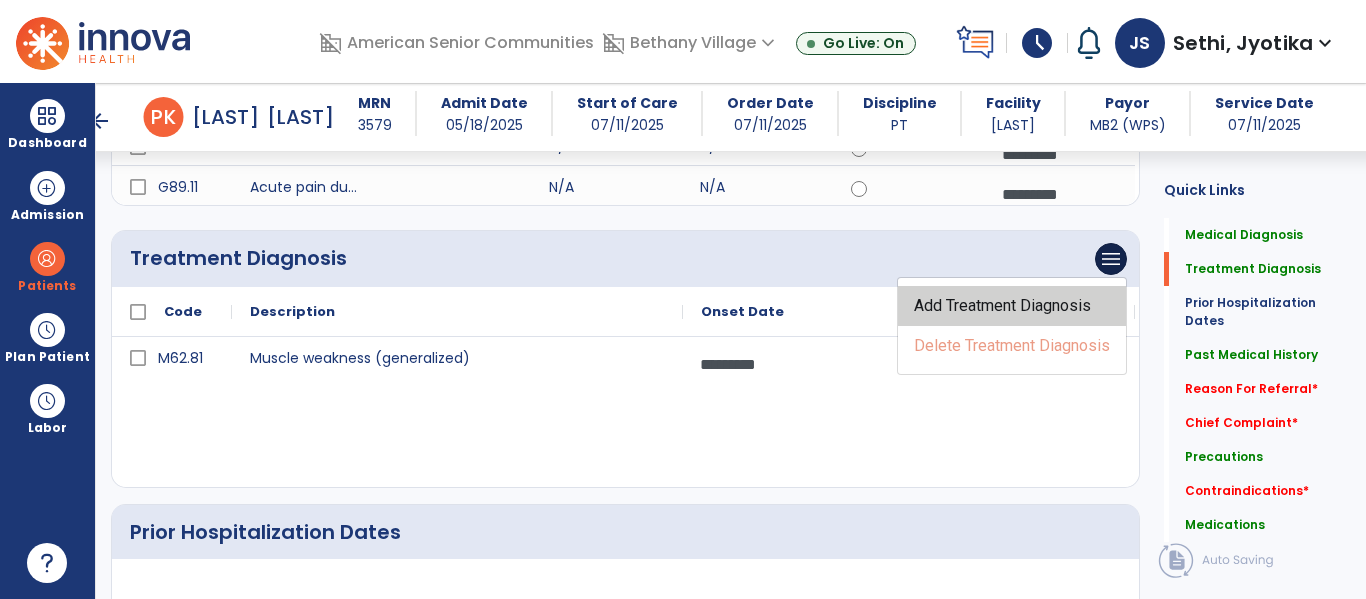 click on "Add Treatment Diagnosis" 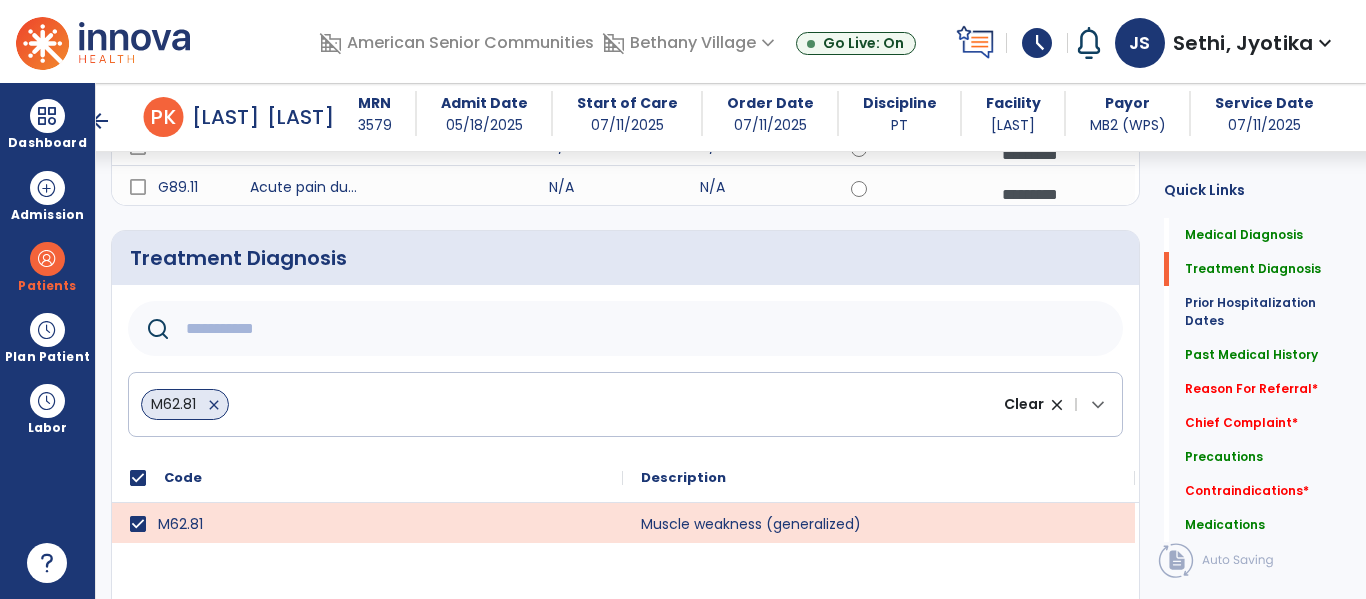 click 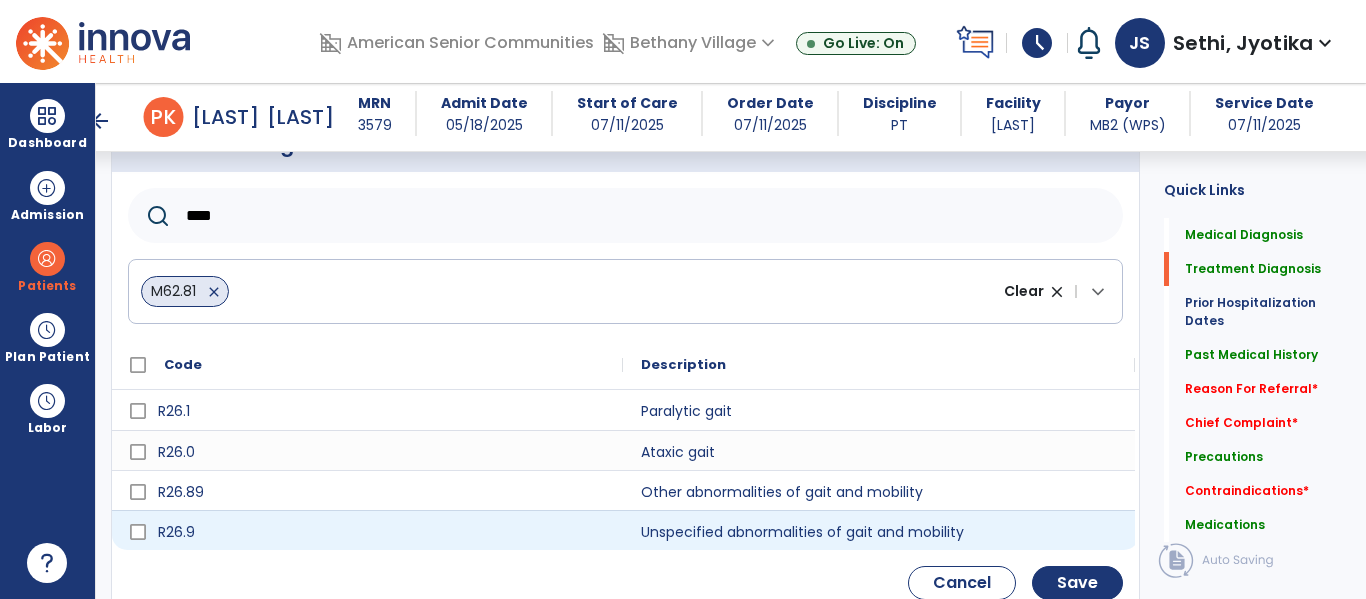 scroll, scrollTop: 506, scrollLeft: 0, axis: vertical 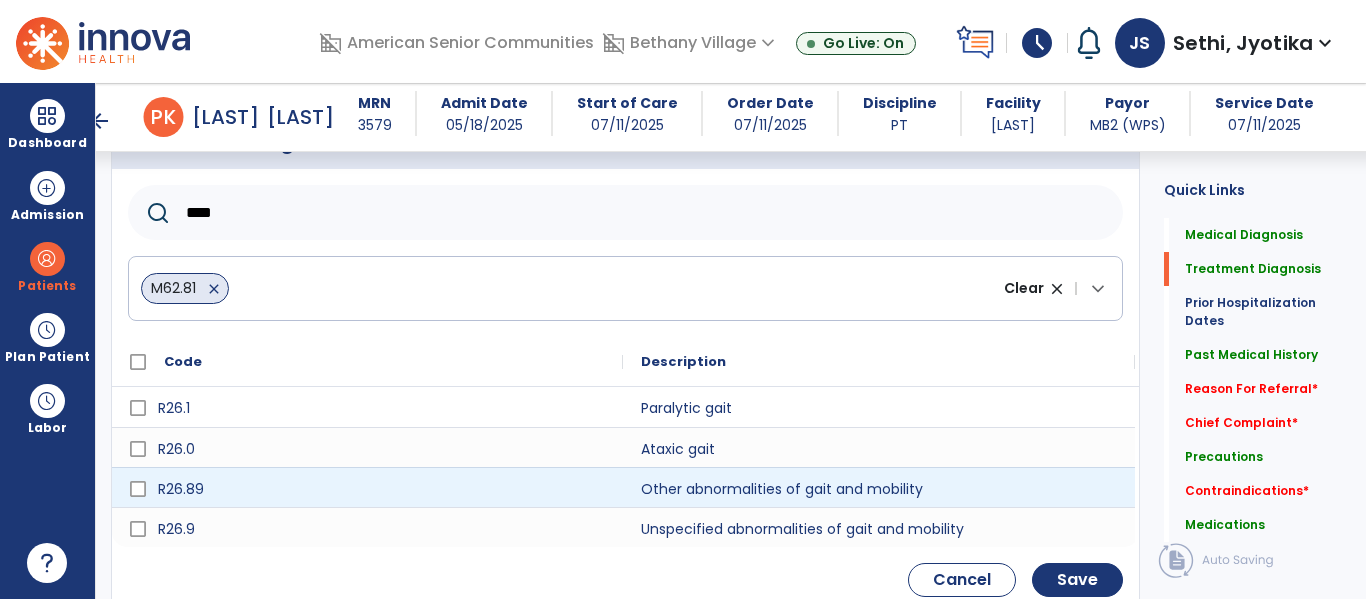 type on "****" 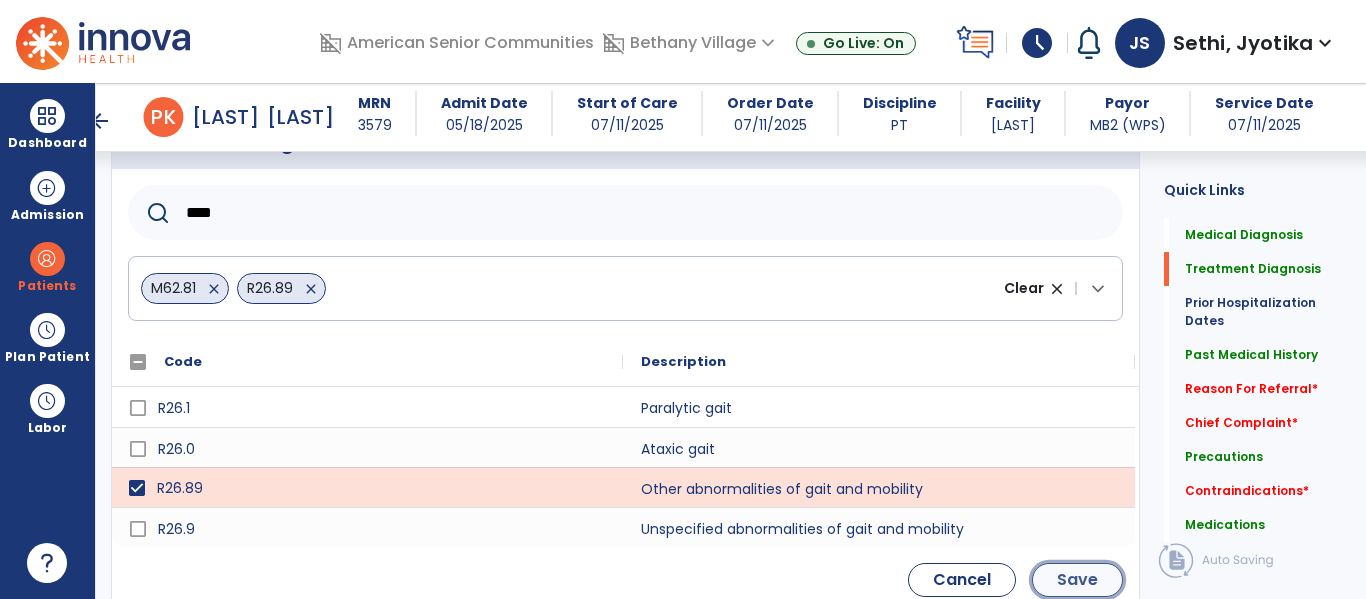 click on "Save" 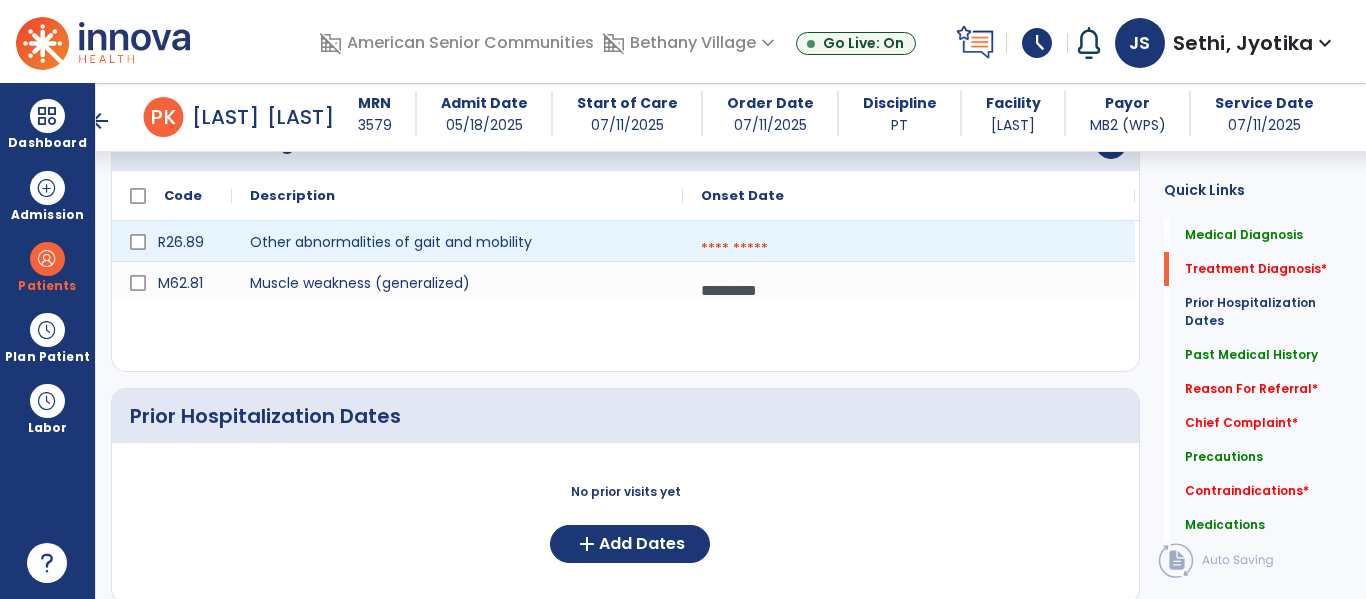 click at bounding box center [909, 249] 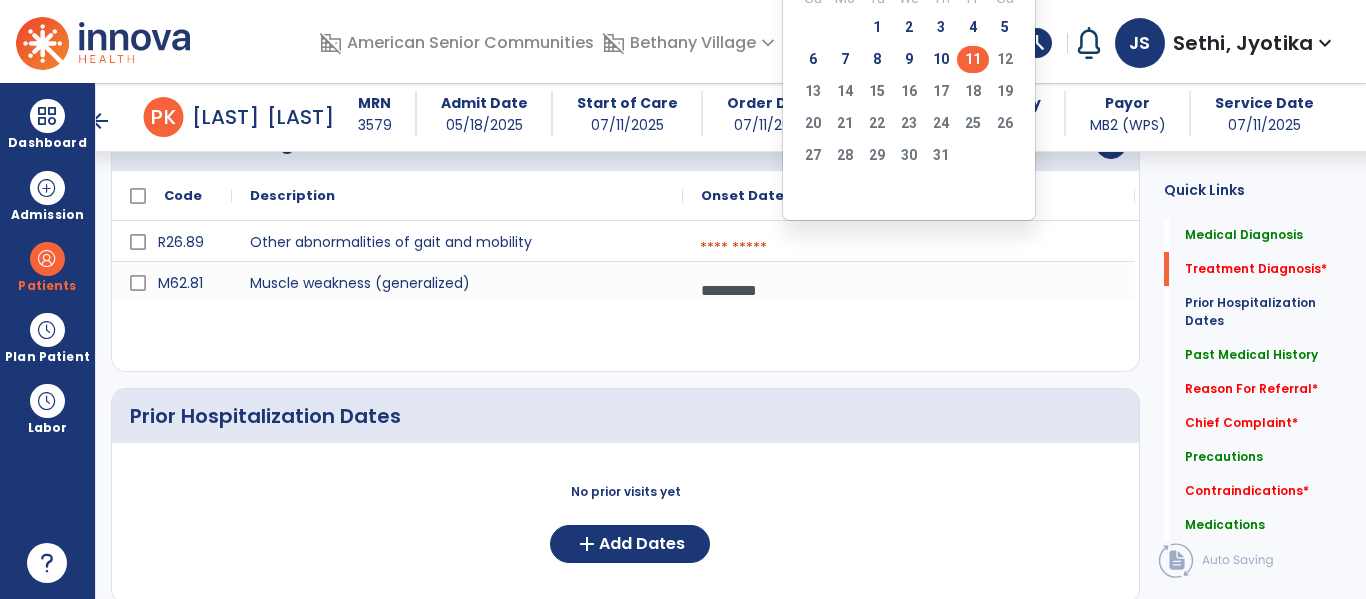 click on "11" 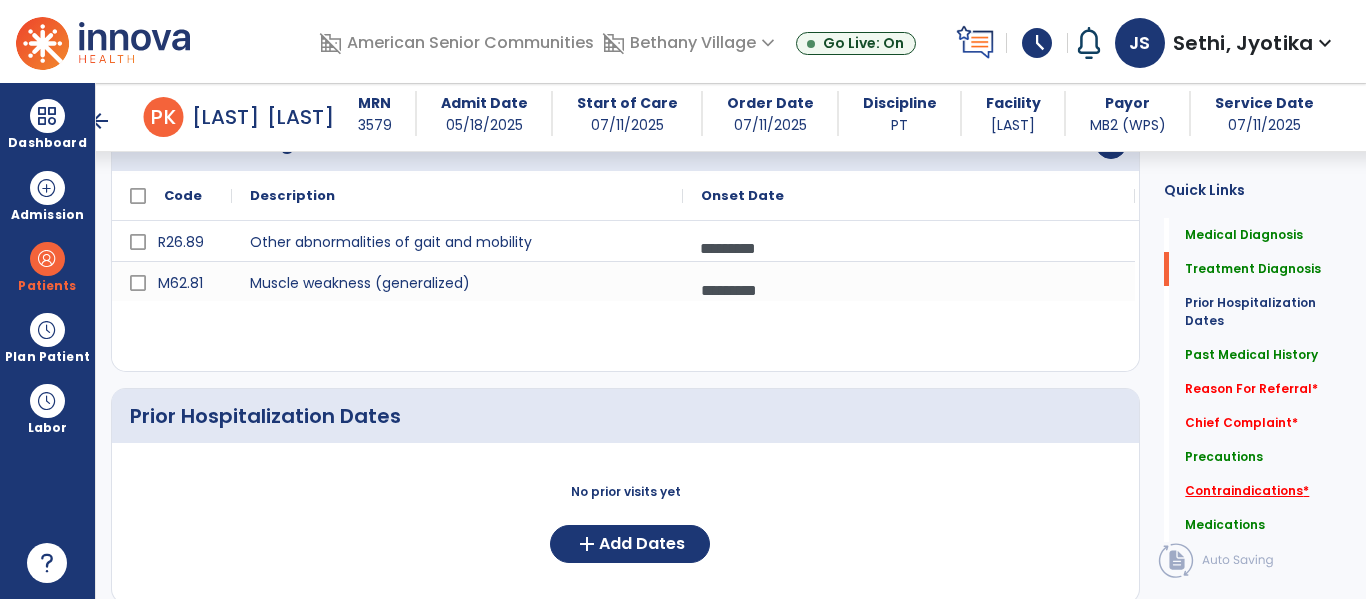 click on "Contraindications   *" 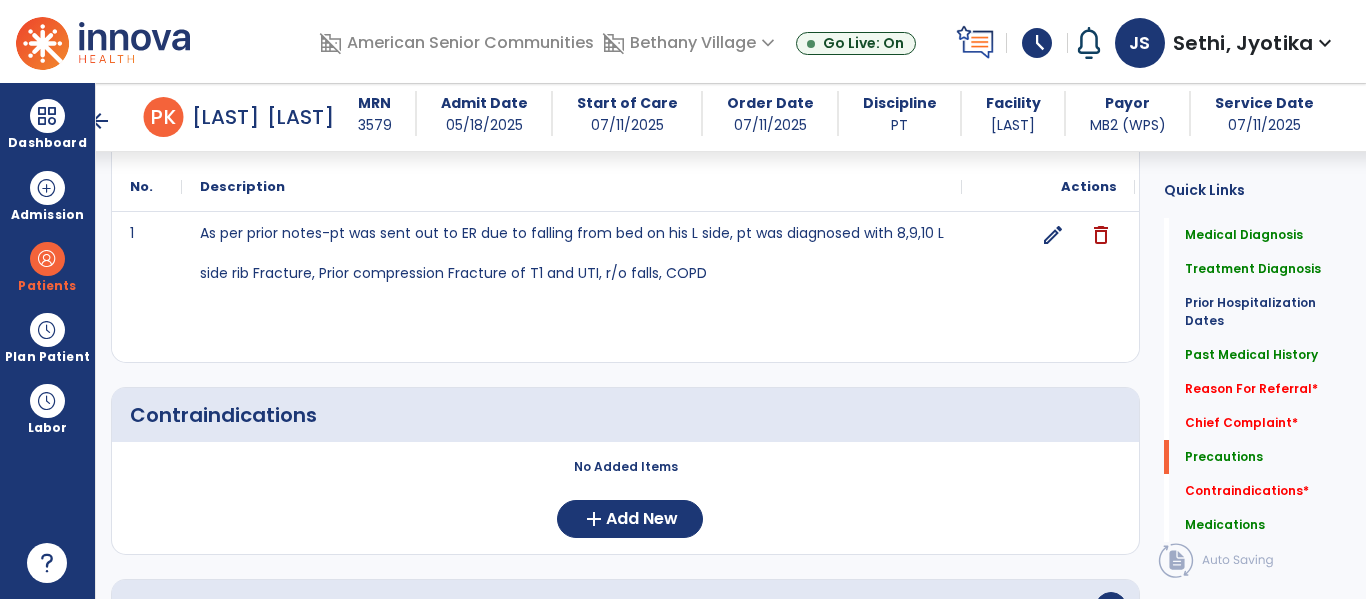 scroll, scrollTop: 2280, scrollLeft: 0, axis: vertical 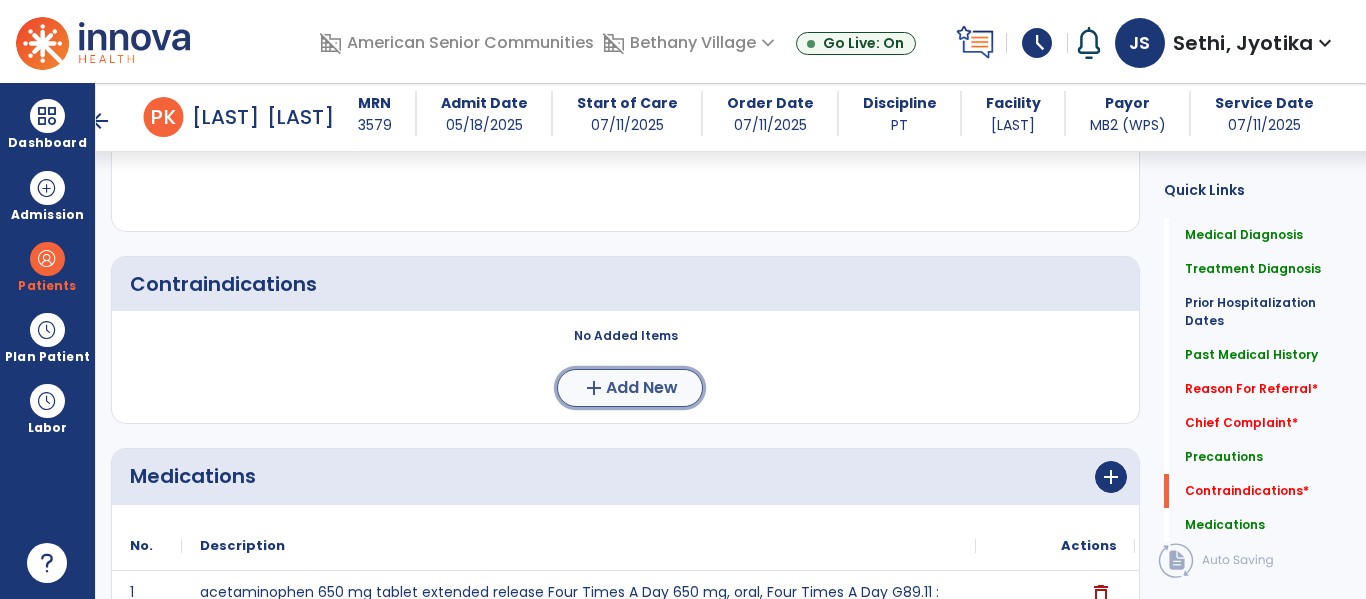 click on "Add New" 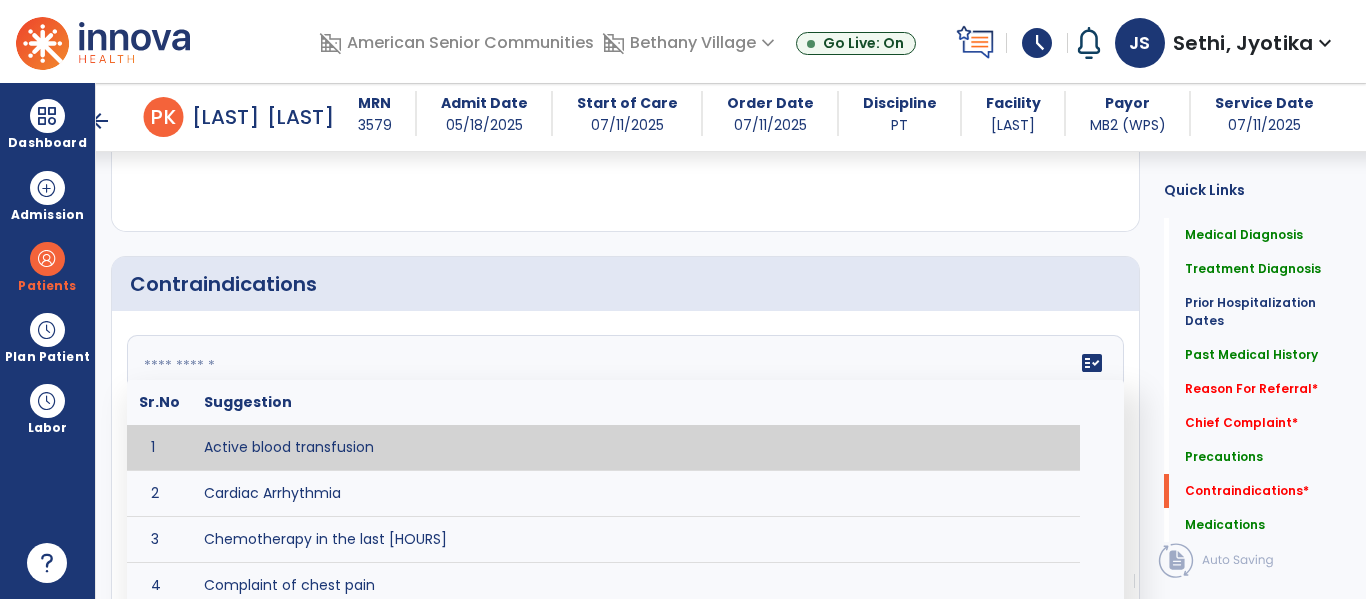 click 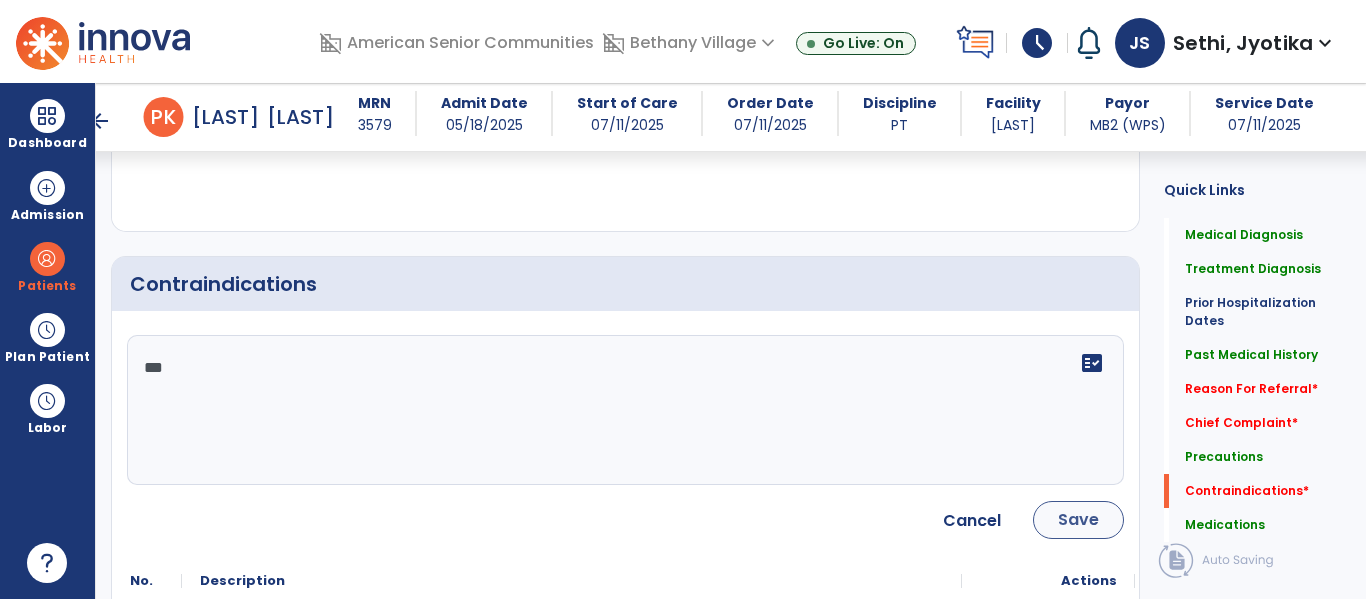 type on "***" 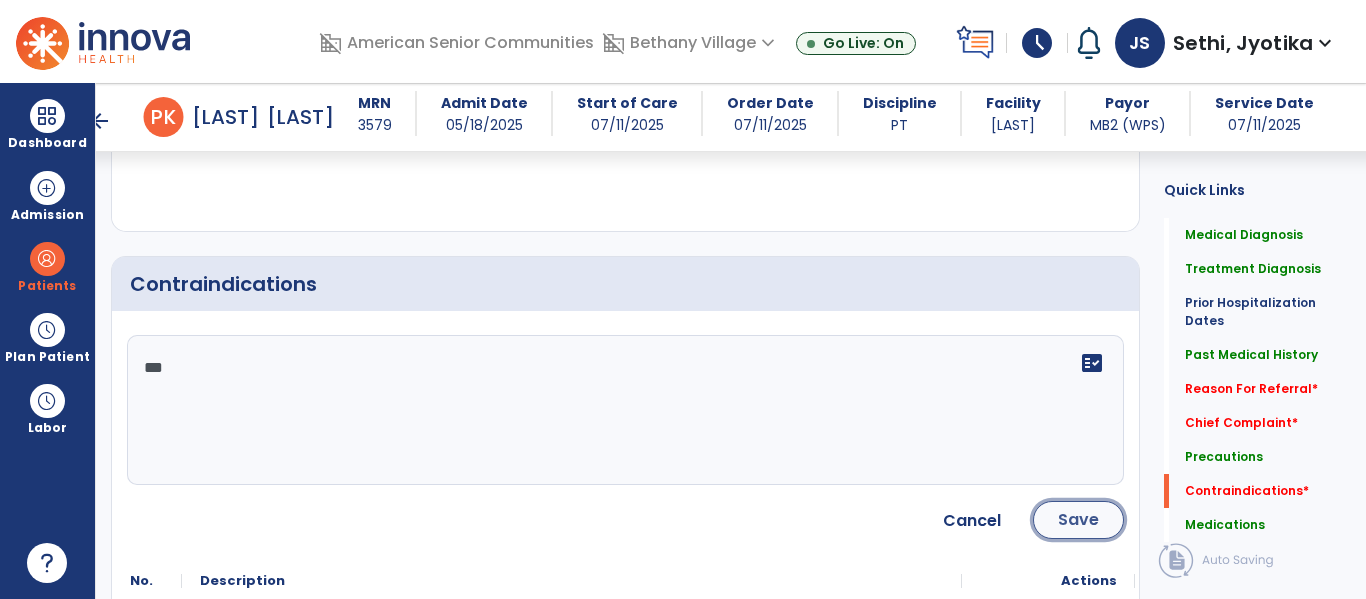 click on "Save" 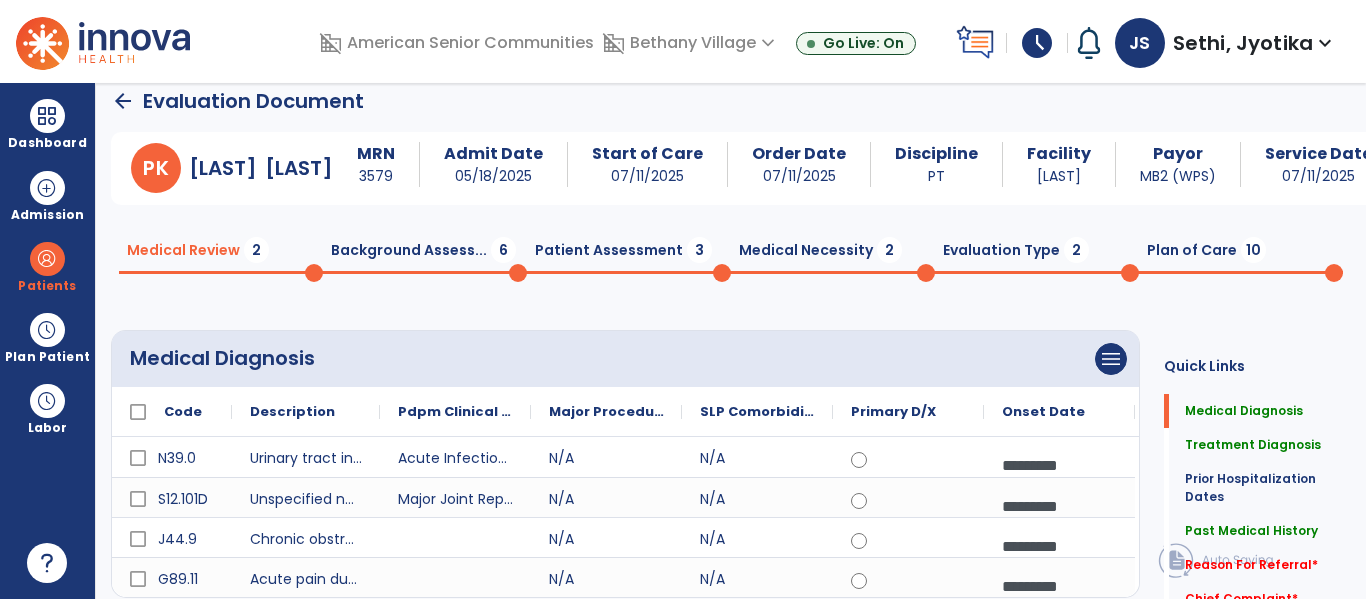 scroll, scrollTop: 0, scrollLeft: 0, axis: both 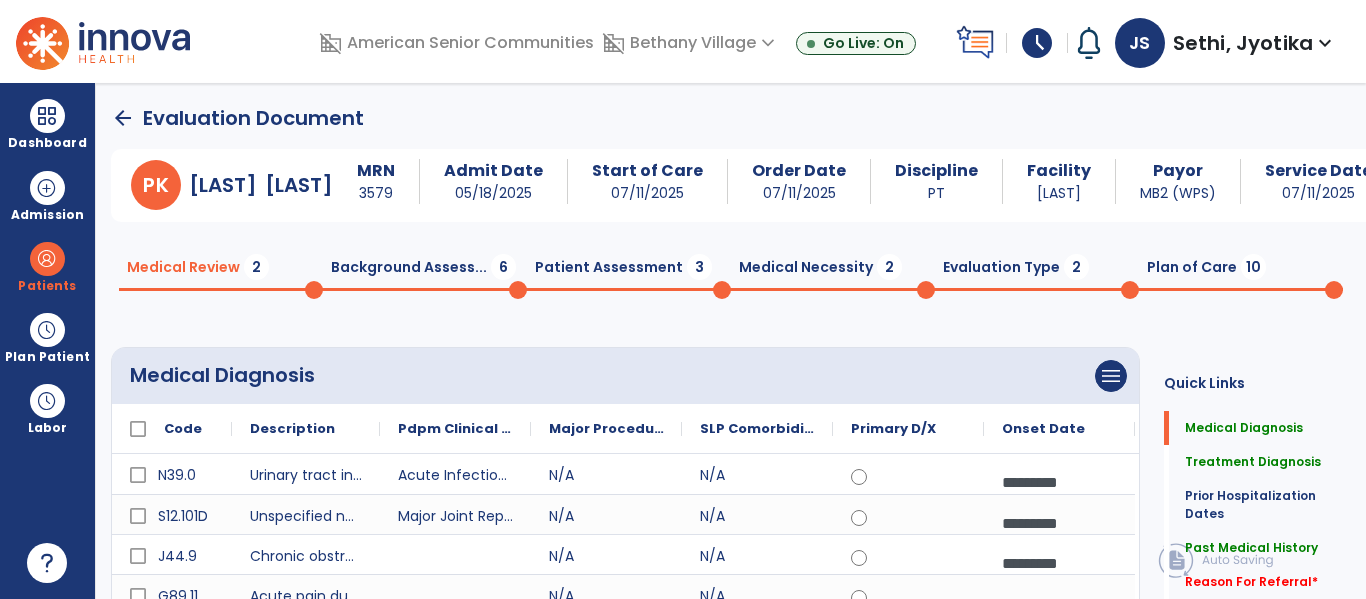 click on "Background Assess...  6" 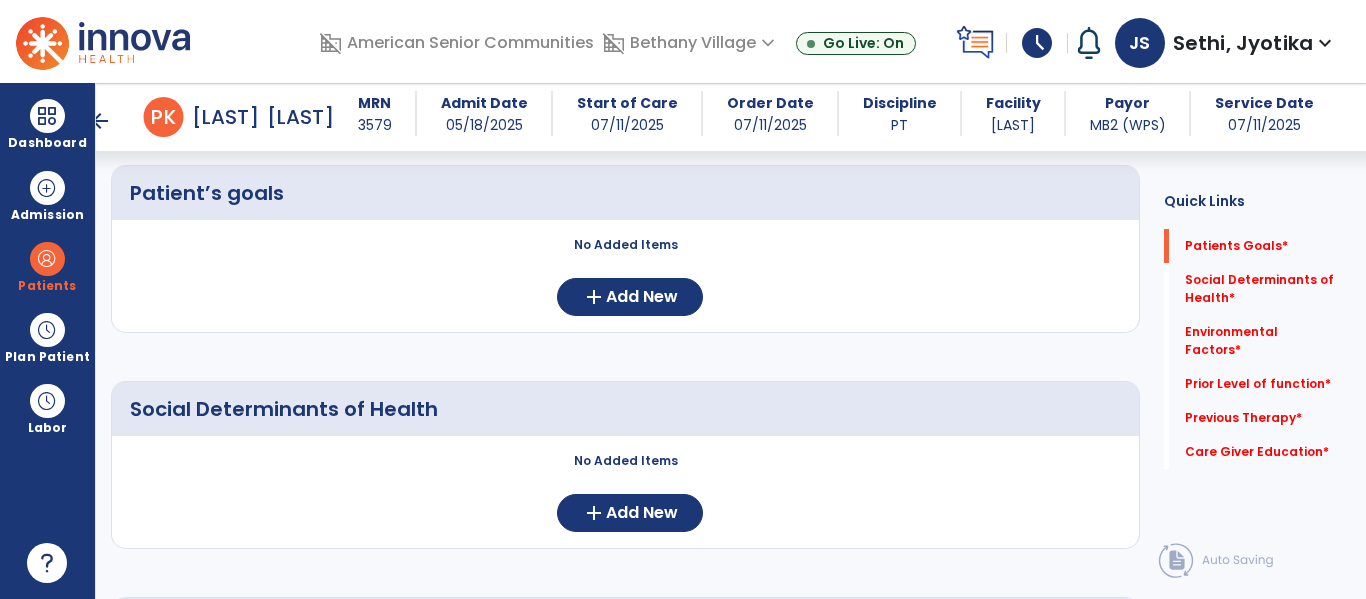 scroll, scrollTop: 165, scrollLeft: 0, axis: vertical 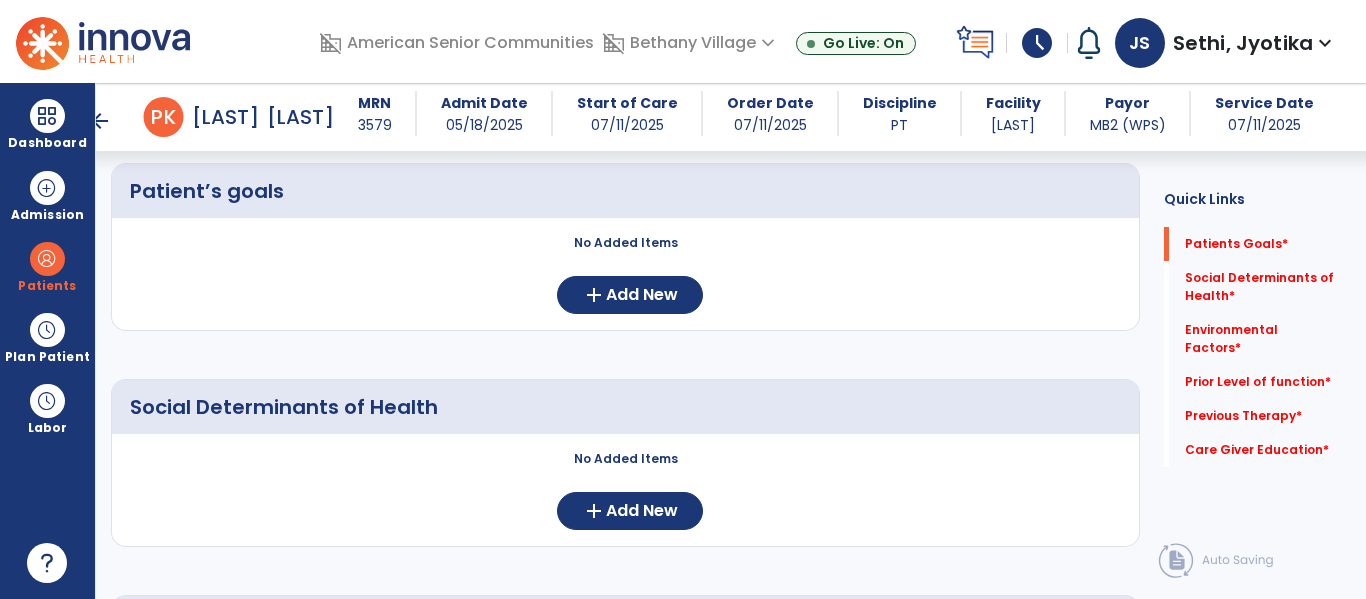 click on "Prior Level of function   *  Prior Level of function   *" 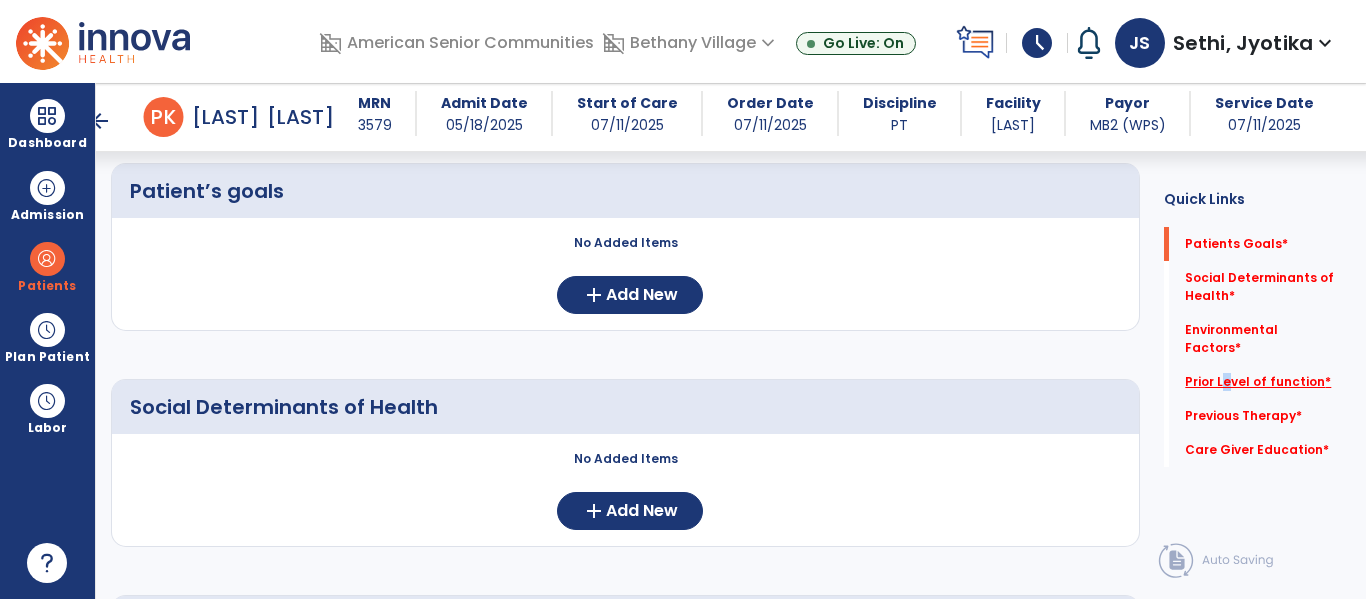 click on "Prior Level of function   *" 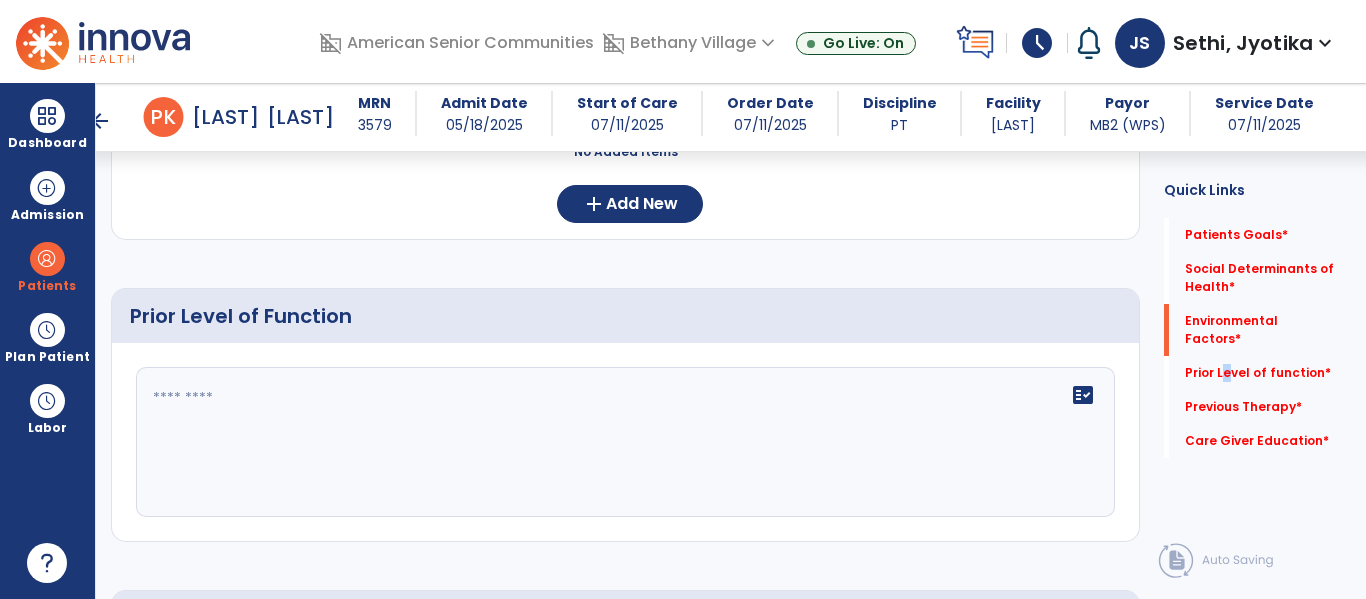 scroll, scrollTop: 790, scrollLeft: 0, axis: vertical 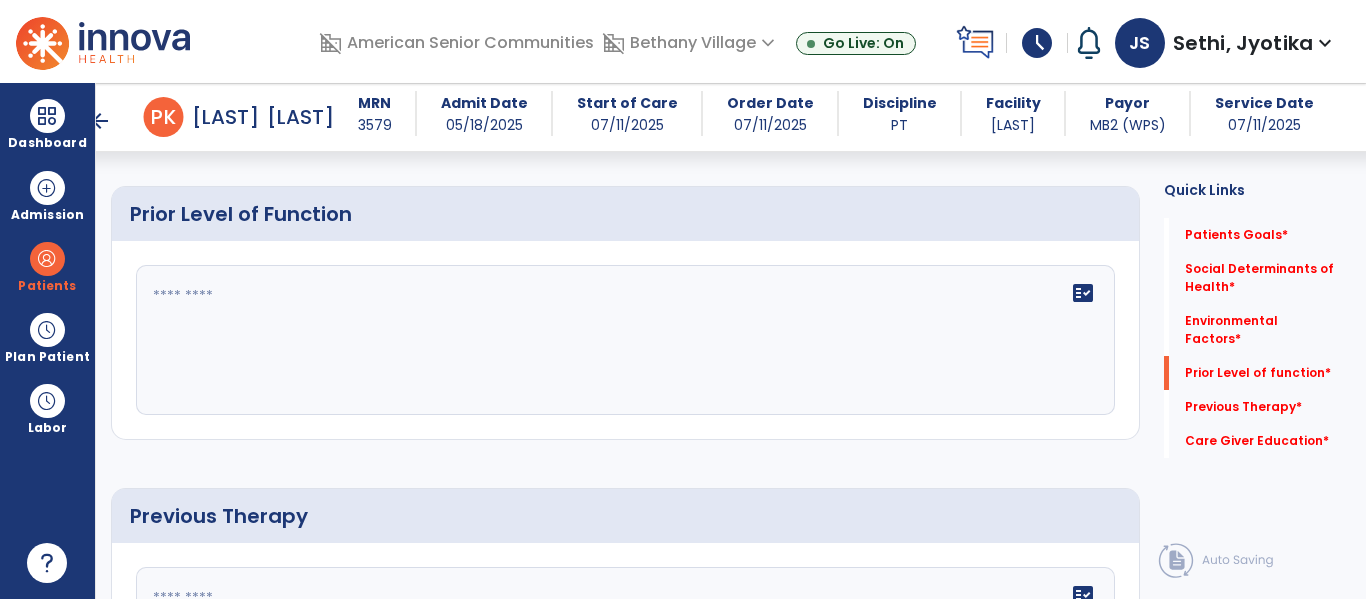 click on "fact_check" 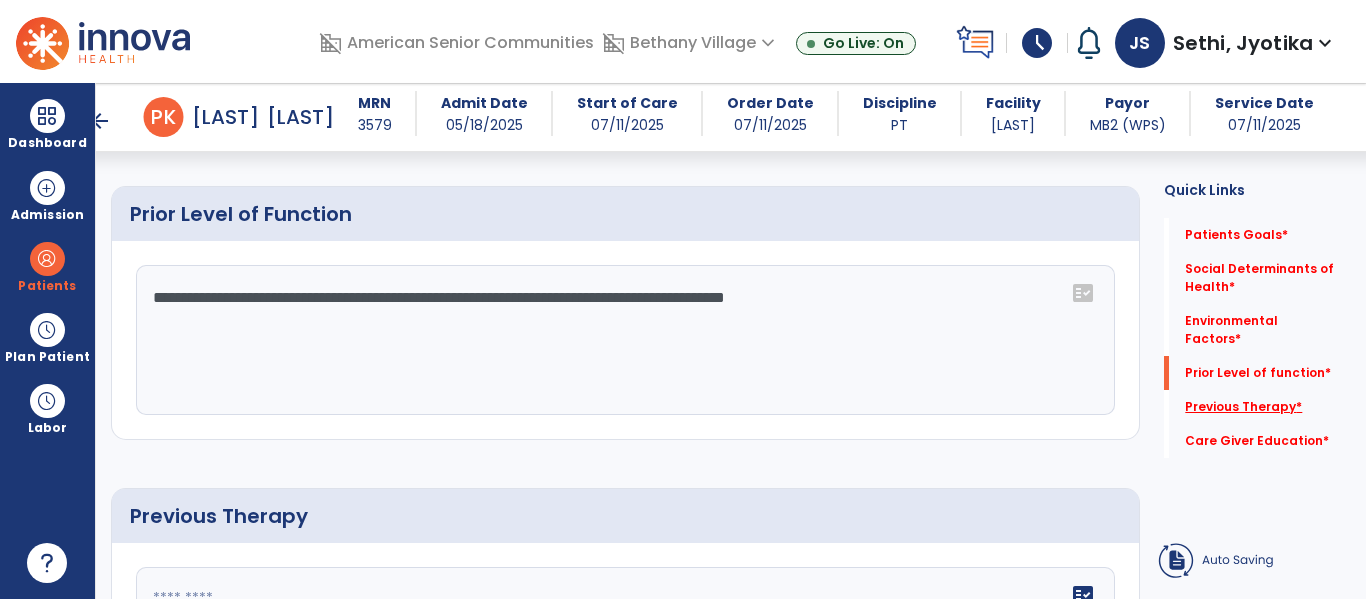 type on "**********" 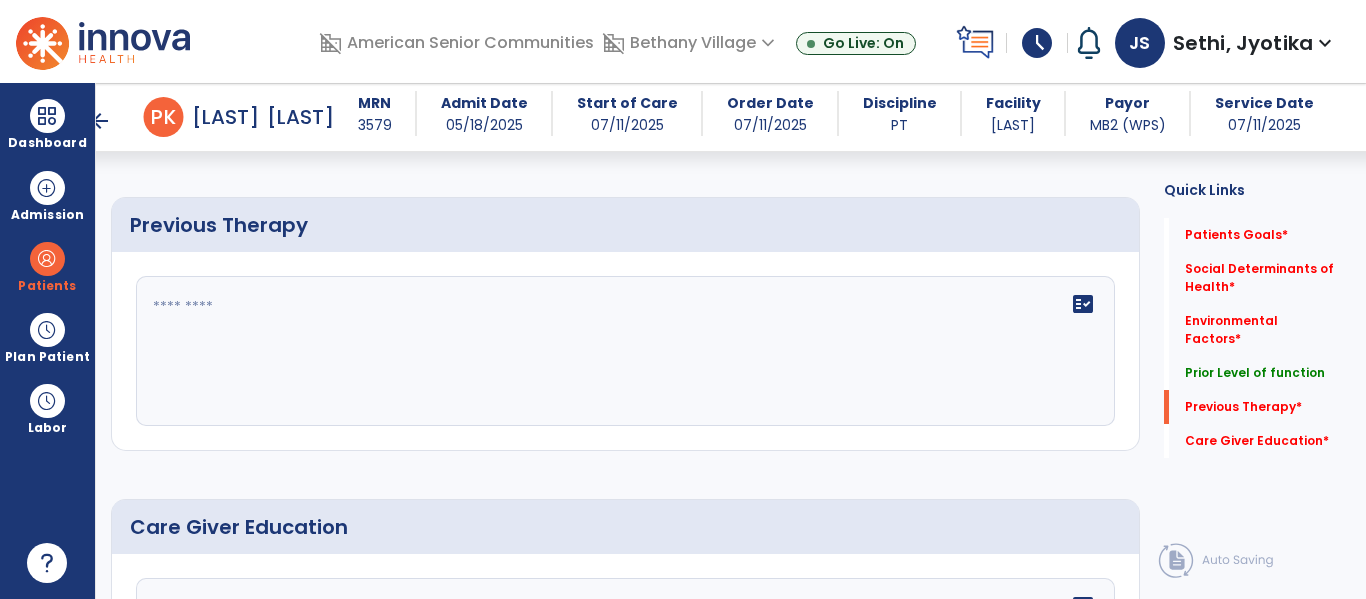 scroll, scrollTop: 1092, scrollLeft: 0, axis: vertical 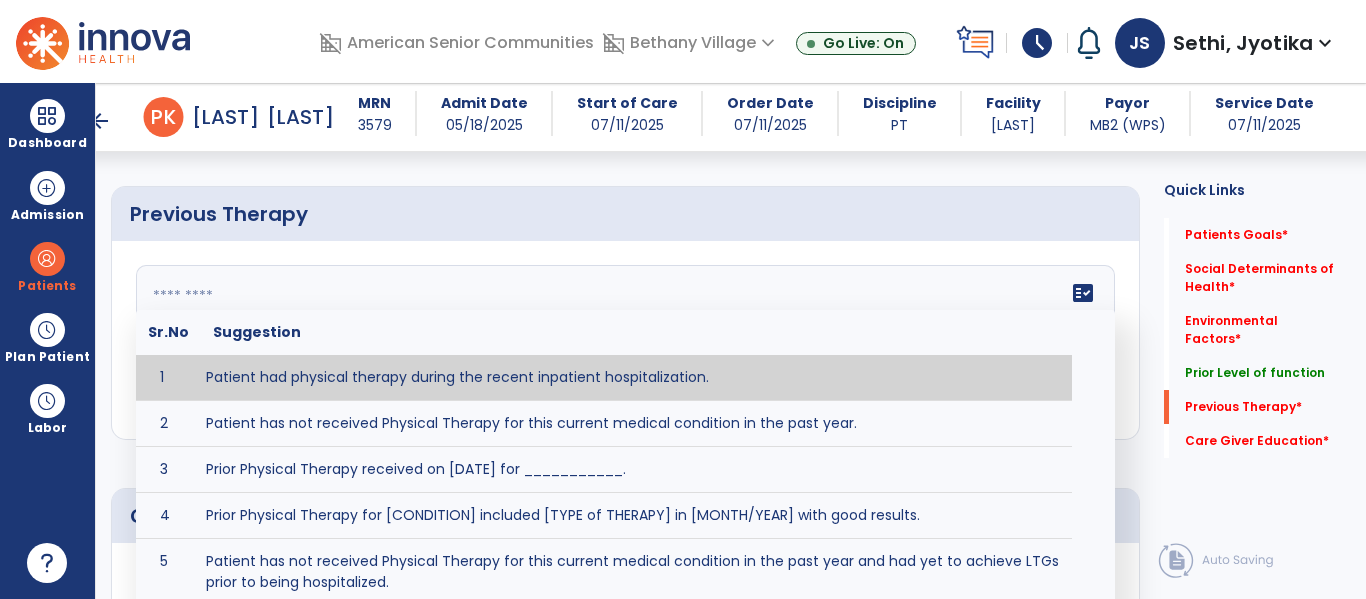 click on "fact_check  Sr.No Suggestion 1 Patient had physical therapy during the recent inpatient hospitalization. 2 Patient has not received Physical Therapy for this current medical condition in the past year. 3 Prior Physical Therapy received on [DATE] for ___________. 4 Prior Physical Therapy for [CONDITION] included [TYPE of THERAPY] in [MONTH/YEAR] with good results. 5 Patient has not received Physical Therapy for this current medical condition in the past year and had yet to achieve LTGs prior to being hospitalized. 6 Prior to this recent hospitalization, the patient had been on therapy case load for [TIME]and was still working to achieve LTGs before being hospitalized." 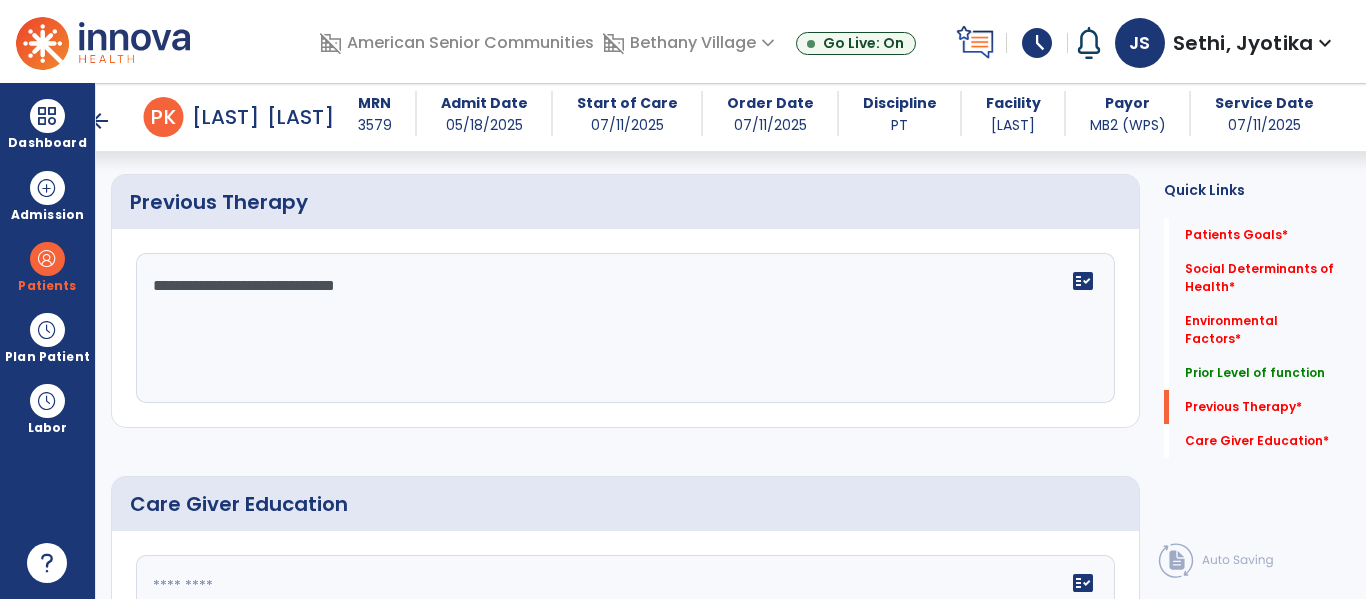 scroll, scrollTop: 1123, scrollLeft: 0, axis: vertical 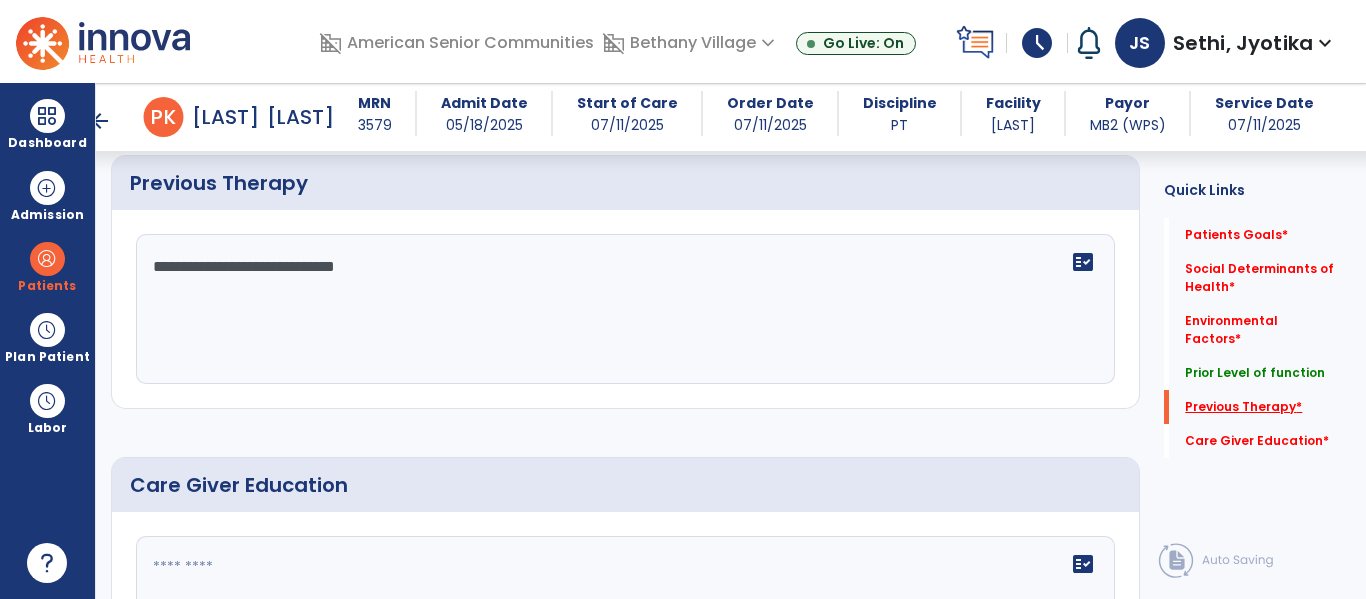 type on "**********" 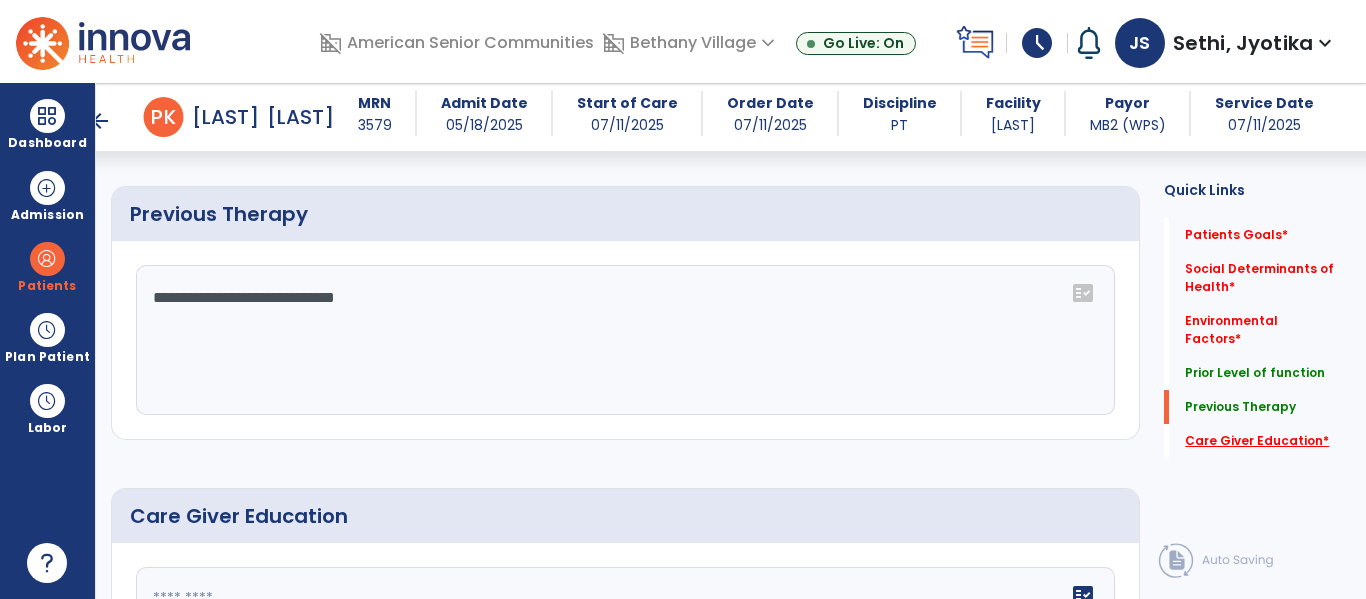 click on "Care Giver Education   *" 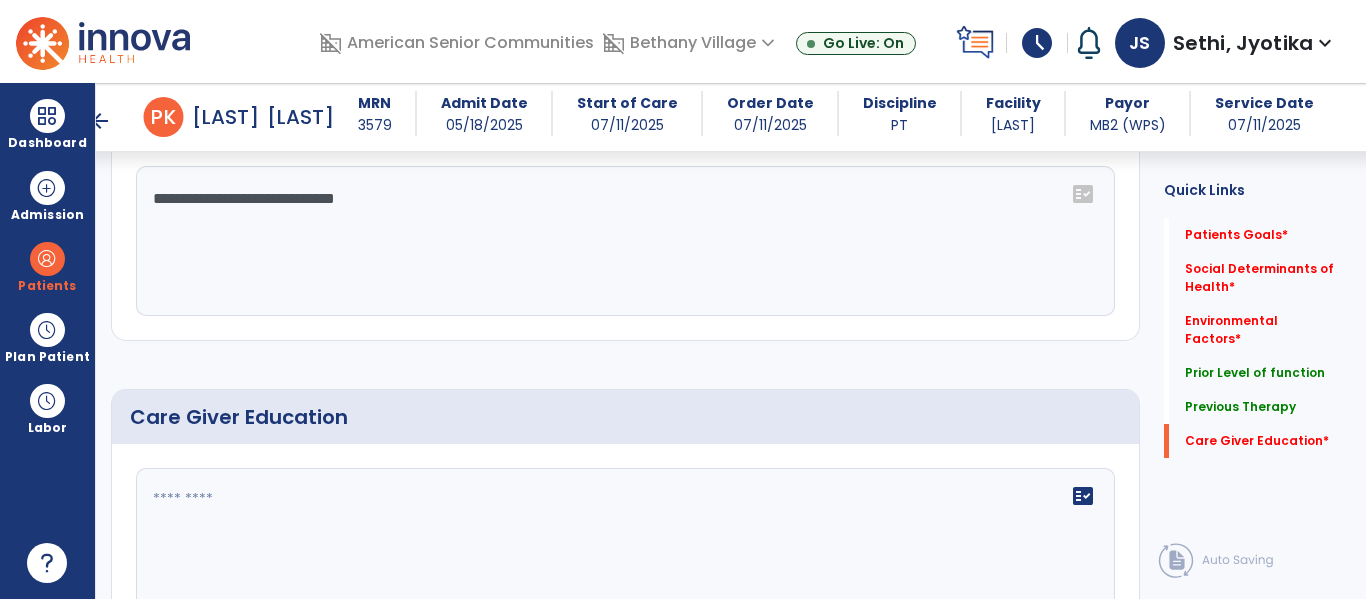 scroll, scrollTop: 1305, scrollLeft: 0, axis: vertical 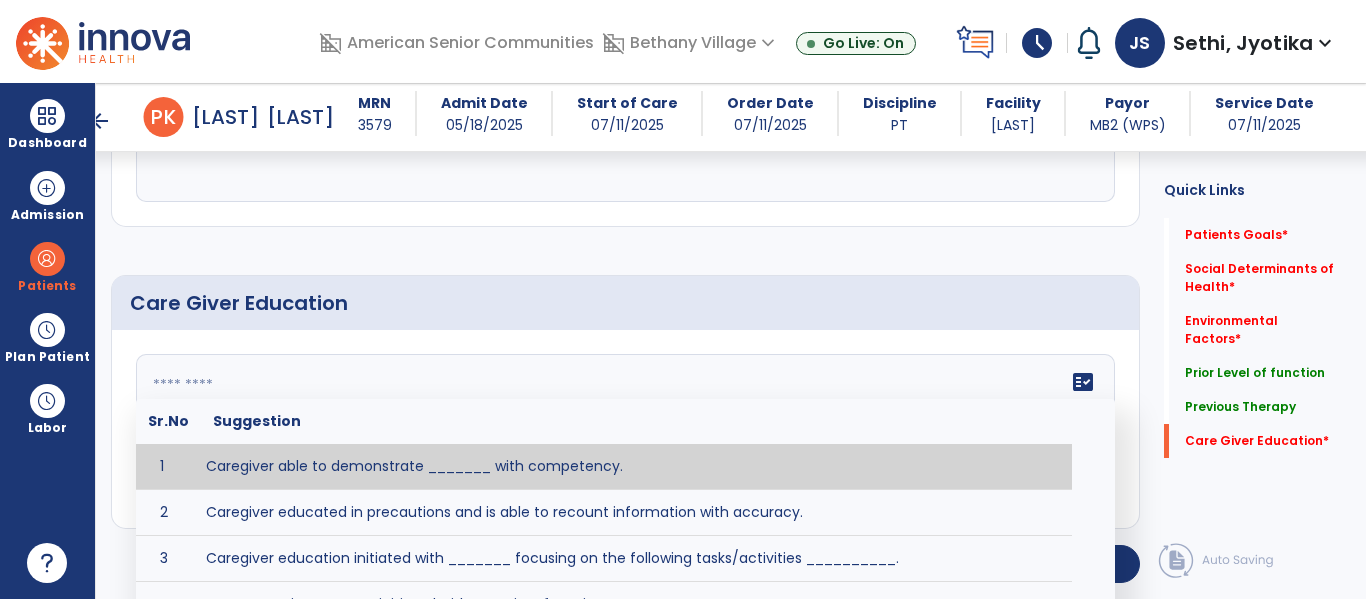 click on "fact_check  Sr.No Suggestion 1 Caregiver able to demonstrate _______ with competency. 2 Caregiver educated in precautions and is able to recount information with accuracy. 3 Caregiver education initiated with _______ focusing on the following tasks/activities __________. 4 Home exercise program initiated with caregiver focusing on __________. 5 Patient educated in precautions and is able to recount information with [VALUE]% accuracy." 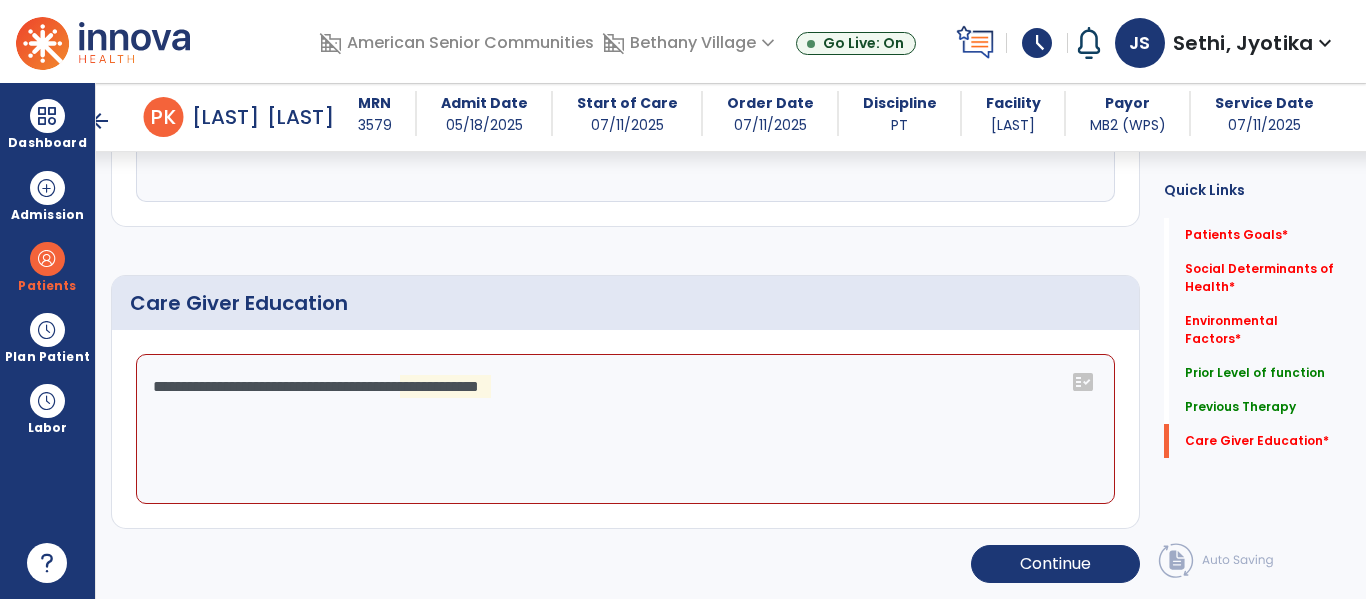 click on "**********" 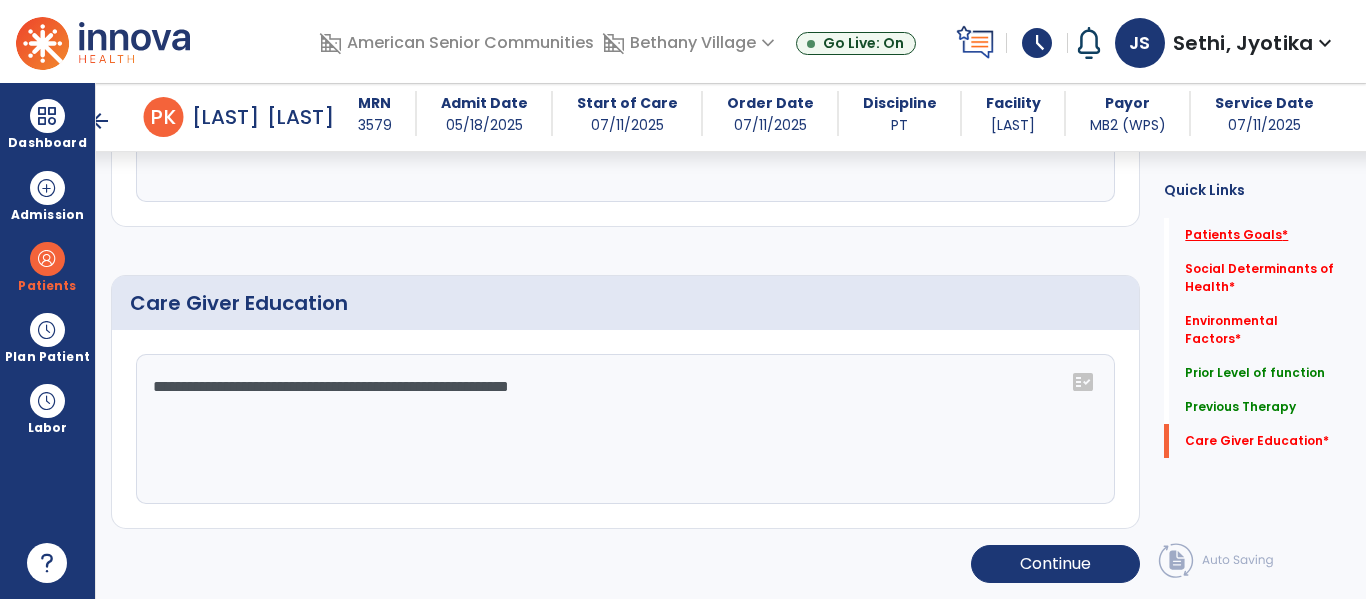 type on "**********" 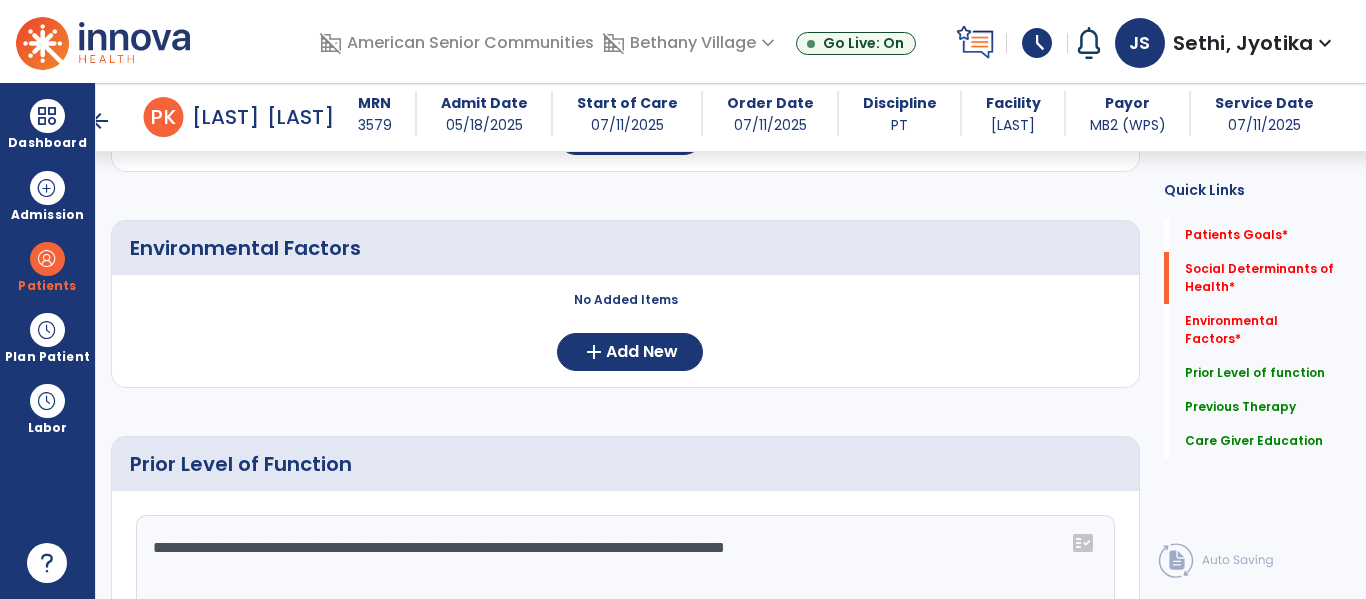 scroll, scrollTop: 60, scrollLeft: 0, axis: vertical 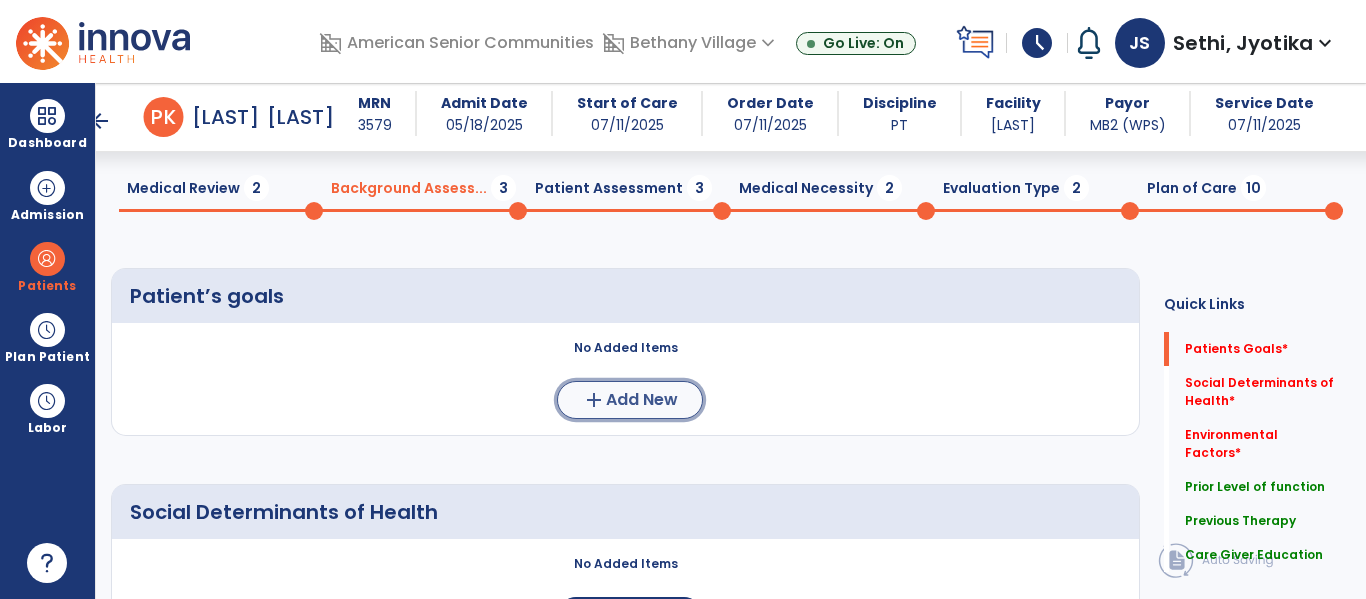 click on "Add New" 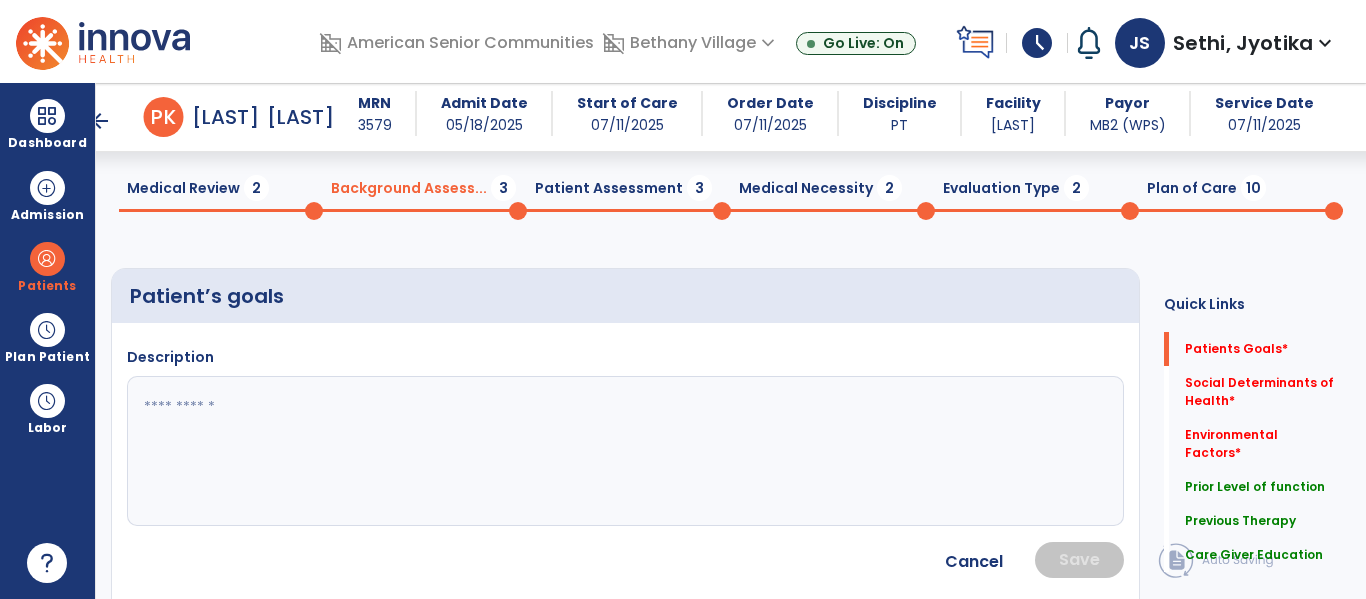 click 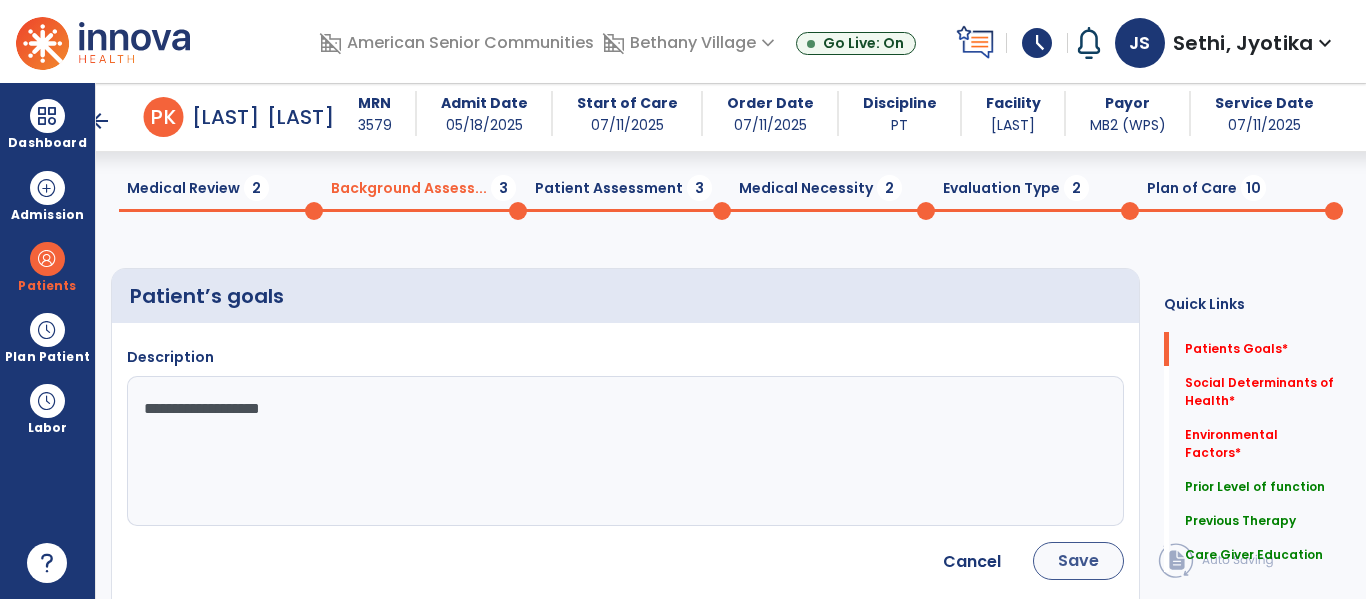 type on "**********" 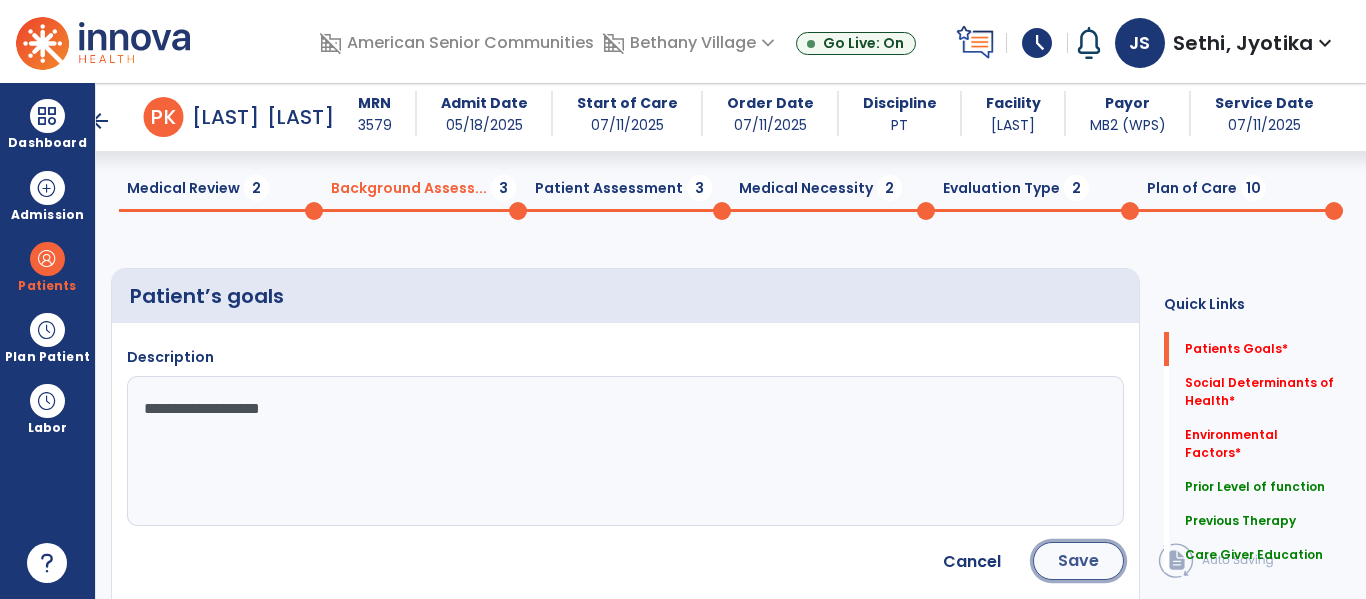 click on "Save" 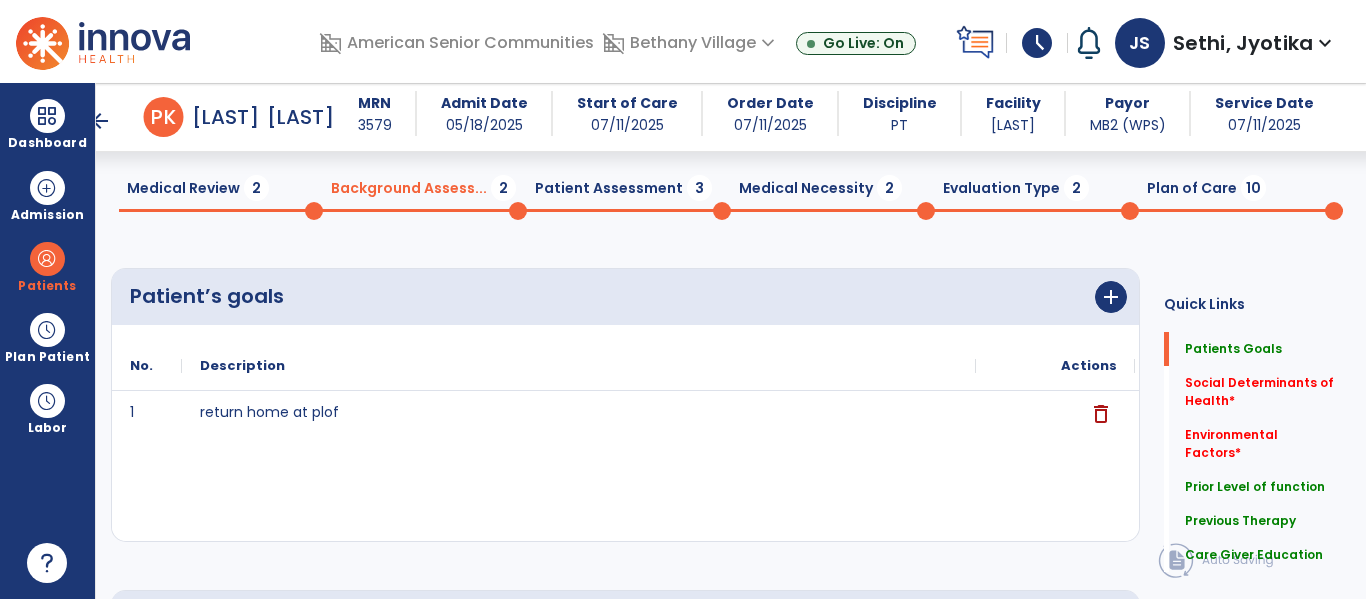 click on "Evaluation Type  2" 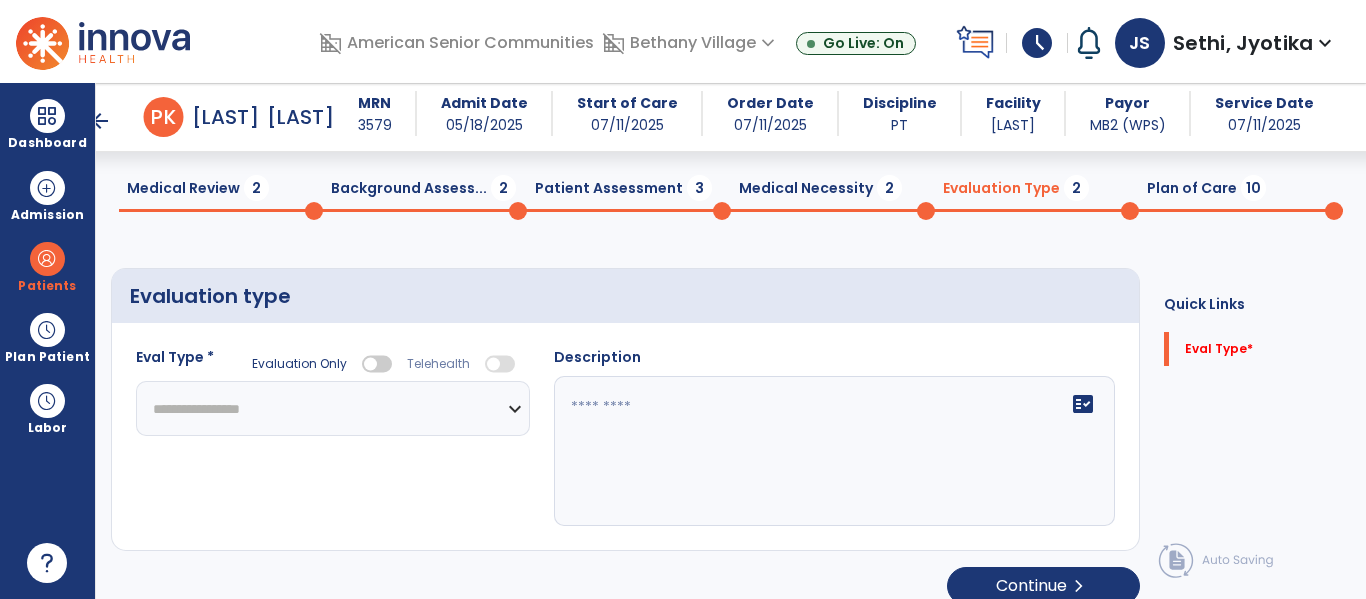 click on "fact_check" 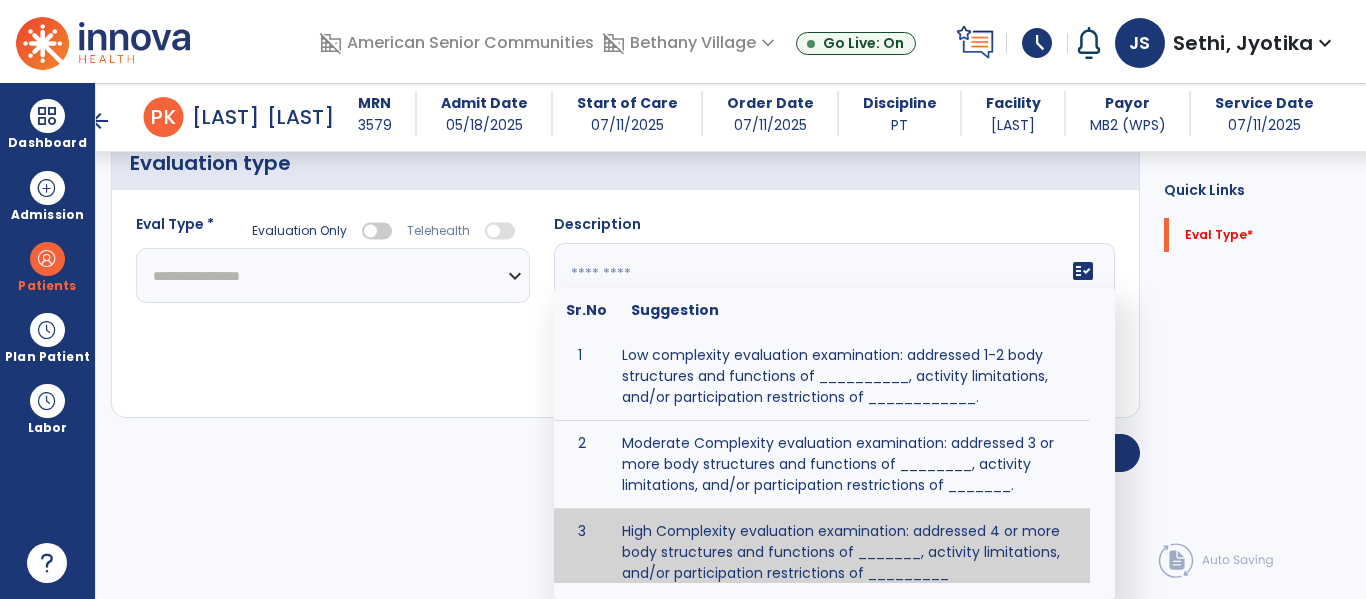 type on "**********" 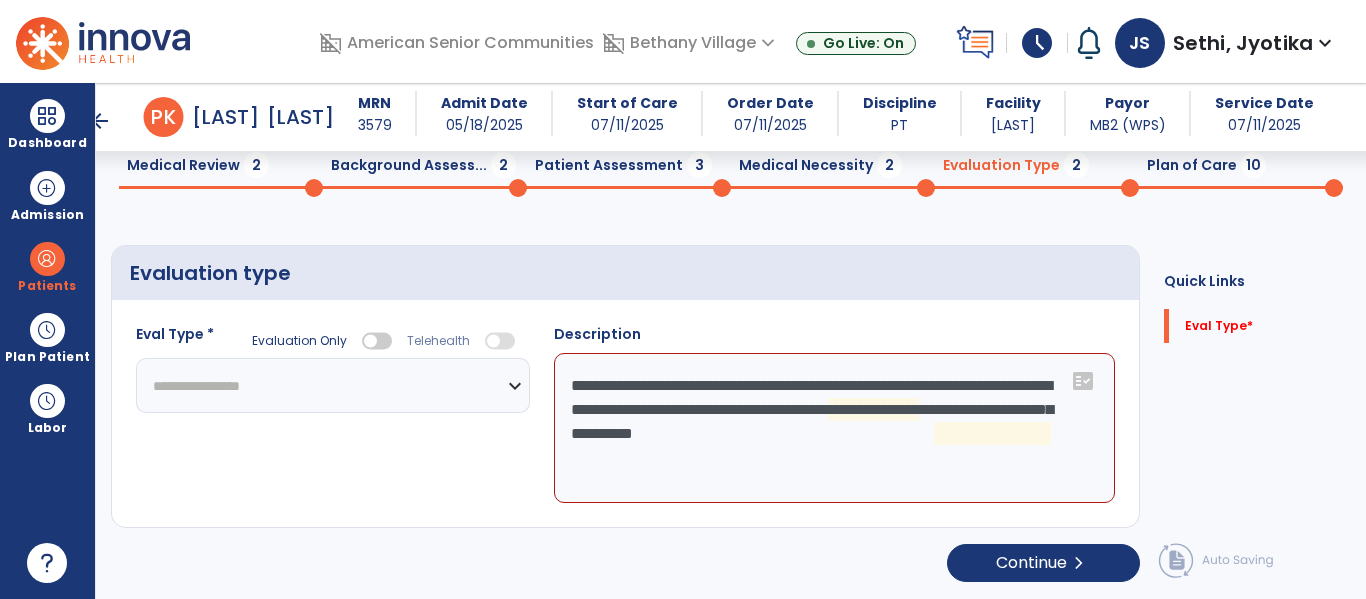 scroll, scrollTop: 83, scrollLeft: 0, axis: vertical 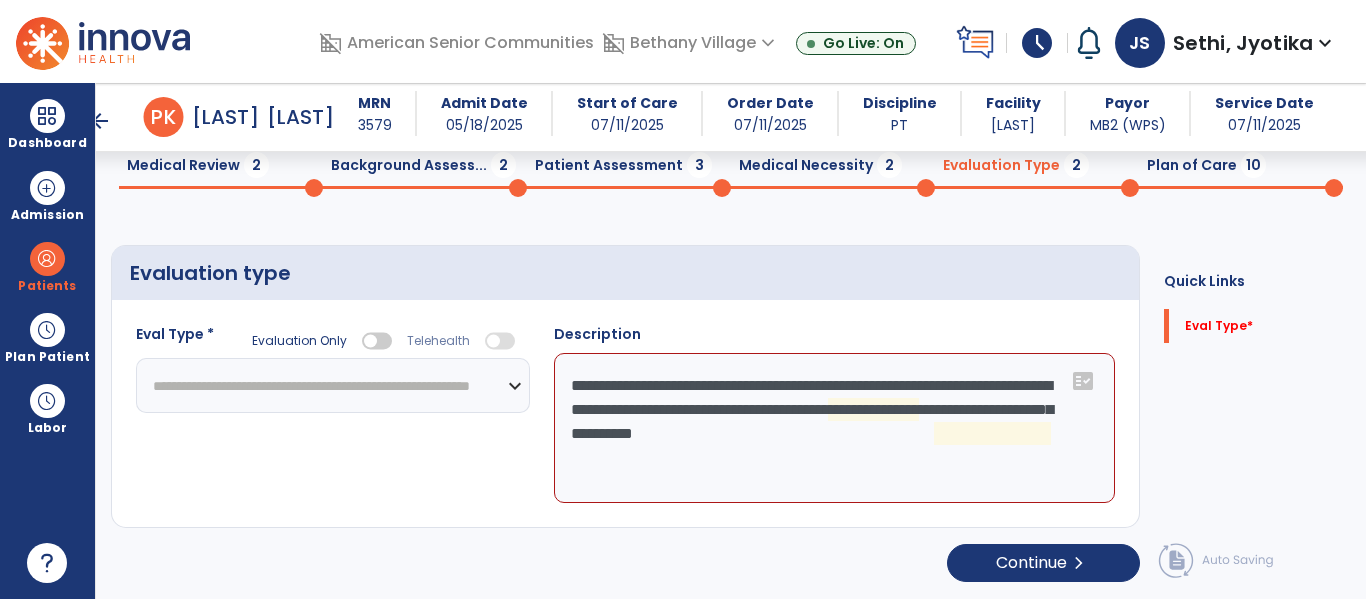 click on "**********" 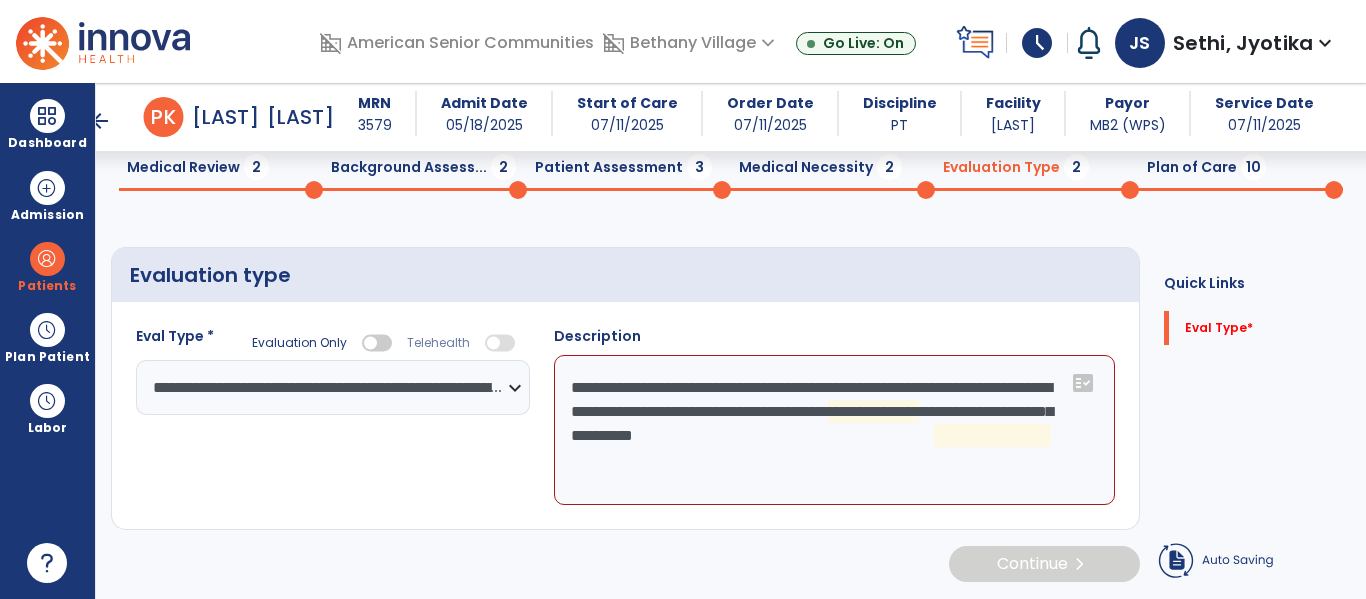 scroll, scrollTop: 83, scrollLeft: 0, axis: vertical 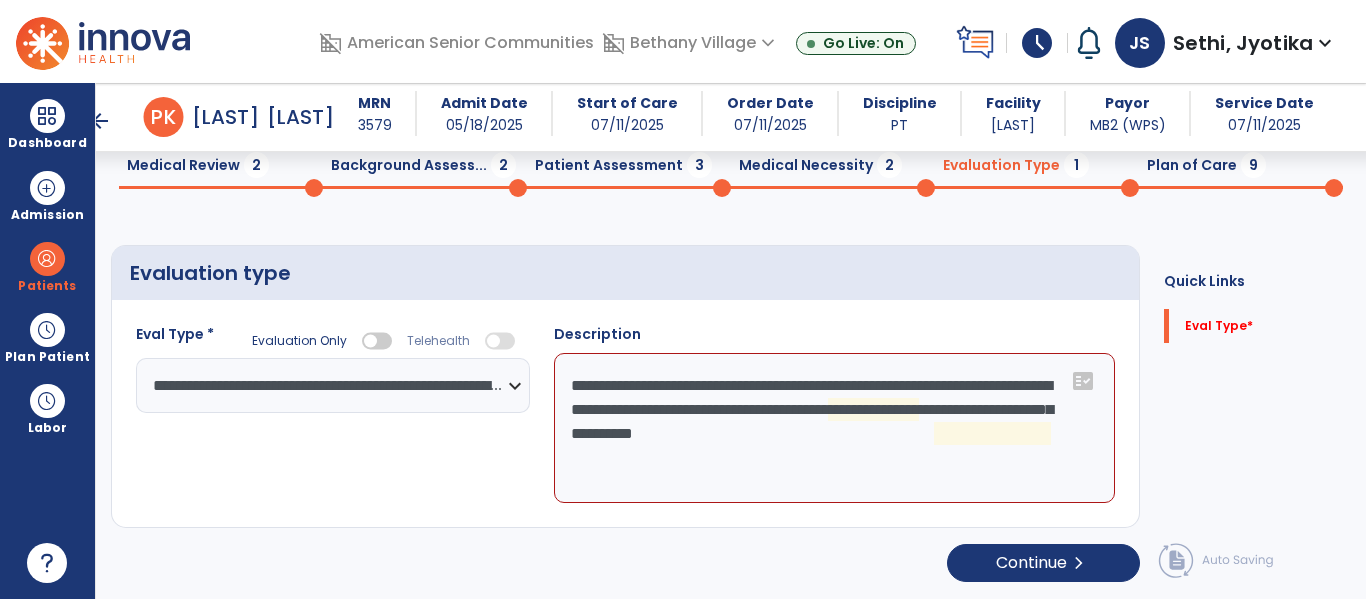 click on "**********" 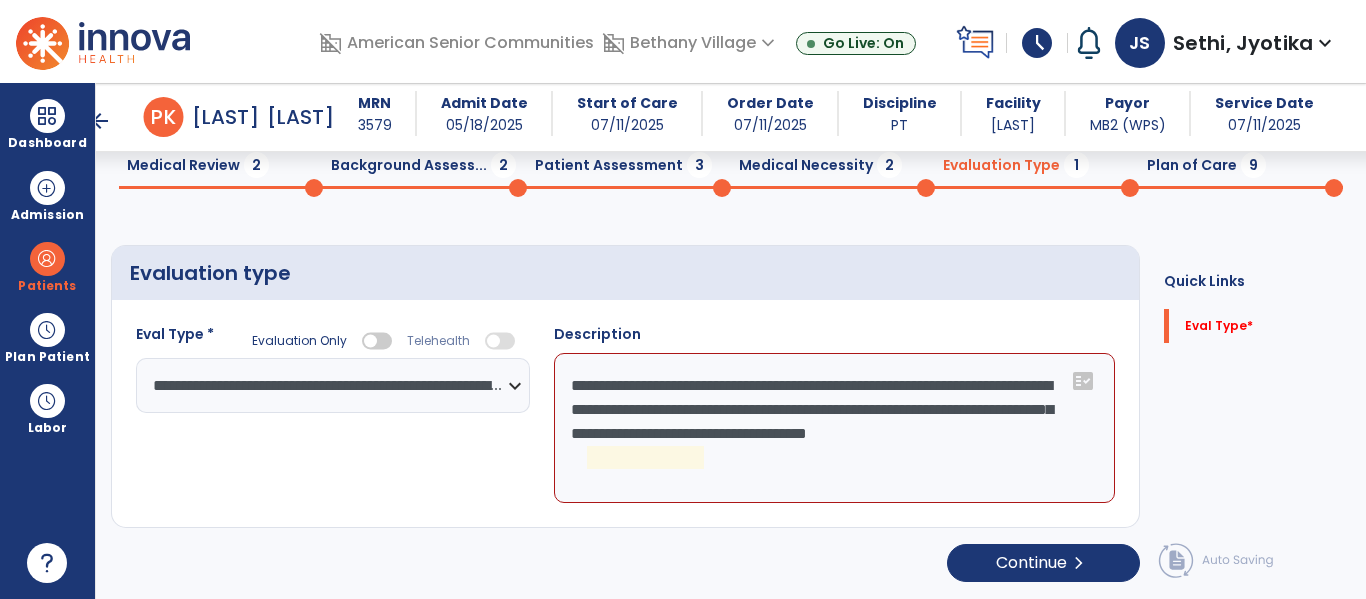 click on "**********" 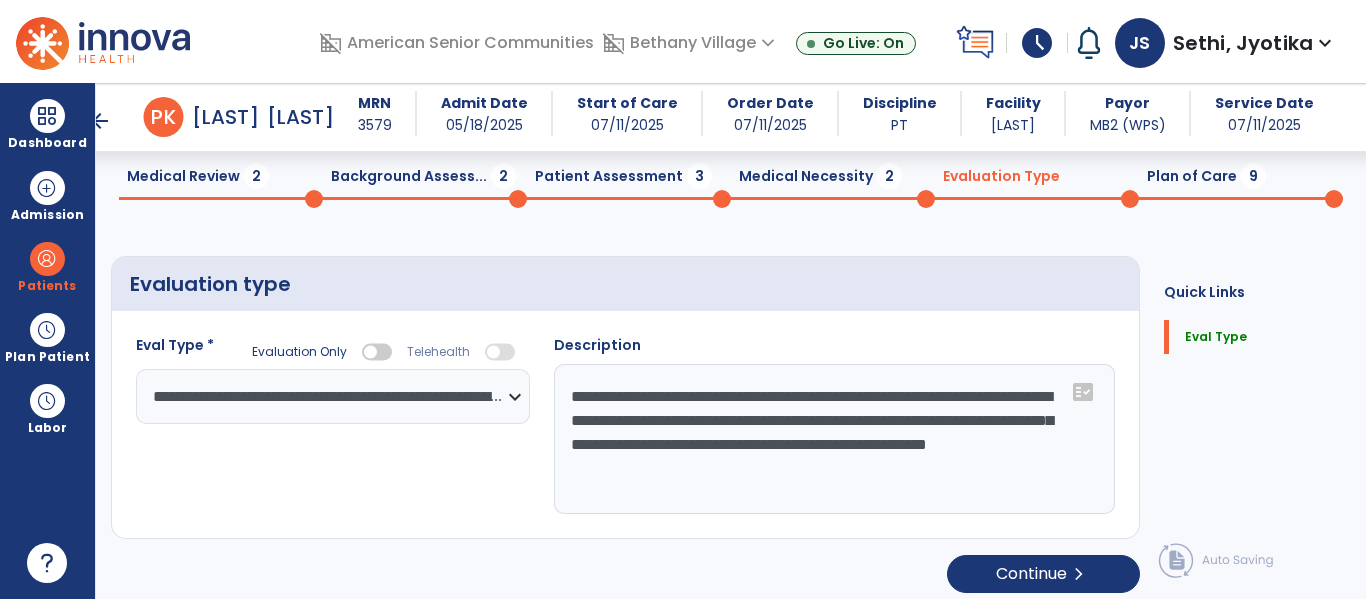 scroll, scrollTop: 52, scrollLeft: 0, axis: vertical 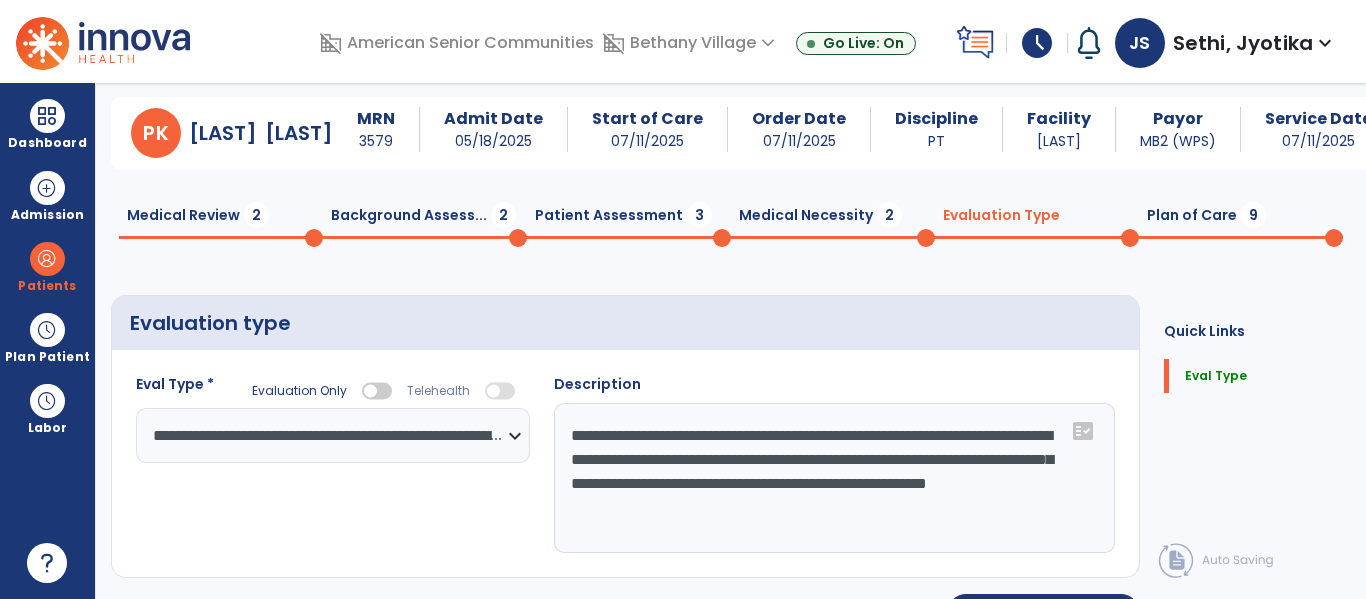 type on "**********" 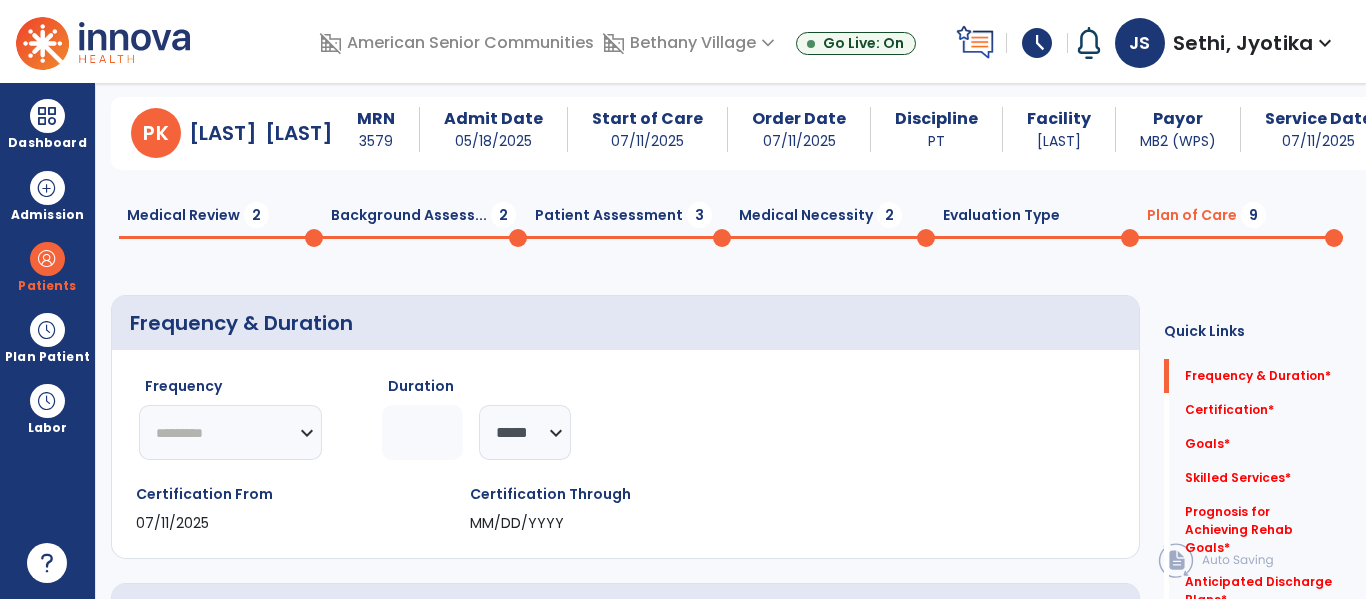 click on "********* ** ** ** ** ** ** **" 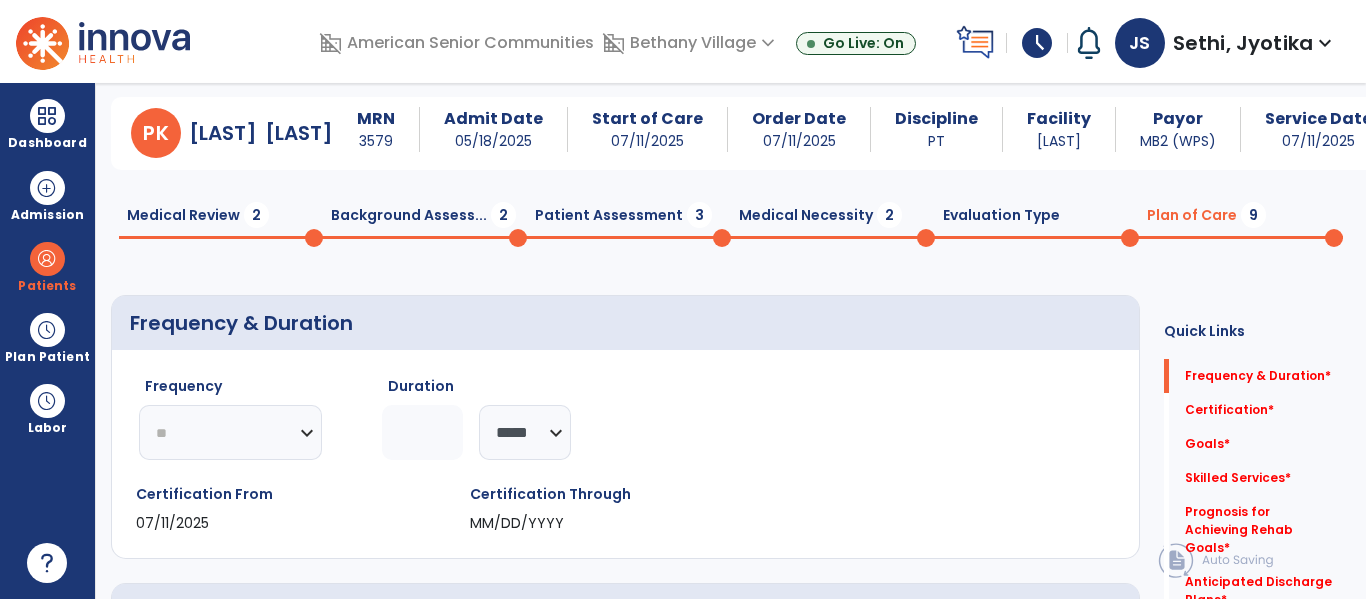click on "********* ** ** ** ** ** ** **" 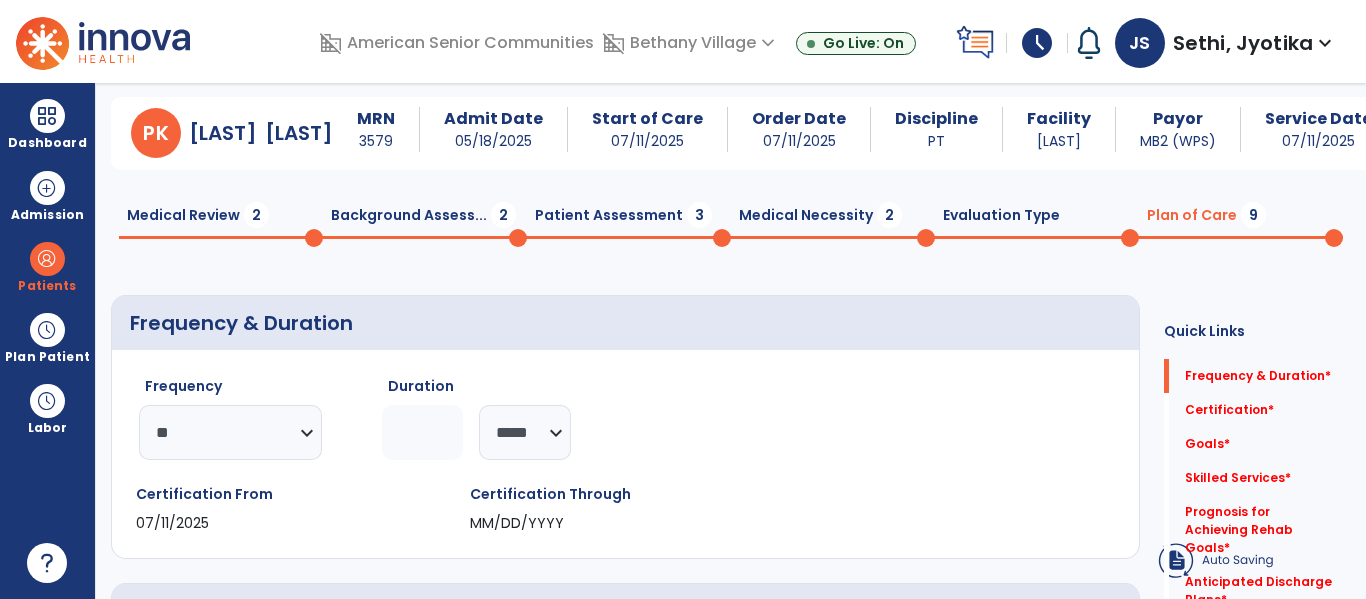 click 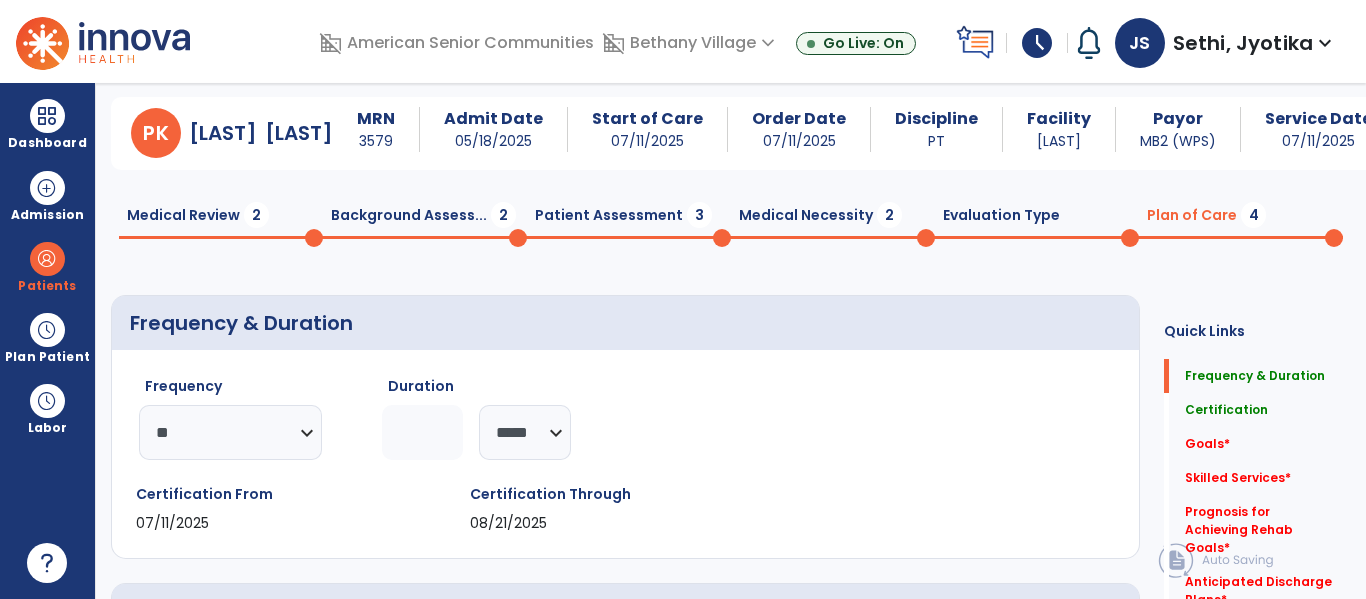 type on "*" 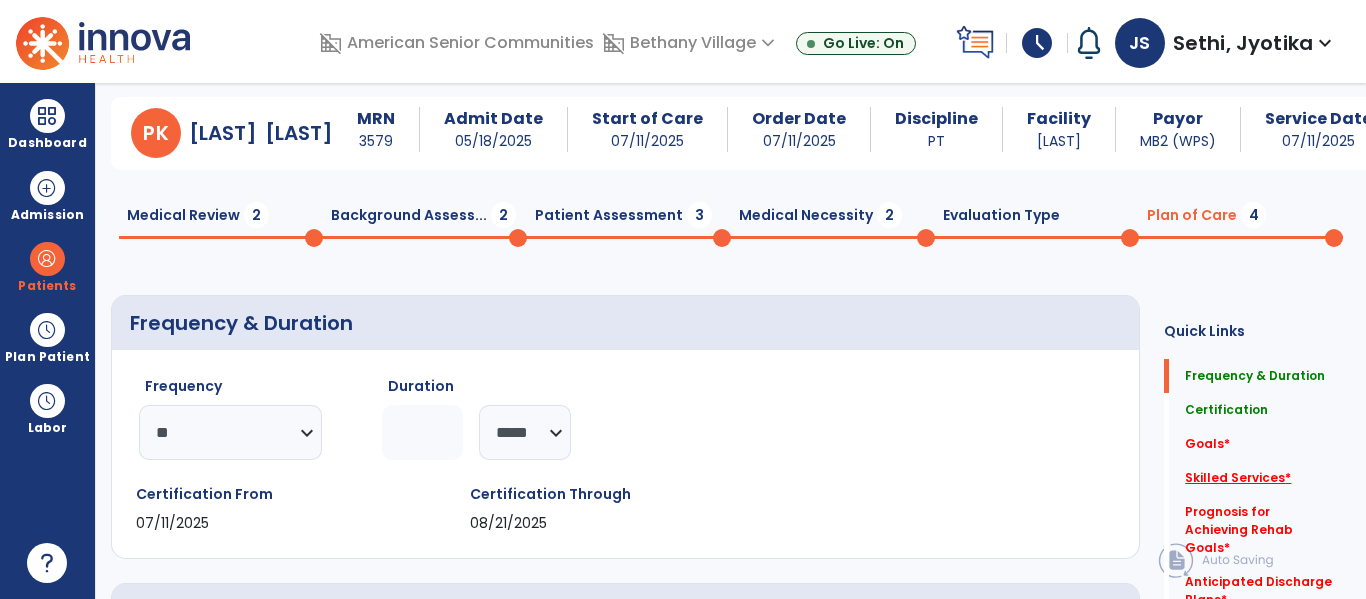 click on "Skilled Services   *" 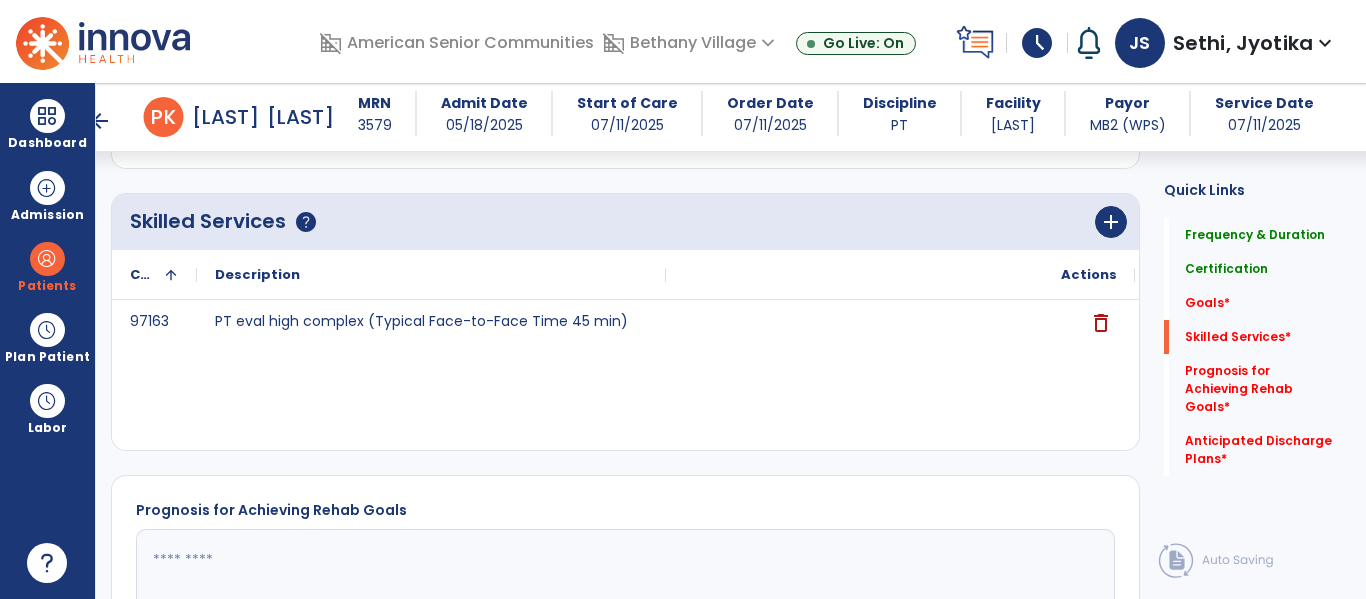scroll, scrollTop: 616, scrollLeft: 0, axis: vertical 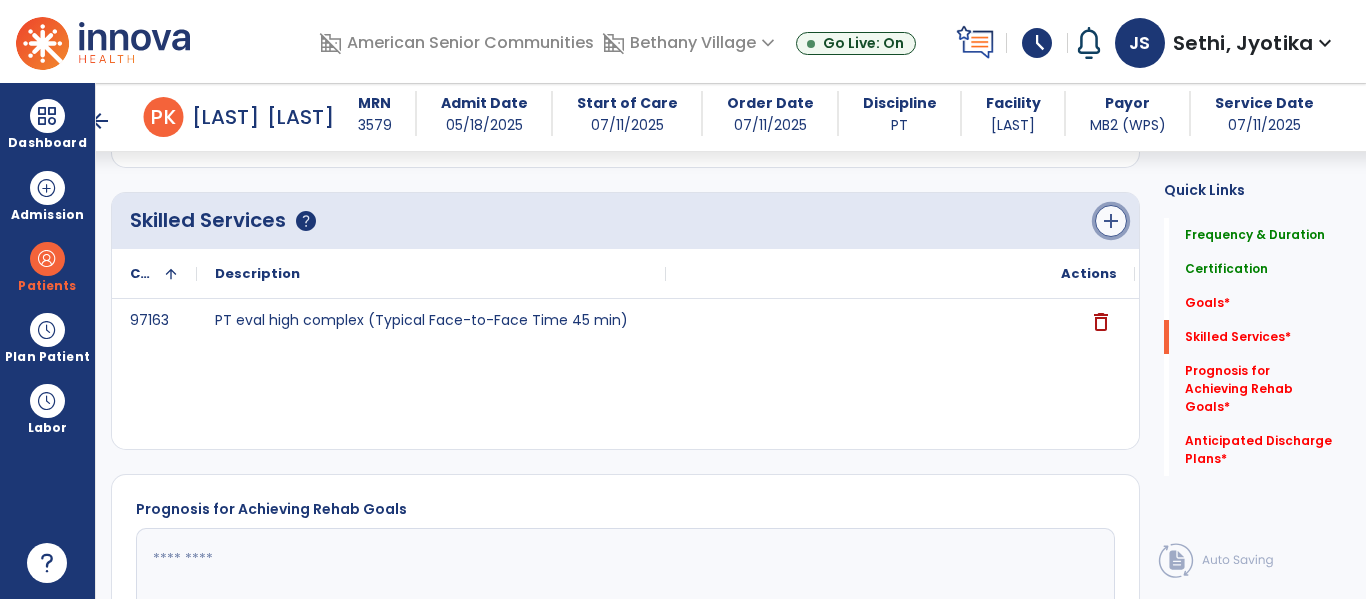 click on "add" 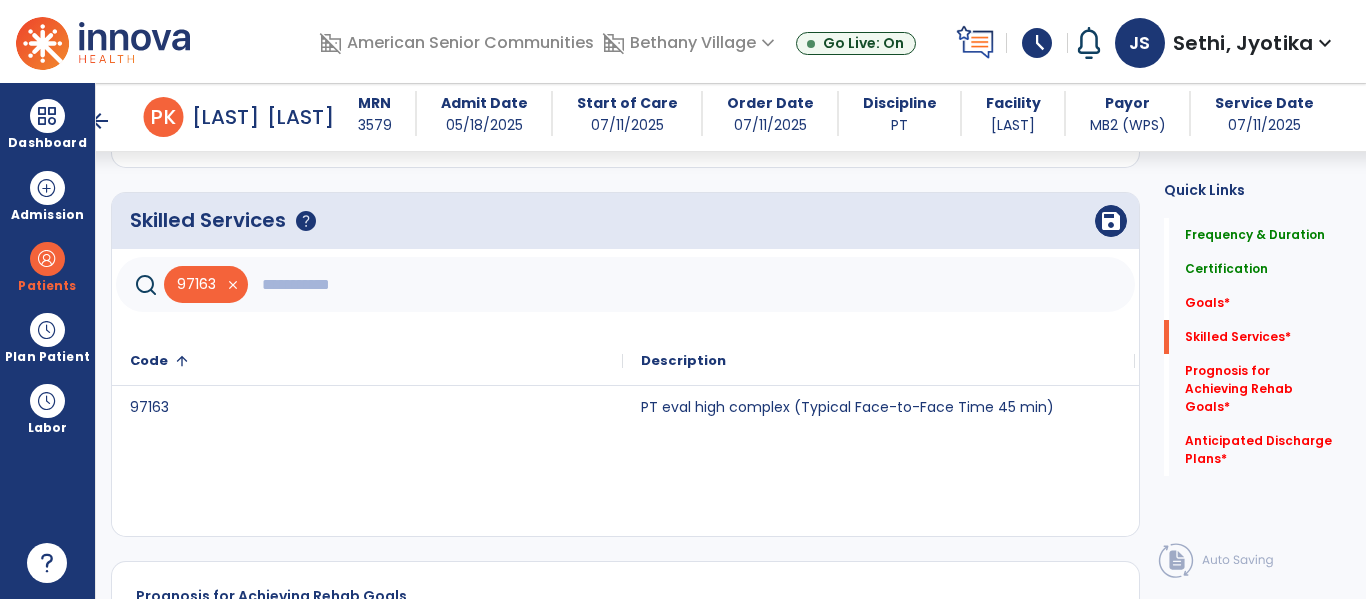 click 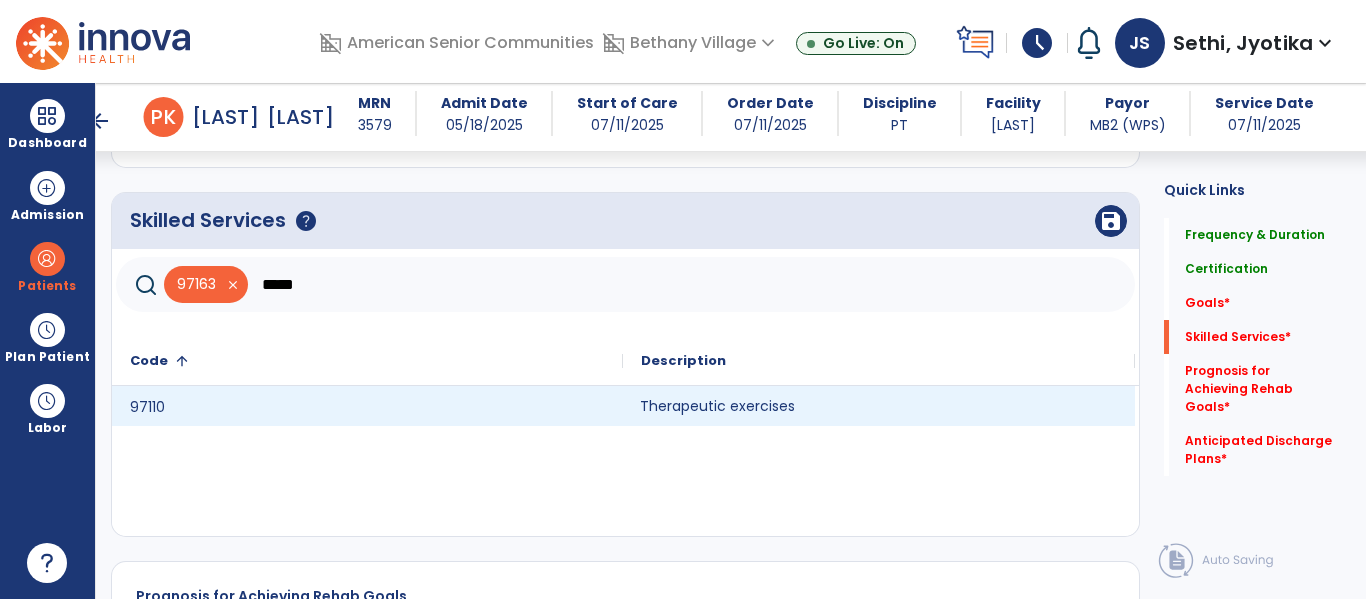 click on "Therapeutic exercises" 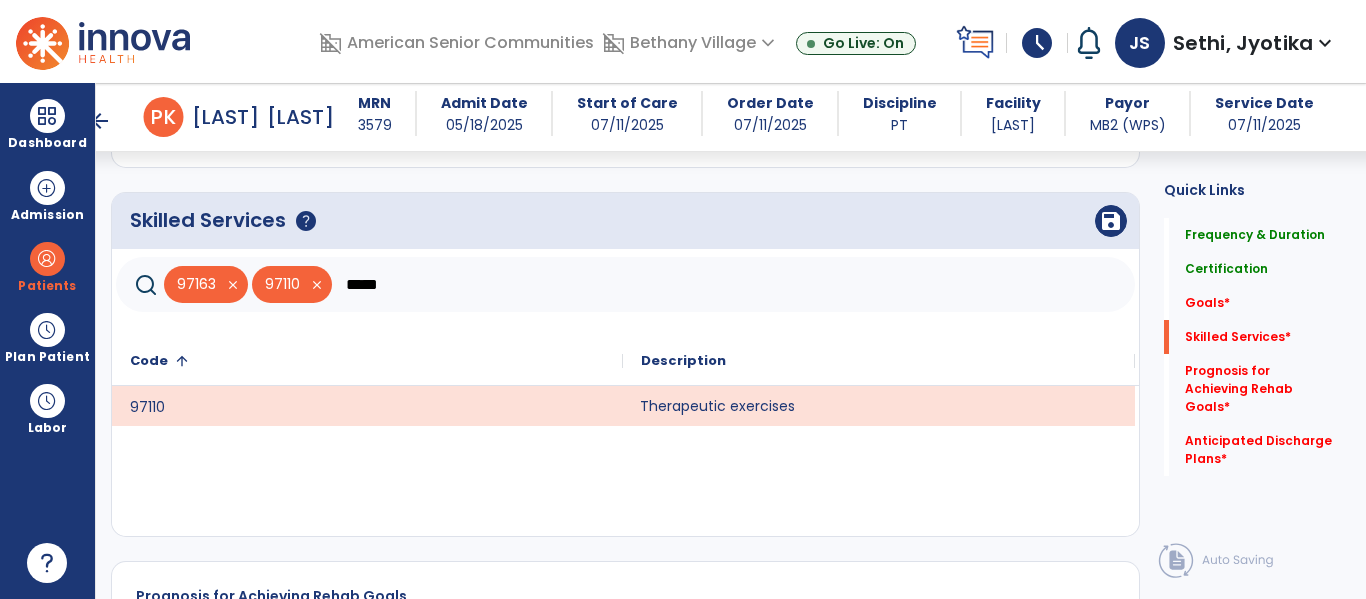 click on "*****" 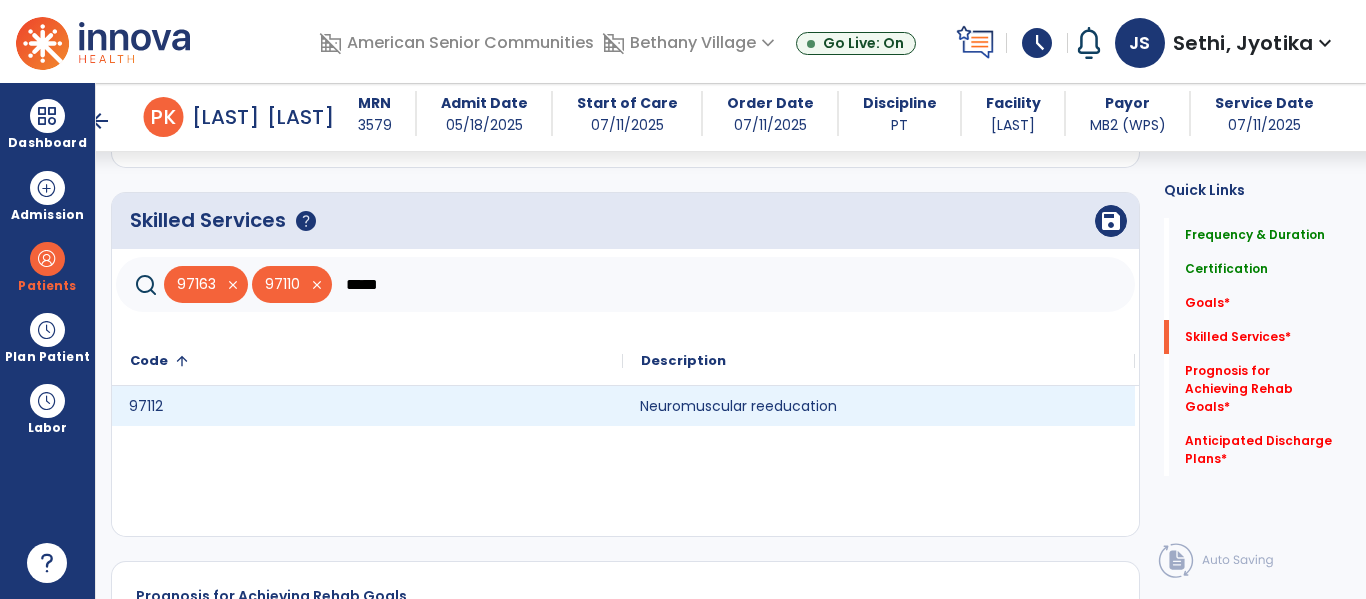 click on "97112" 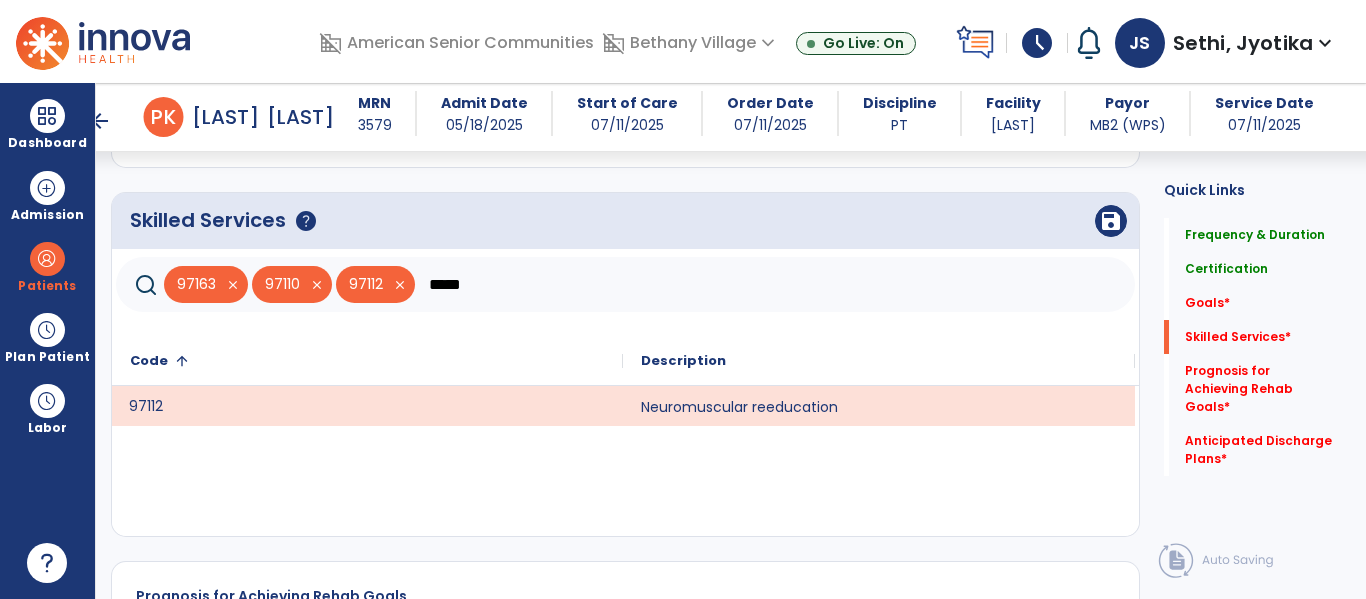click on "*****" 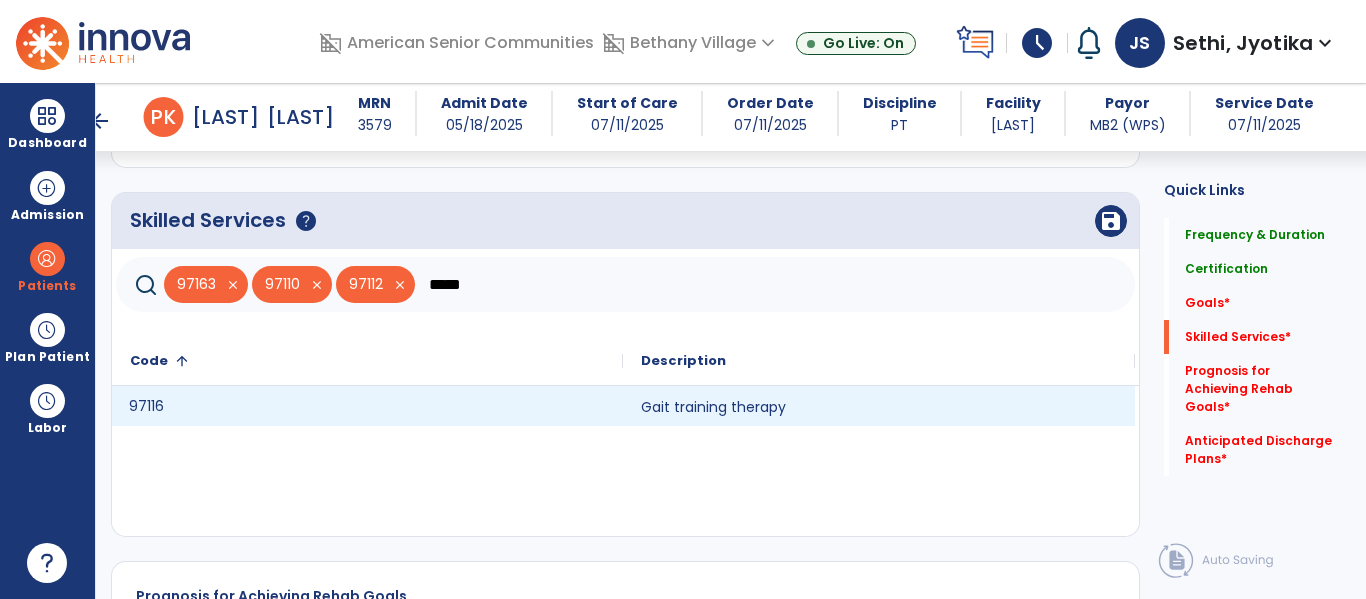 click on "97116" 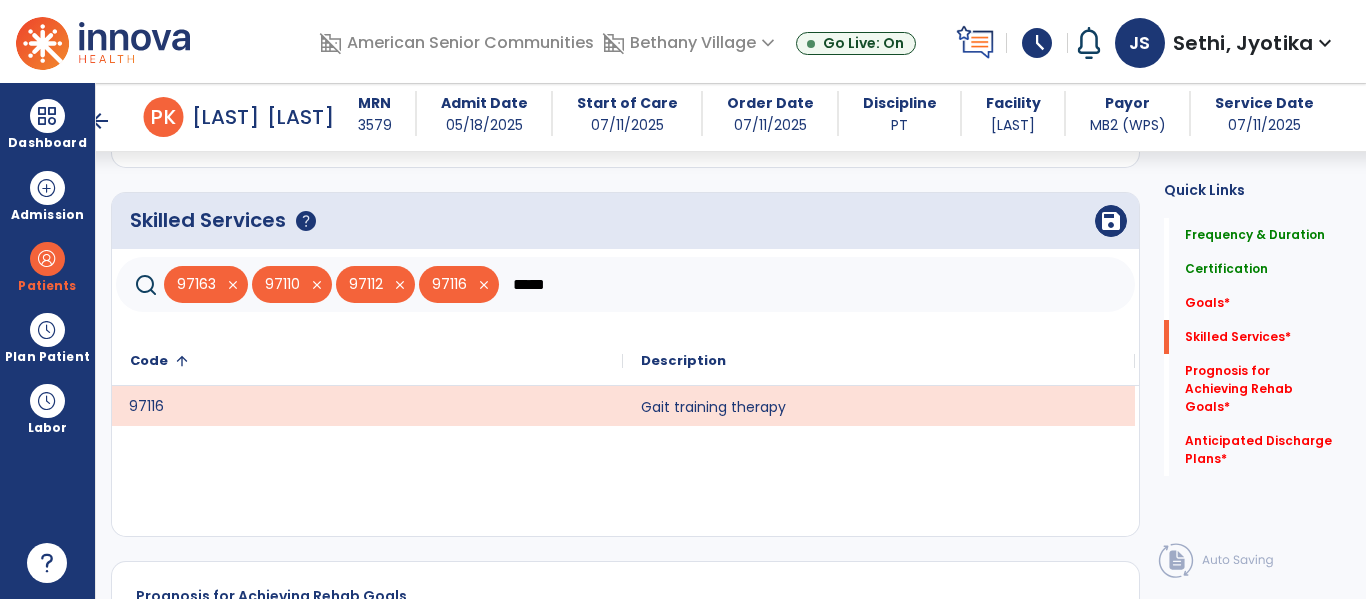 click on "*****" 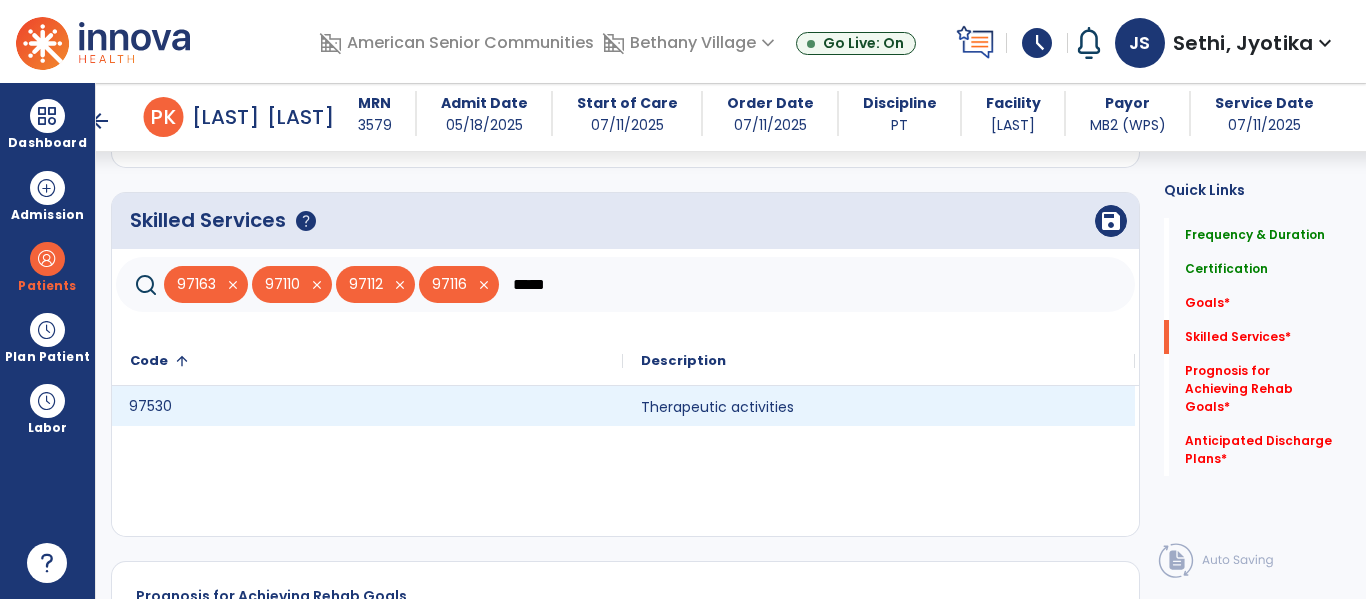 click on "97530" 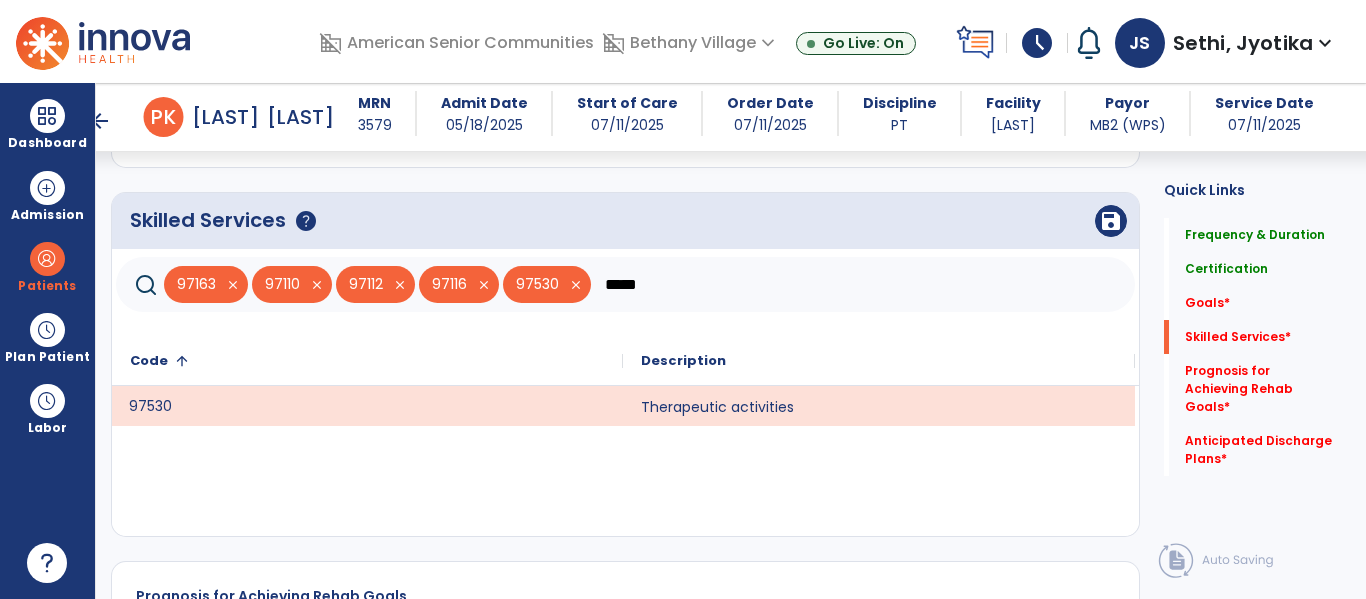click on "*****" 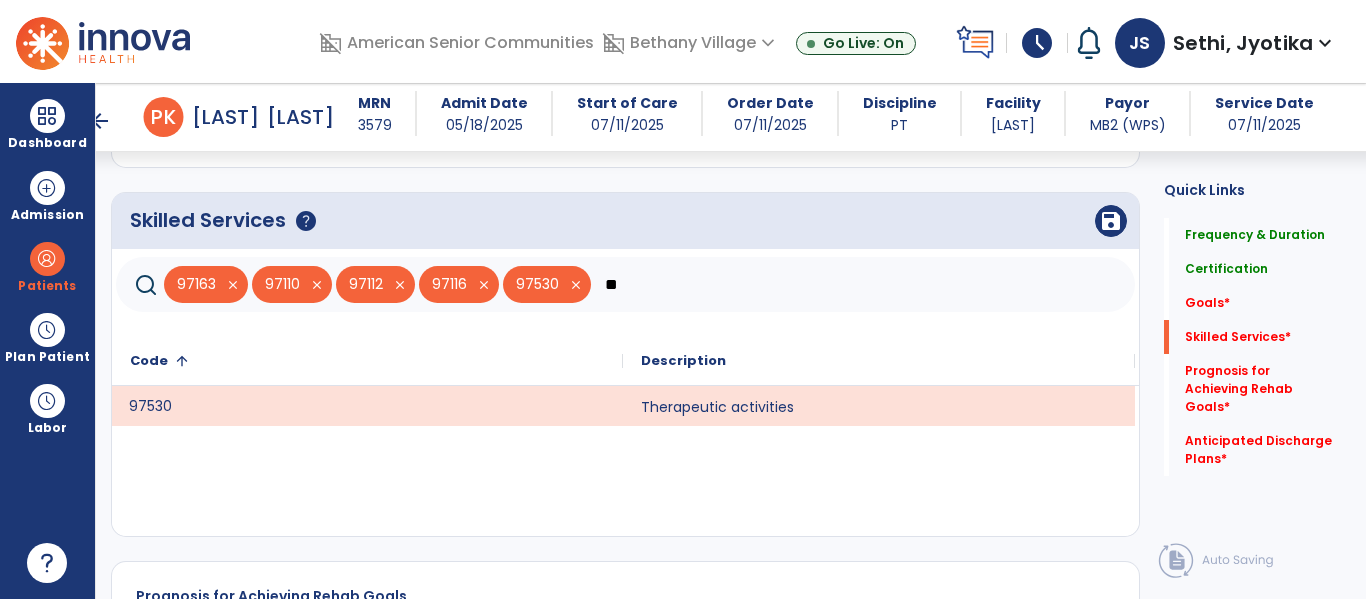 type on "*" 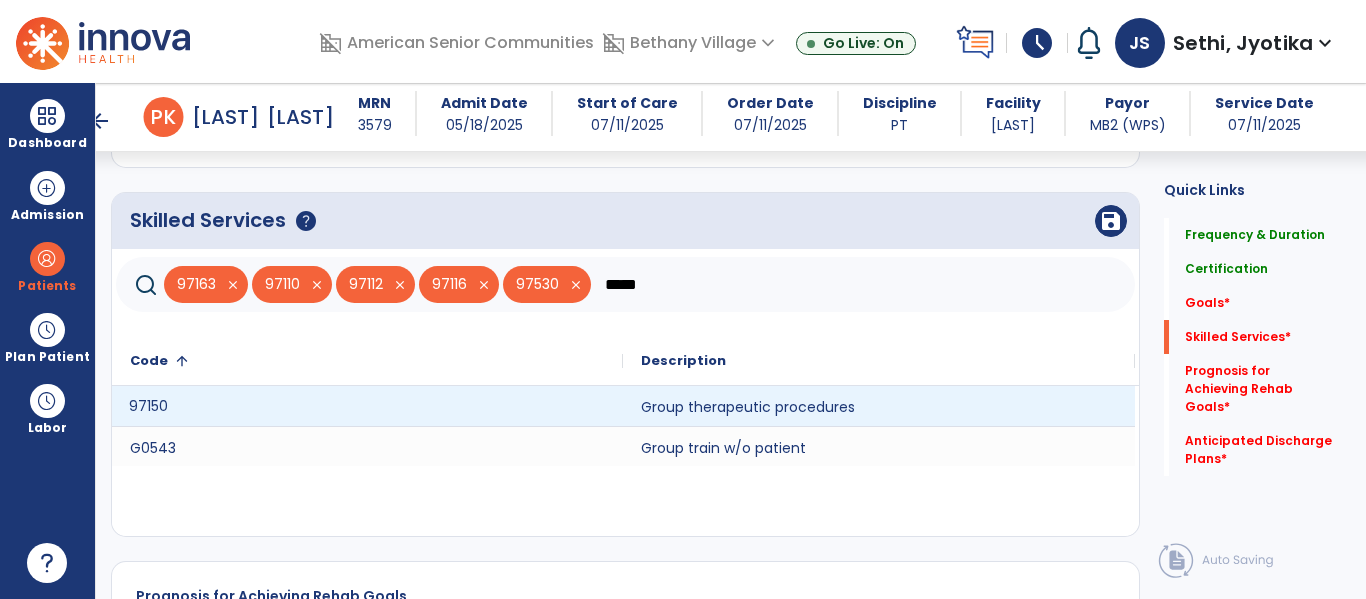 type on "*****" 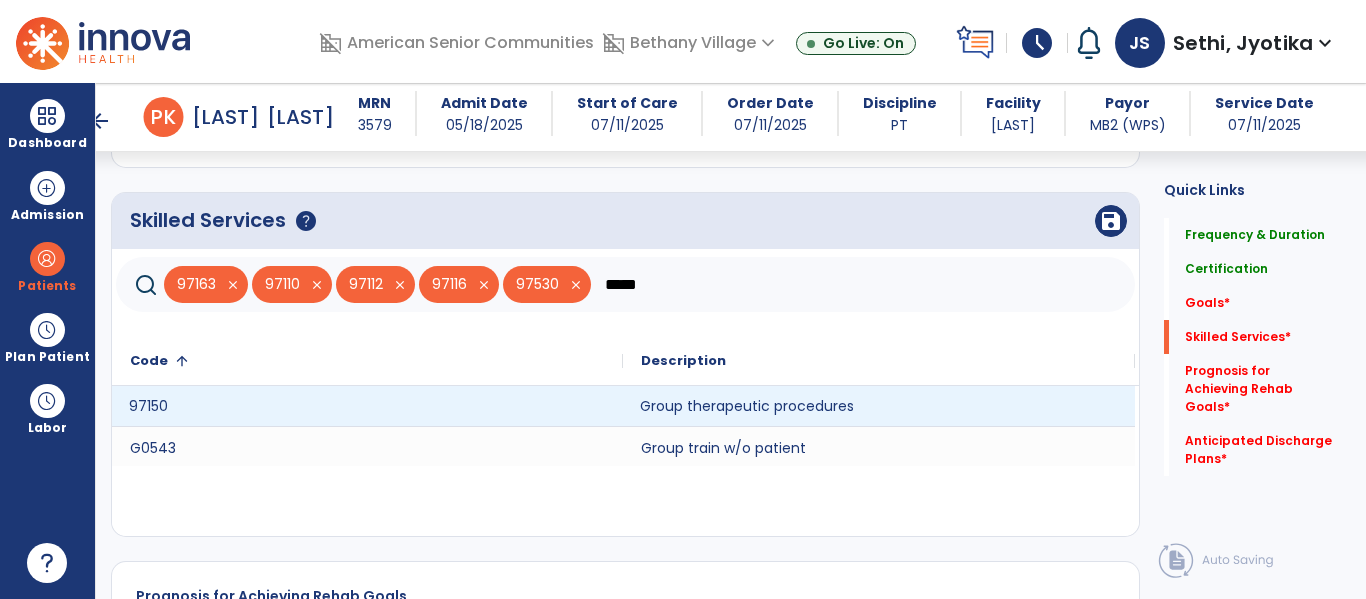 click on "Group therapeutic procedures" 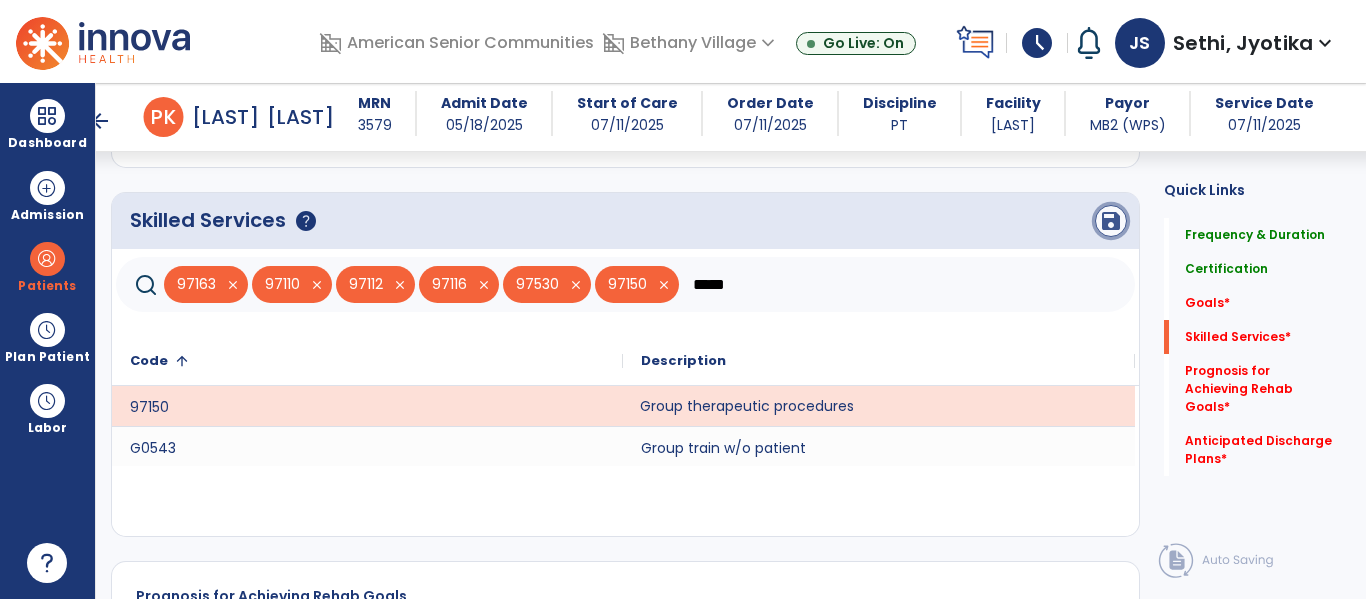 click on "save" 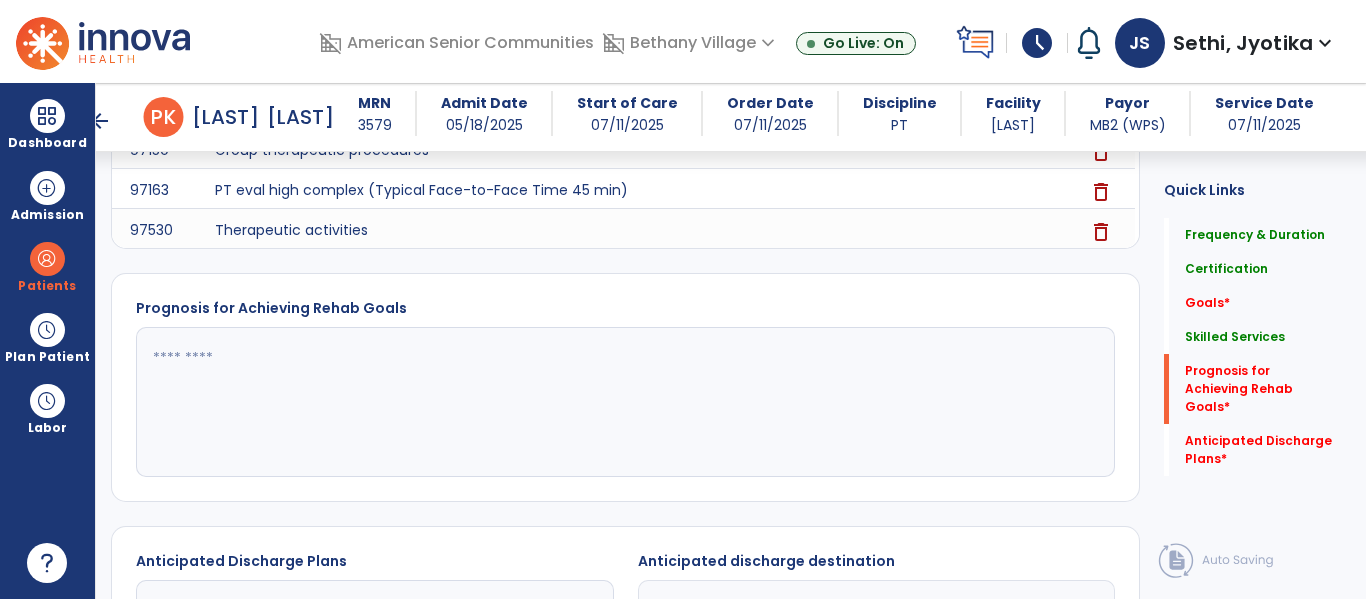 scroll, scrollTop: 922, scrollLeft: 0, axis: vertical 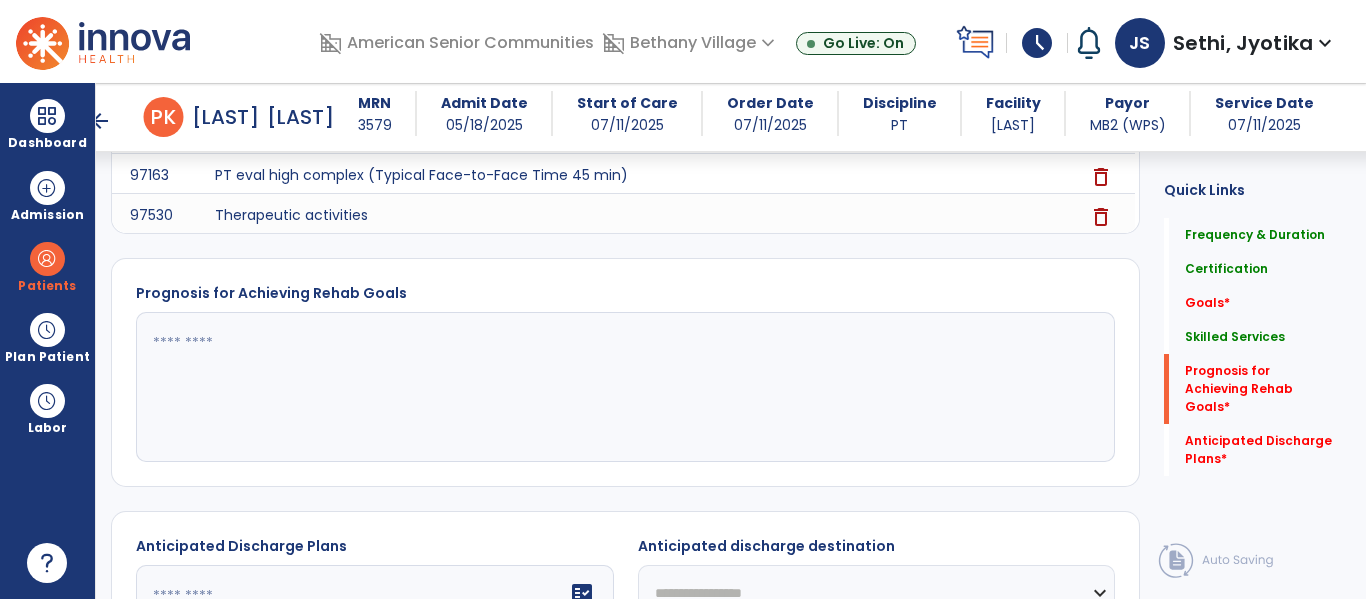 click 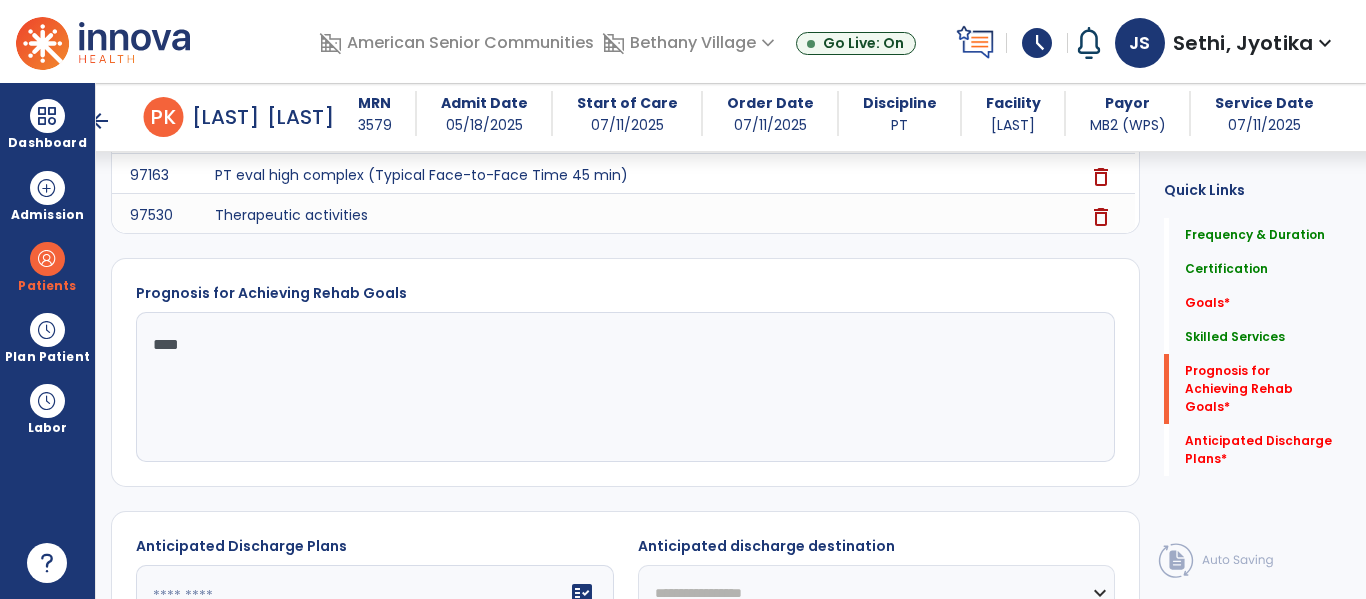 scroll, scrollTop: 1159, scrollLeft: 0, axis: vertical 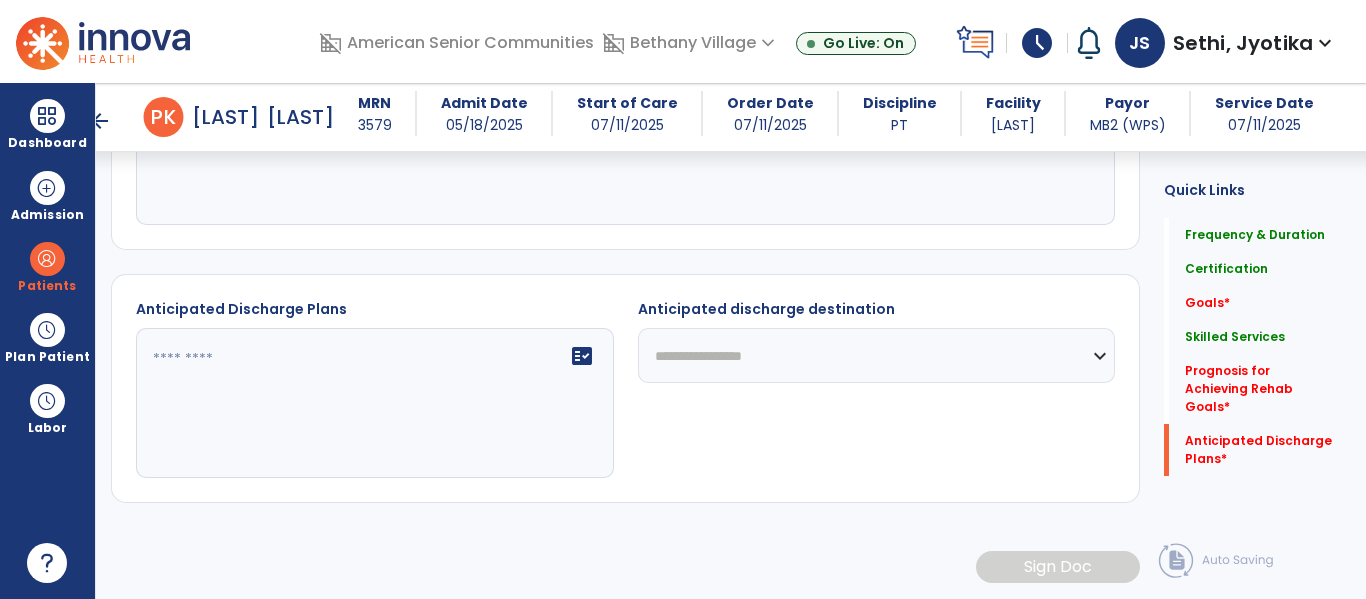type on "****" 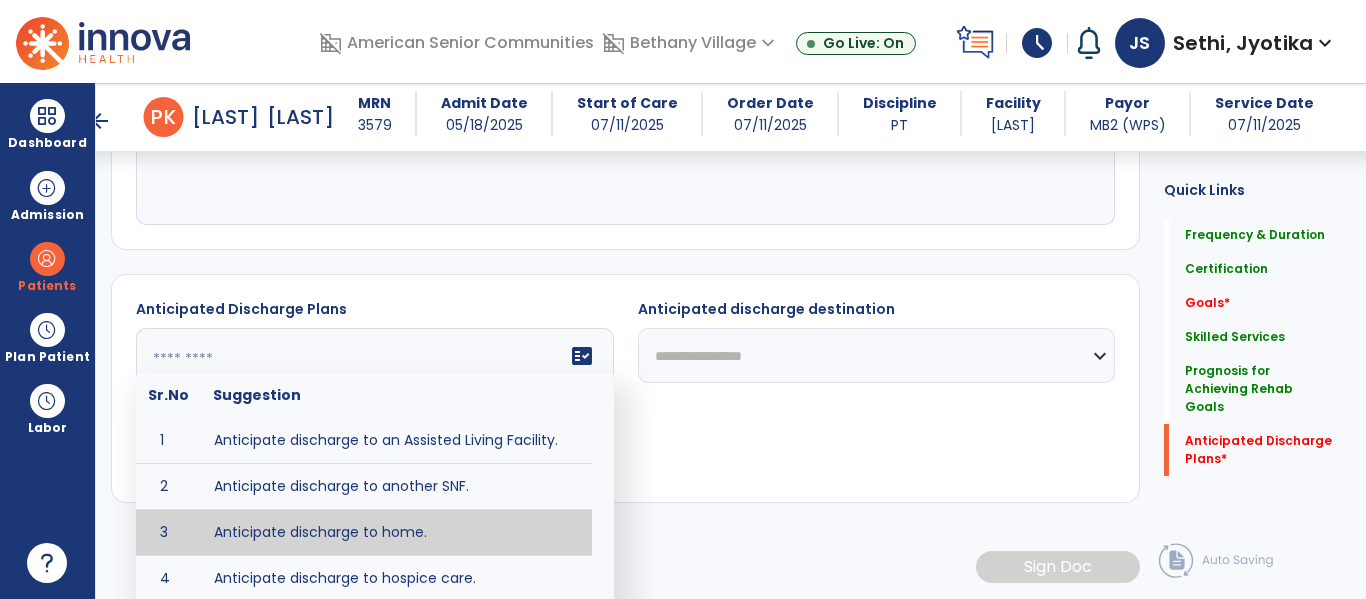 type on "**********" 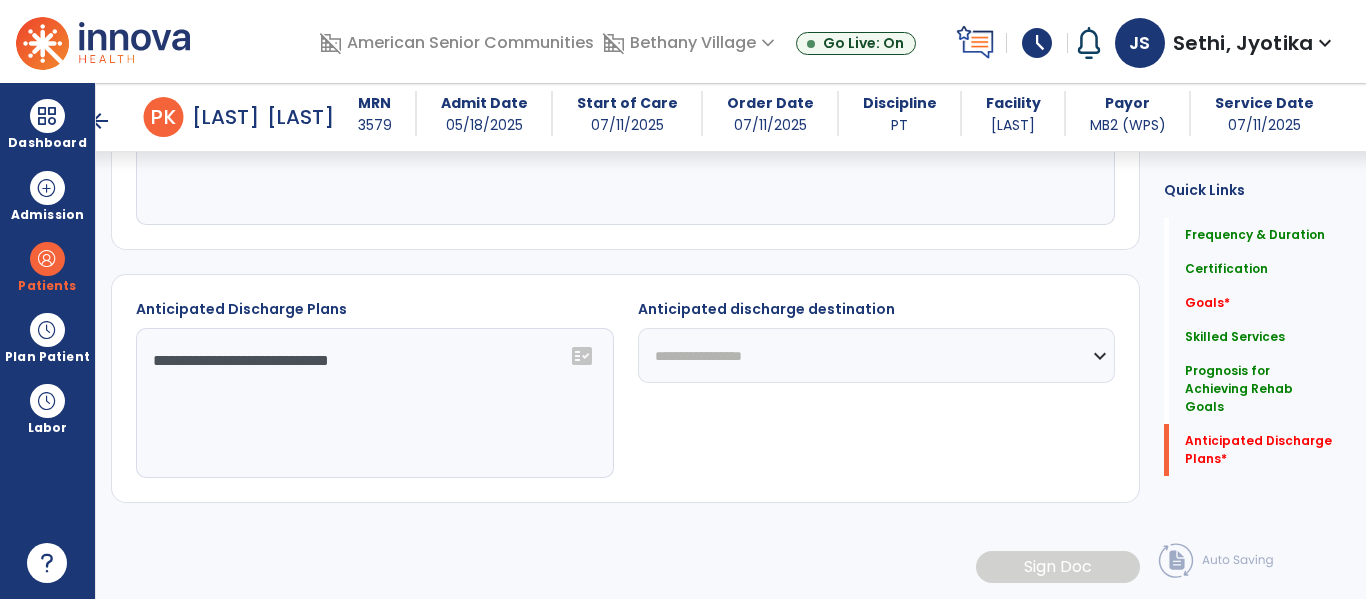click on "**********" 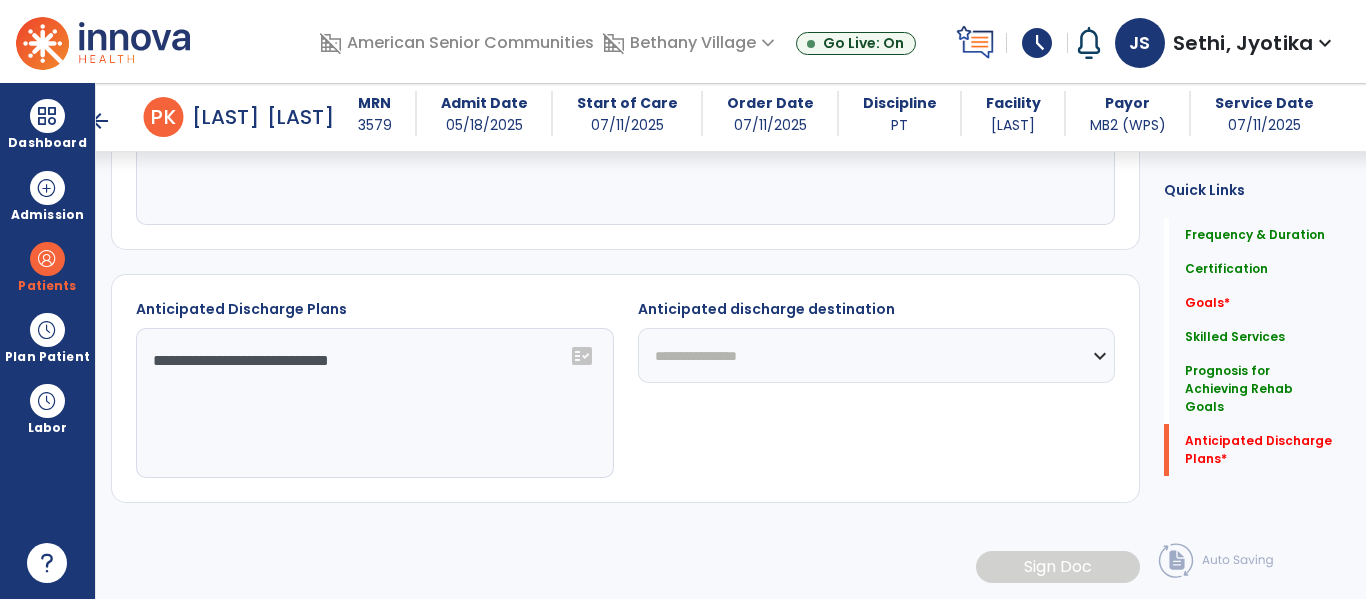click on "**********" 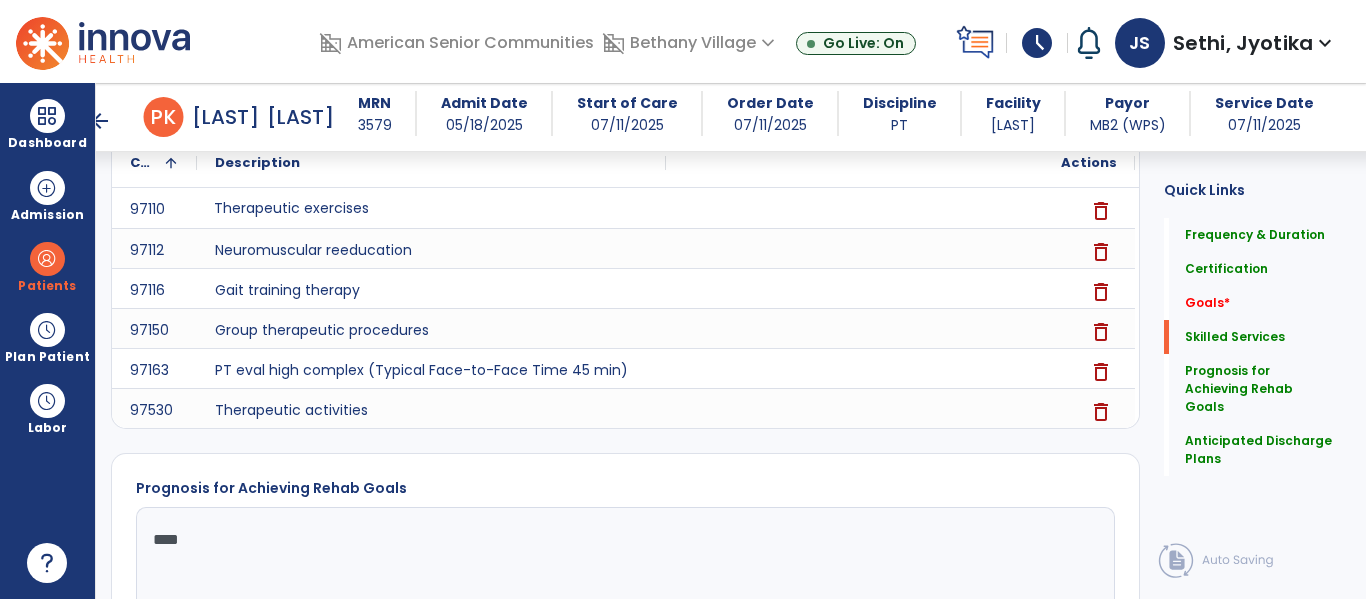 scroll, scrollTop: 0, scrollLeft: 0, axis: both 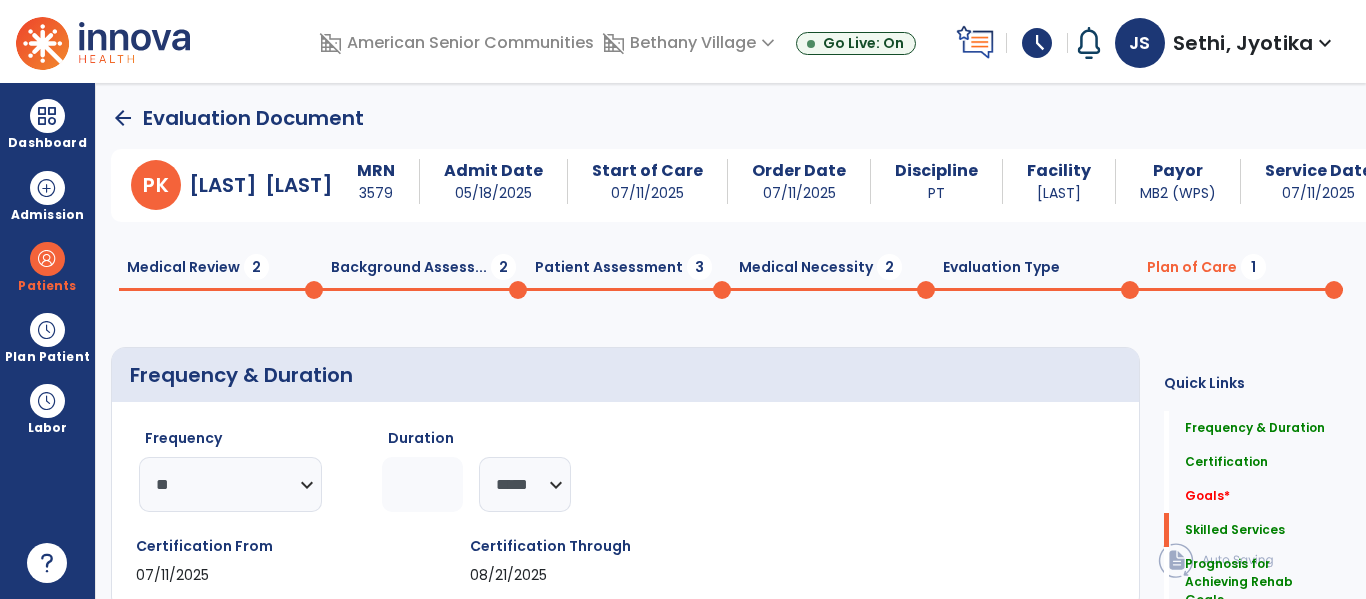 click on "Medical Necessity  2" 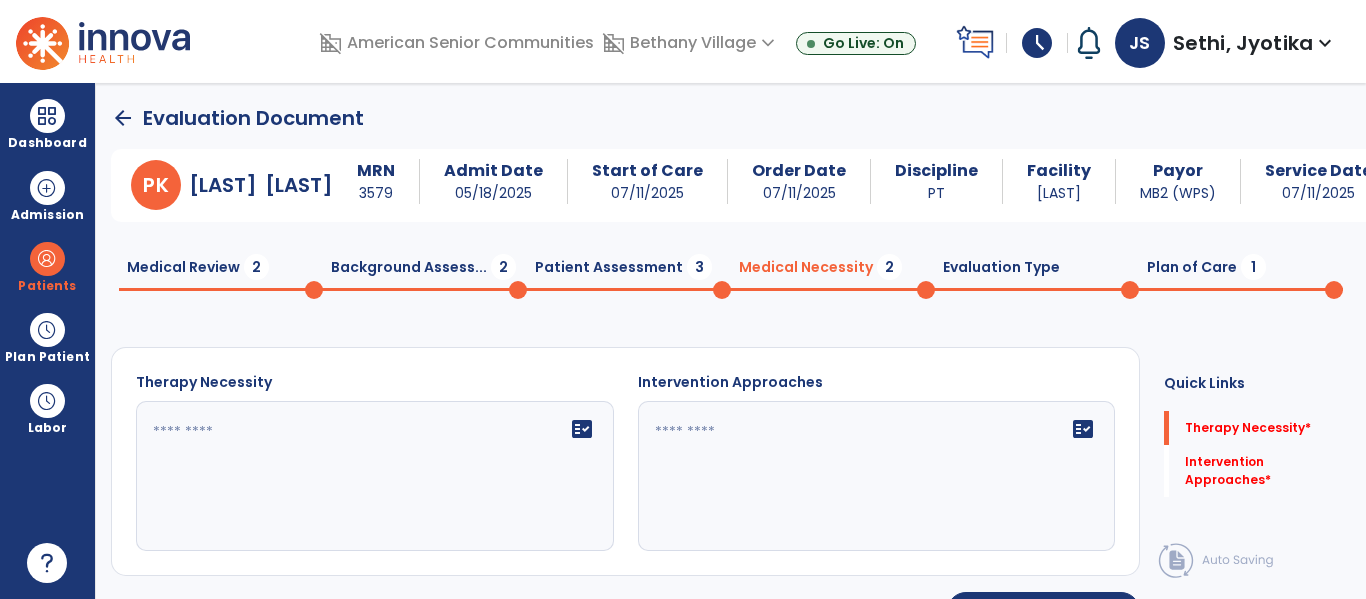 scroll, scrollTop: 47, scrollLeft: 0, axis: vertical 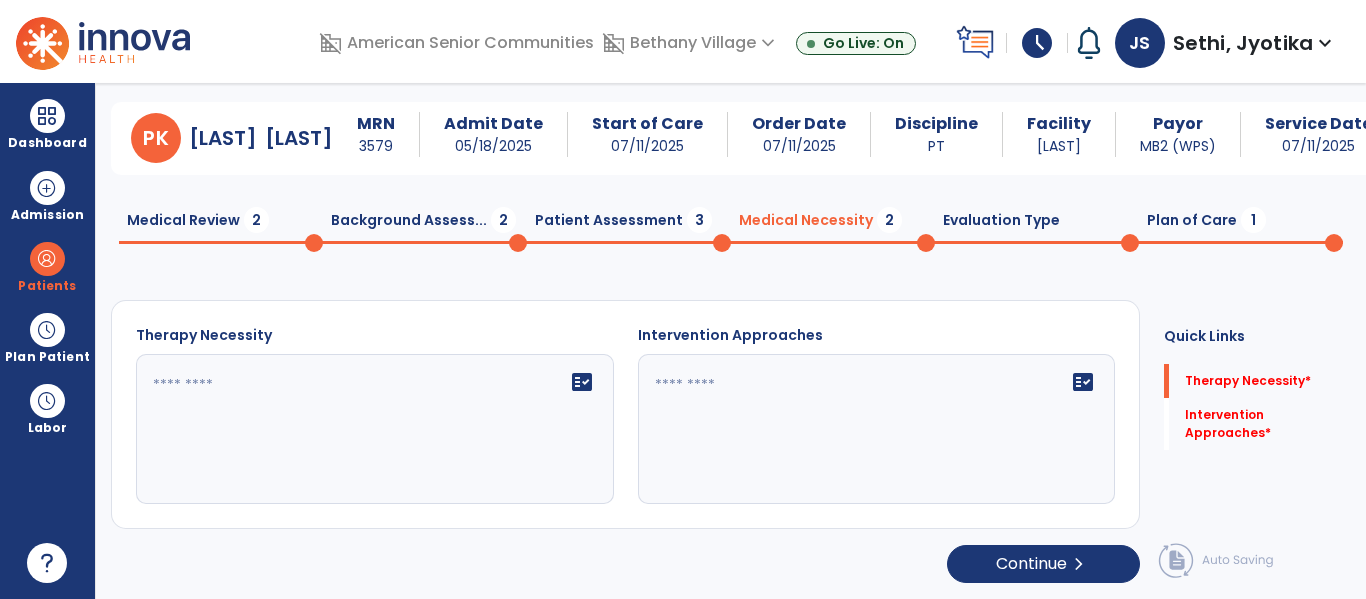 click on "fact_check" 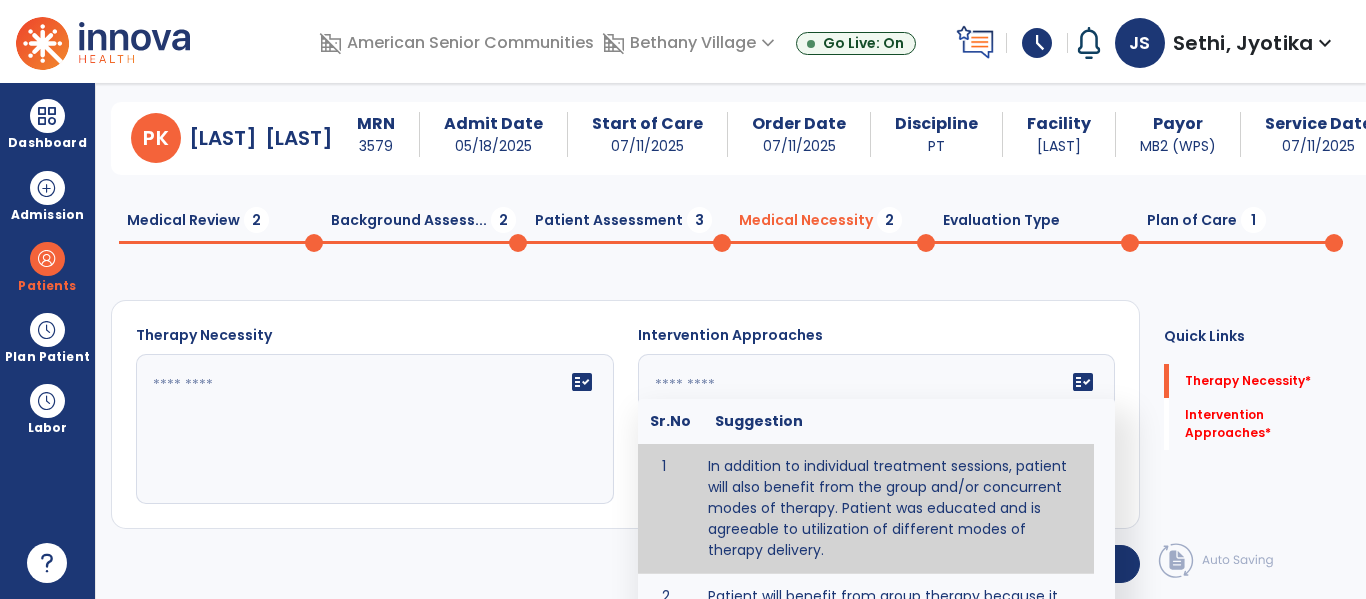 type on "**********" 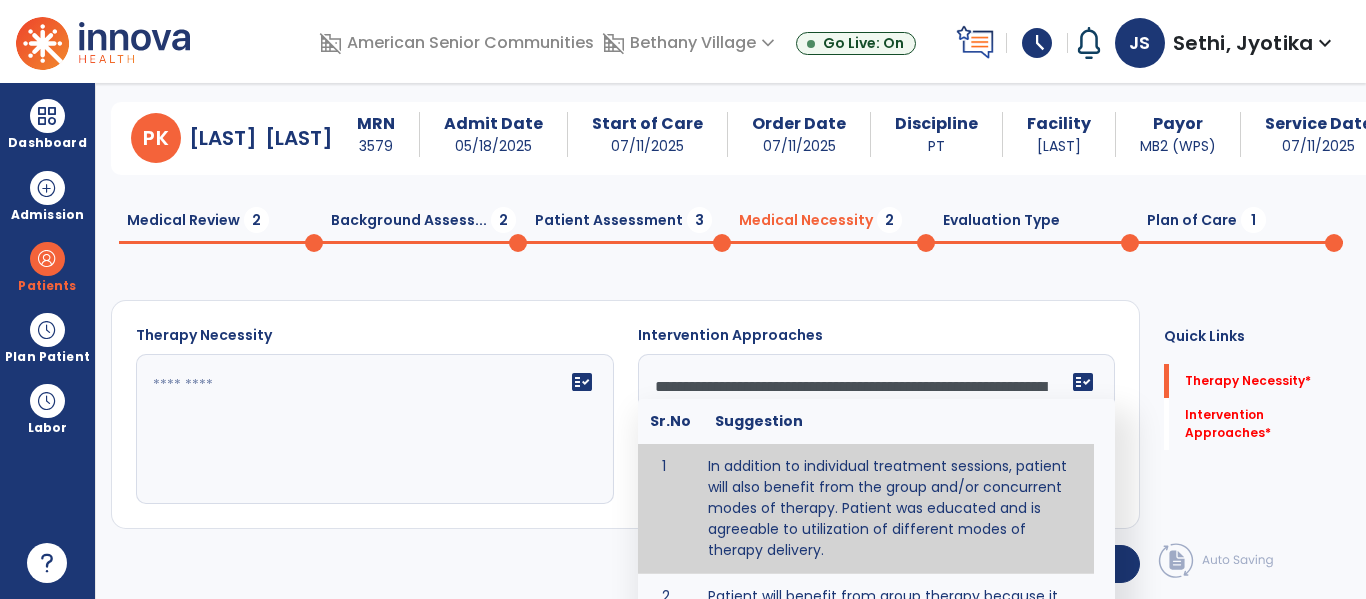 scroll, scrollTop: 46, scrollLeft: 0, axis: vertical 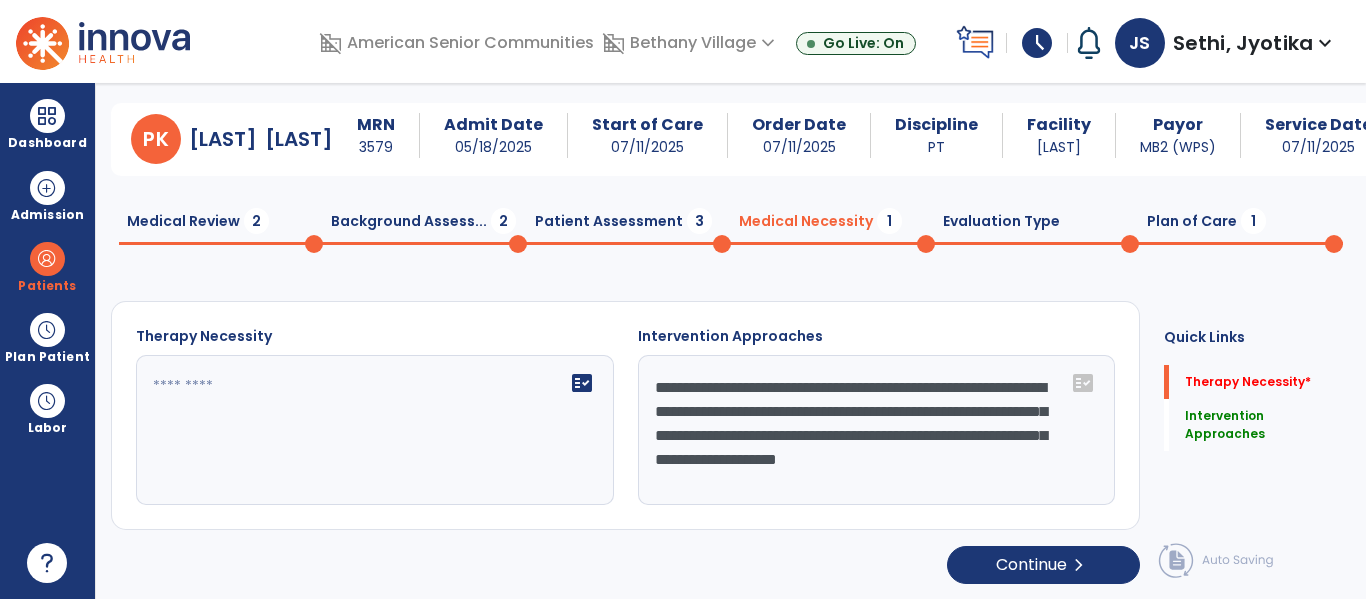 click on "fact_check" 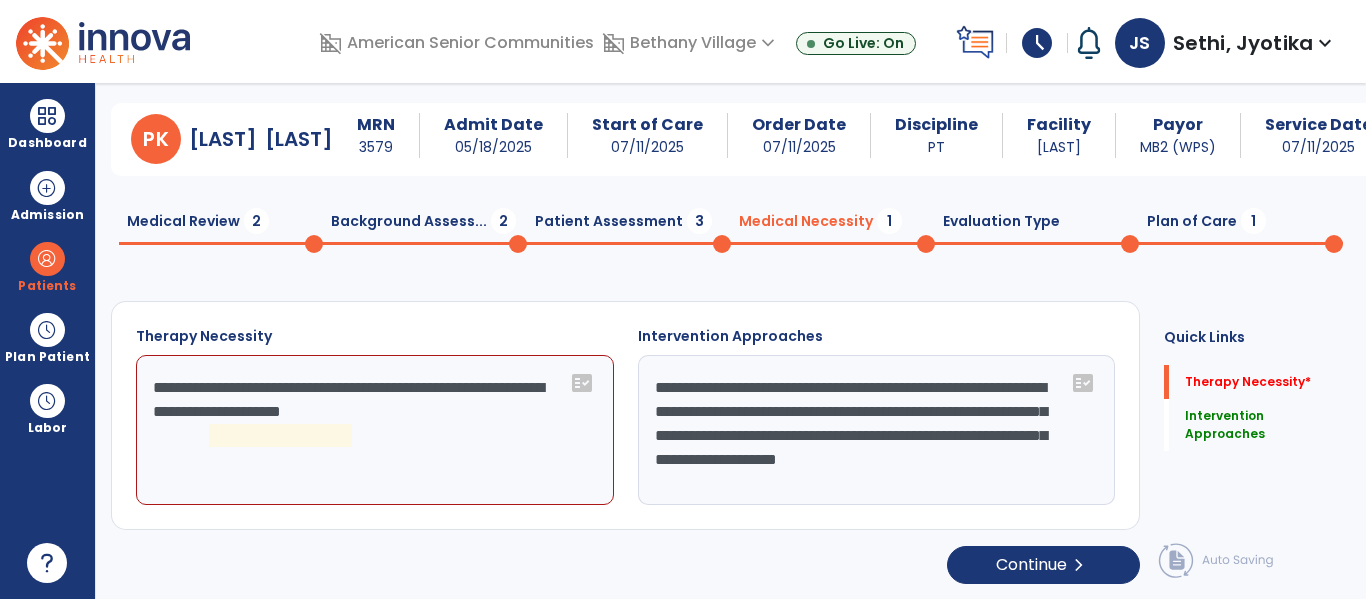click on "**********" 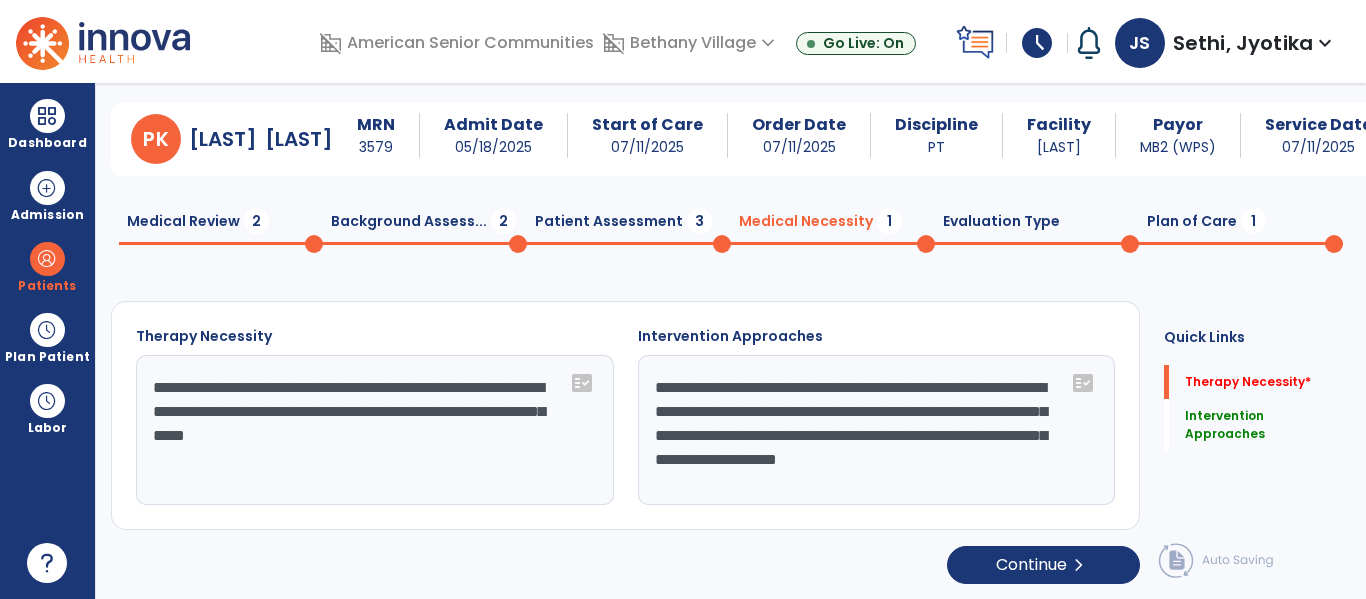 type on "**********" 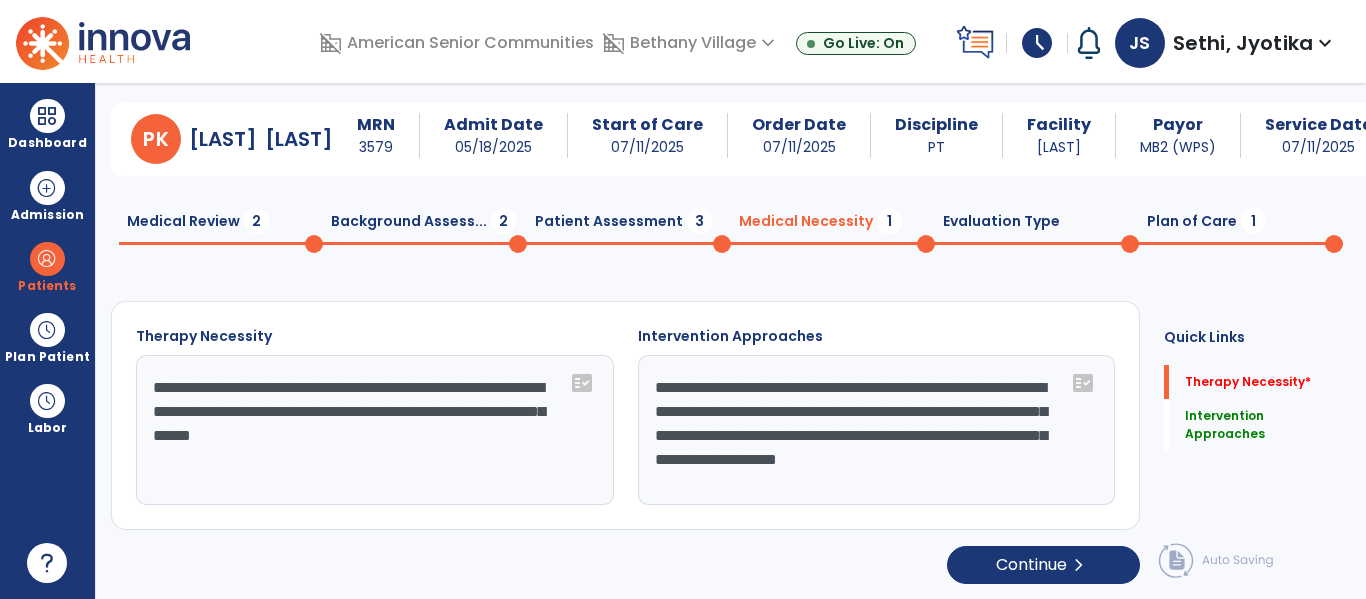 click on "Background Assess...  2" 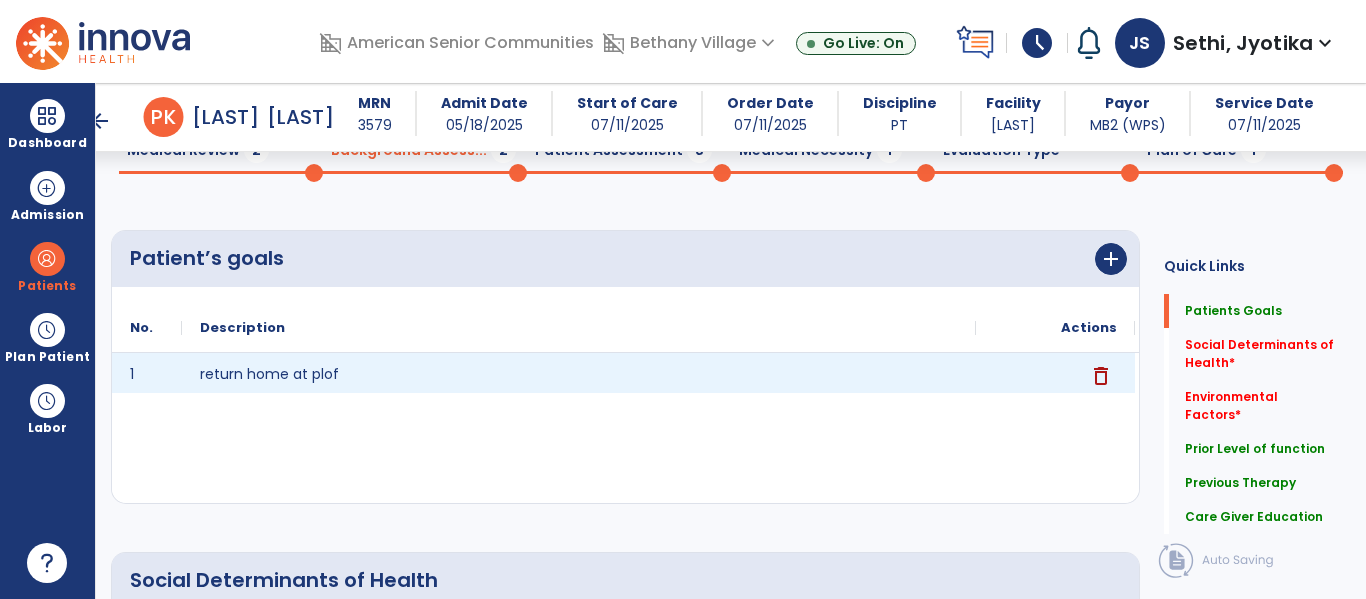 scroll, scrollTop: 102, scrollLeft: 0, axis: vertical 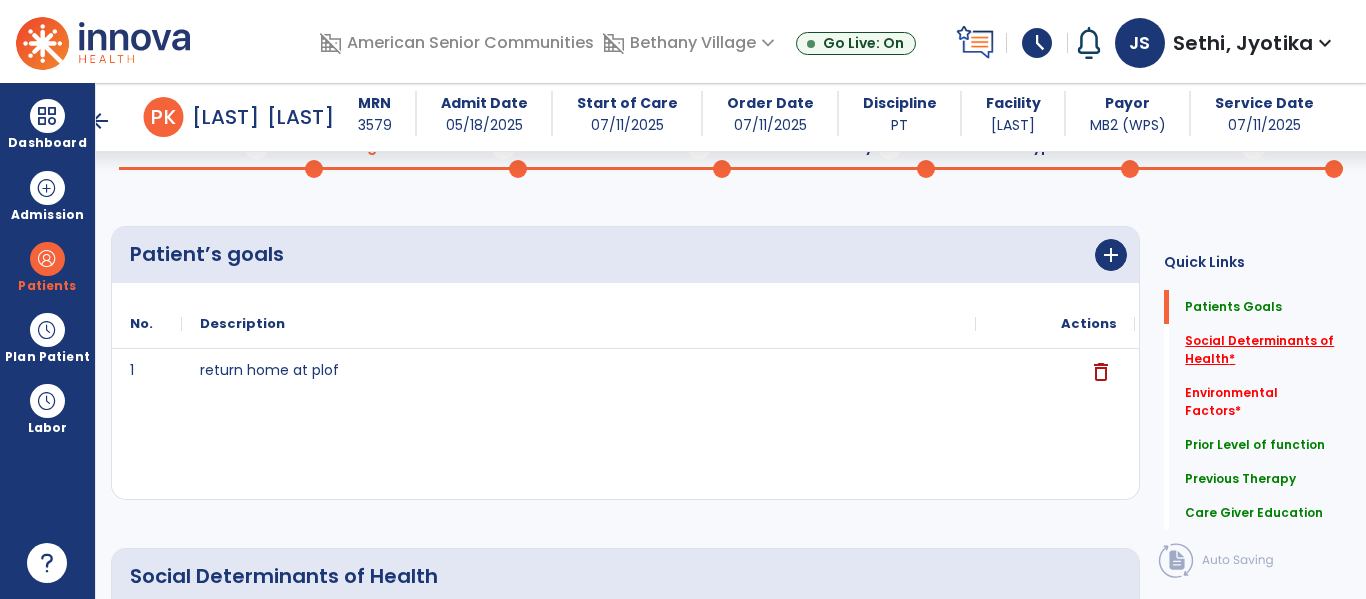 click on "Social Determinants of Health   *" 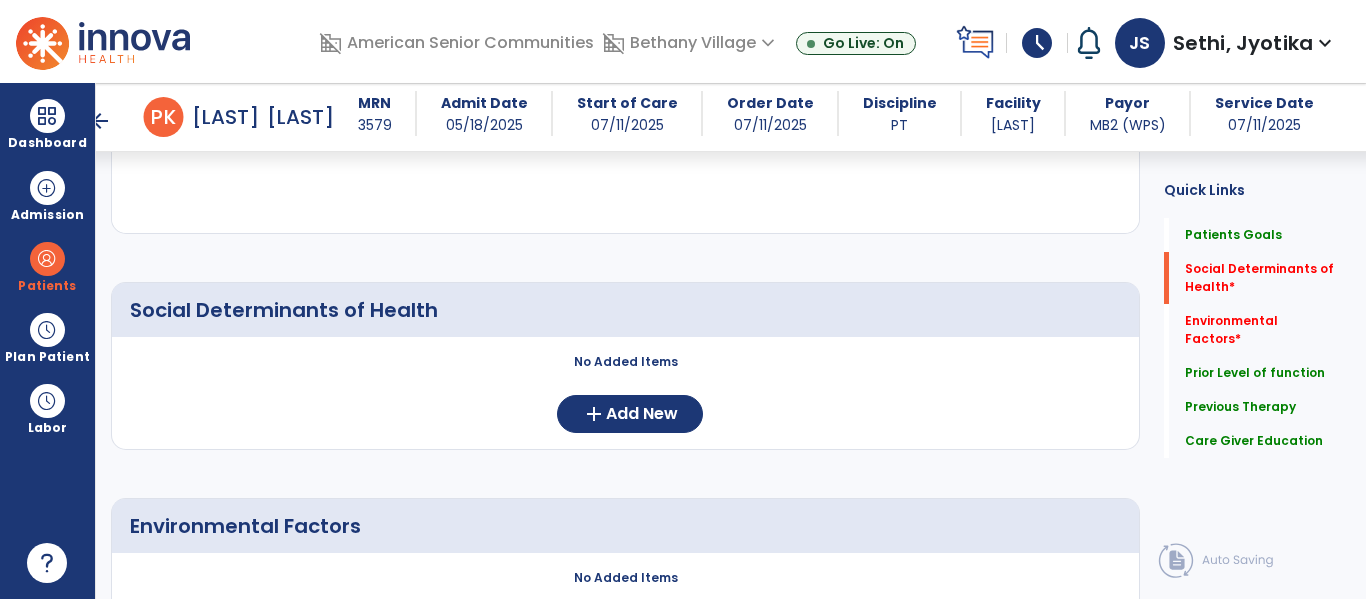 scroll, scrollTop: 373, scrollLeft: 0, axis: vertical 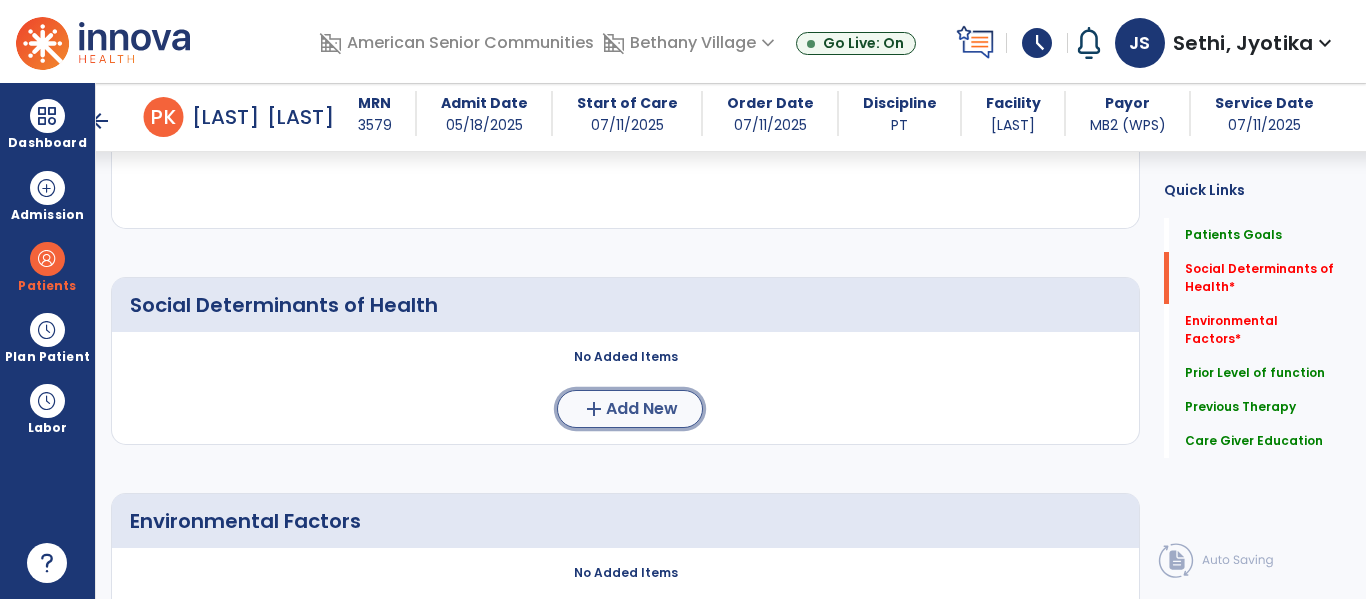 click on "Add New" 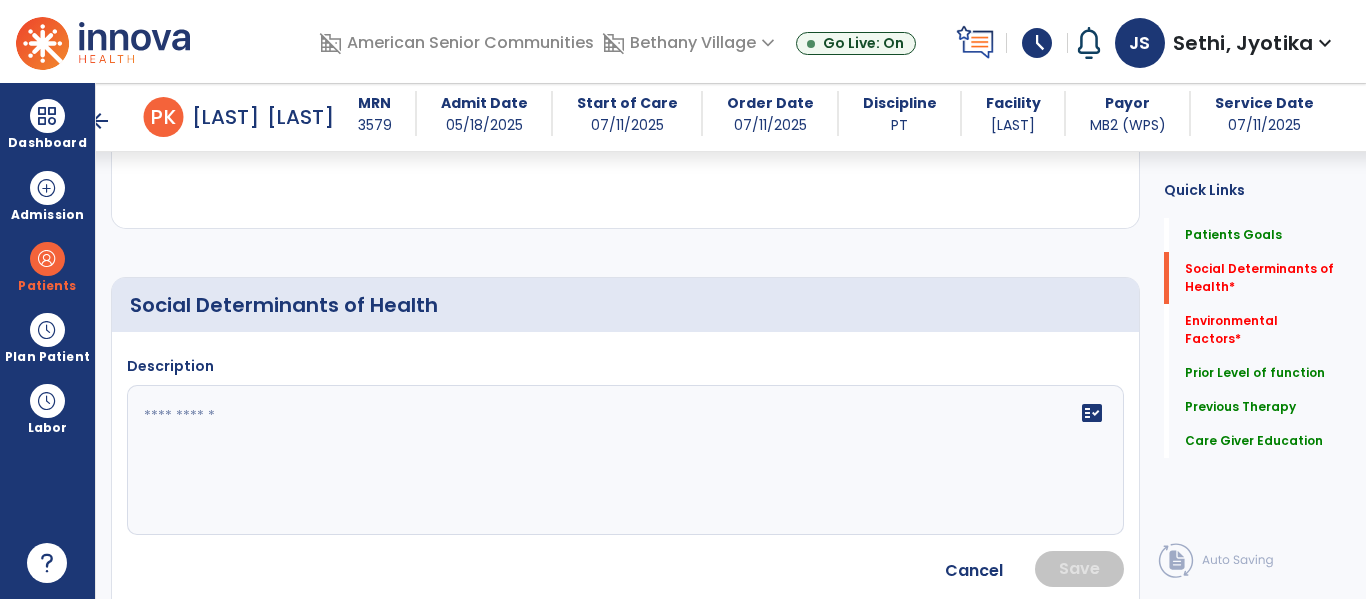 click 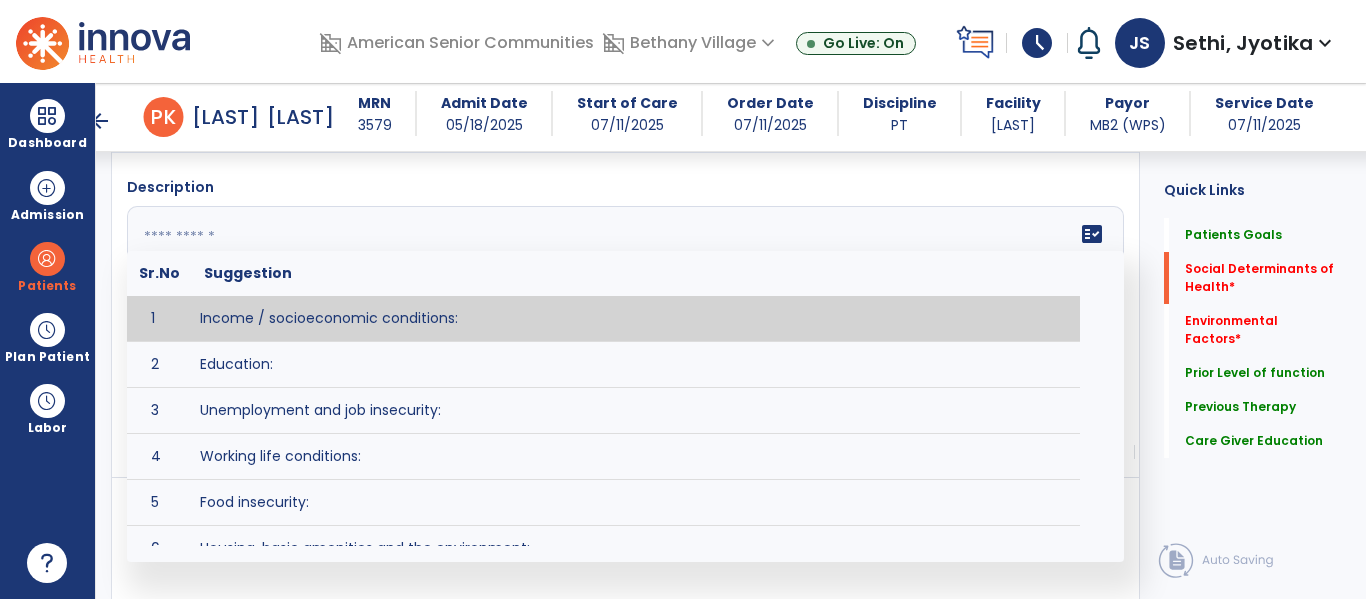 scroll, scrollTop: 556, scrollLeft: 0, axis: vertical 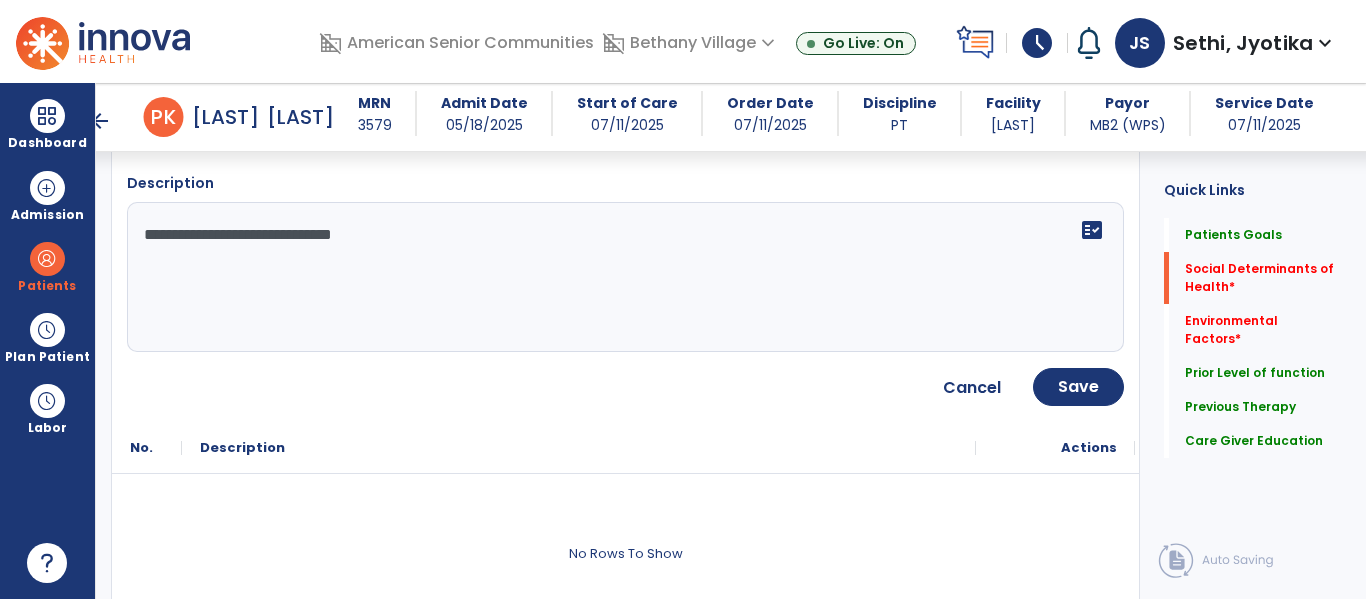 type on "**********" 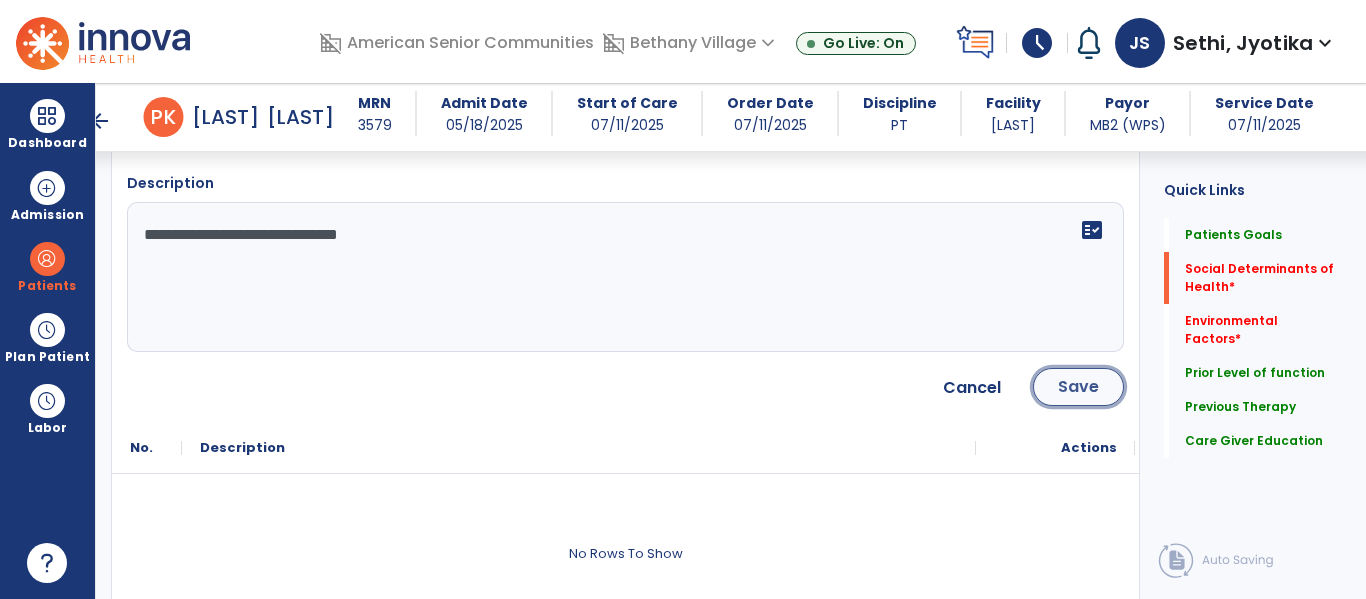 click on "Save" 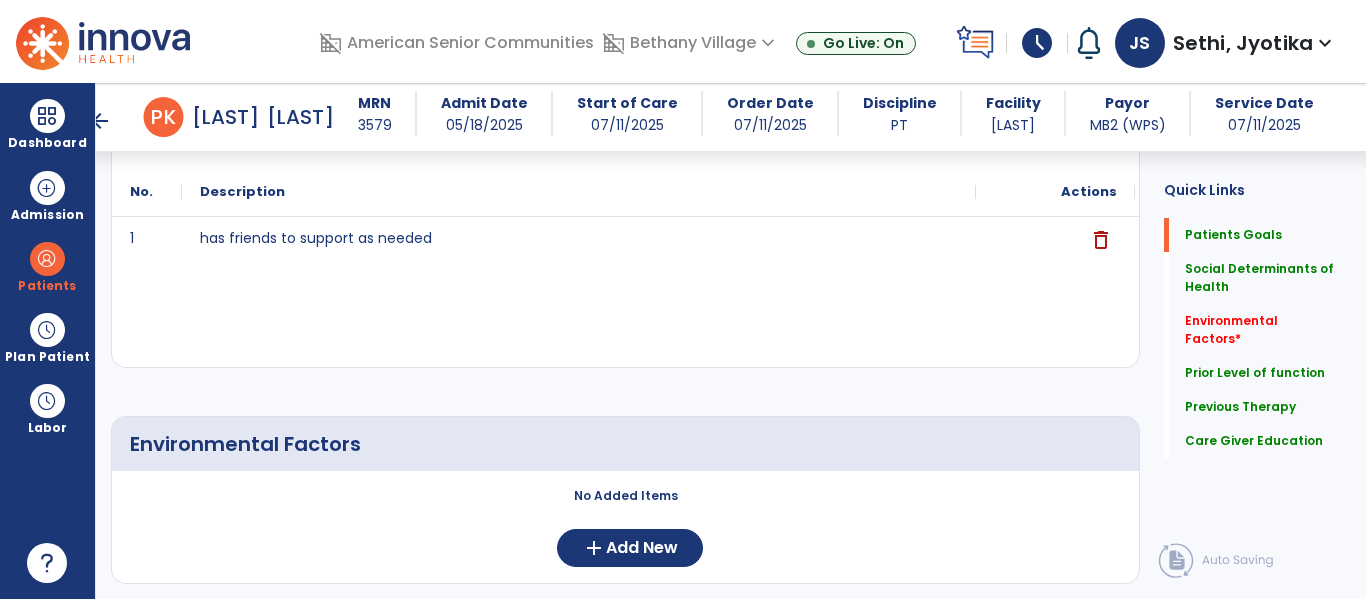 click on "Environmental Factors   *" 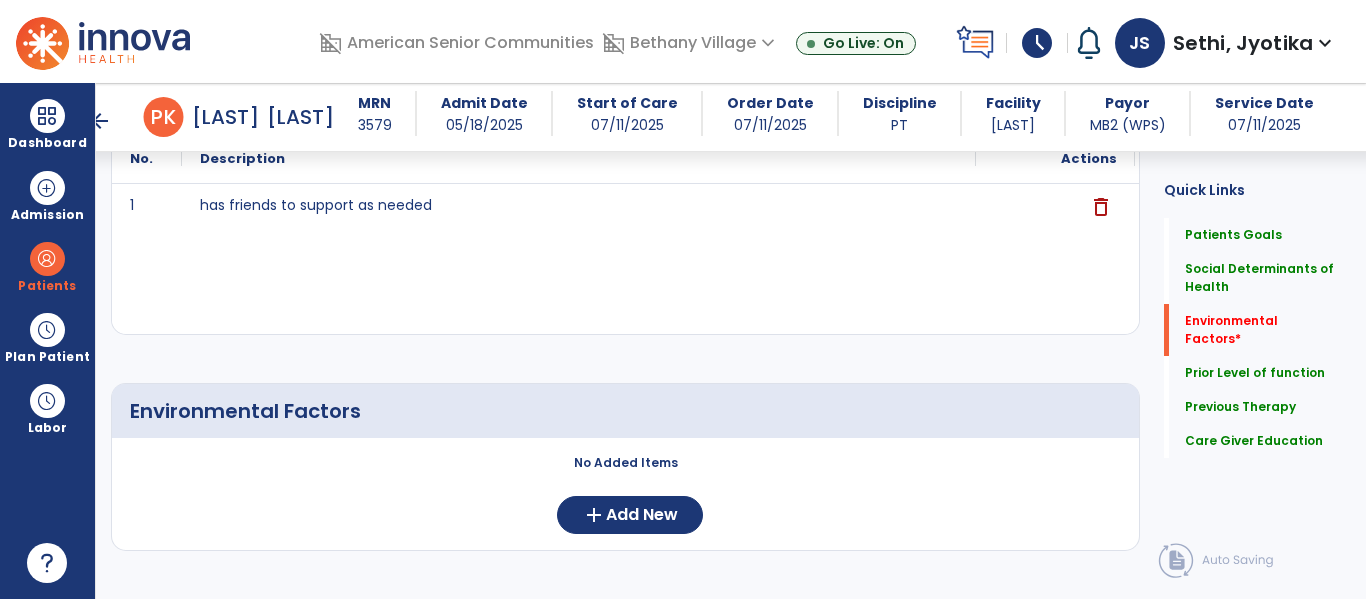 scroll, scrollTop: 692, scrollLeft: 0, axis: vertical 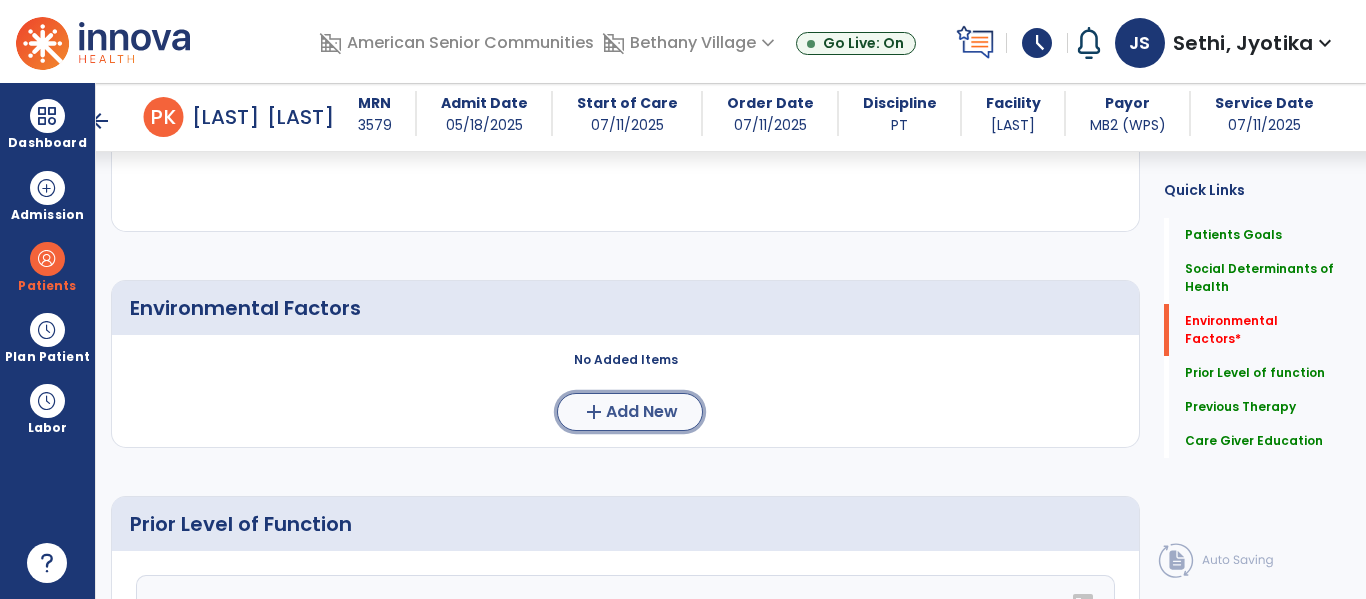 click on "add" 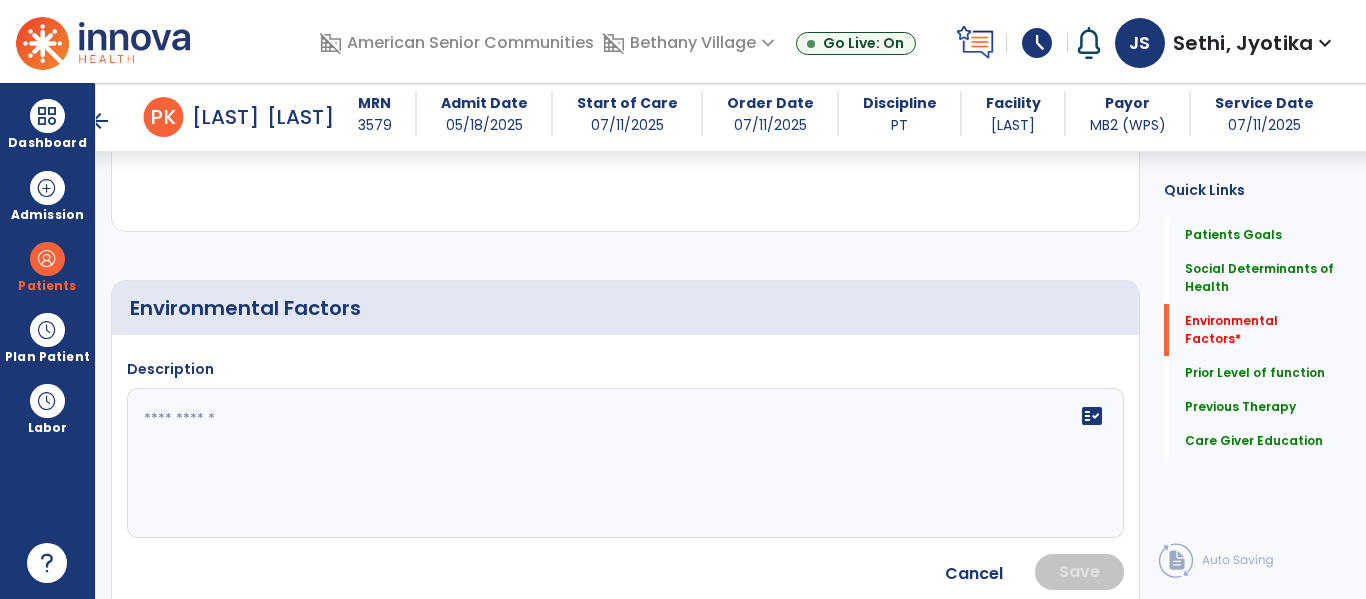 click 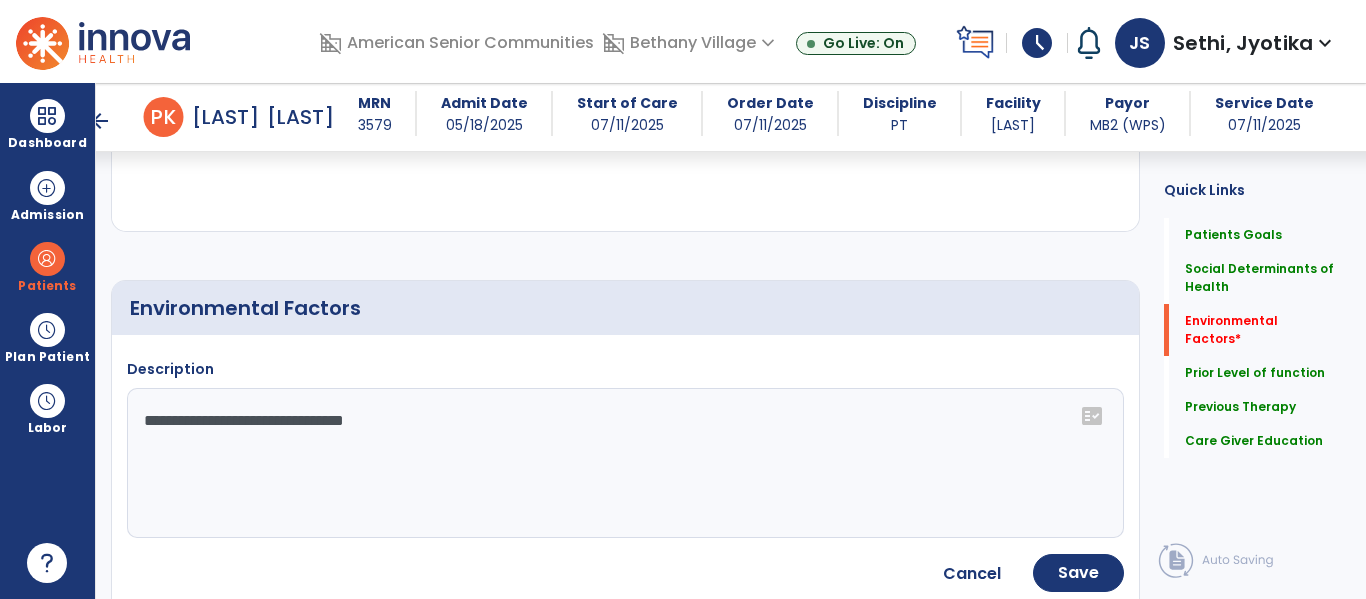 click on "**********" 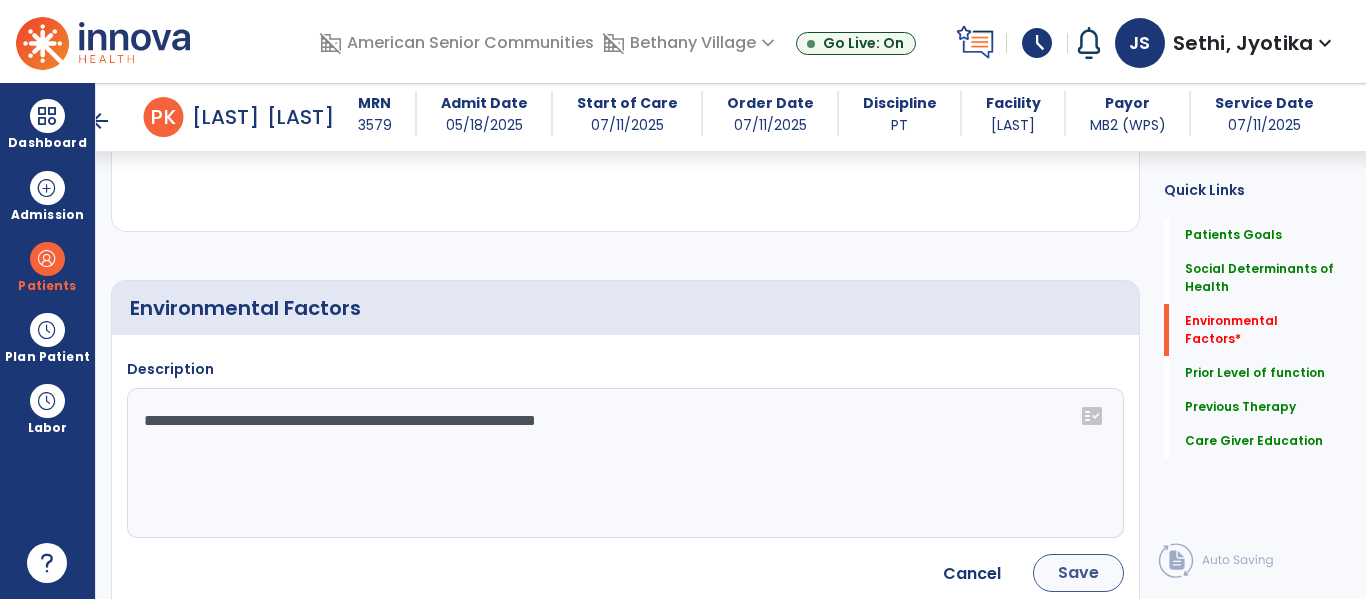 type on "**********" 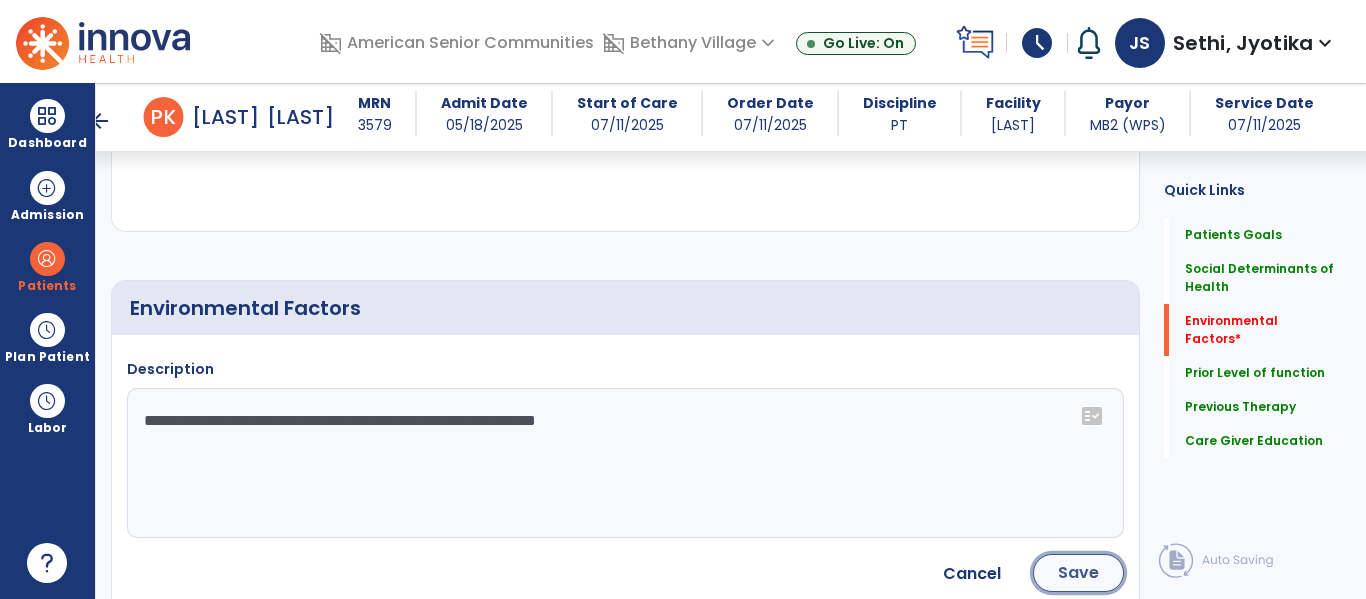 click on "Save" 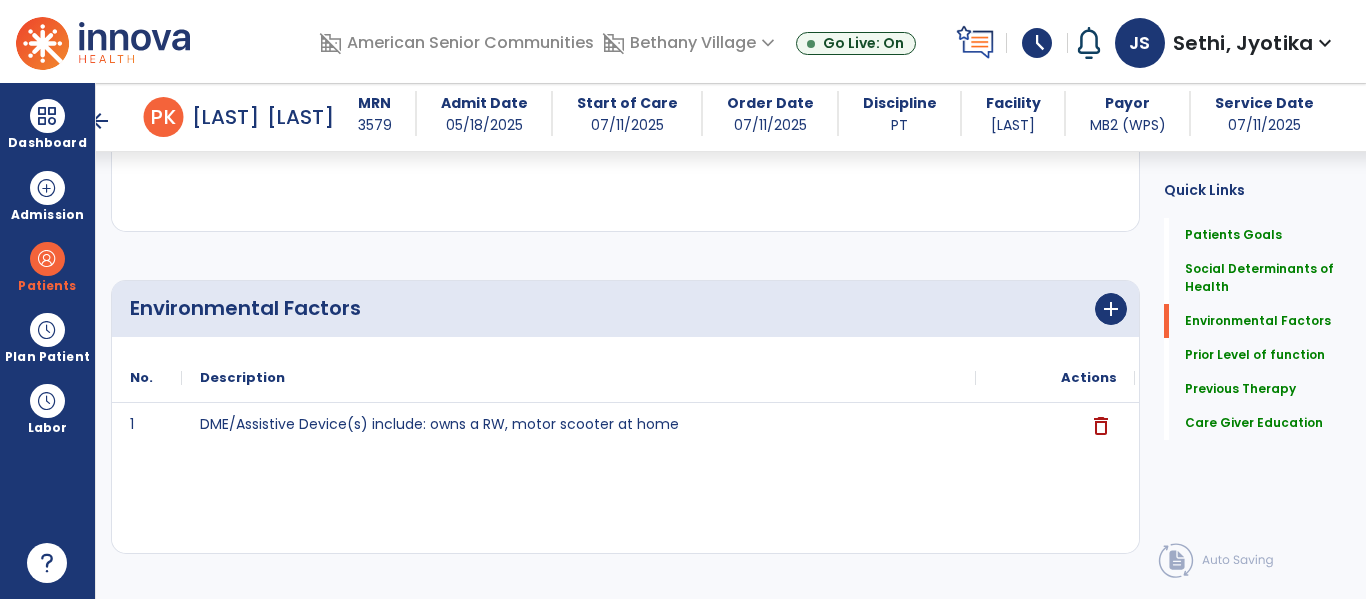 click on "[NUMBER] DME/Assistive Device(s) include: owns a RW, motor scooter at home delete" 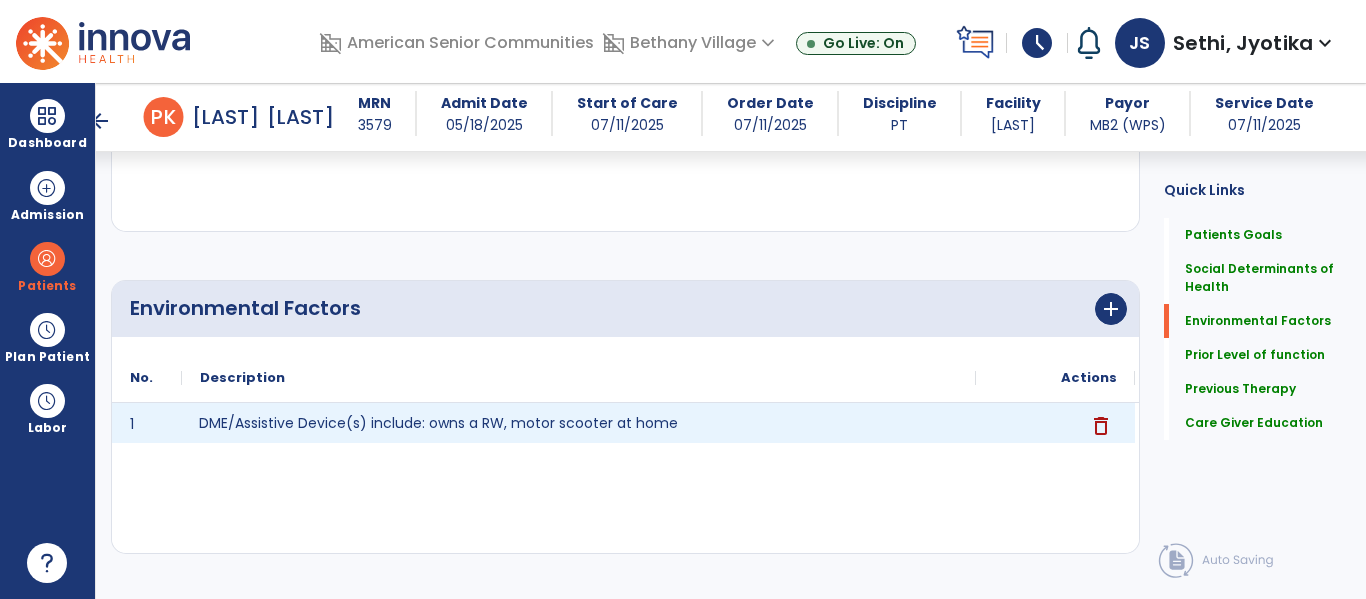 click on "DME/Assistive Device(s) include: owns a RW, motor scooter at home" 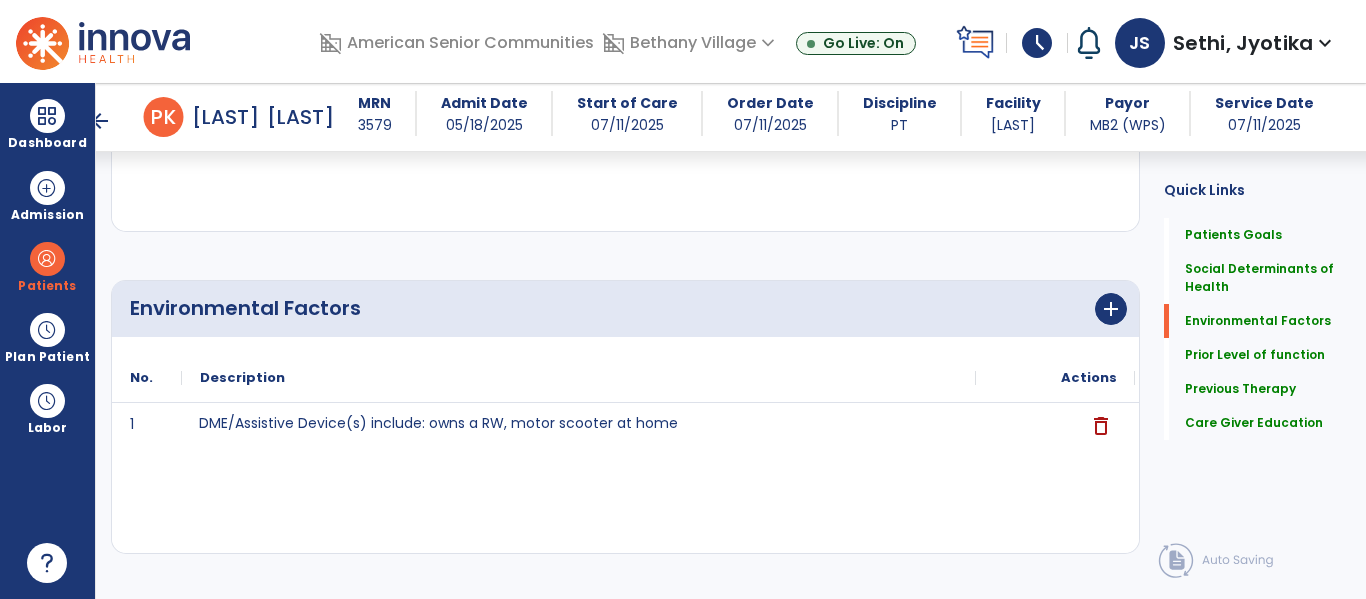 scroll, scrollTop: 0, scrollLeft: 0, axis: both 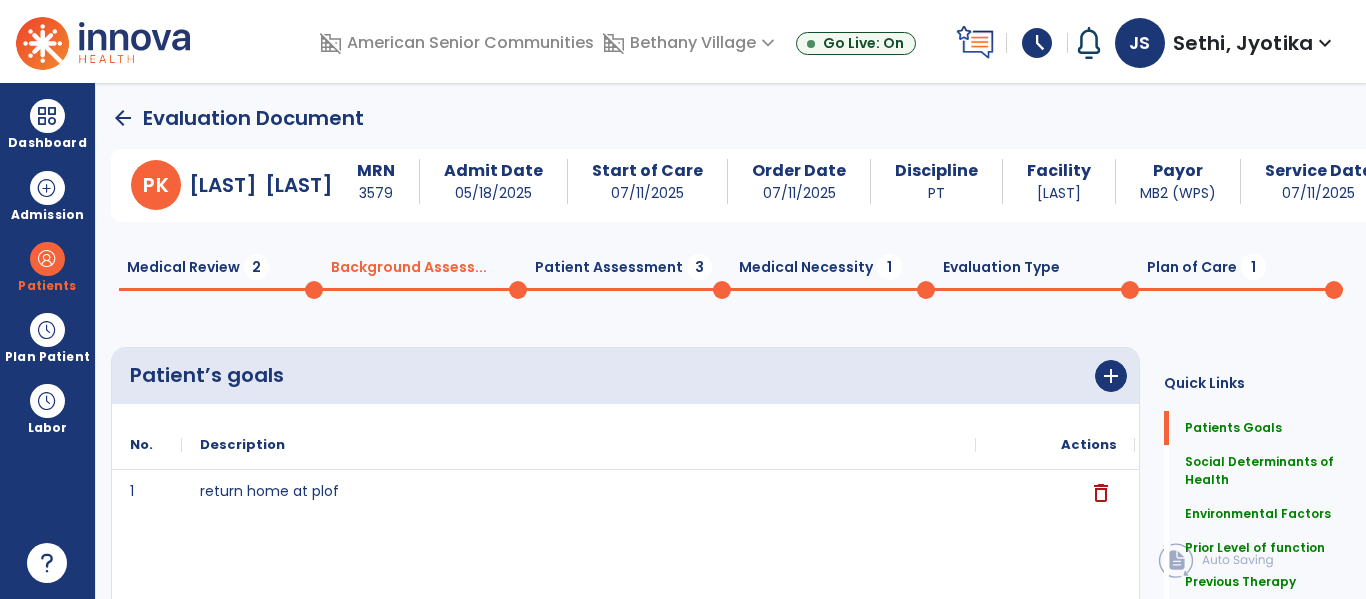 click on "3" 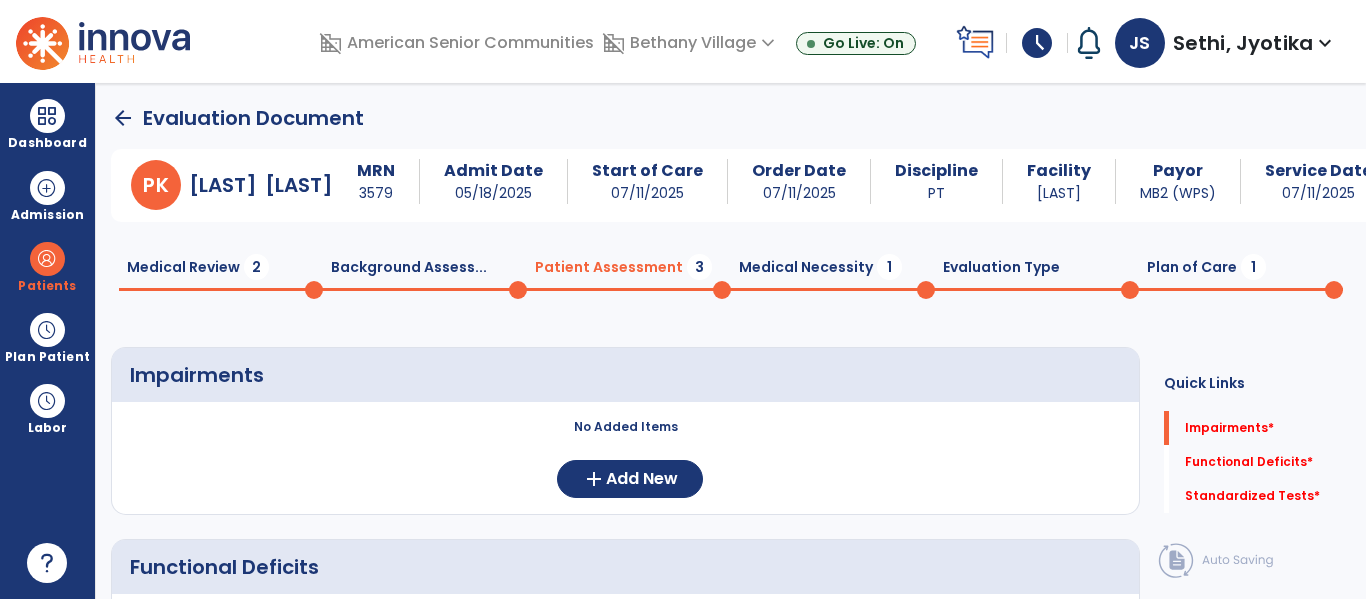 click on "Medical Necessity  1" 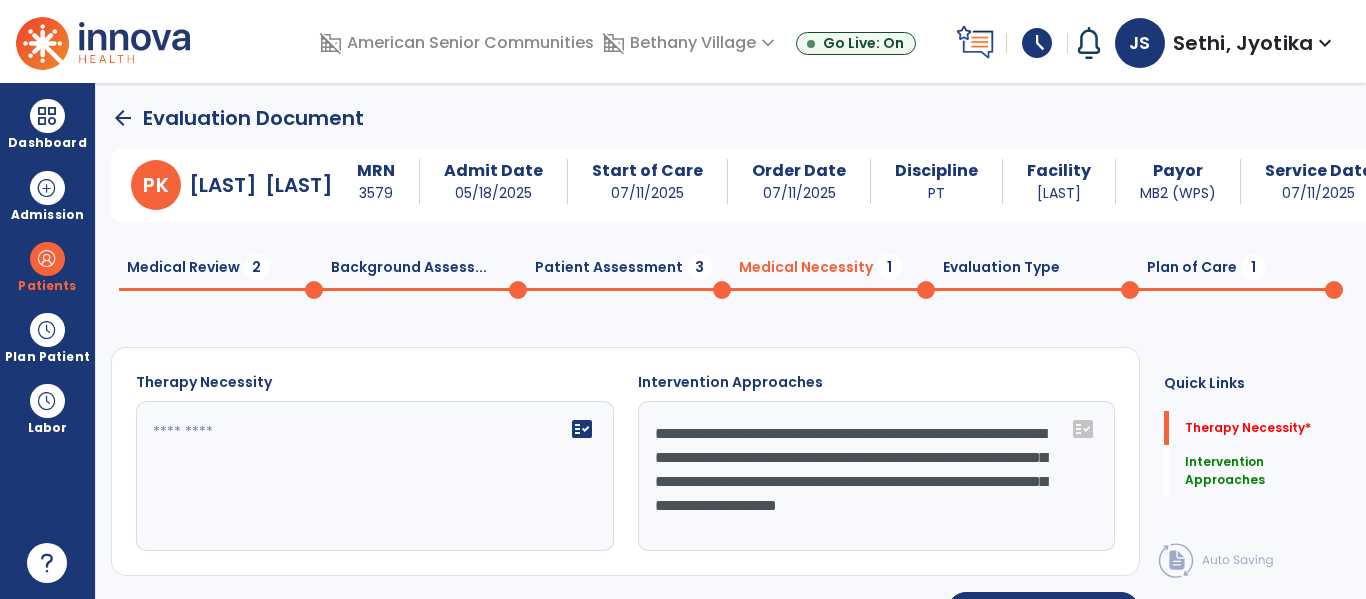 click on "fact_check" 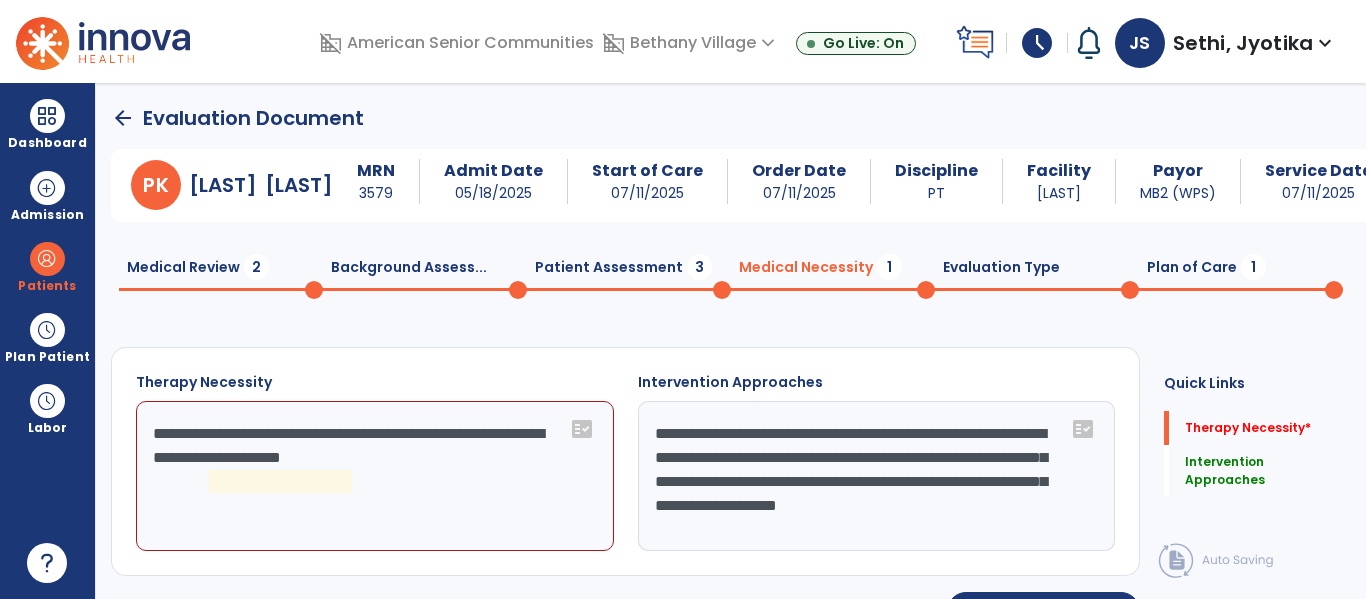 click on "**********" 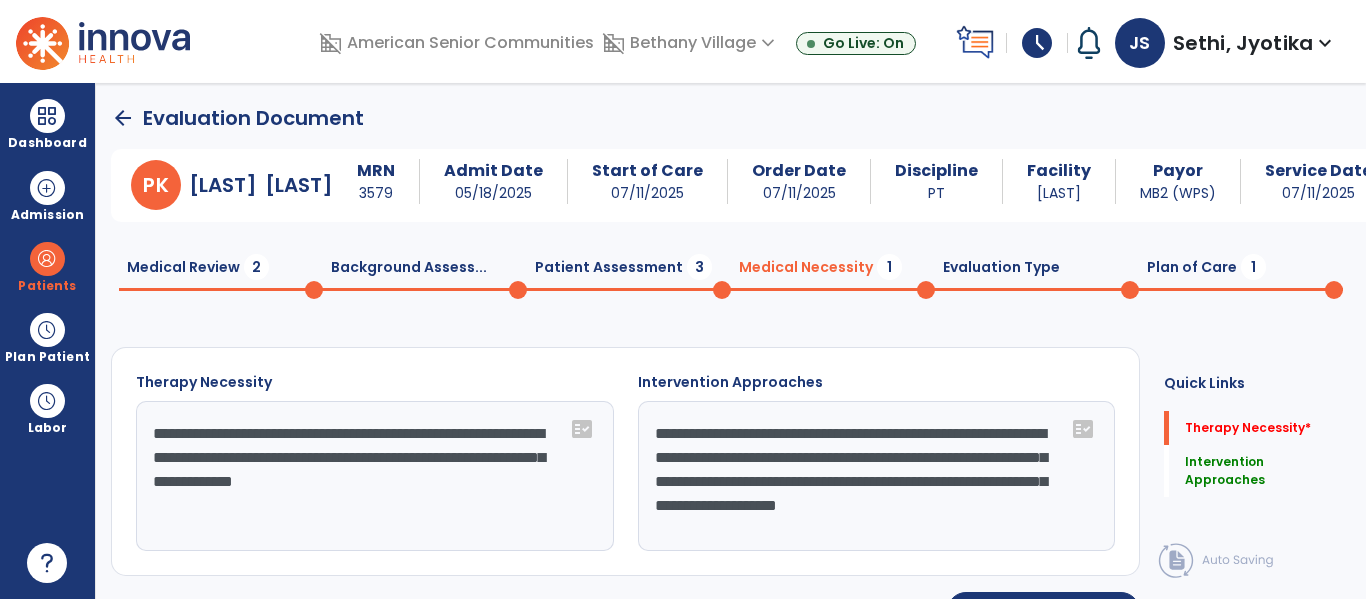 type on "**********" 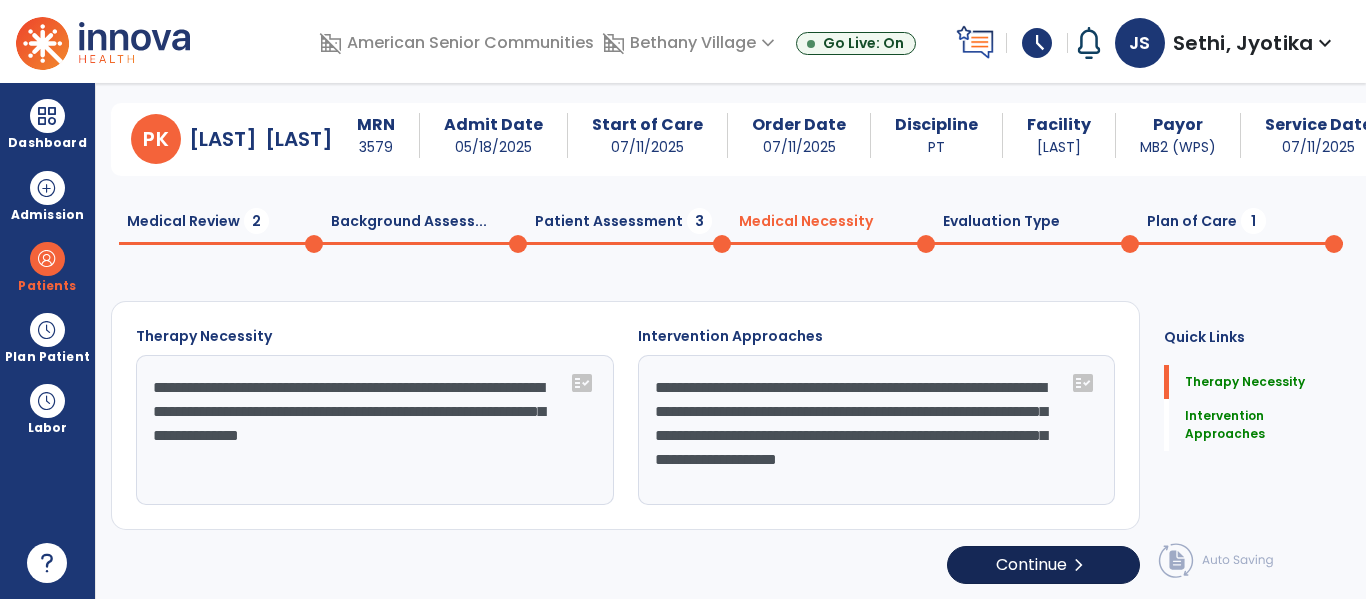 scroll, scrollTop: 47, scrollLeft: 0, axis: vertical 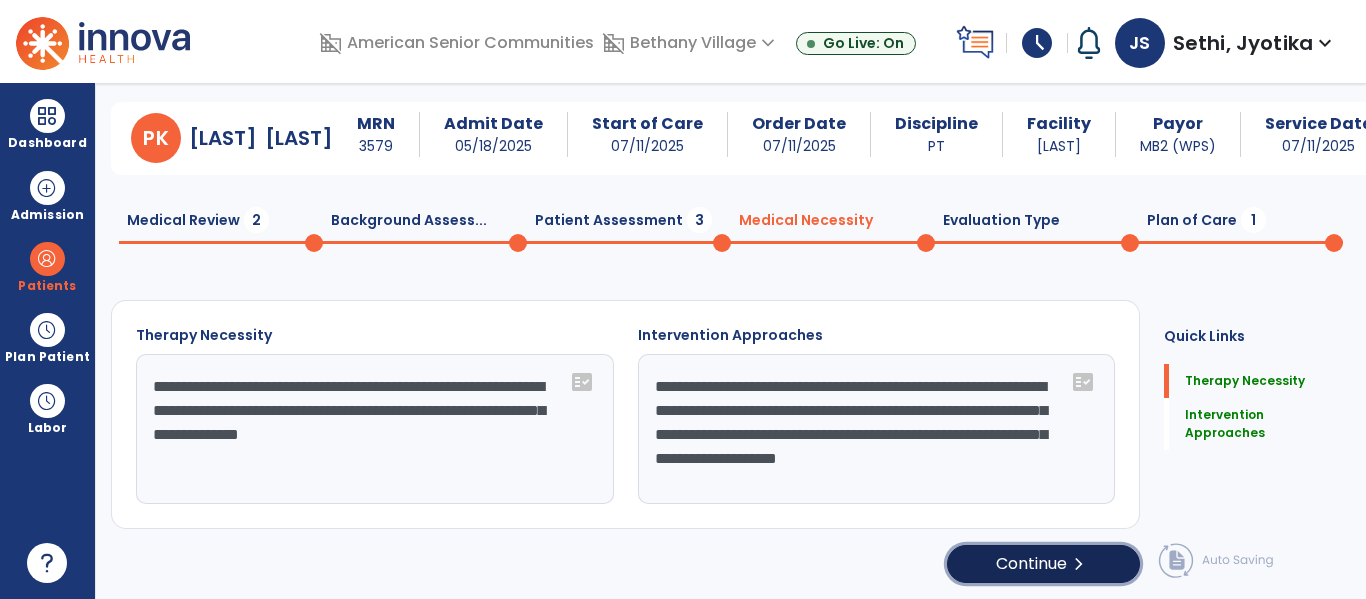 click on "Continue  chevron_right" 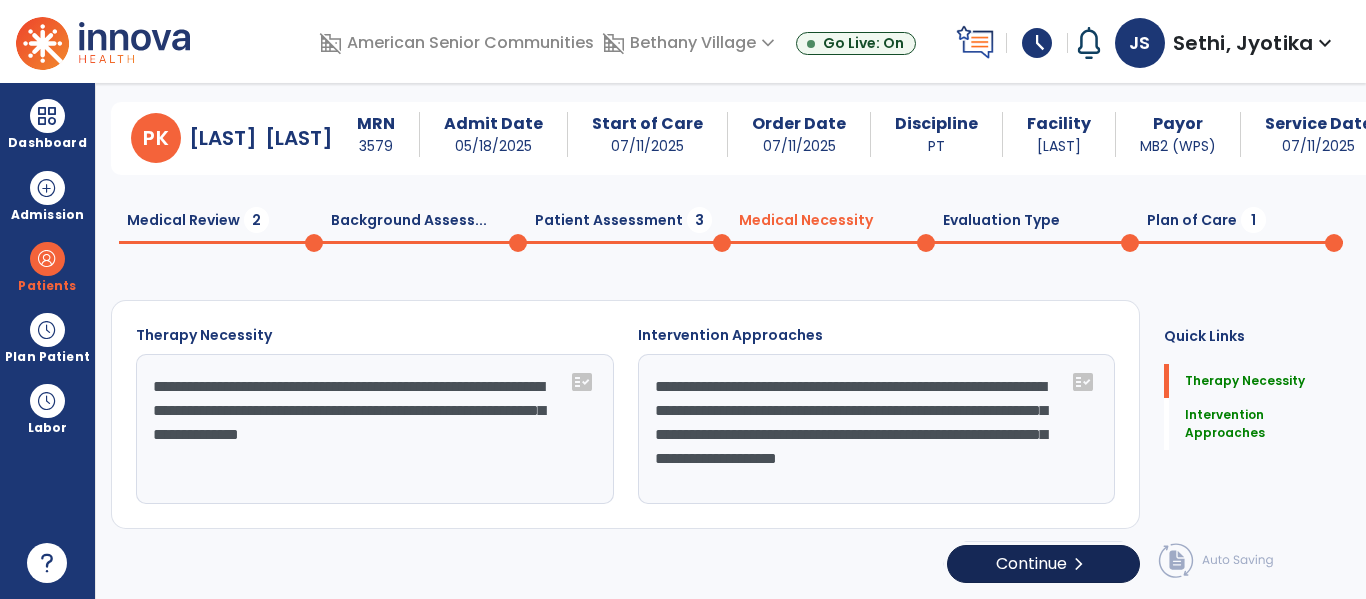 select on "**********" 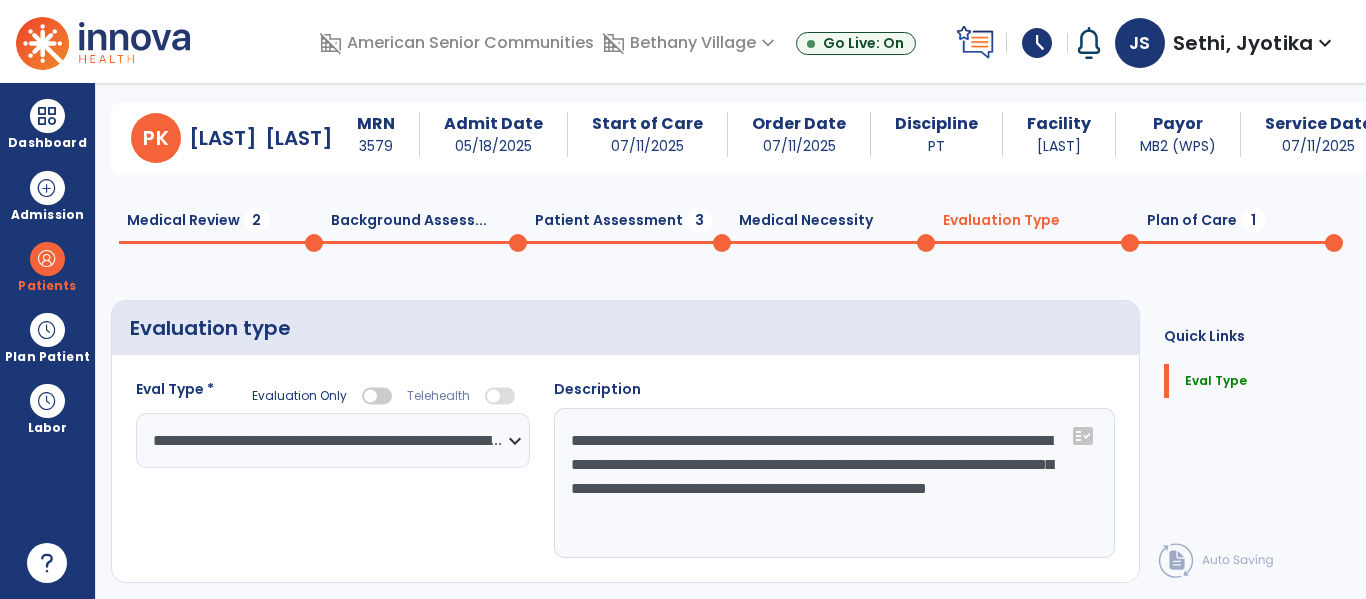 click on "Medical Review  2" 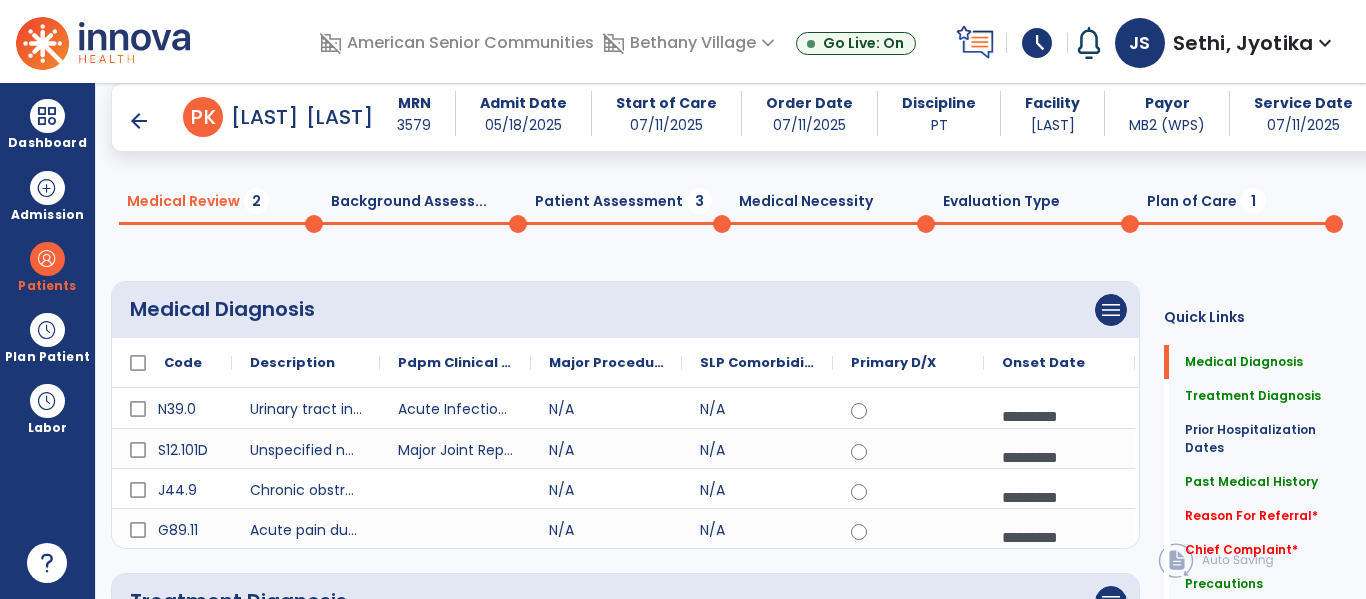 scroll, scrollTop: 1726, scrollLeft: 0, axis: vertical 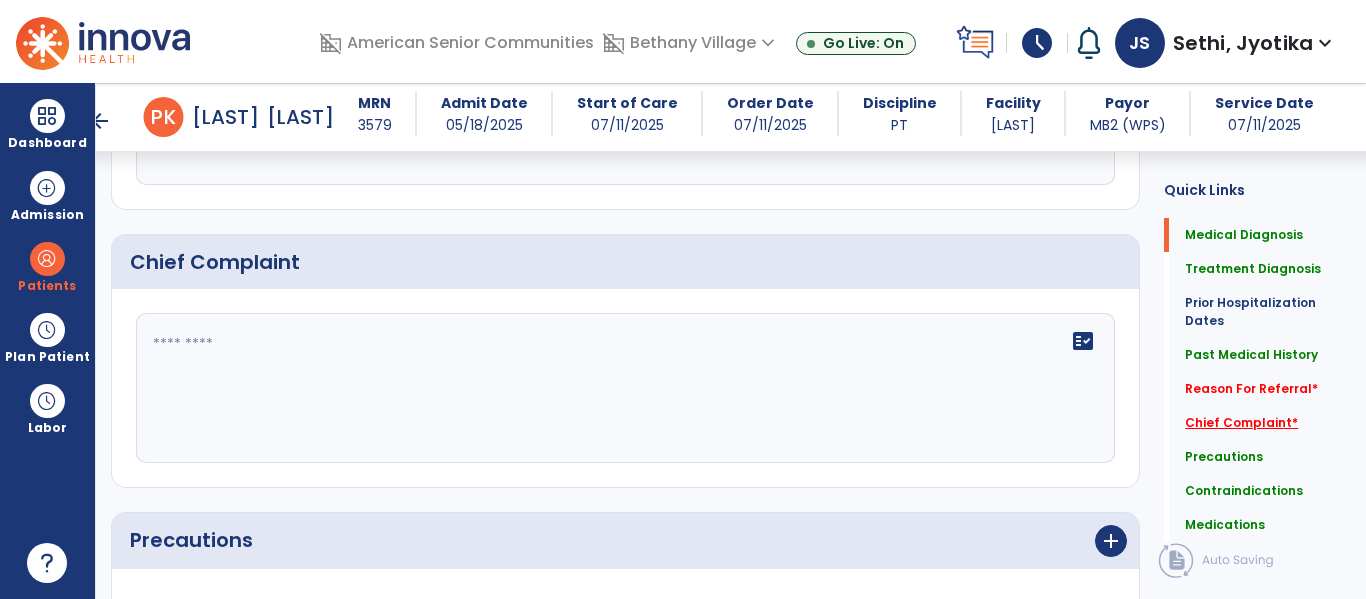 click on "Chief Complaint   *" 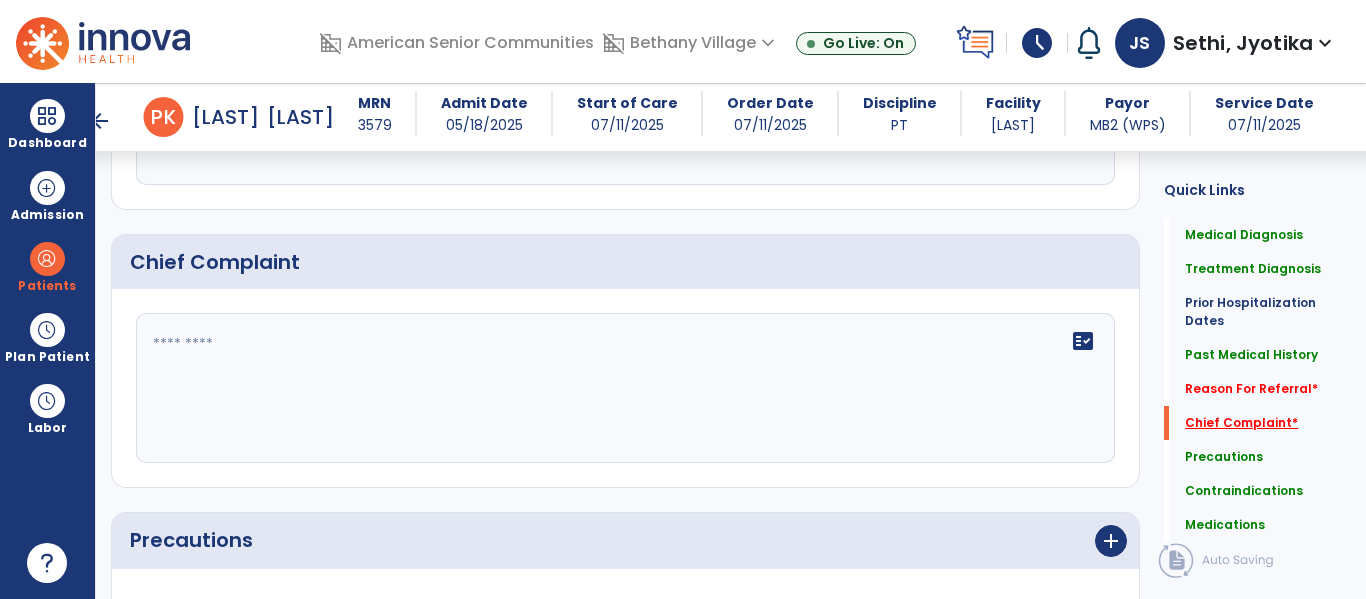 scroll, scrollTop: 1747, scrollLeft: 0, axis: vertical 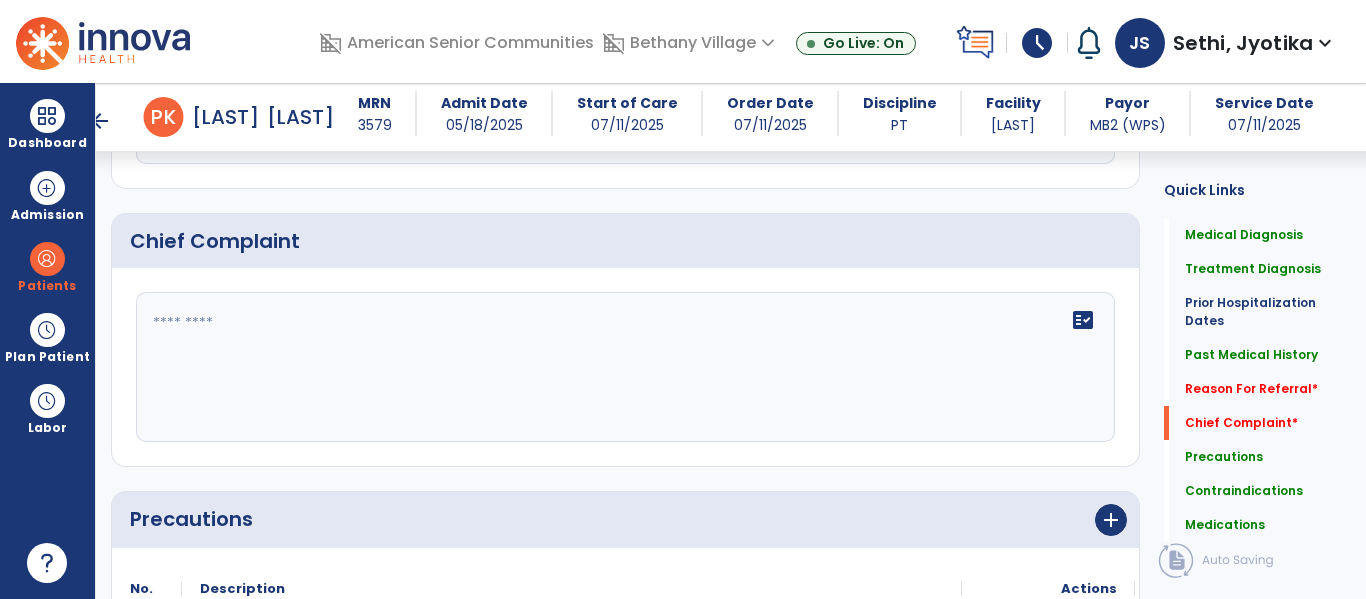click on "fact_check" 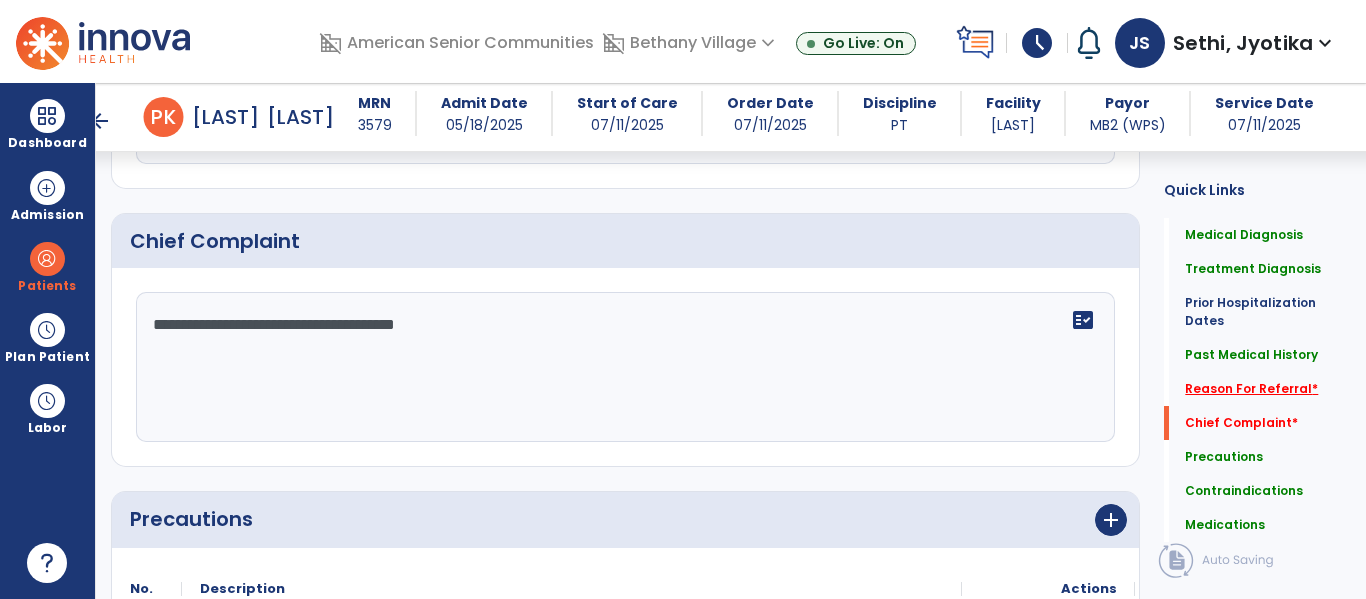 type on "**********" 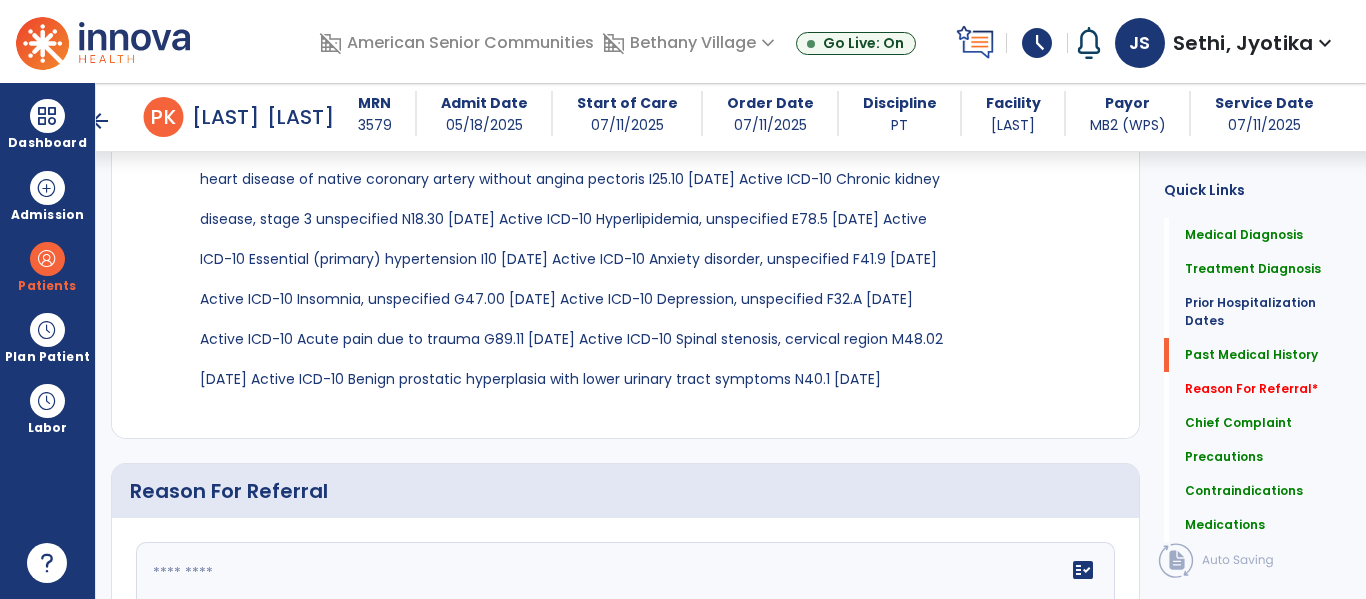 scroll, scrollTop: 1407, scrollLeft: 0, axis: vertical 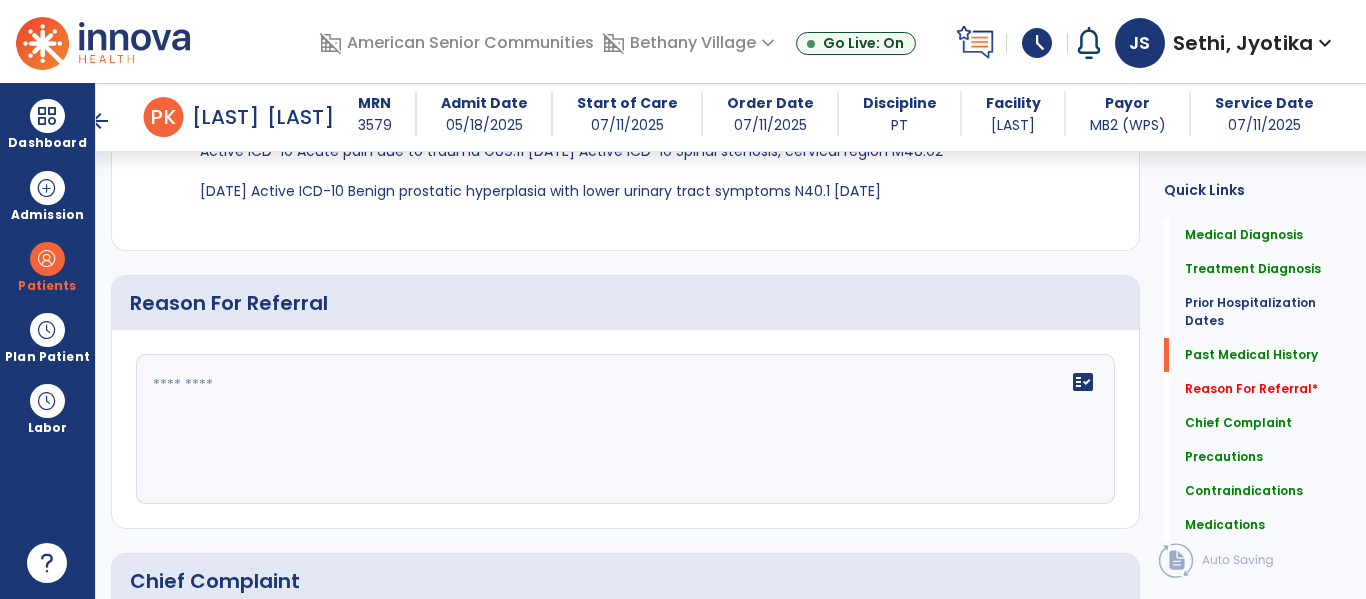click on "fact_check" 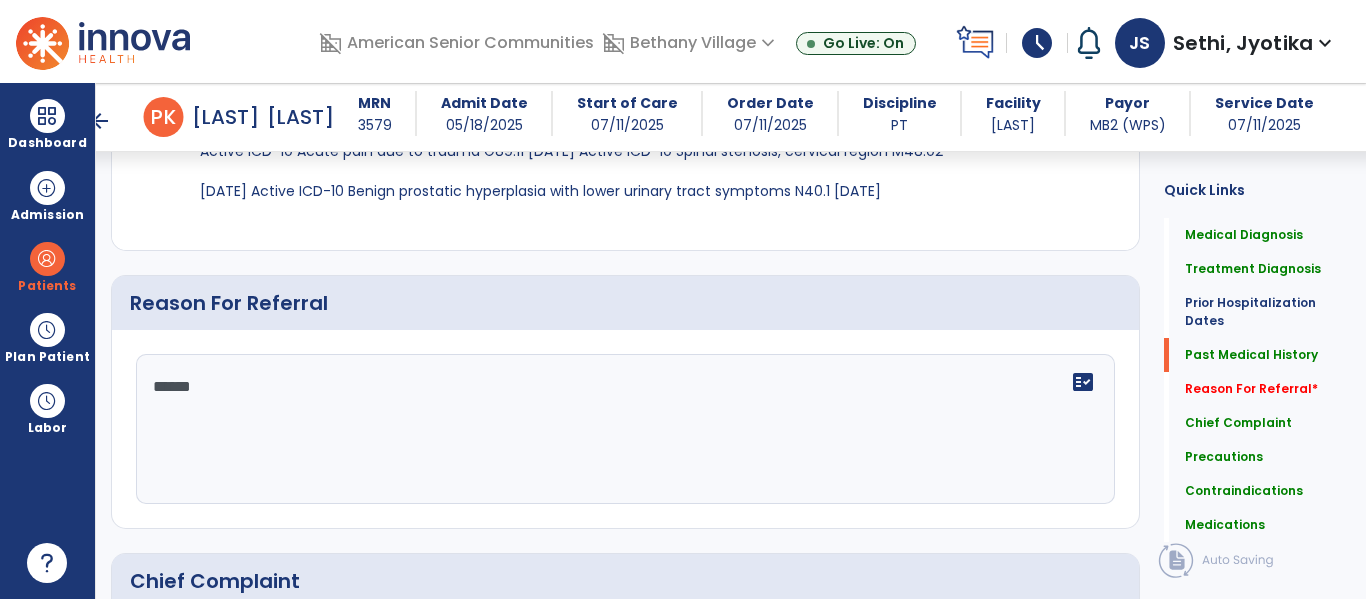 paste on "**********" 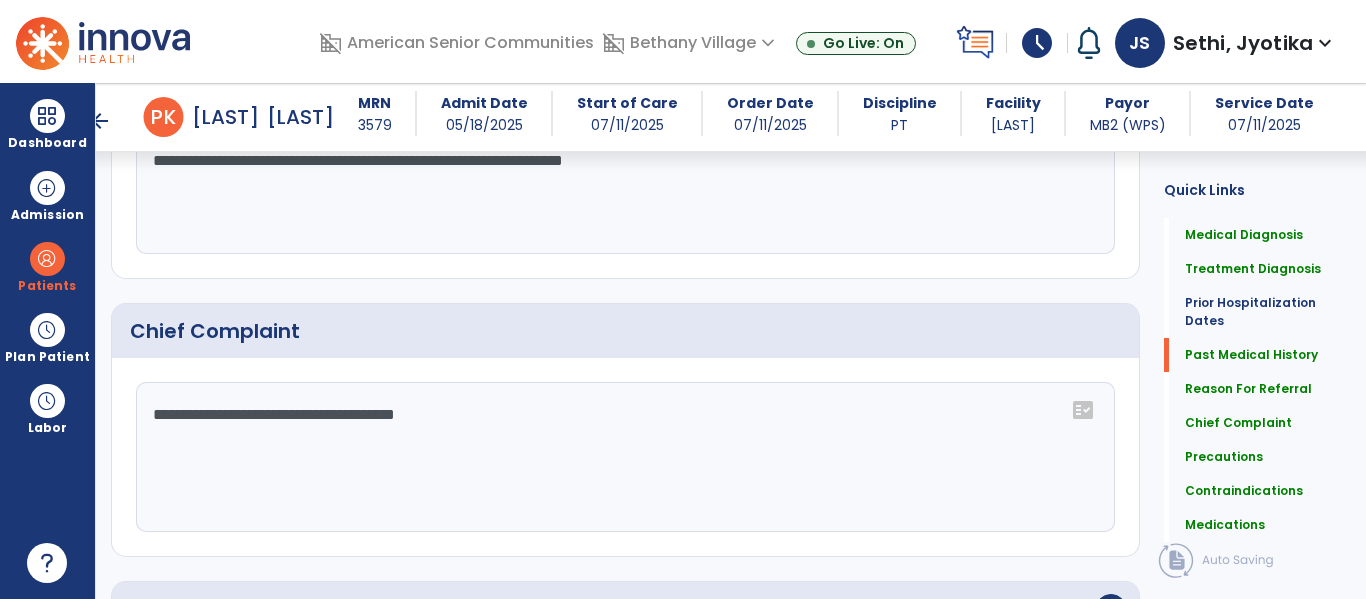click on "**********" 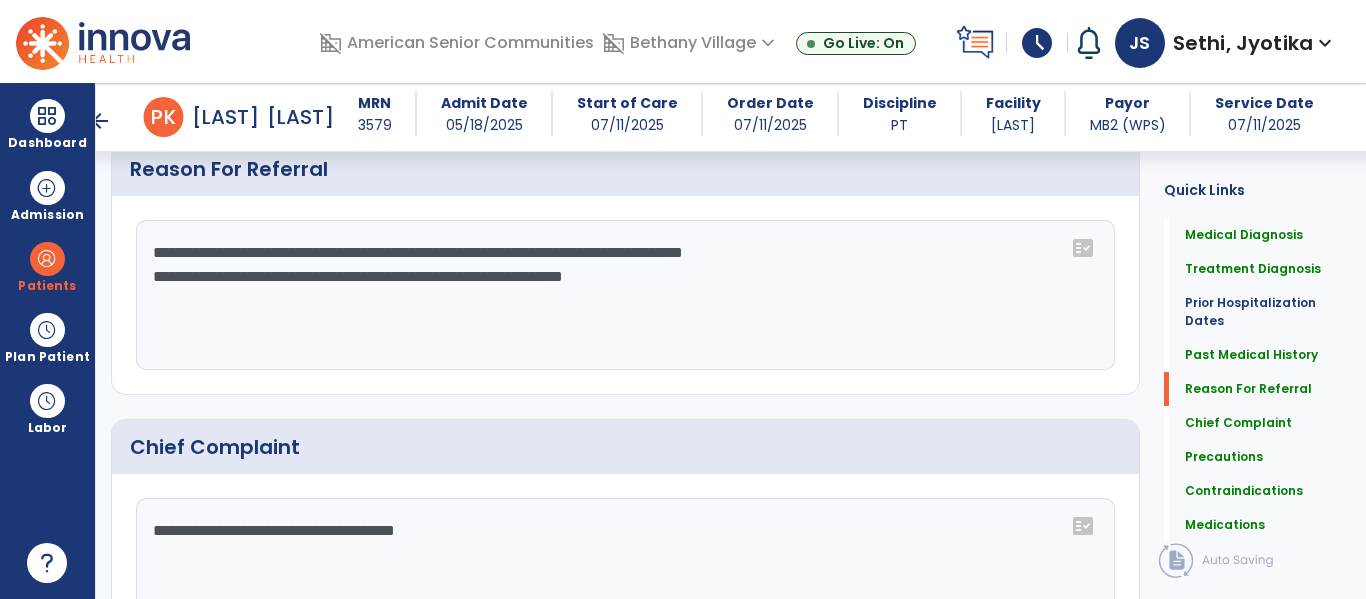scroll, scrollTop: 1539, scrollLeft: 0, axis: vertical 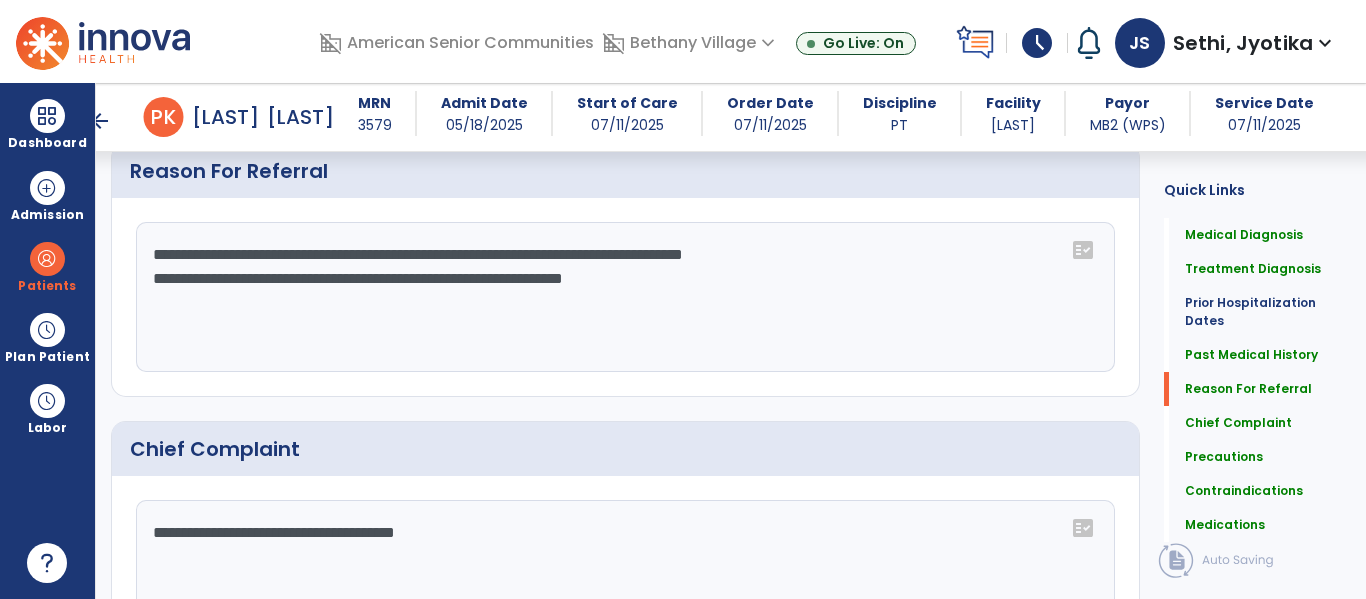 drag, startPoint x: 729, startPoint y: 304, endPoint x: 136, endPoint y: 294, distance: 593.0843 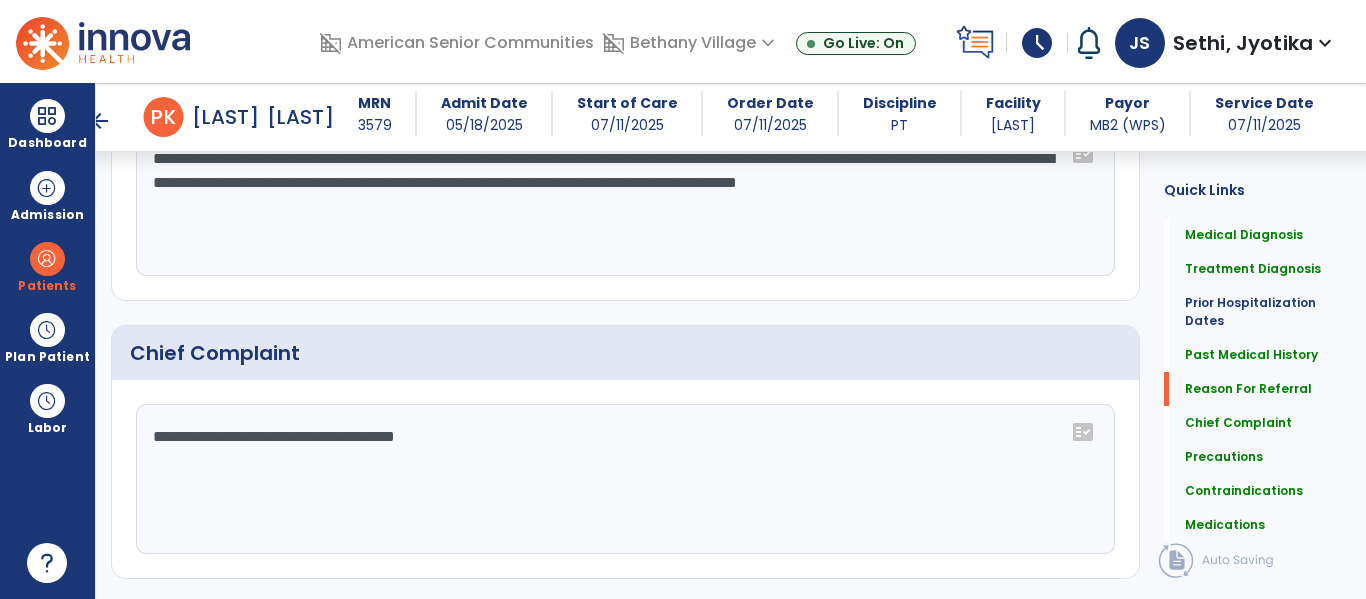 scroll, scrollTop: 1618, scrollLeft: 0, axis: vertical 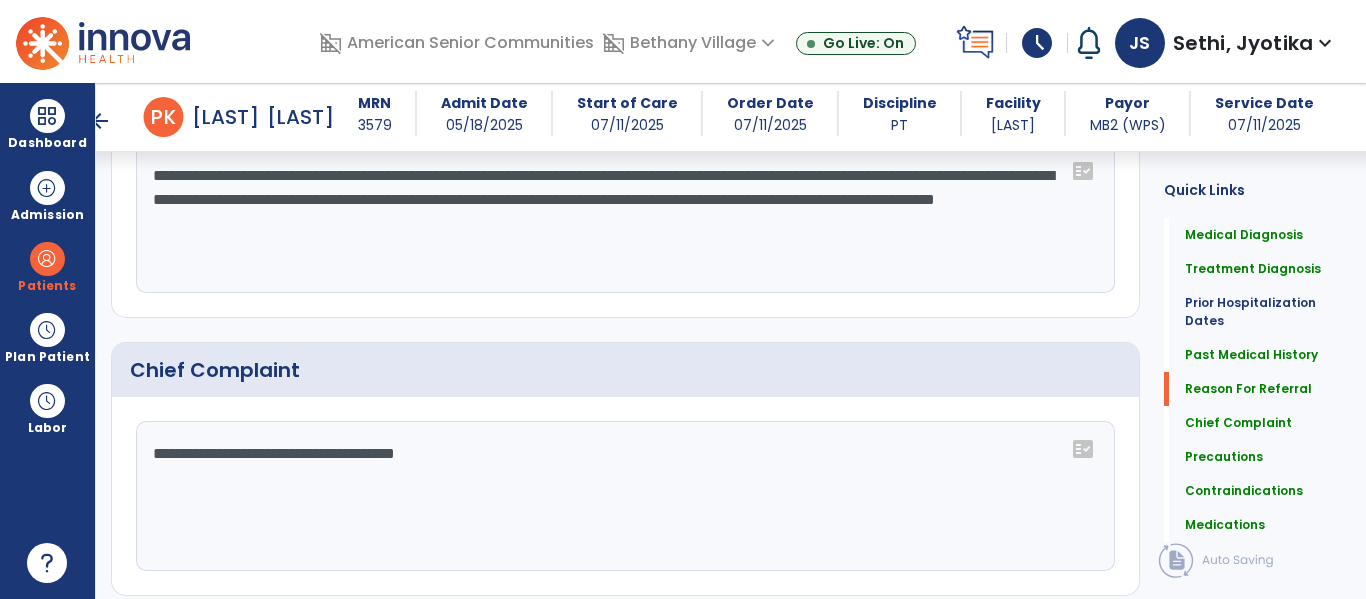 type on "**********" 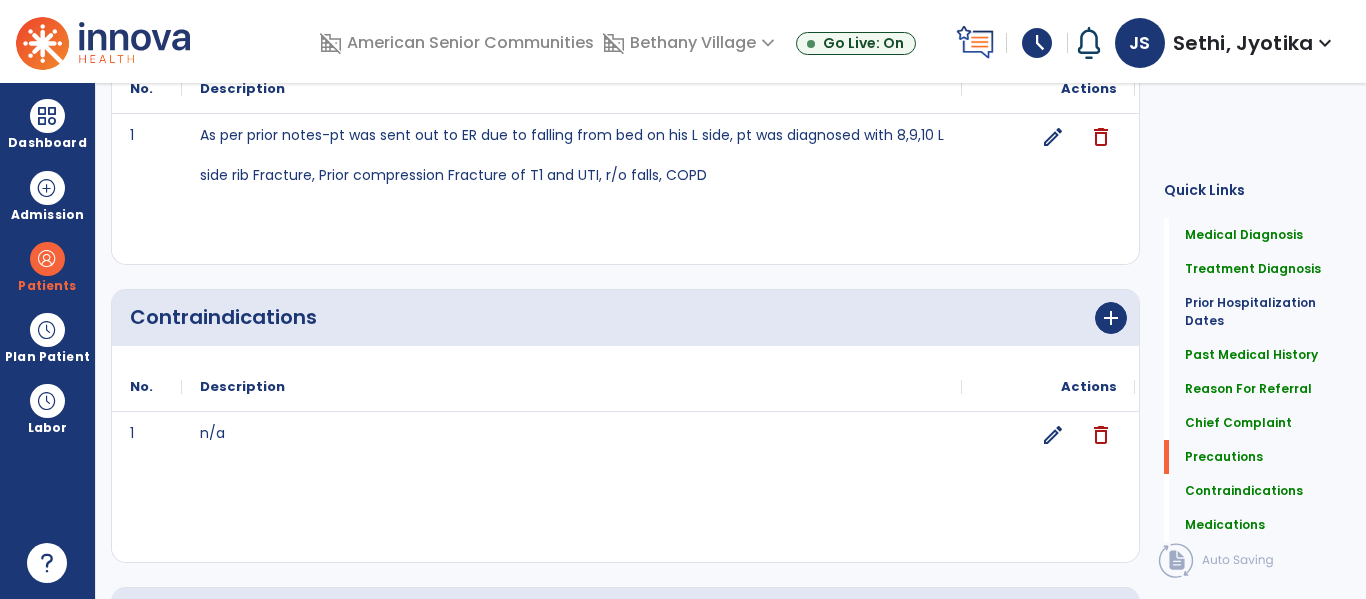 scroll, scrollTop: 0, scrollLeft: 0, axis: both 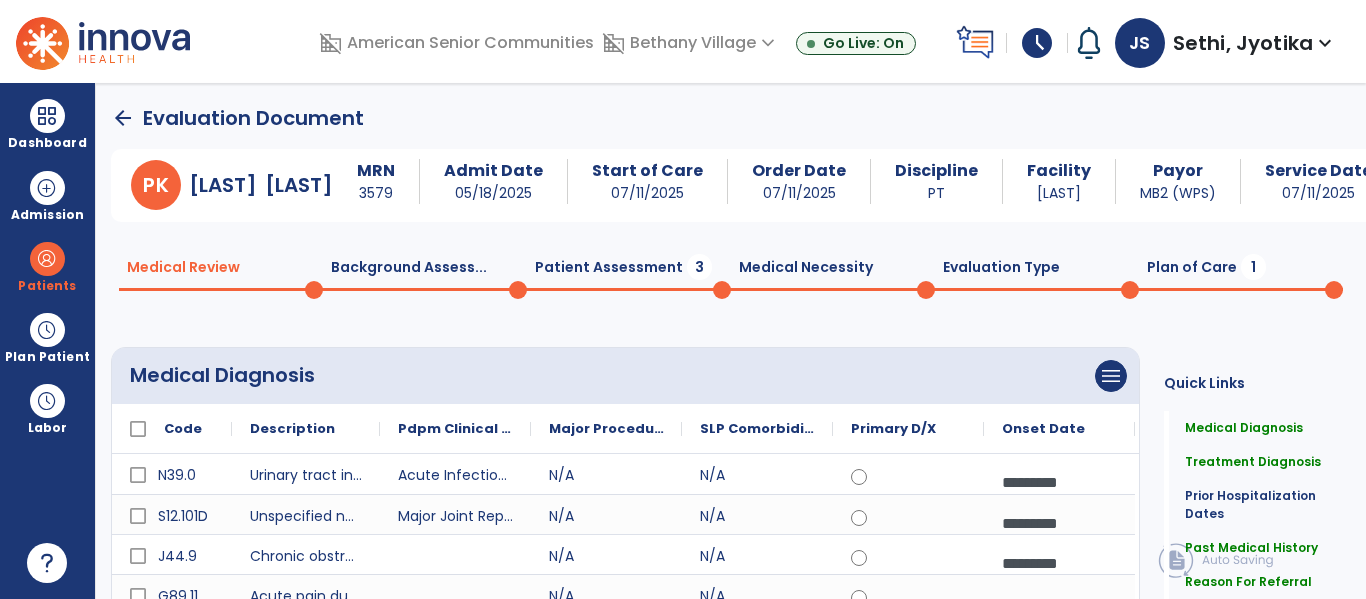 click on "Patient Assessment  3" 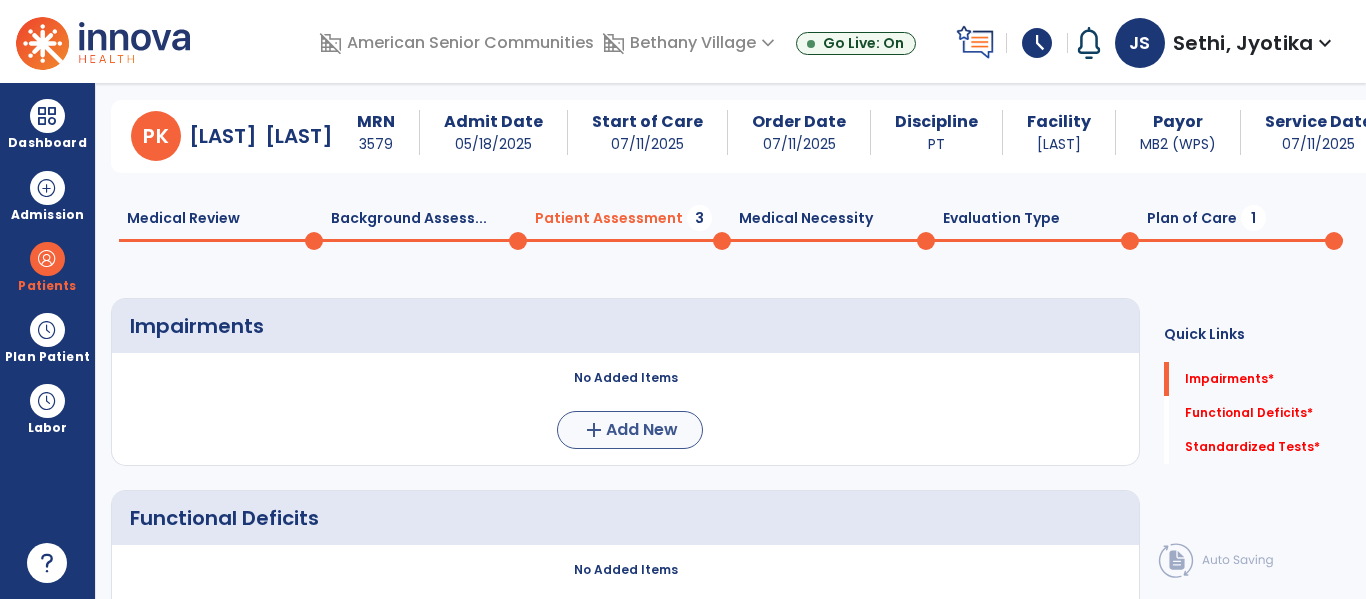scroll, scrollTop: 48, scrollLeft: 0, axis: vertical 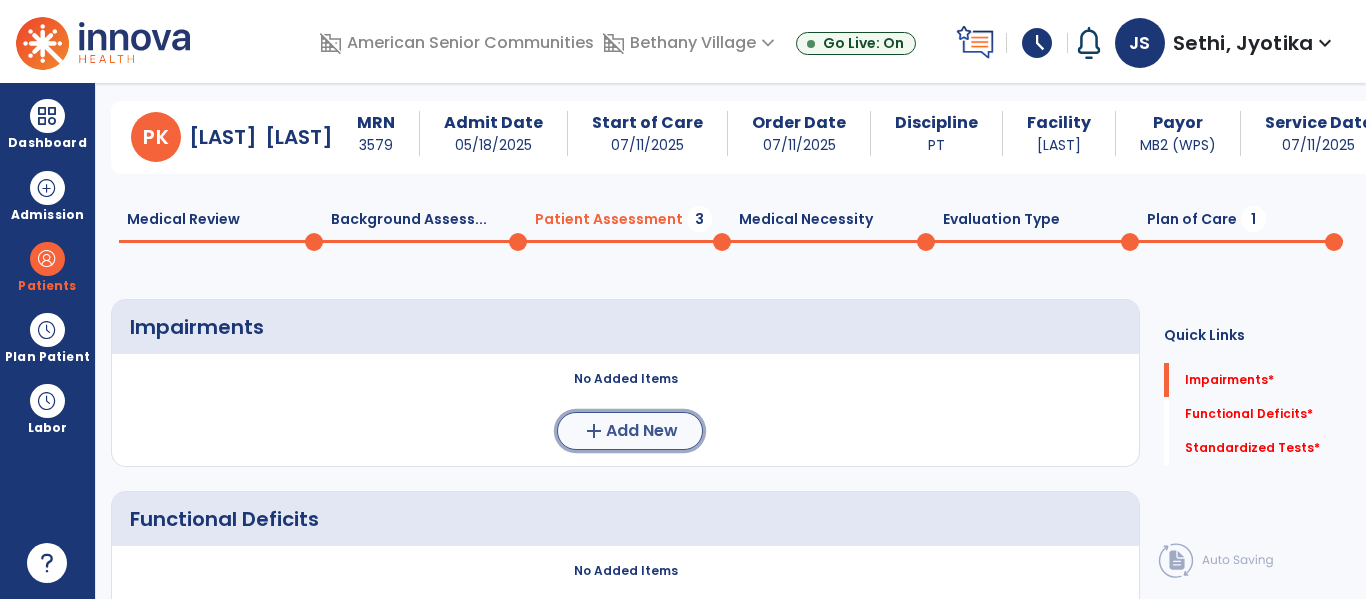 click on "Add New" 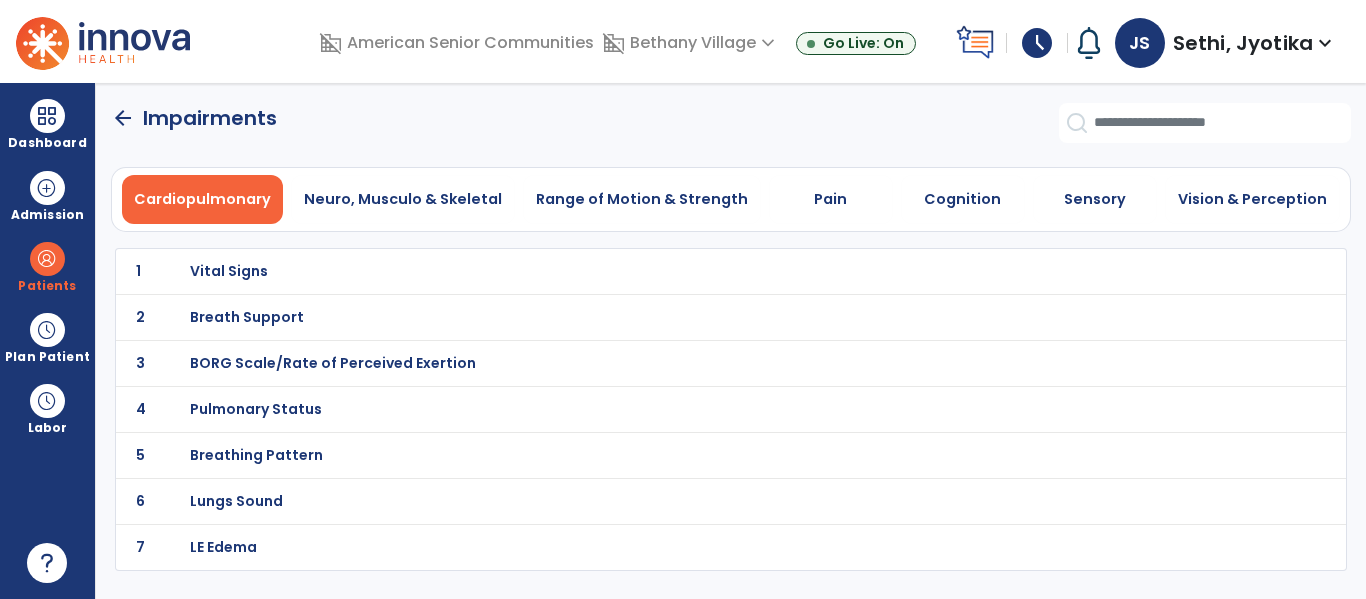 scroll, scrollTop: 0, scrollLeft: 0, axis: both 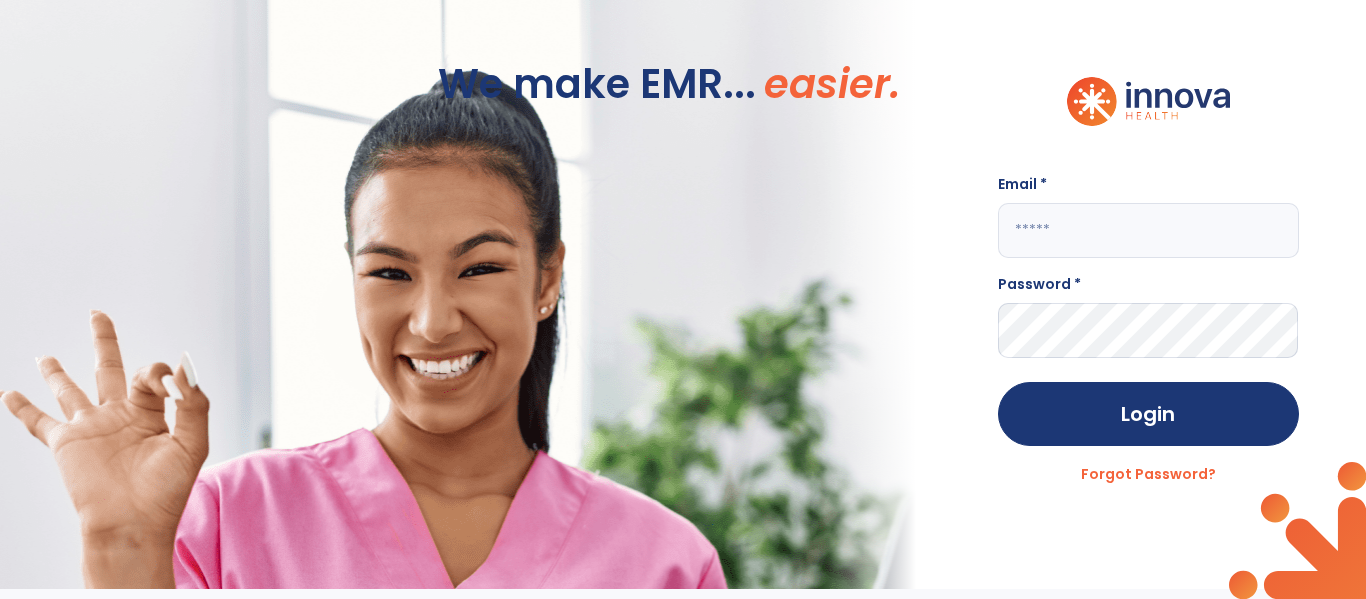 click 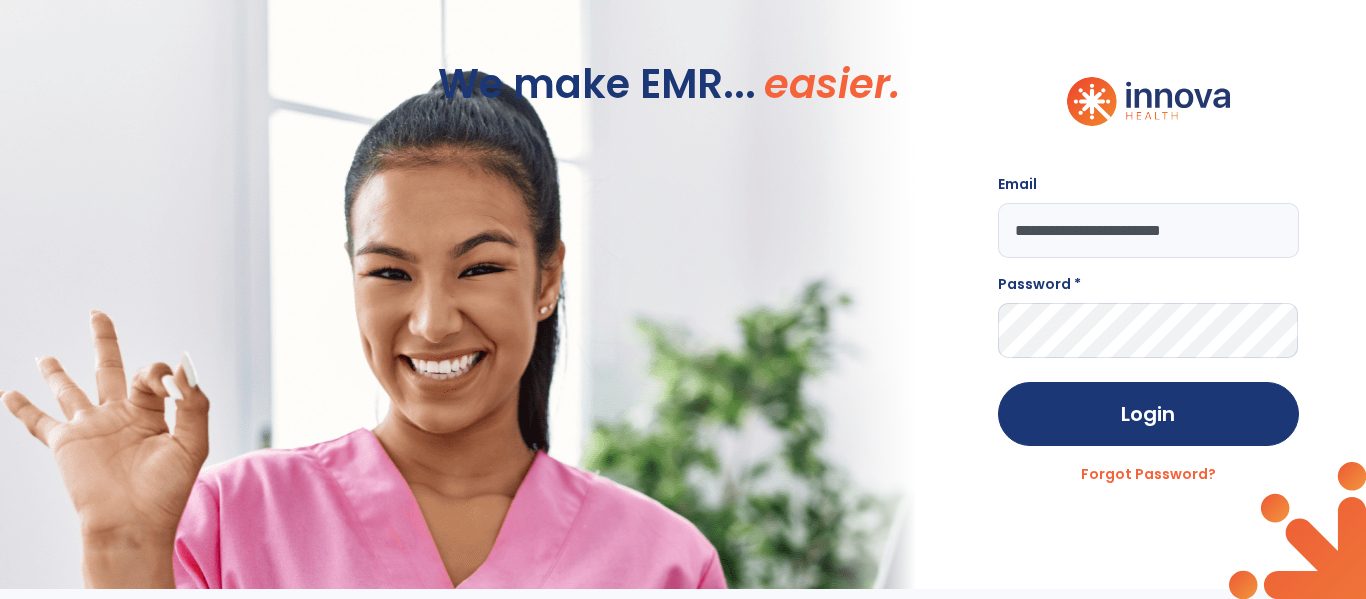 type on "**********" 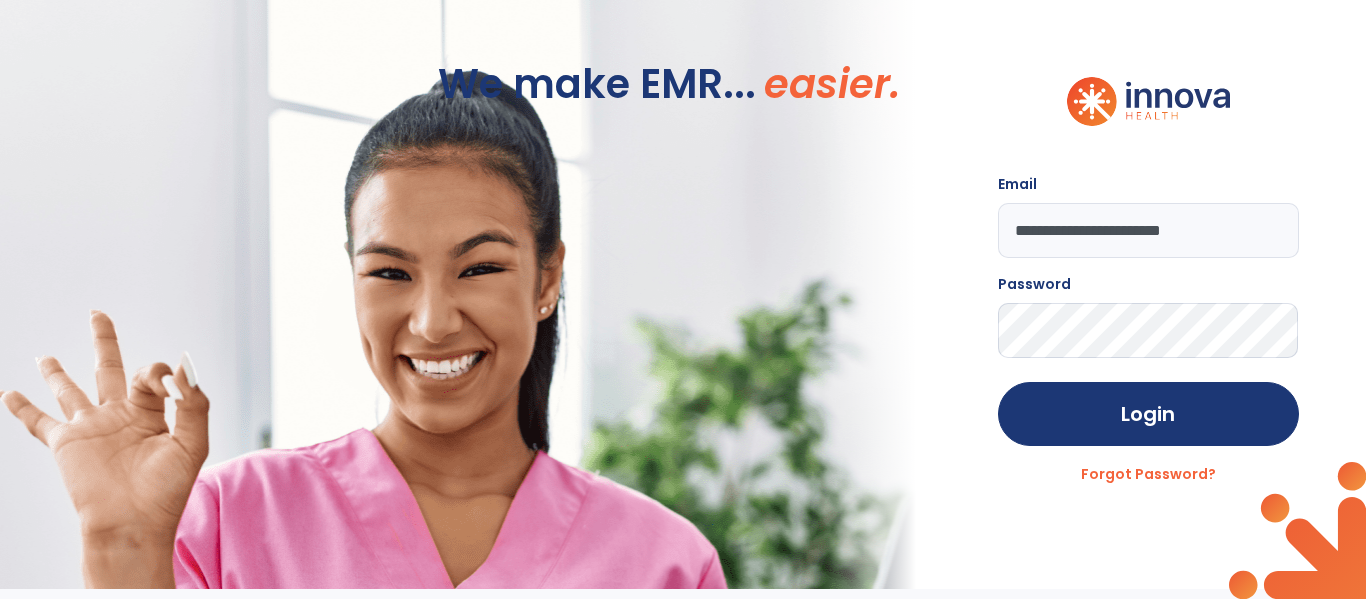 click on "Login" 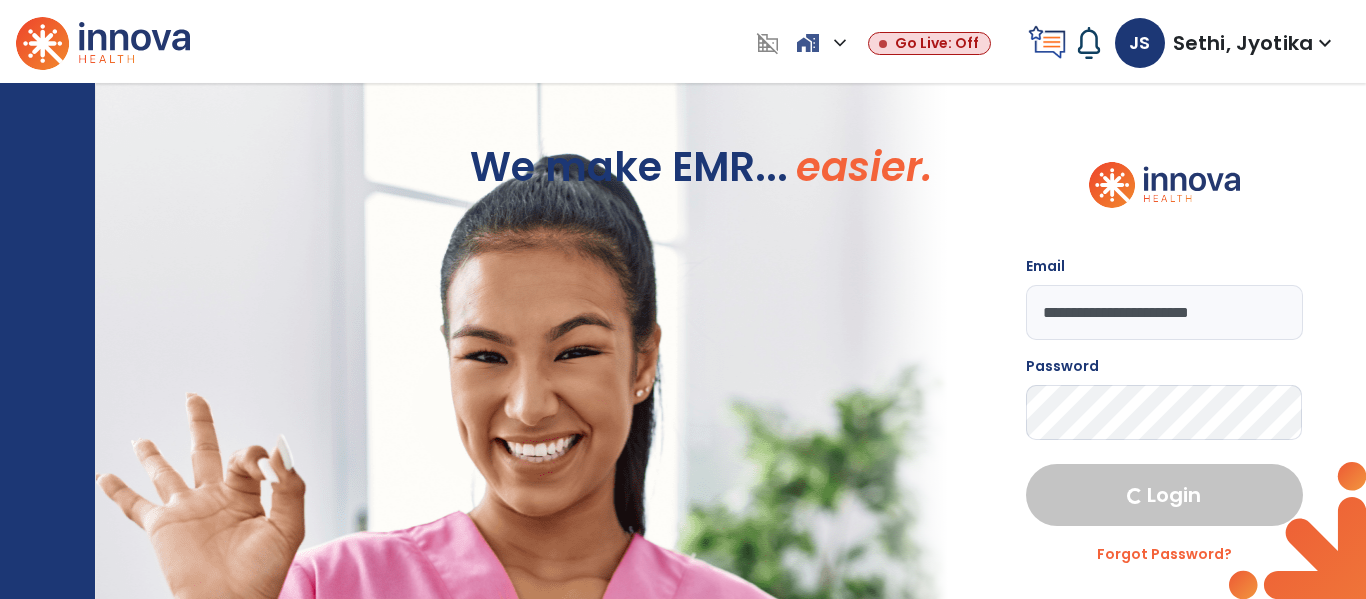 select on "****" 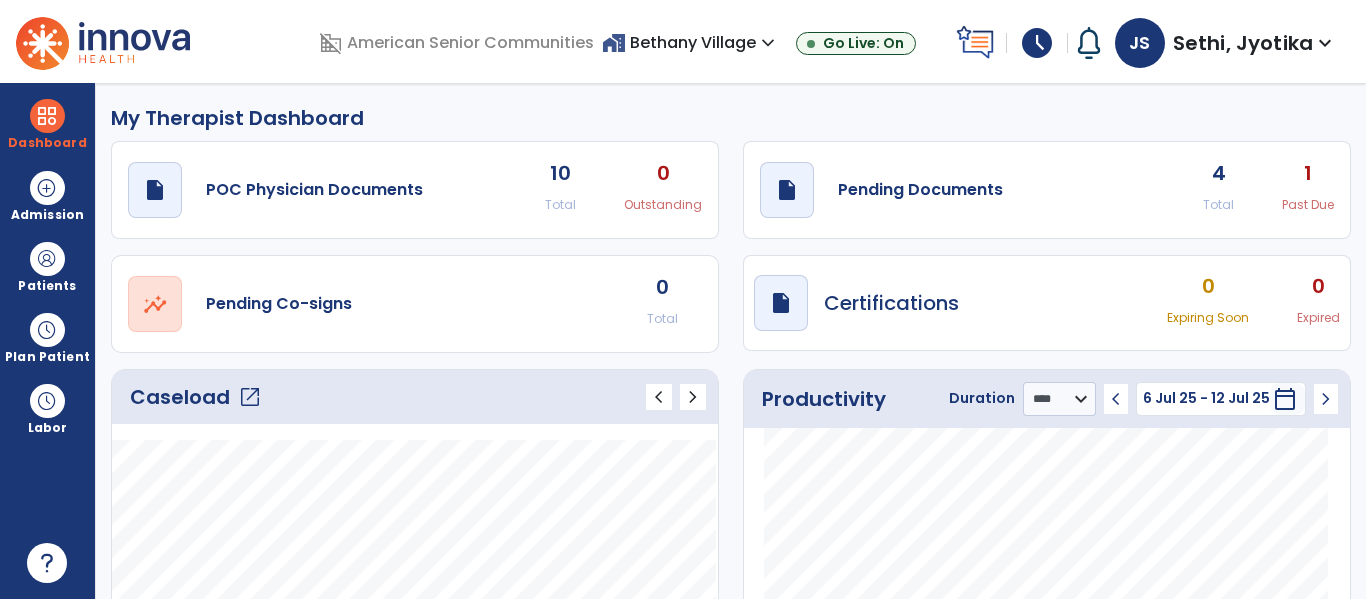 click on "open_in_new" 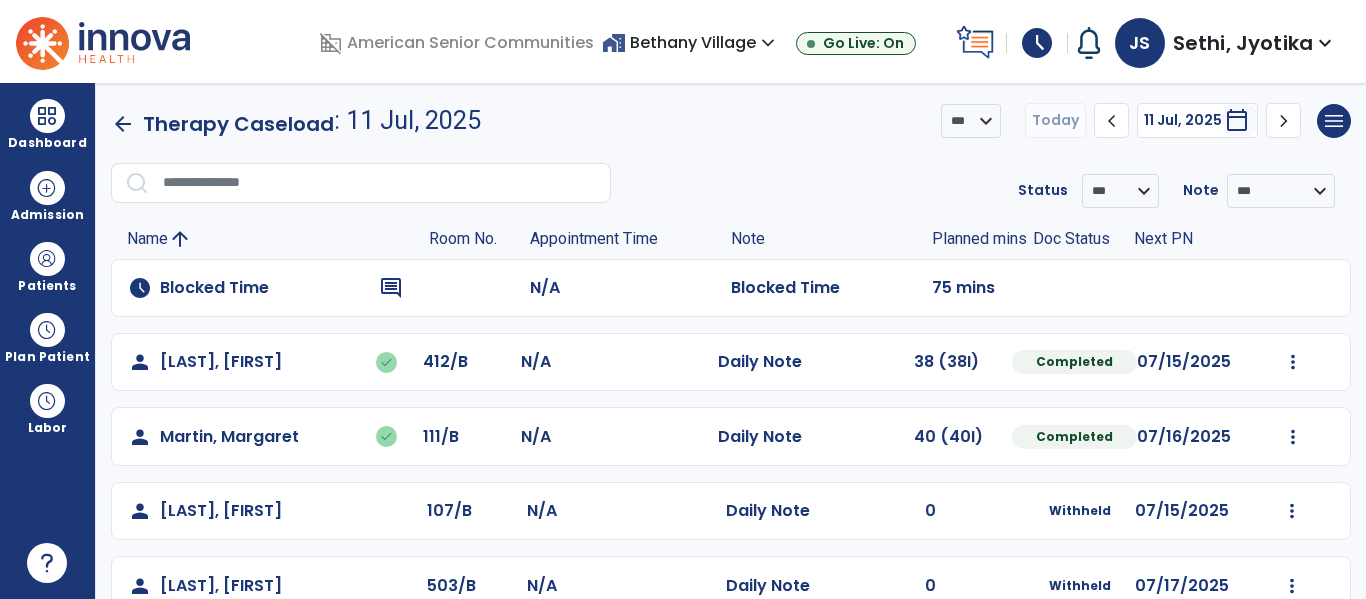 scroll, scrollTop: 338, scrollLeft: 0, axis: vertical 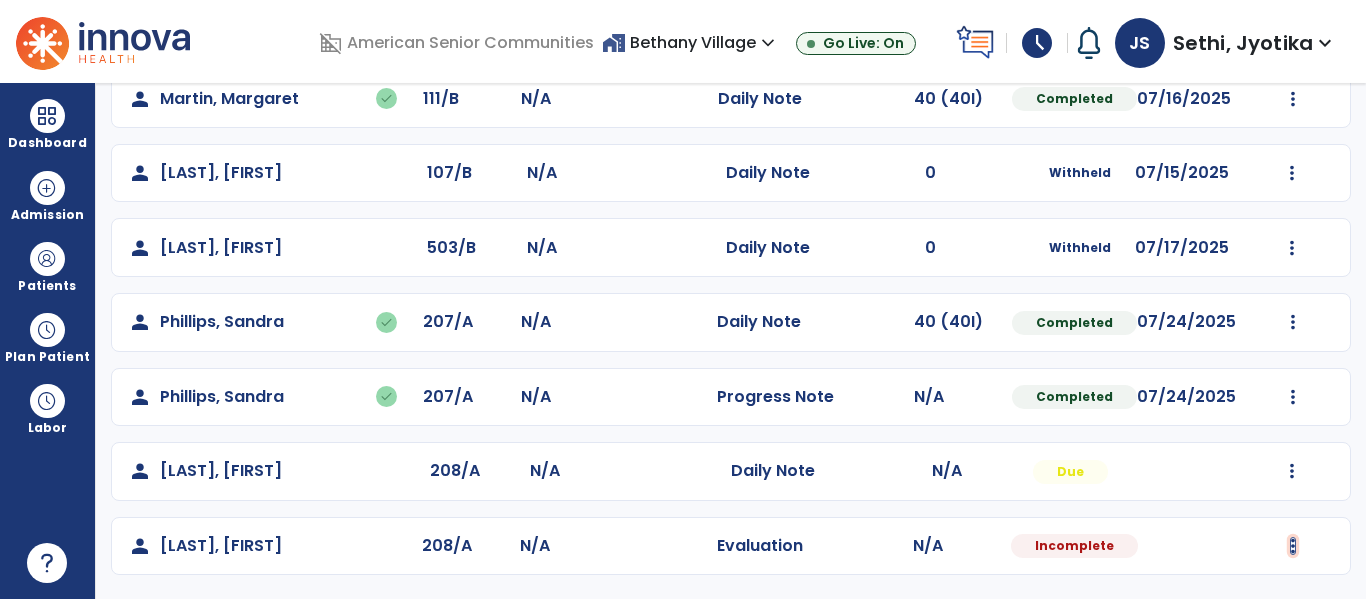 click at bounding box center [1293, 24] 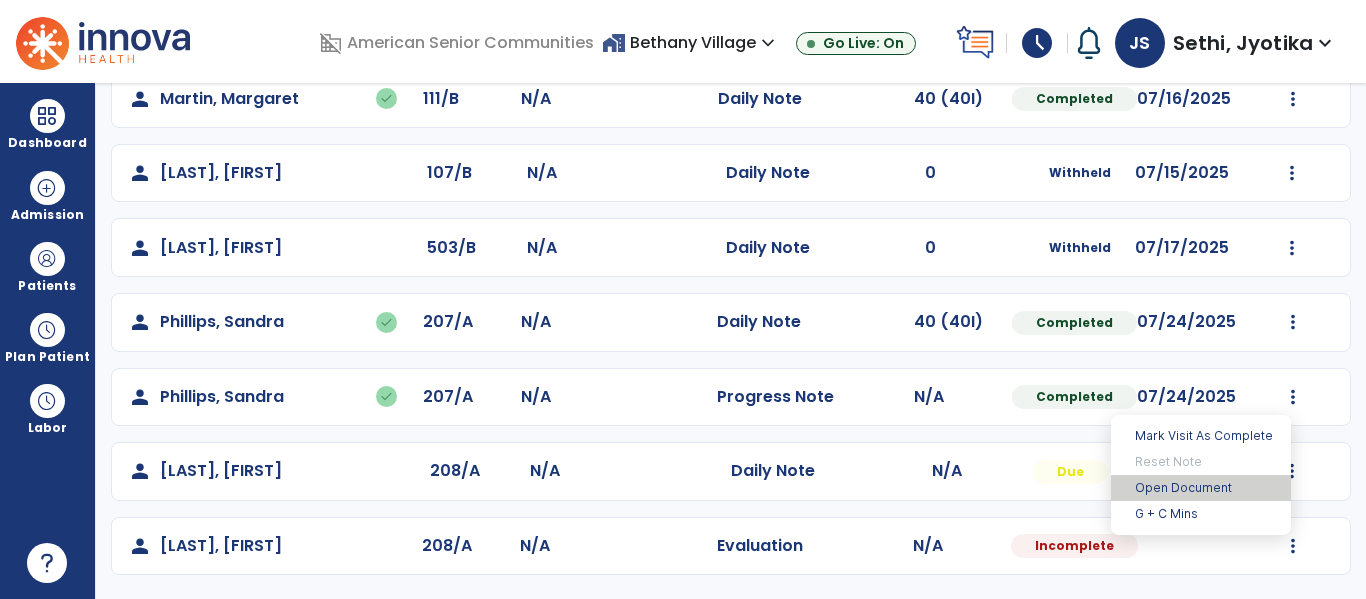 click on "Open Document" at bounding box center (1201, 488) 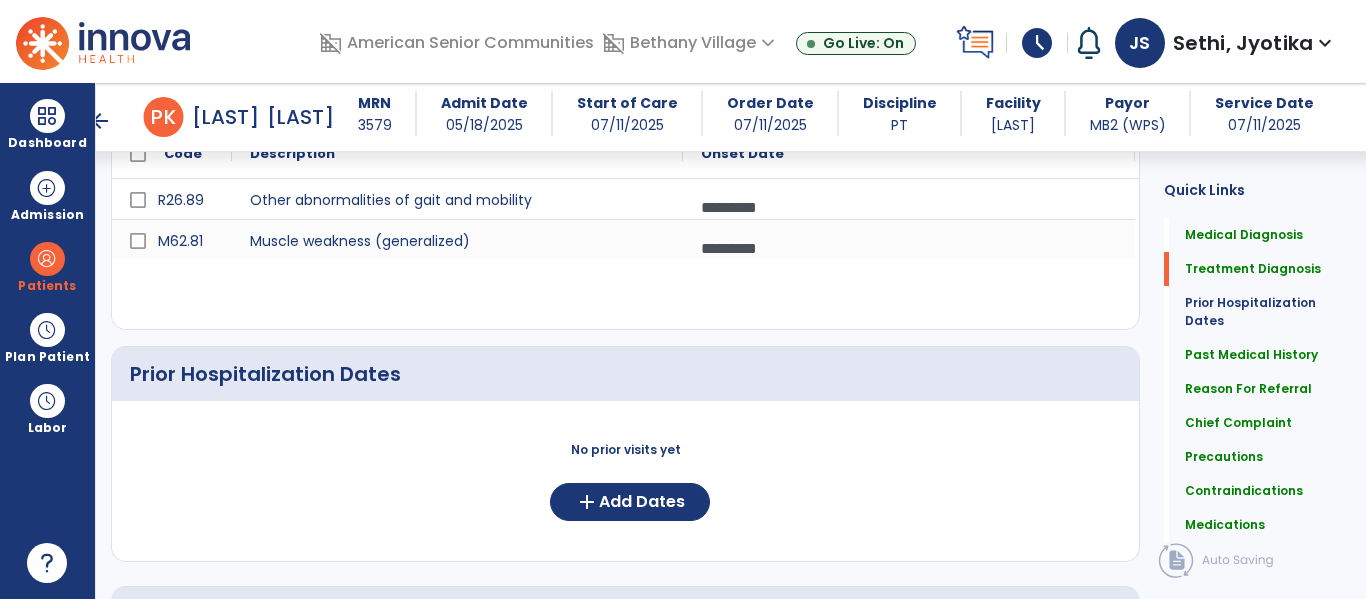 scroll, scrollTop: 0, scrollLeft: 0, axis: both 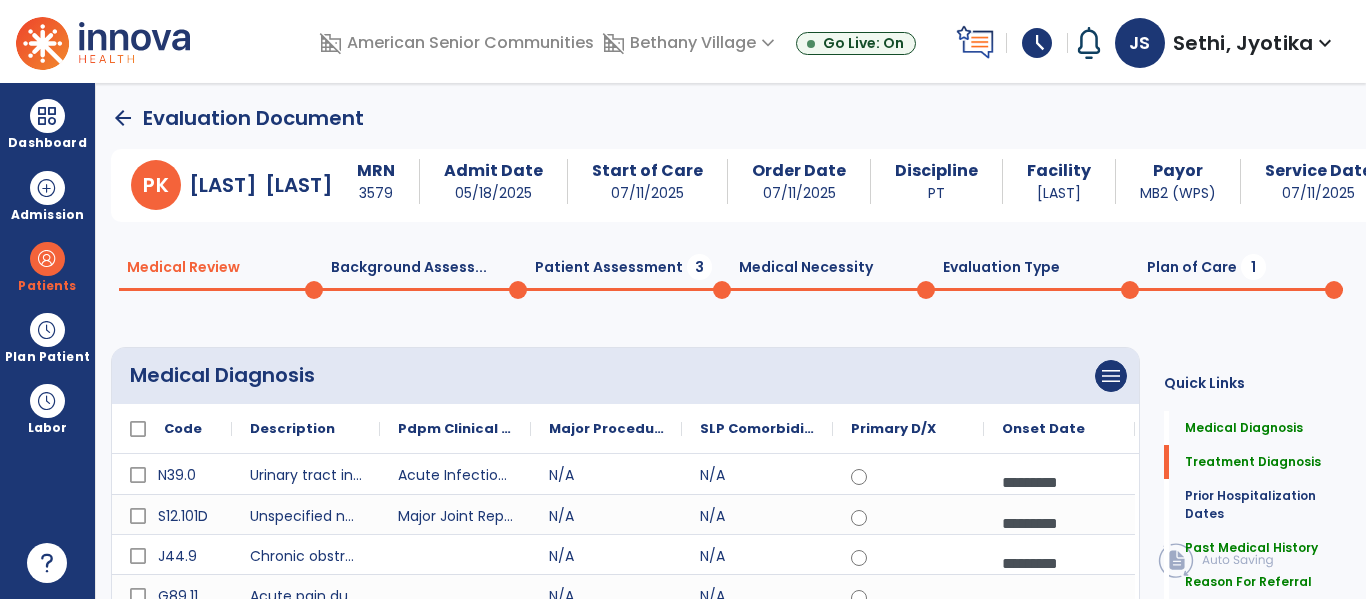 click on "Patient Assessment  3" 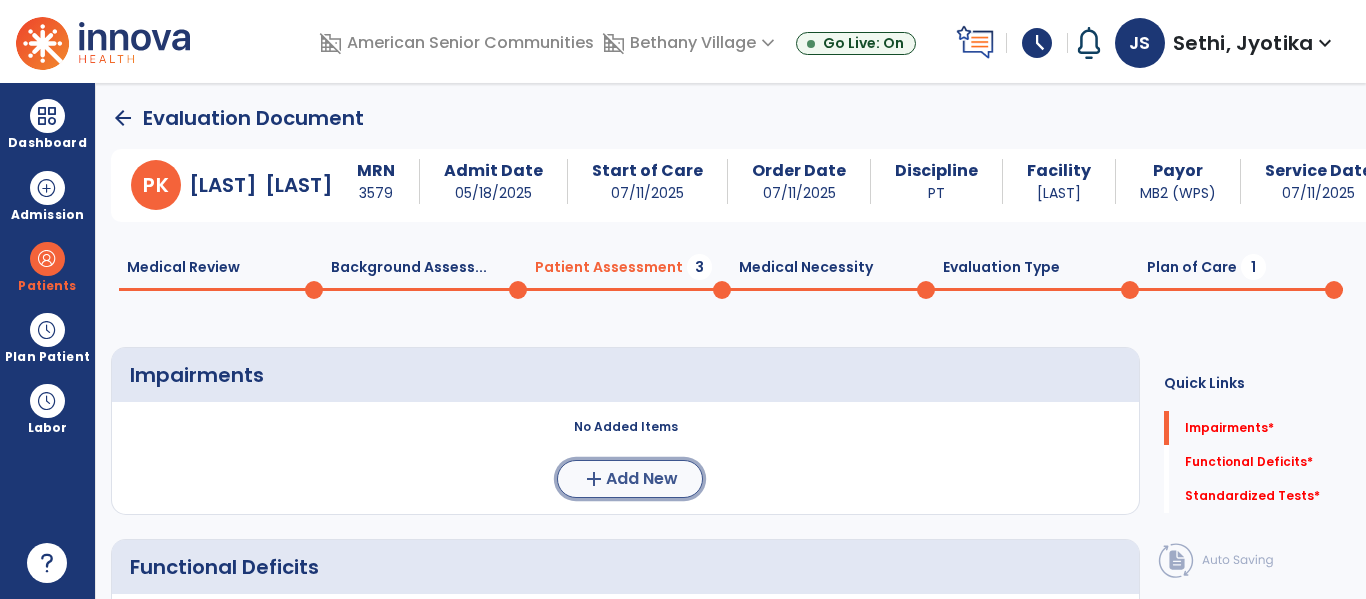 click on "Add New" 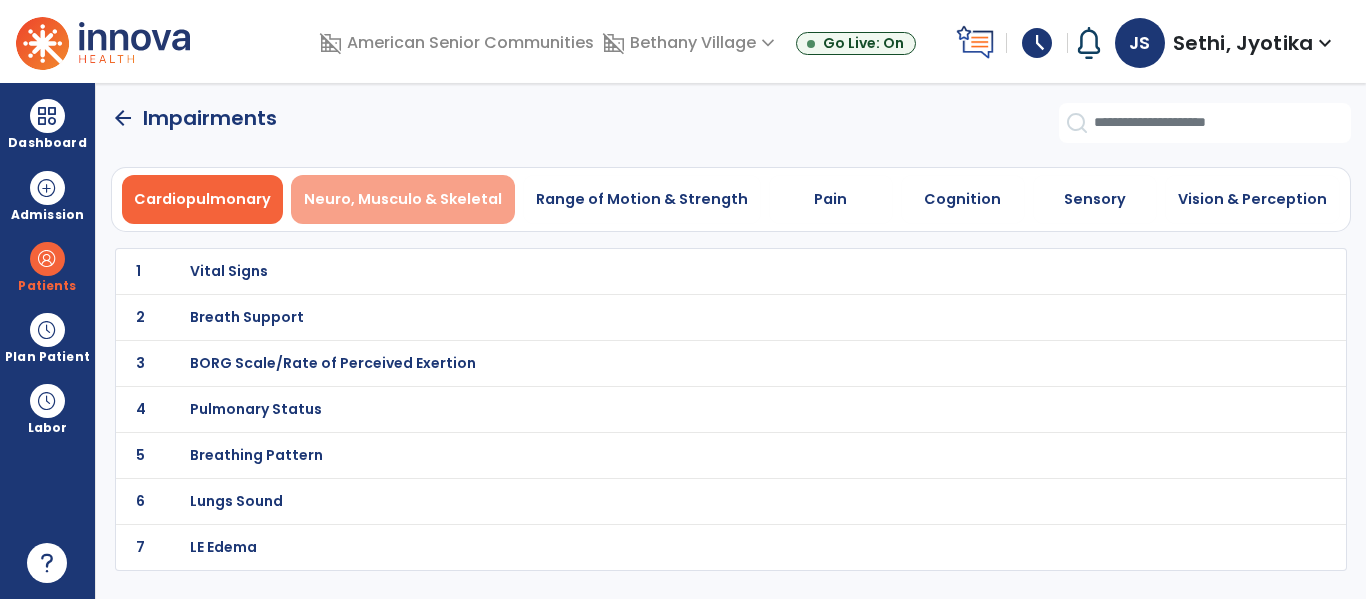 click on "Neuro, Musculo & Skeletal" at bounding box center [403, 199] 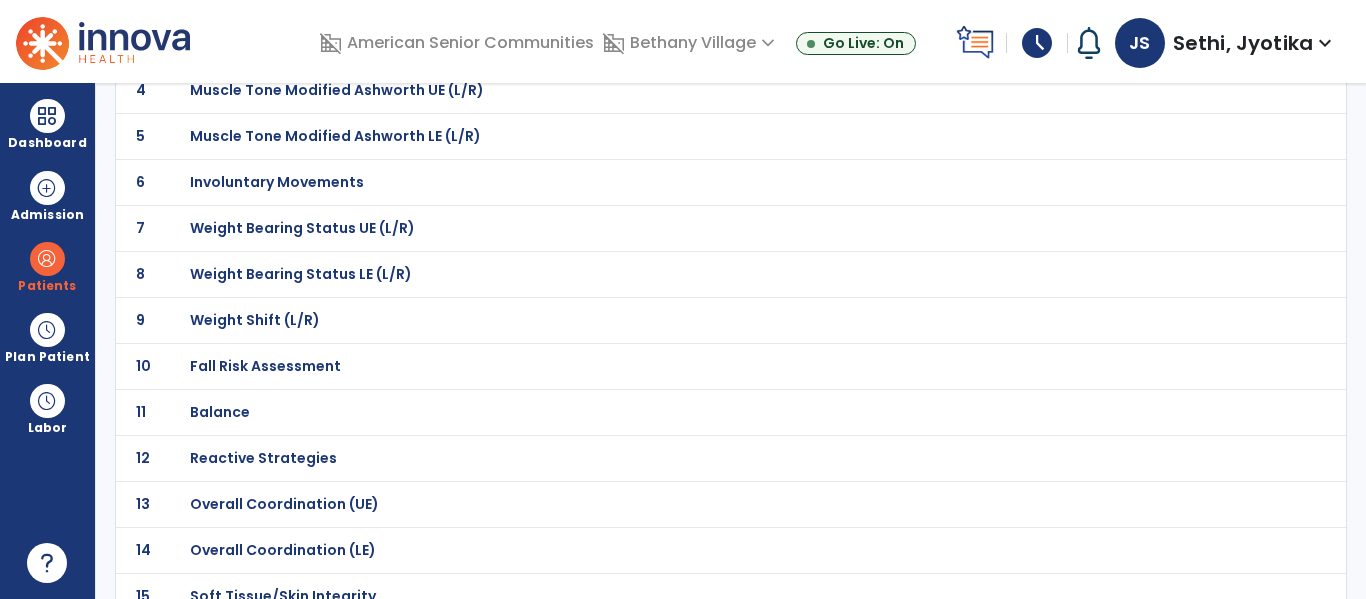 scroll, scrollTop: 323, scrollLeft: 0, axis: vertical 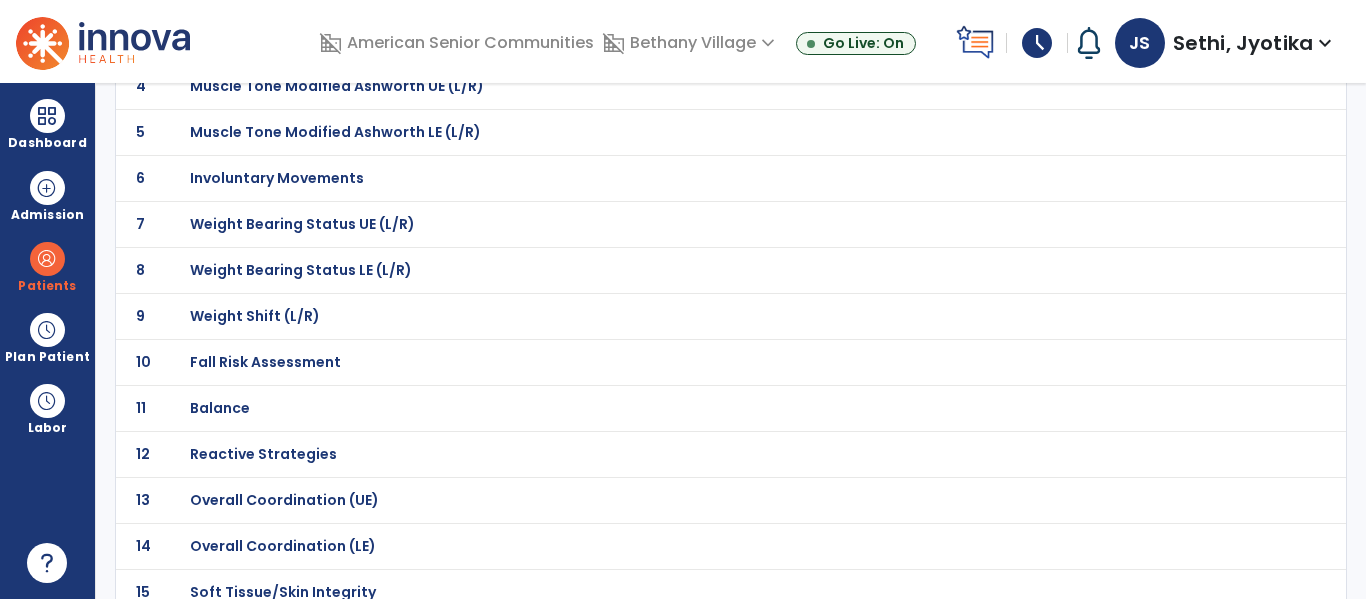 click on "Balance" at bounding box center (687, -52) 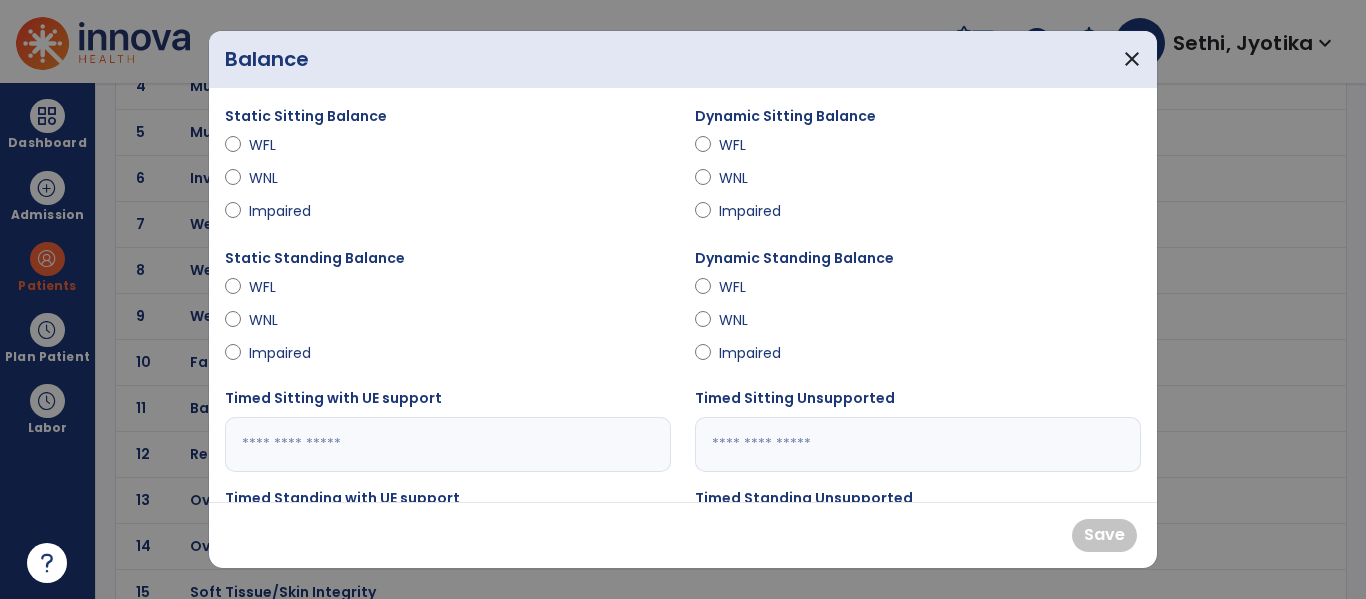 click on "Impaired" at bounding box center (284, 353) 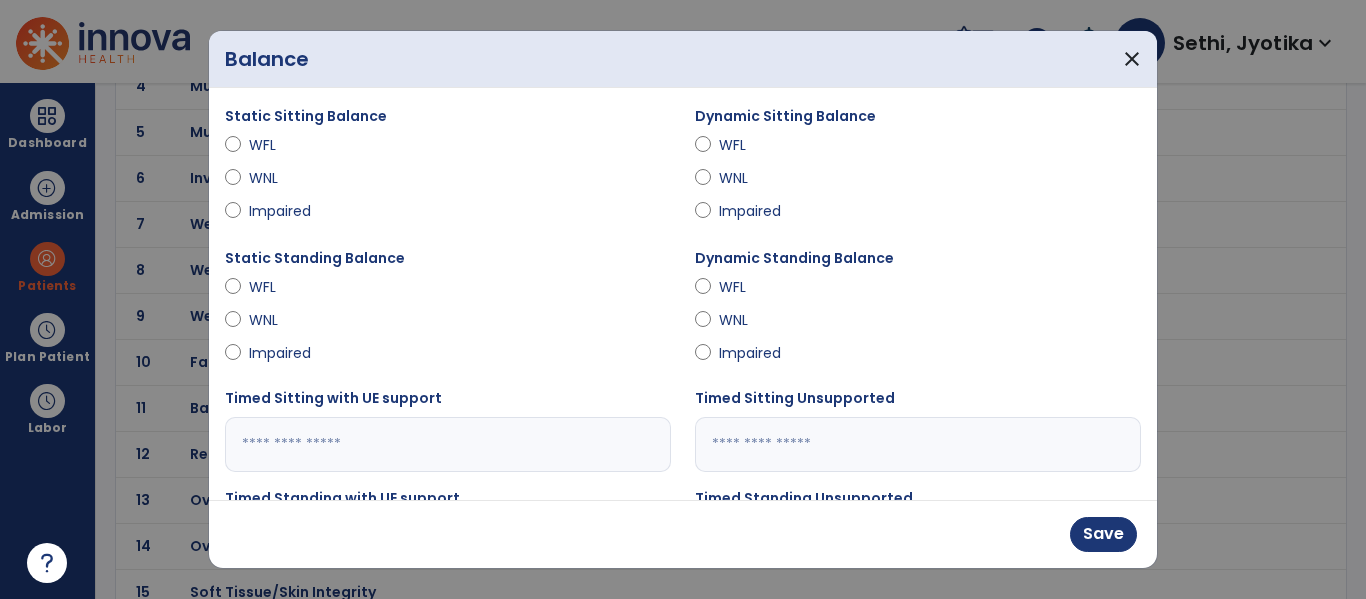 click on "Impaired" at bounding box center [754, 353] 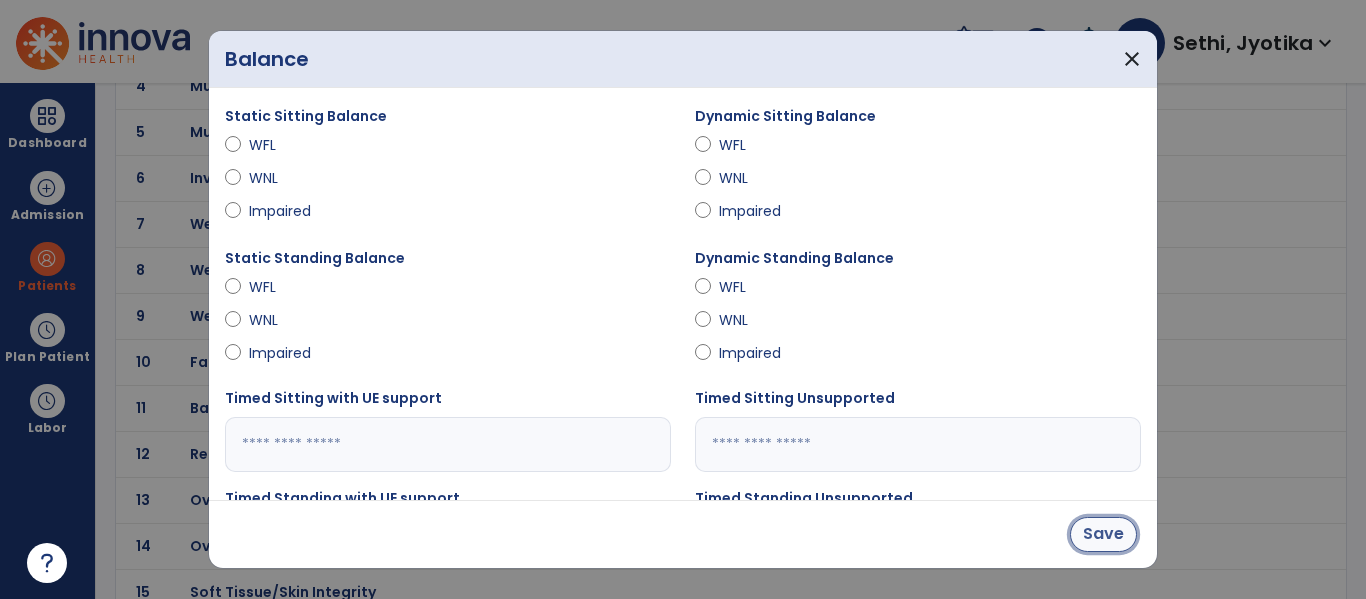 click on "Save" at bounding box center [1103, 534] 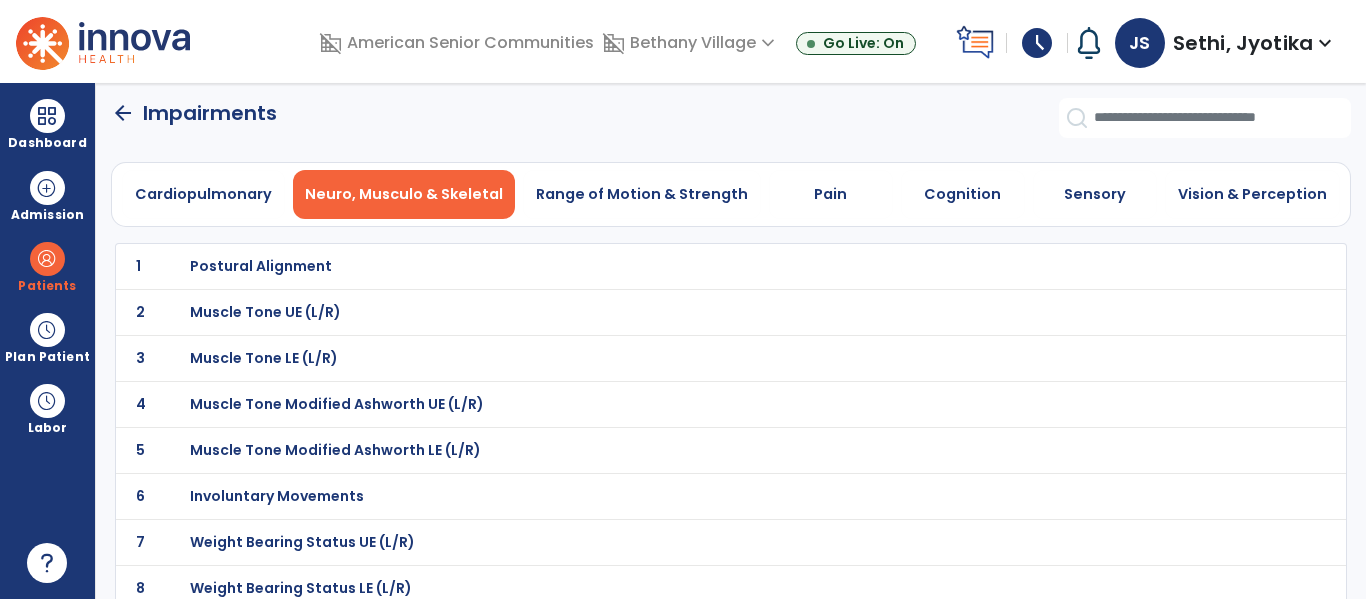 scroll, scrollTop: 0, scrollLeft: 0, axis: both 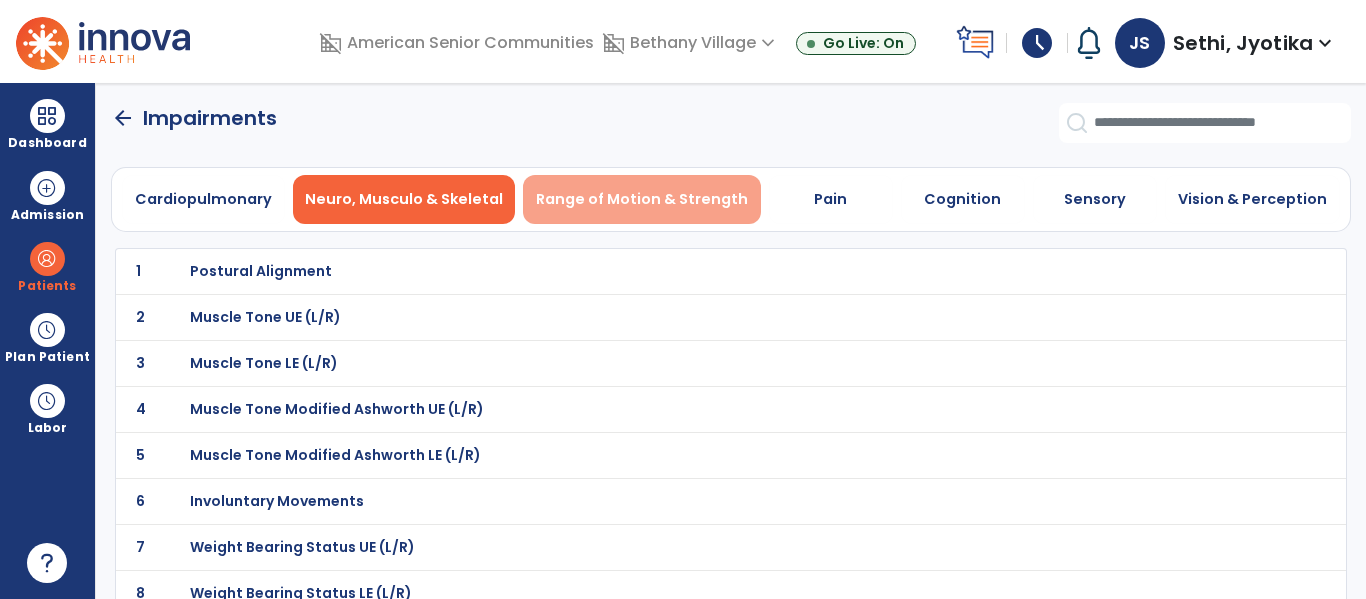 drag, startPoint x: 535, startPoint y: 187, endPoint x: 537, endPoint y: 197, distance: 10.198039 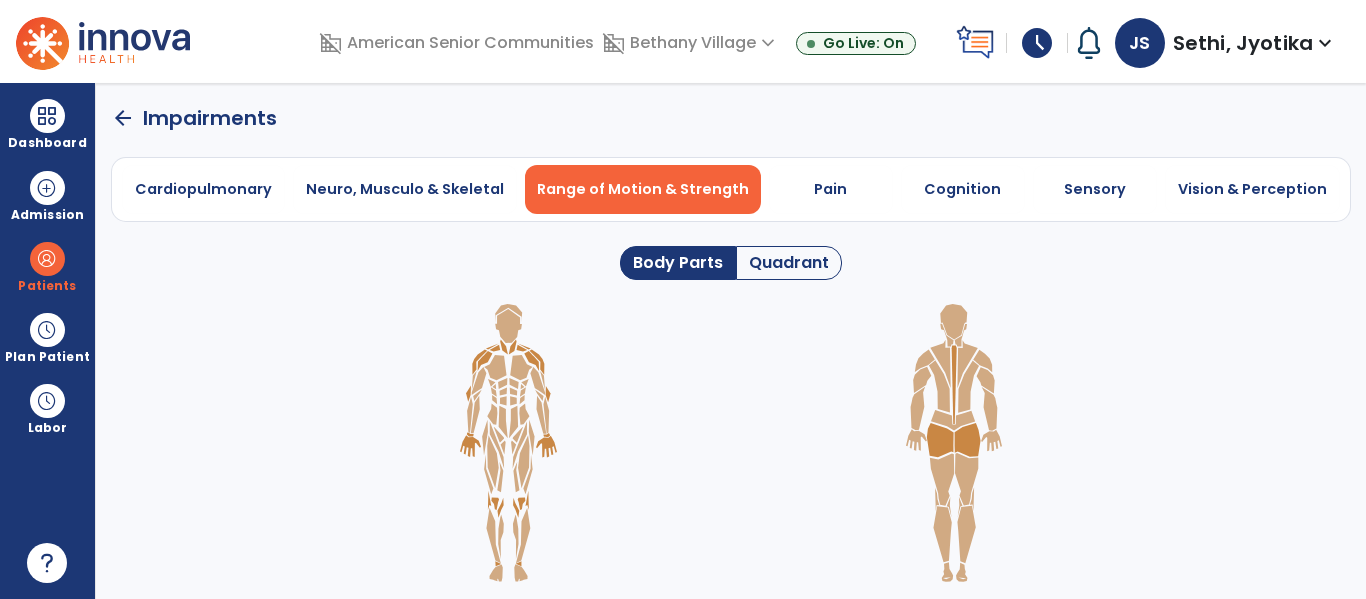 click on "Quadrant" 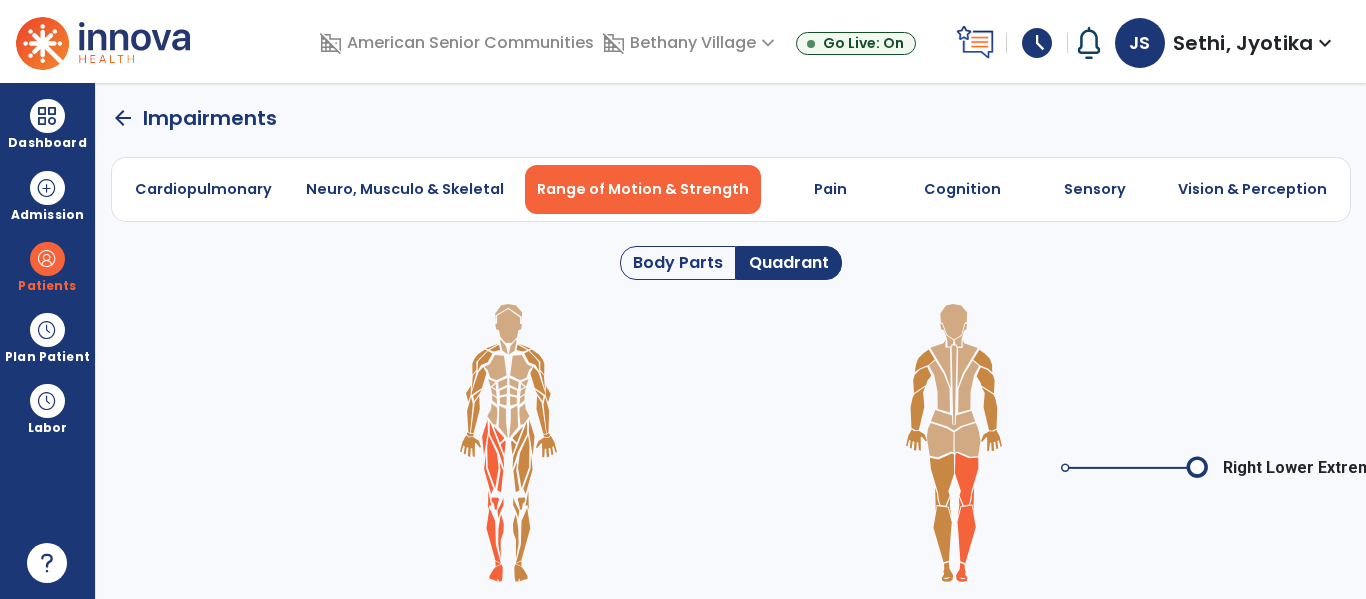 click 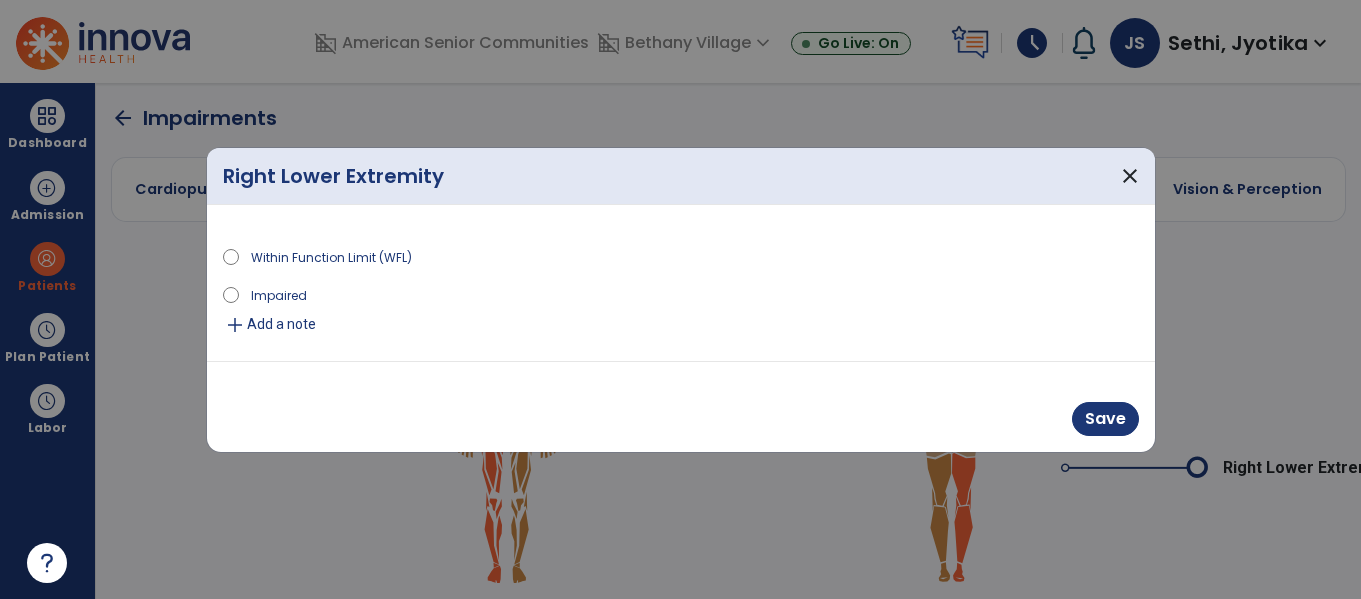 click on "Impaired" at bounding box center [279, 294] 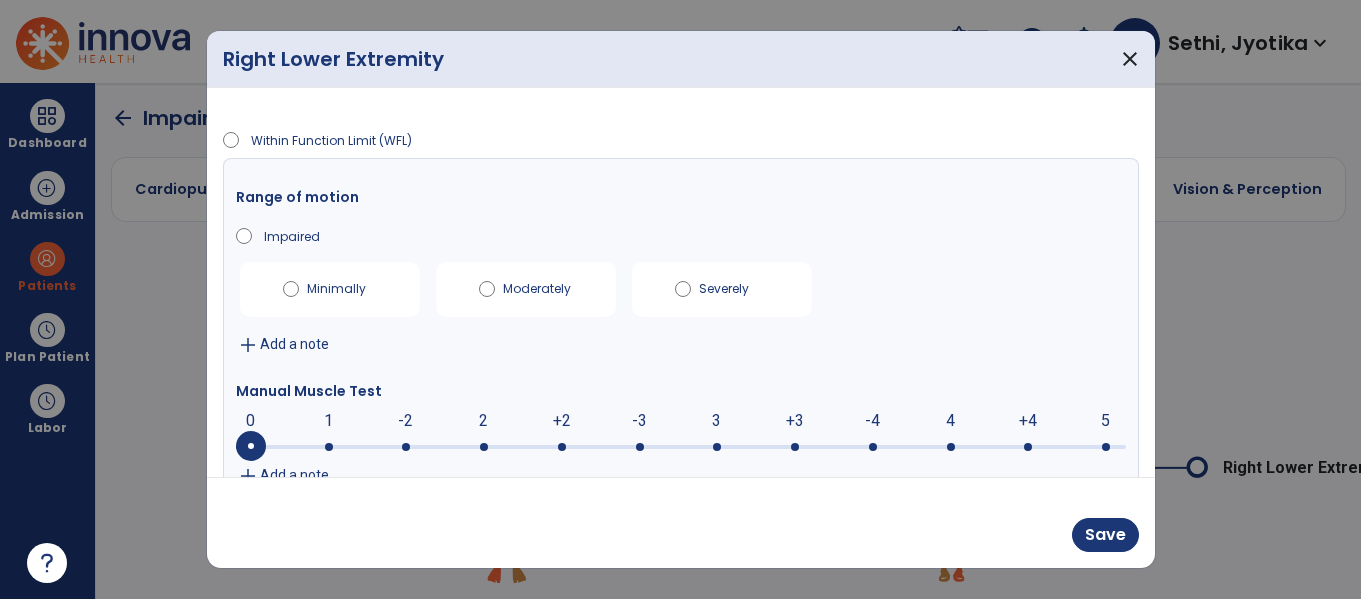 click on "+3" at bounding box center (795, 421) 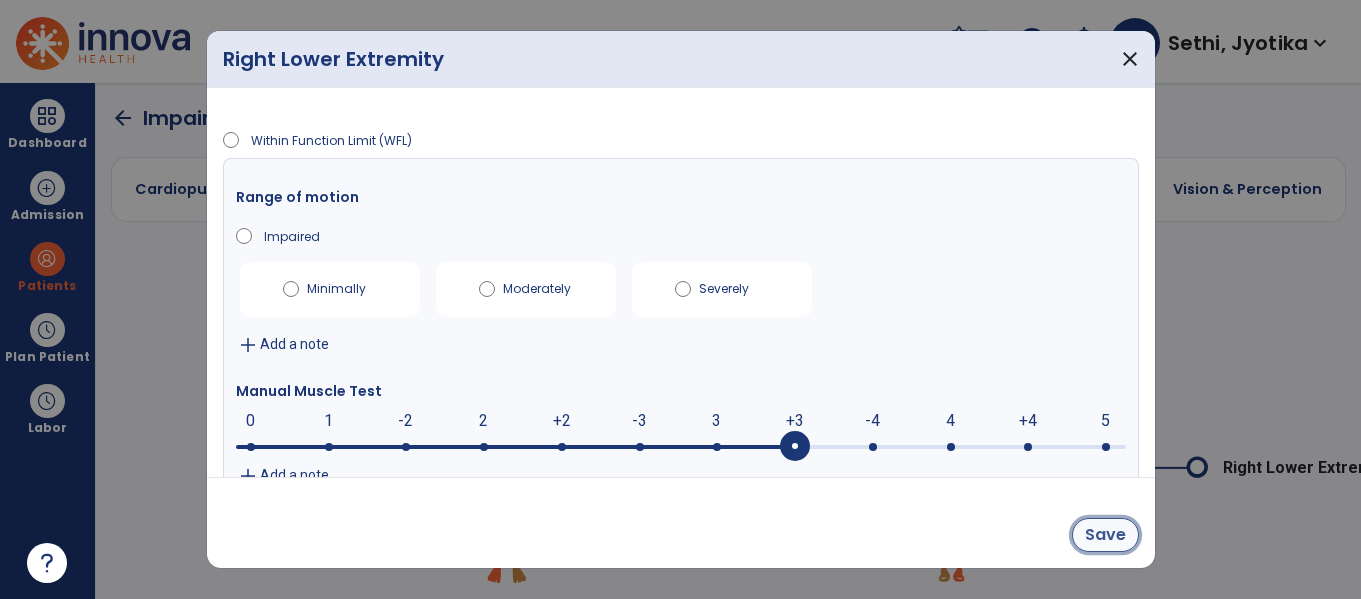 click on "Save" at bounding box center (1105, 535) 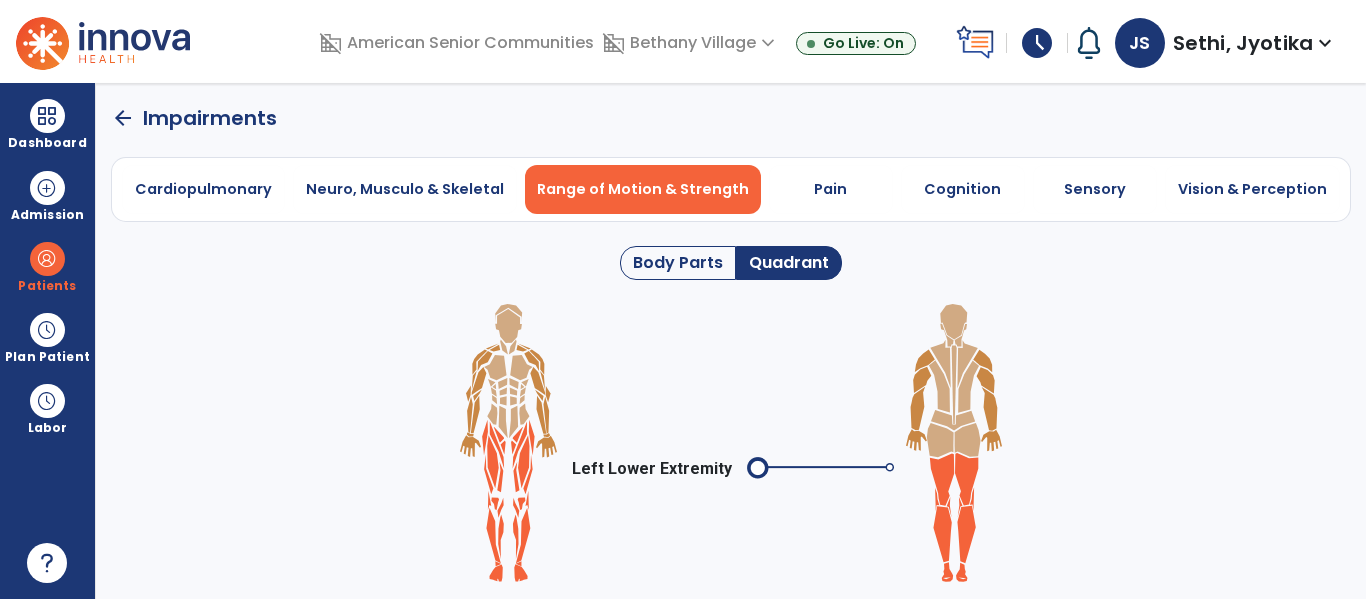 click 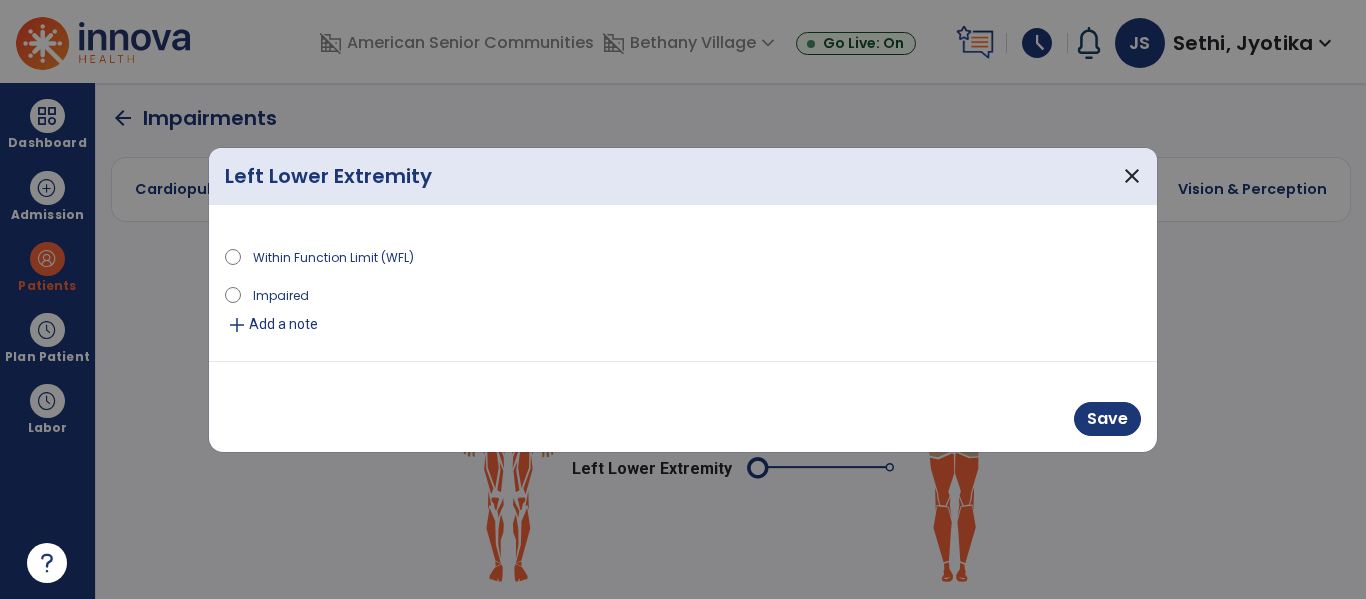 click on "Impaired" at bounding box center [281, 294] 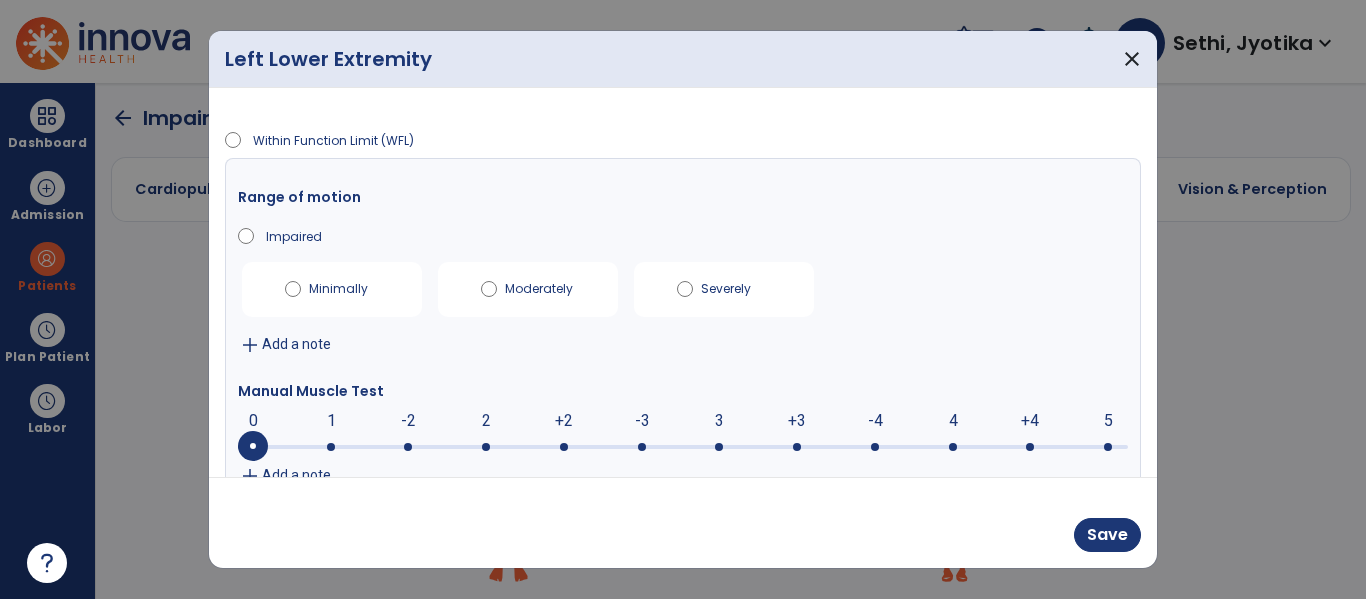 click on "+3" at bounding box center [797, 421] 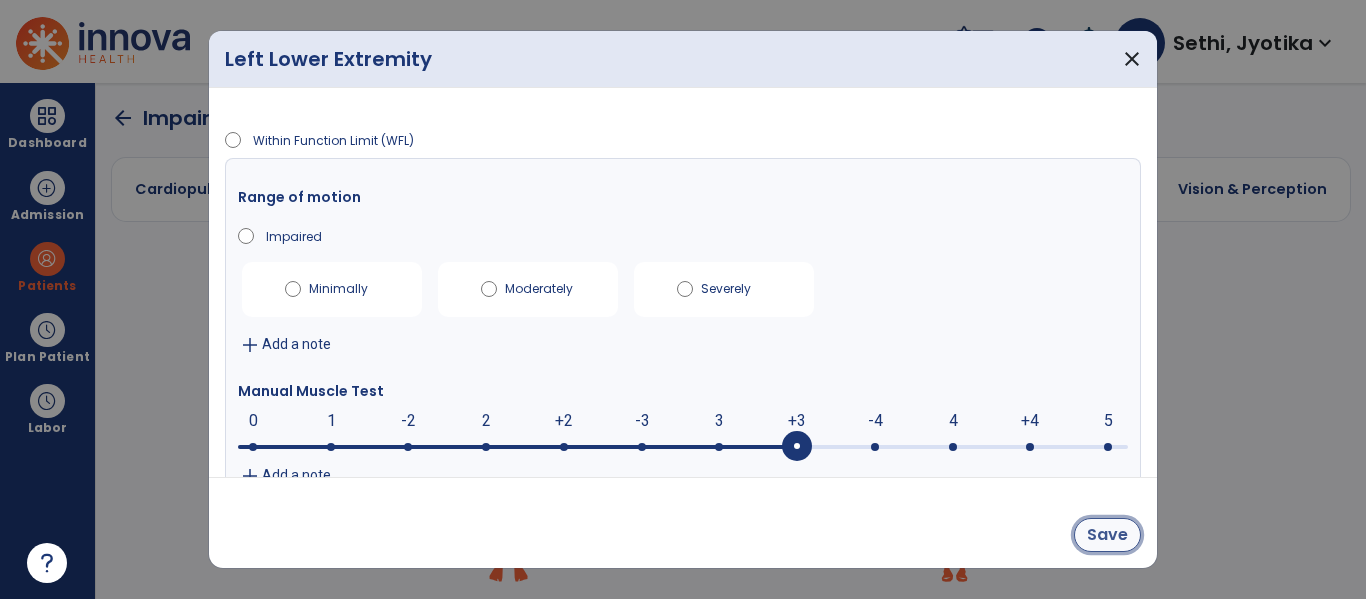 click on "Save" at bounding box center (1107, 535) 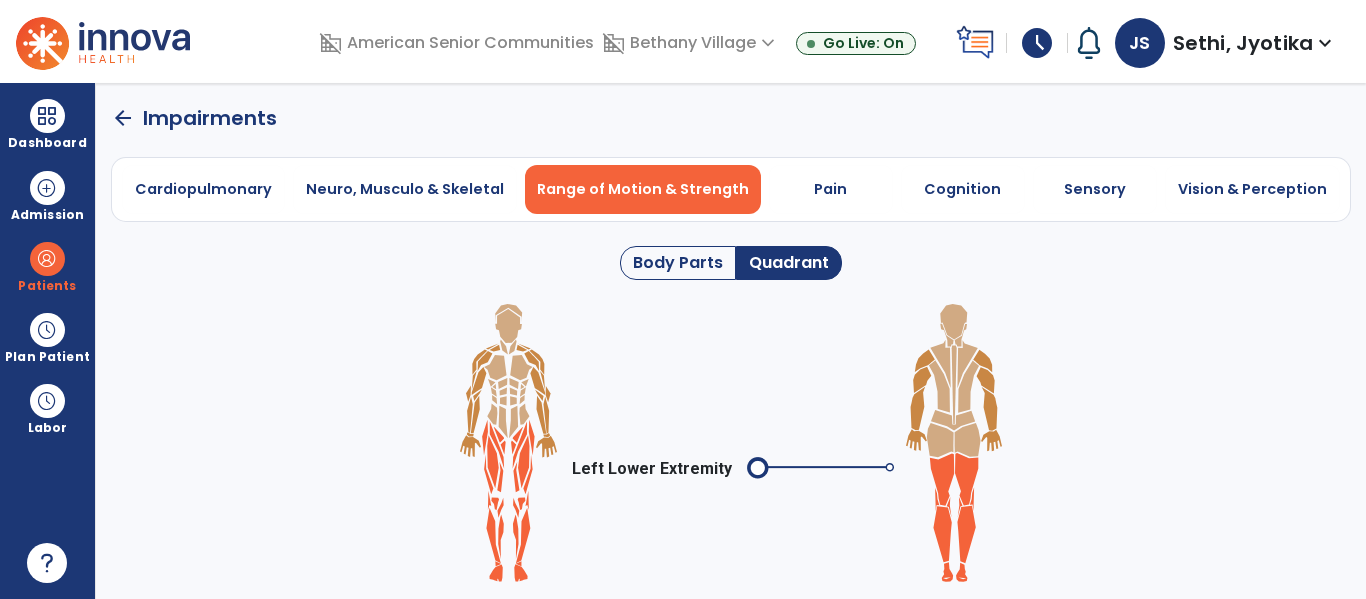 click on "arrow_back   Impairments" 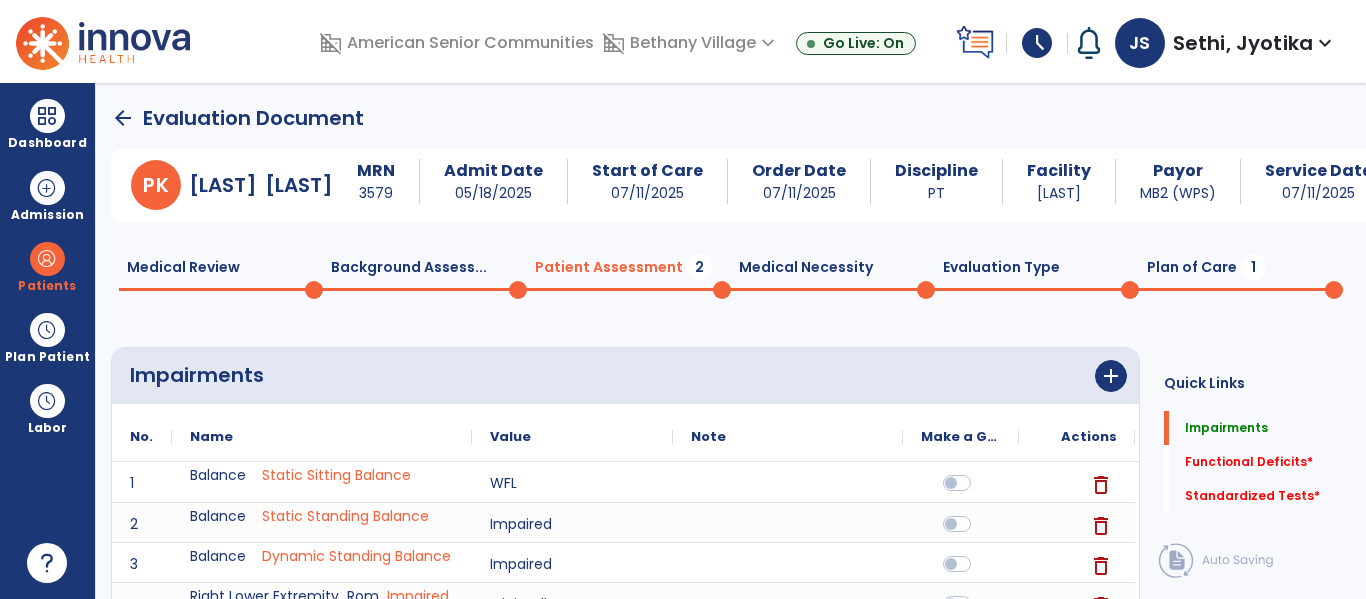 click on "Plan of Care  1" 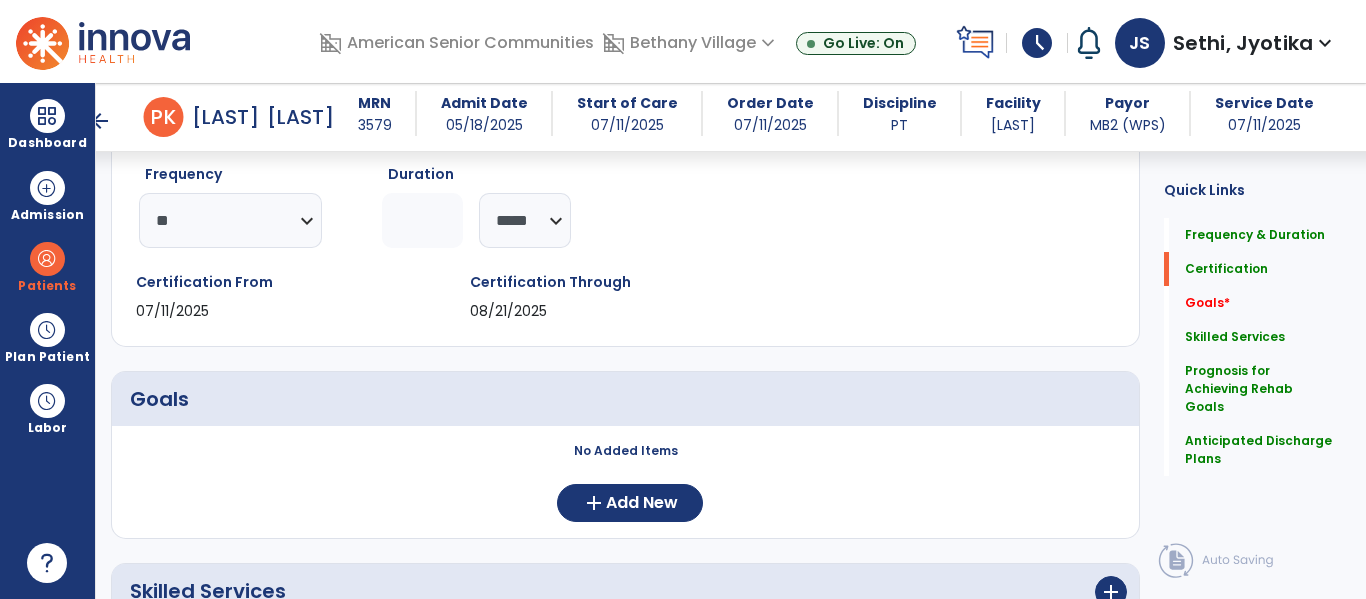 scroll, scrollTop: 248, scrollLeft: 0, axis: vertical 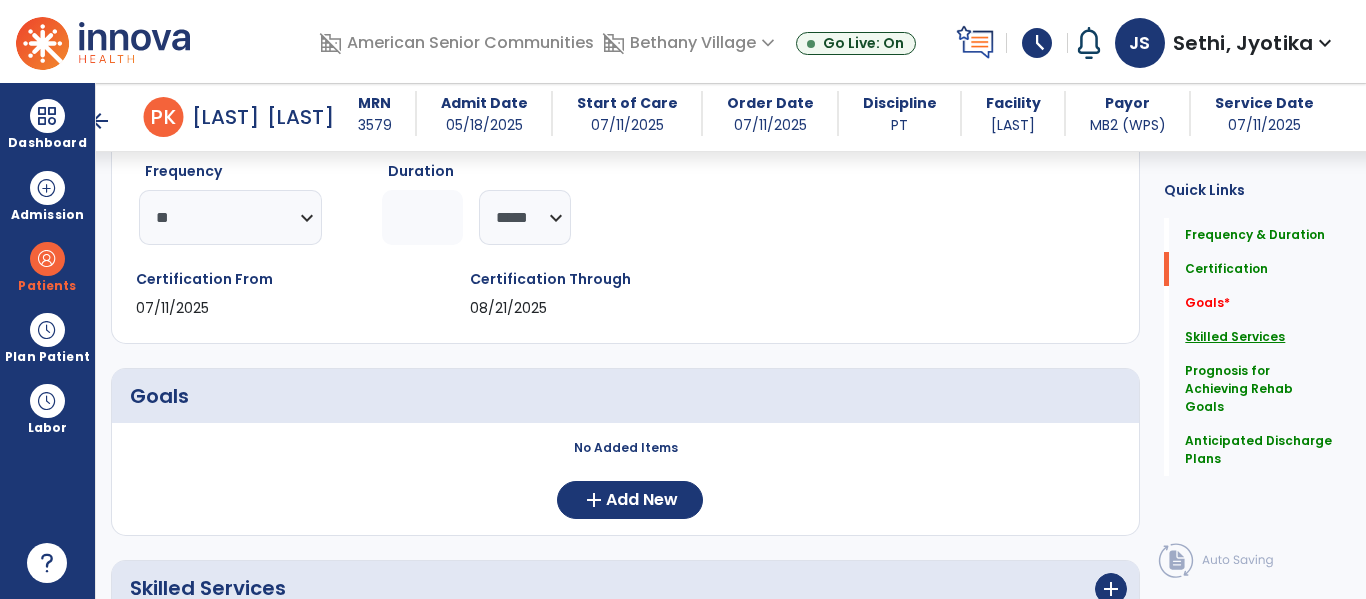 click on "Skilled Services" 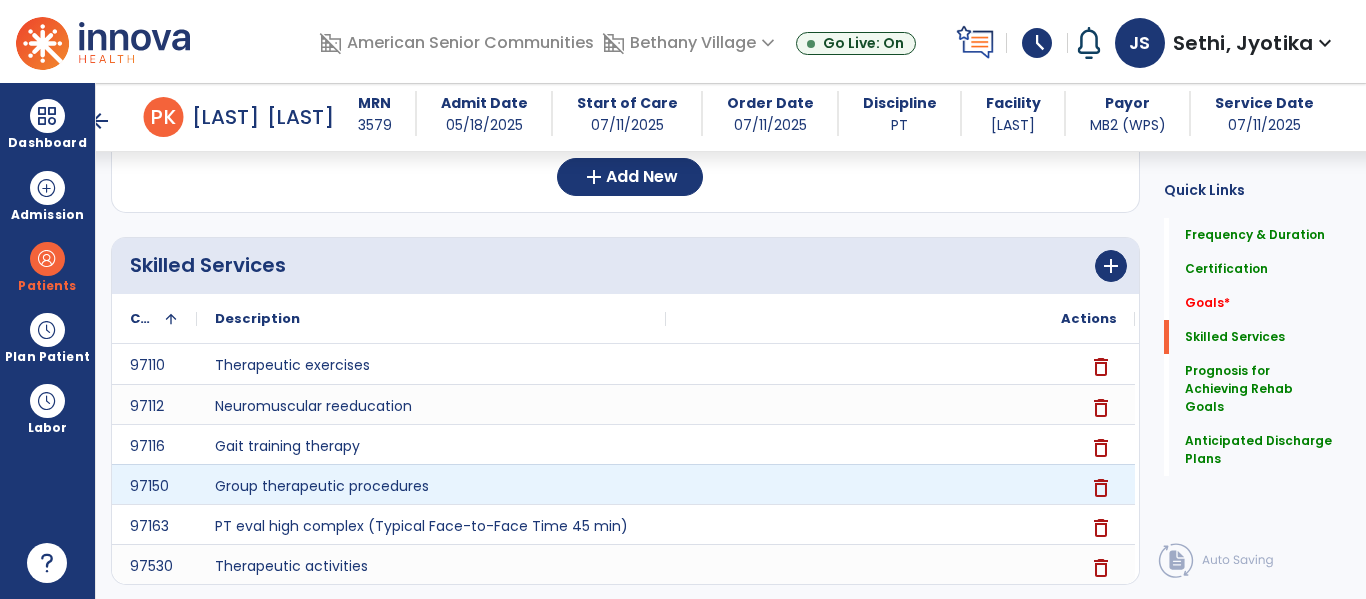 scroll, scrollTop: 642, scrollLeft: 0, axis: vertical 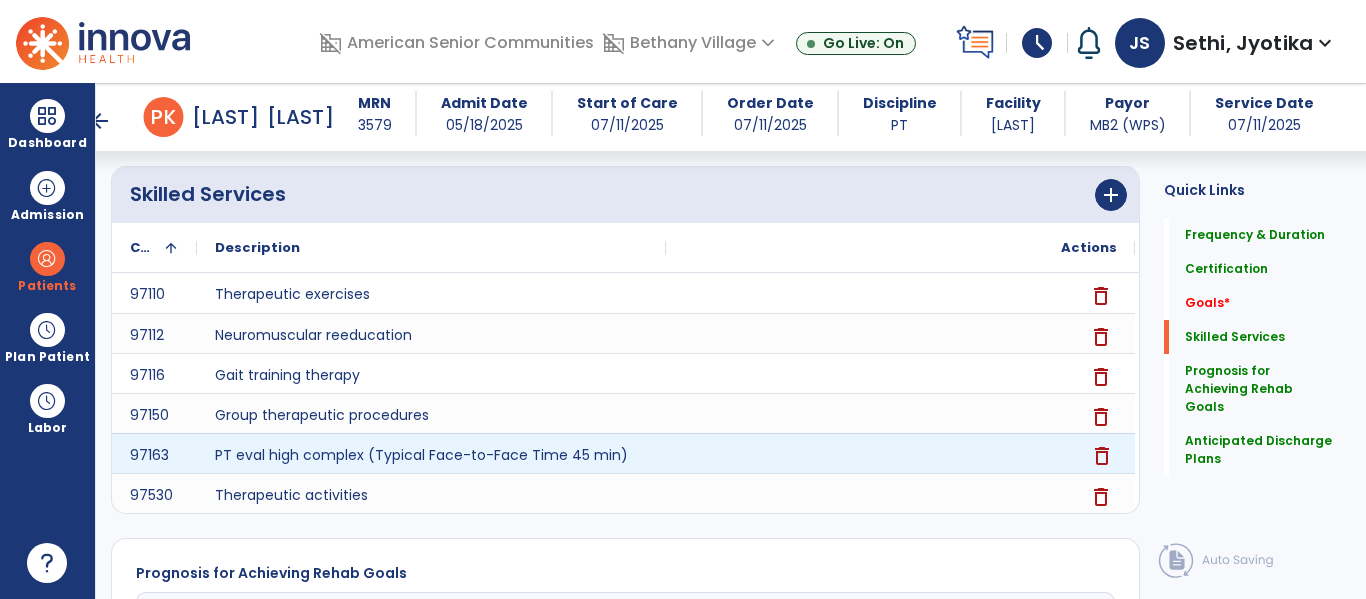 click on "delete" 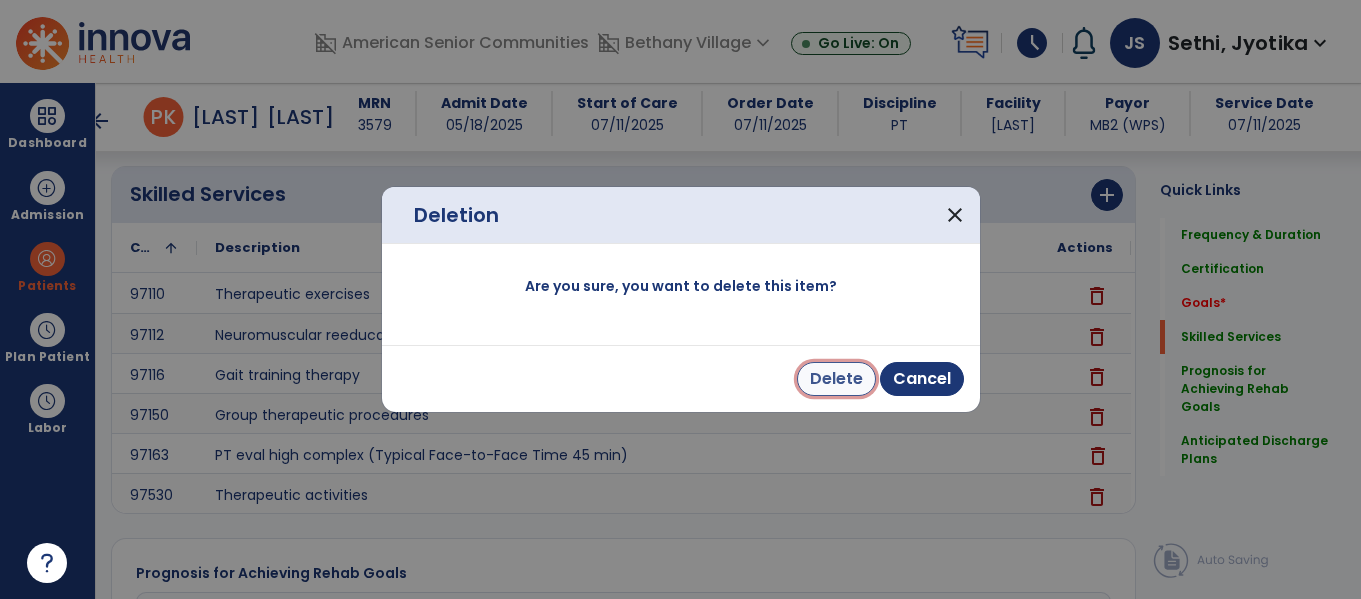click on "Delete" at bounding box center (836, 379) 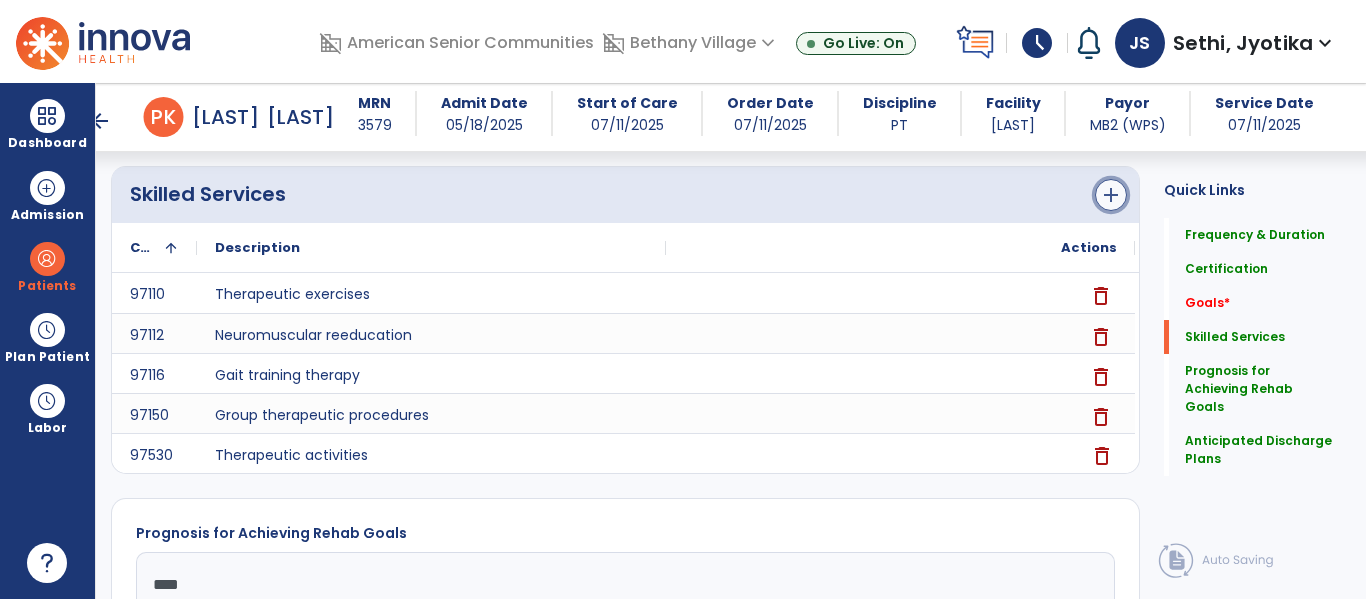 click on "add" 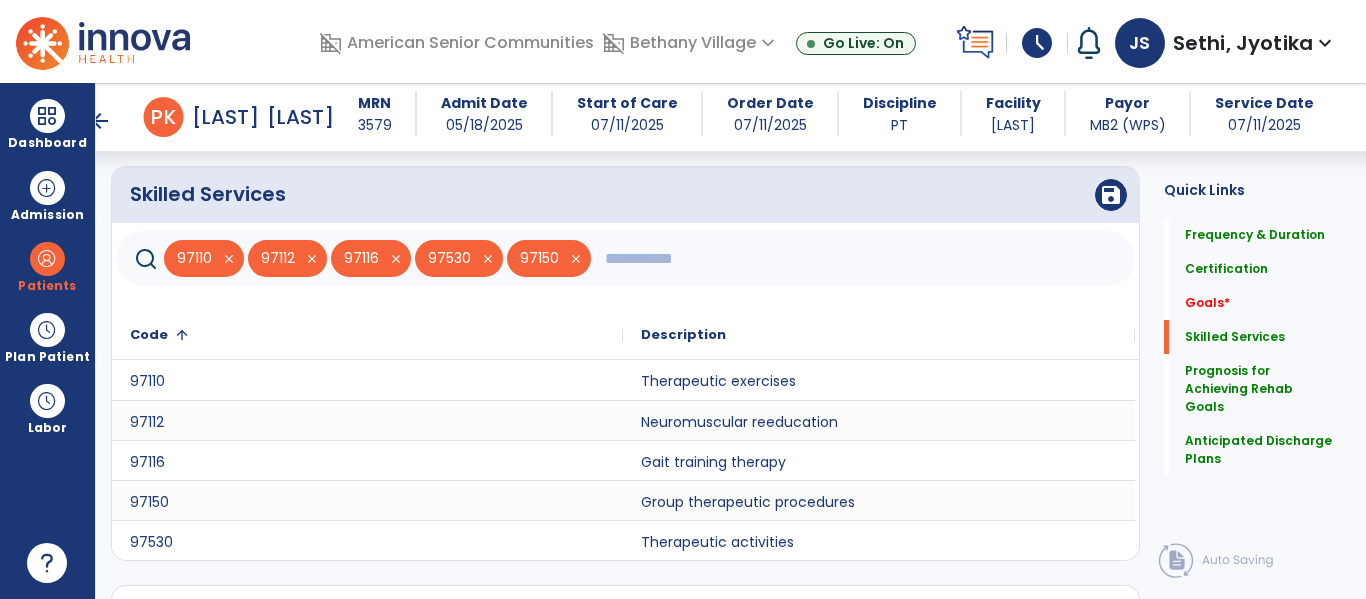 click 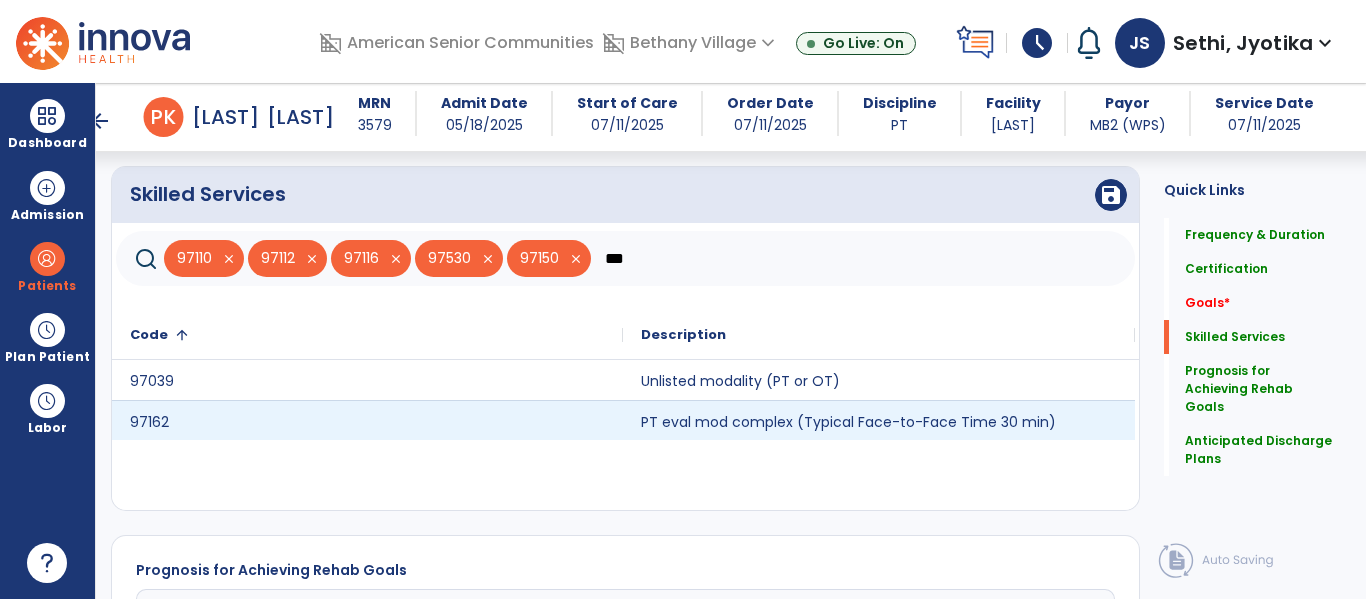 type on "***" 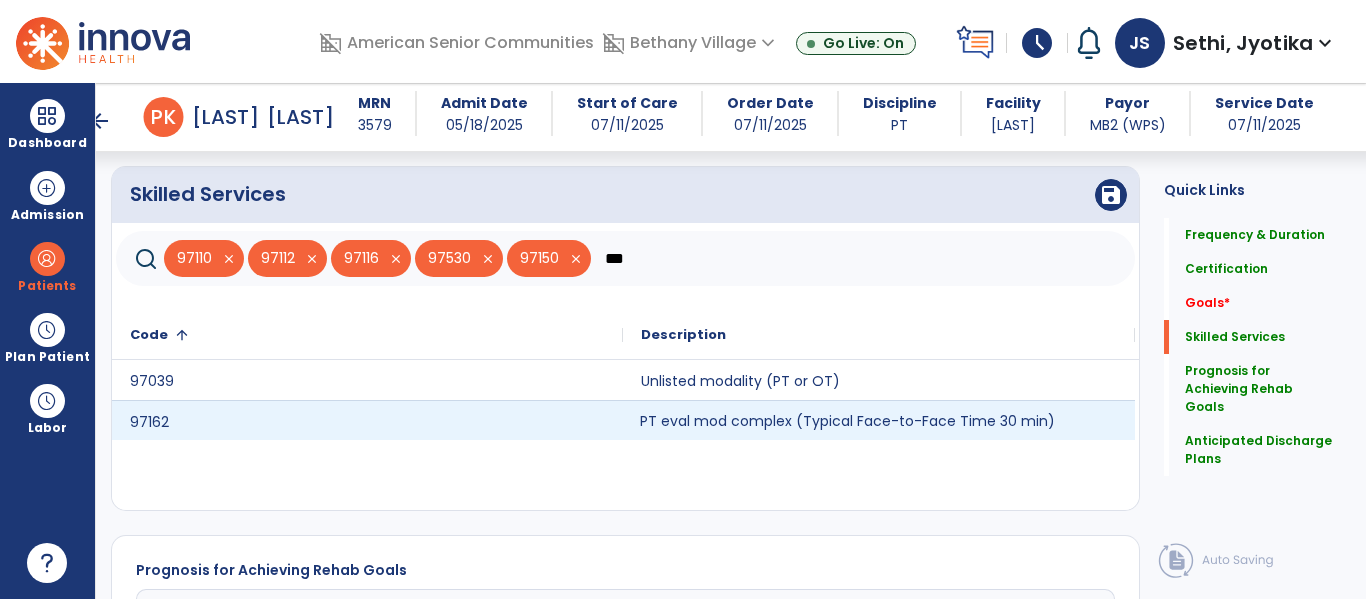 click on "PT eval mod complex (Typical Face-to-Face Time 30 min)" 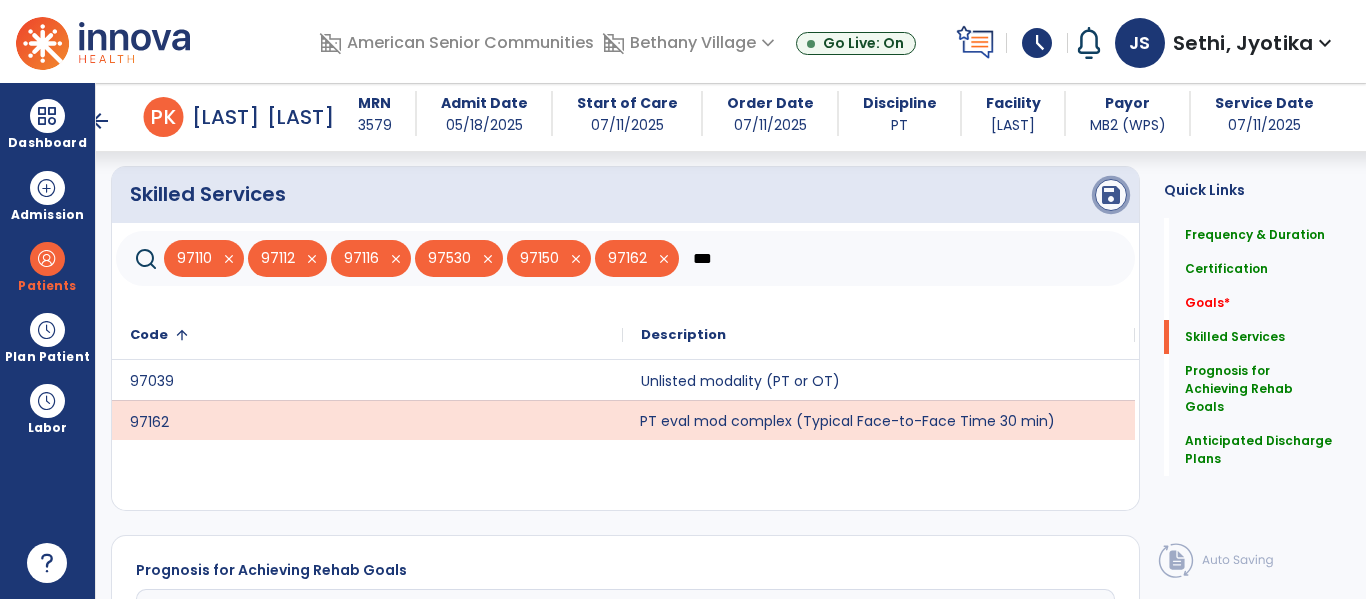 click on "save" 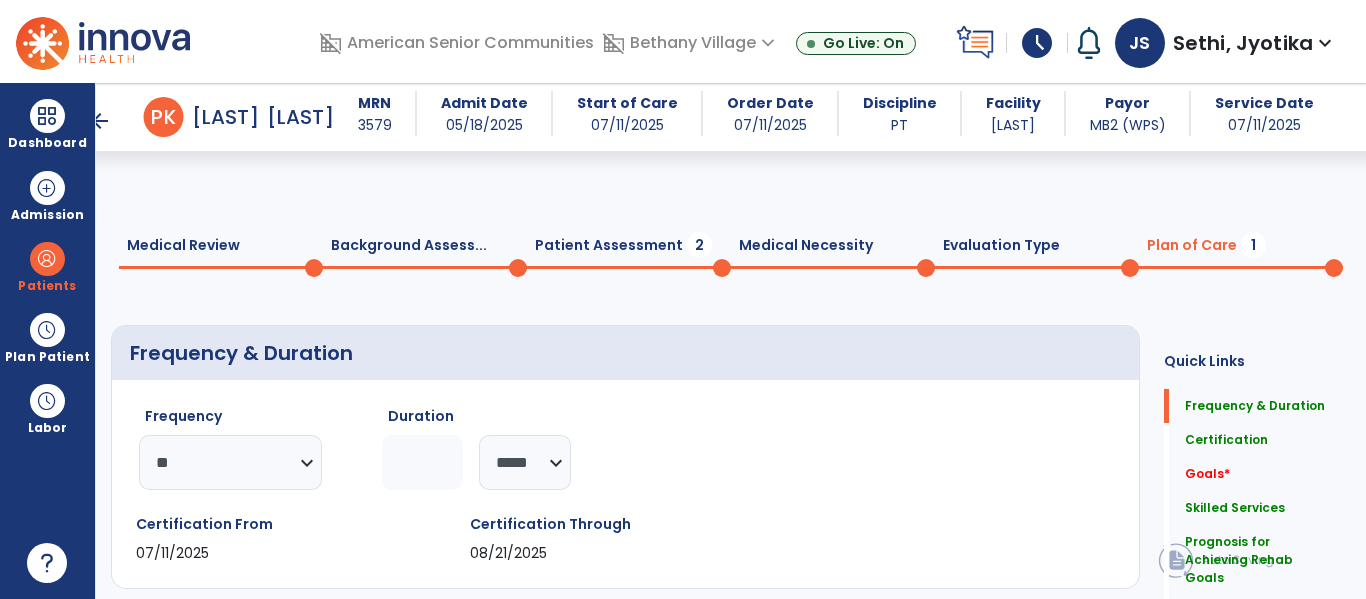 scroll, scrollTop: 0, scrollLeft: 0, axis: both 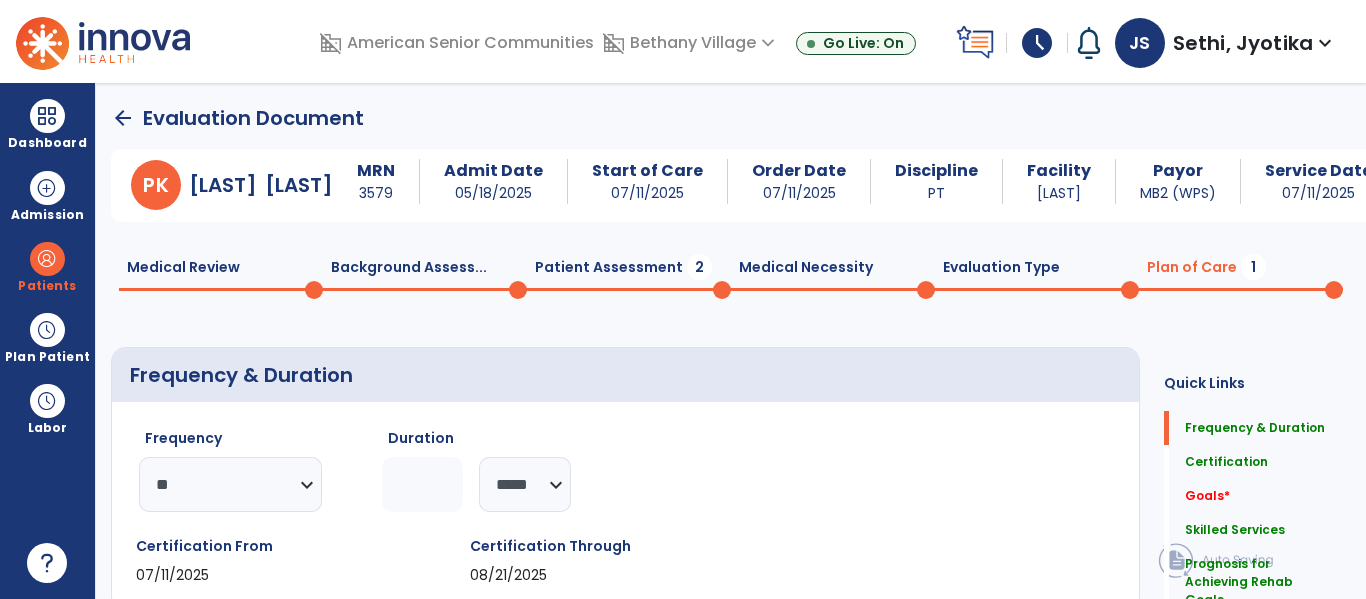click on "Patient Assessment  2" 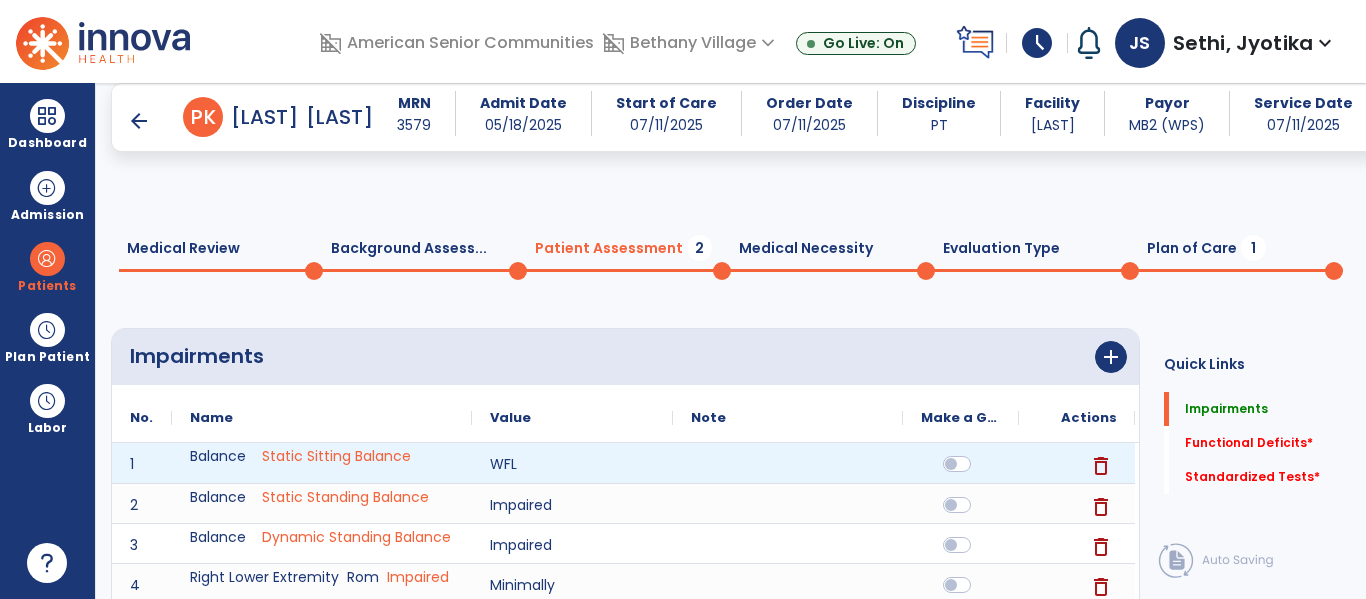 scroll, scrollTop: 579, scrollLeft: 0, axis: vertical 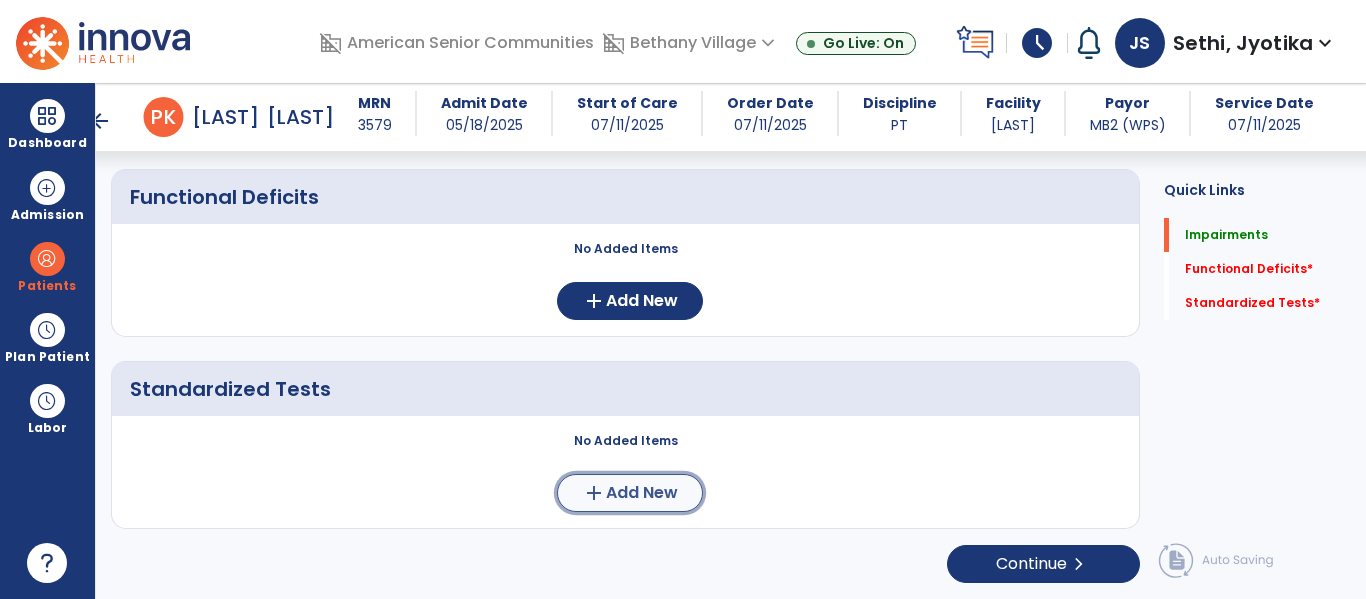 click on "add" 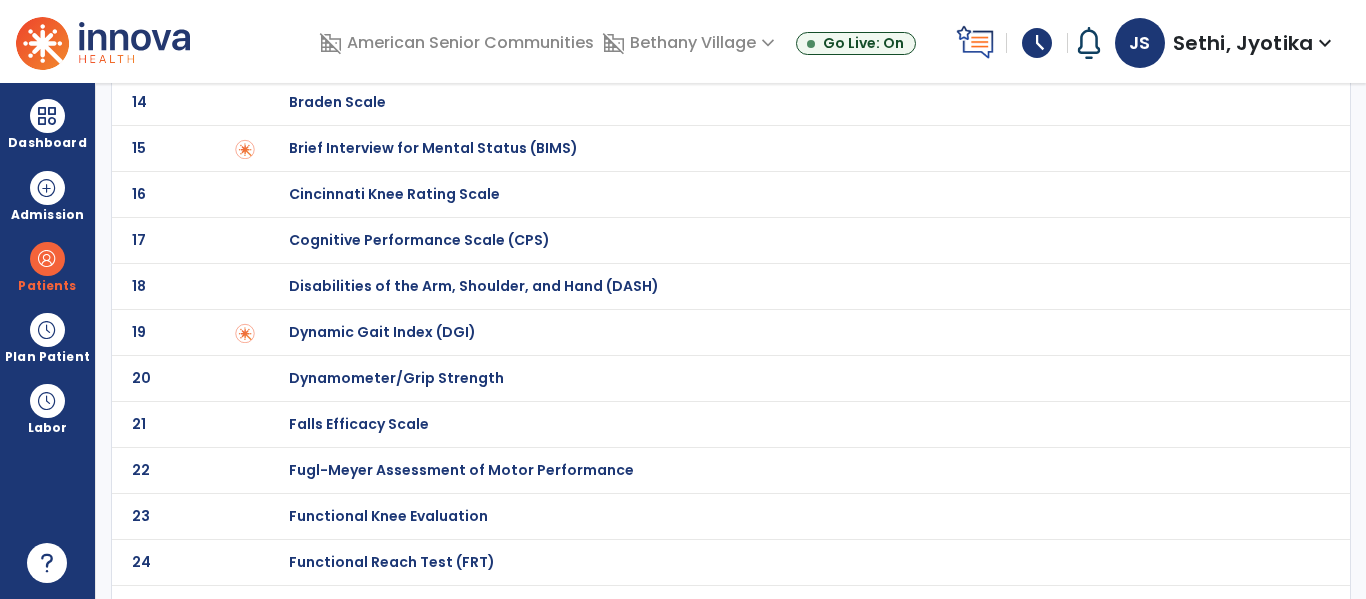 scroll, scrollTop: 781, scrollLeft: 0, axis: vertical 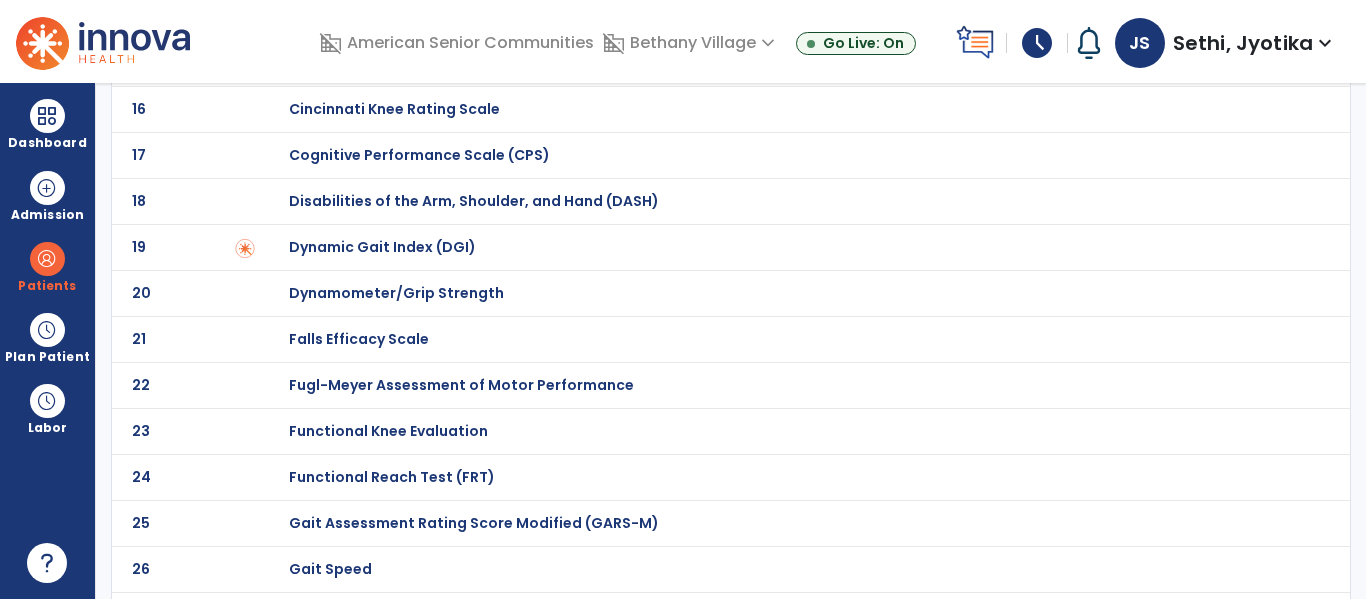 click on "Functional Reach Test (FRT)" at bounding box center [360, -581] 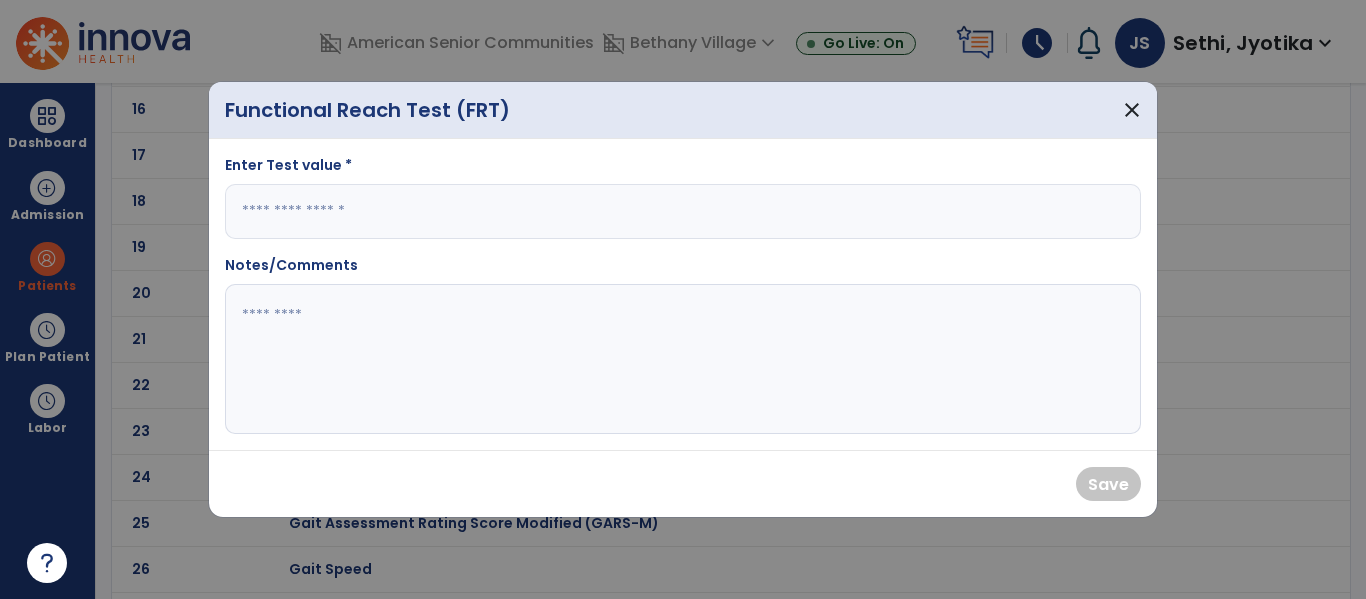 click on "Enter Test value *" at bounding box center (683, 169) 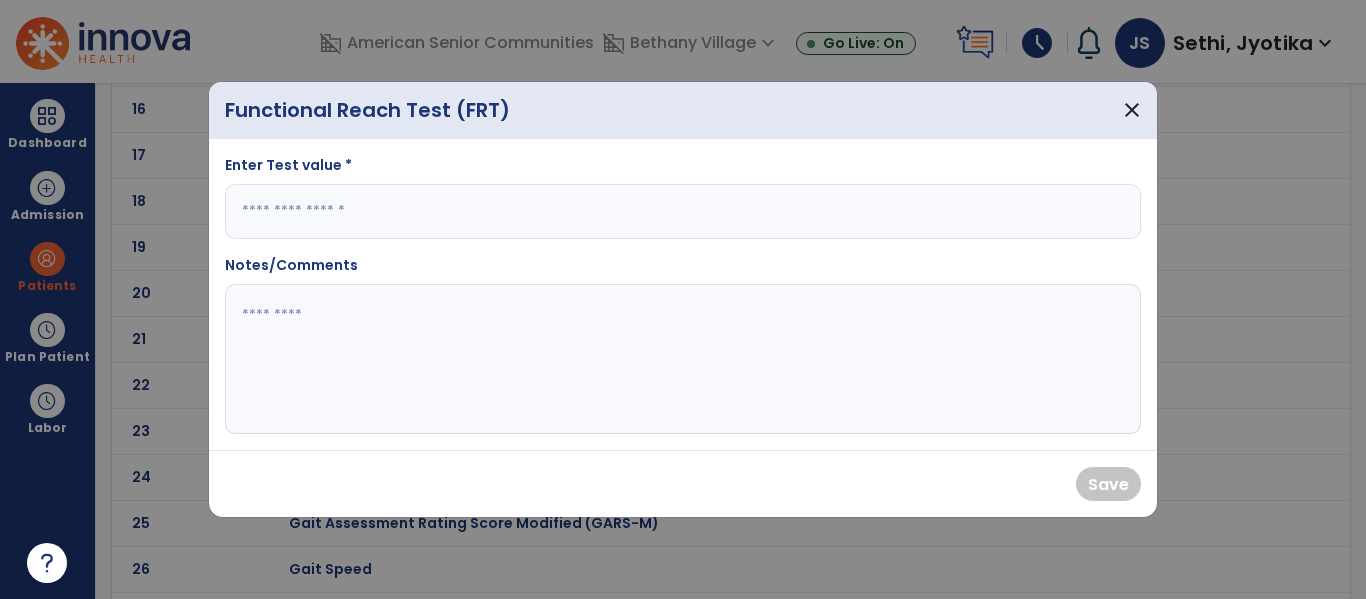 click at bounding box center [683, 211] 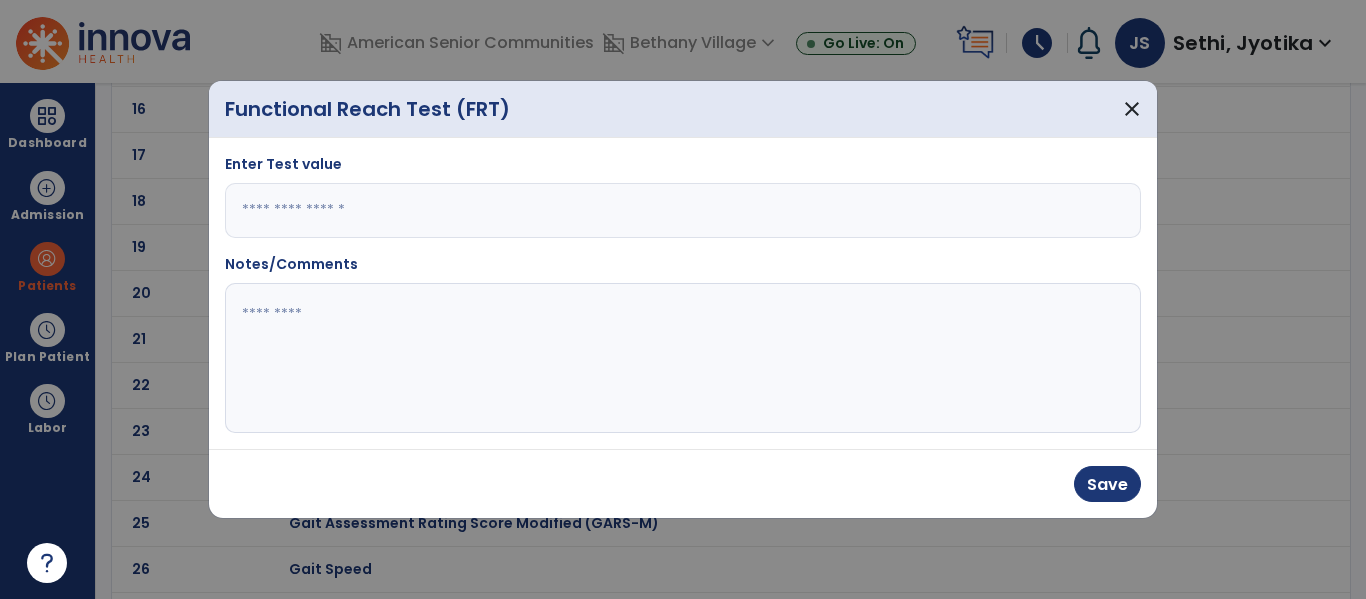 type on "*" 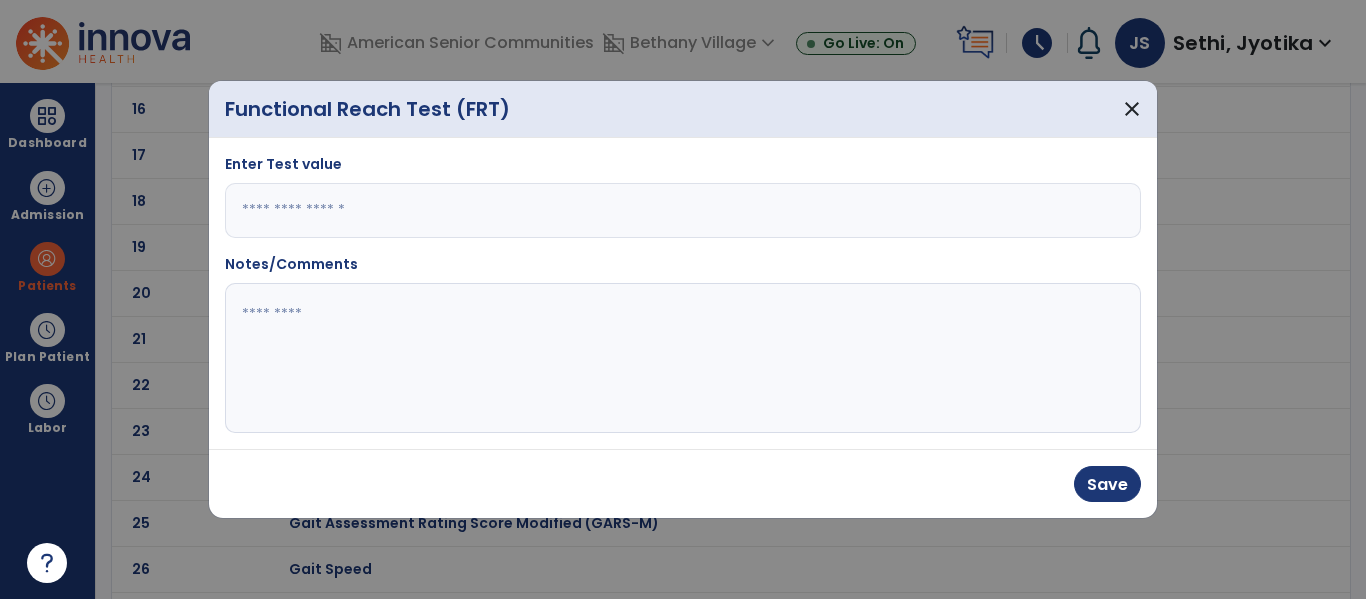 click 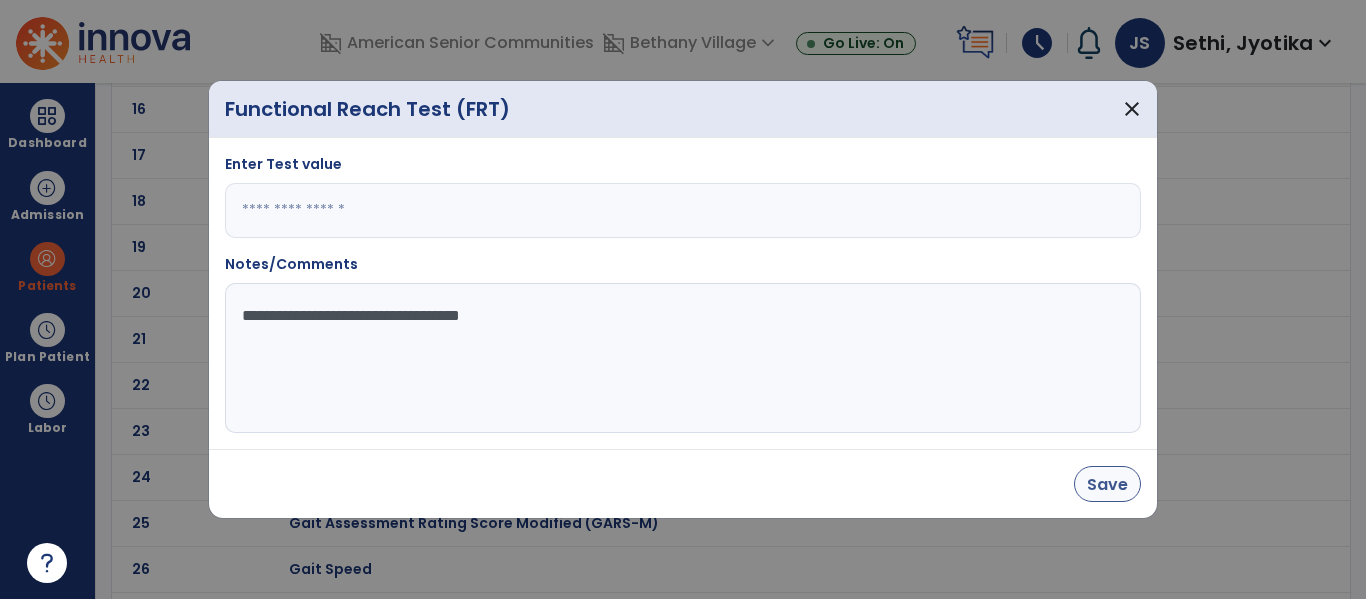 type on "**********" 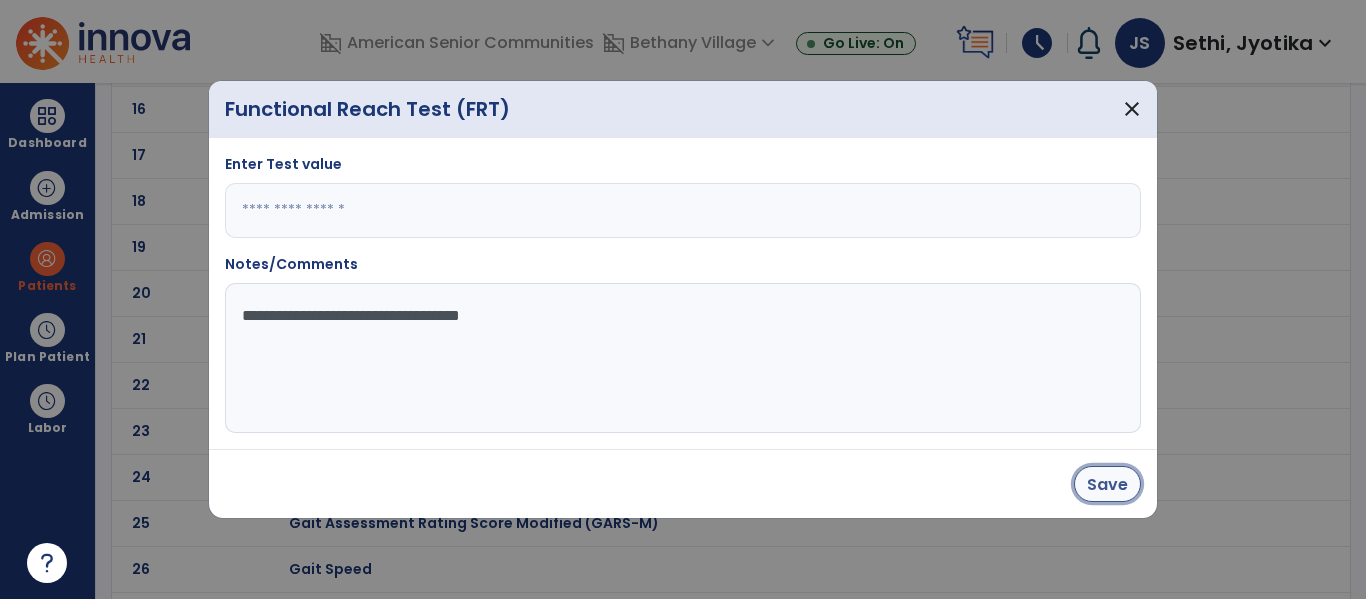 click on "Save" at bounding box center (1107, 484) 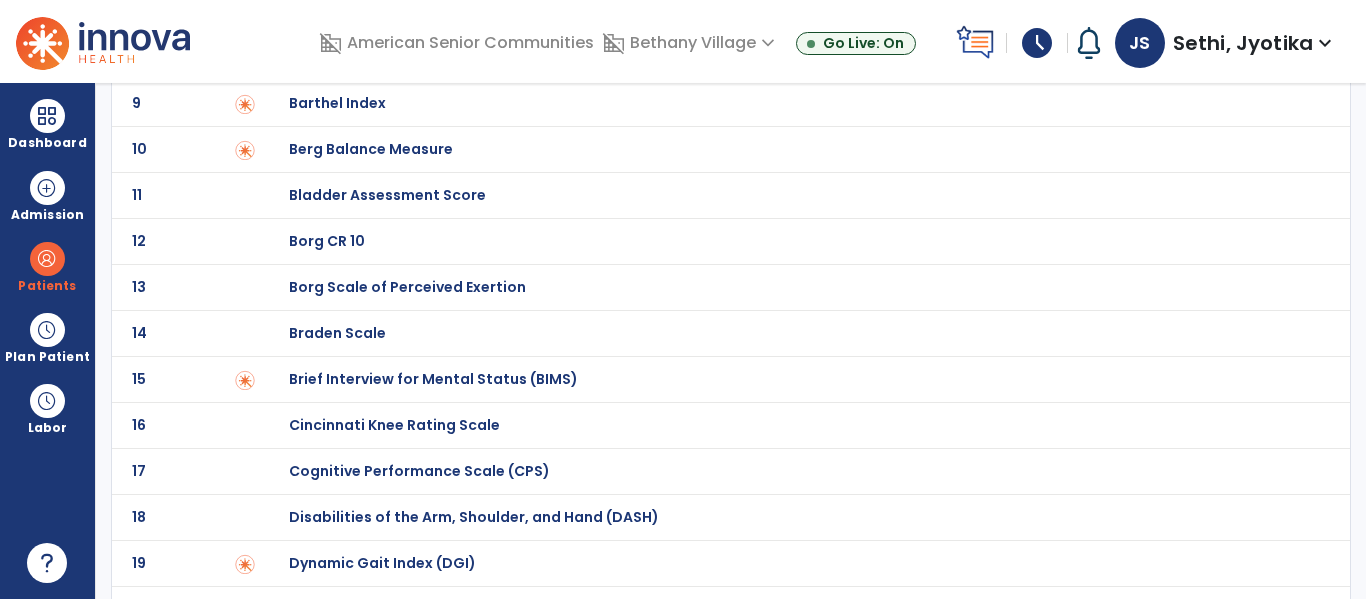 scroll, scrollTop: 0, scrollLeft: 0, axis: both 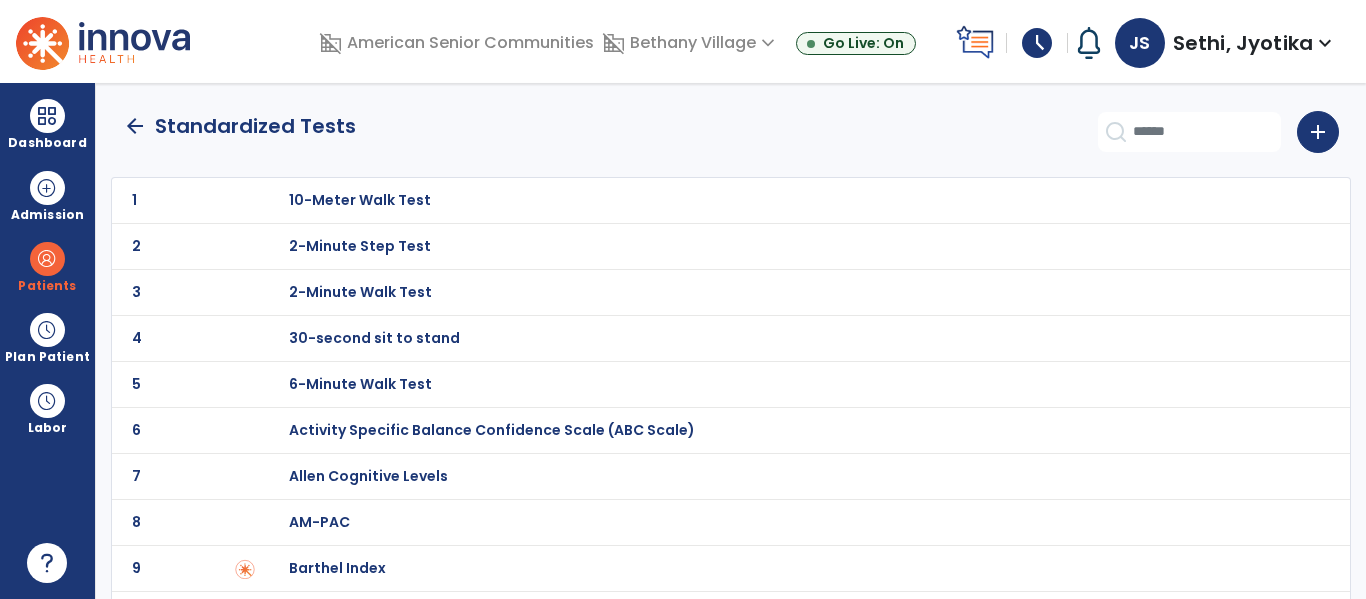 click on "arrow_back" 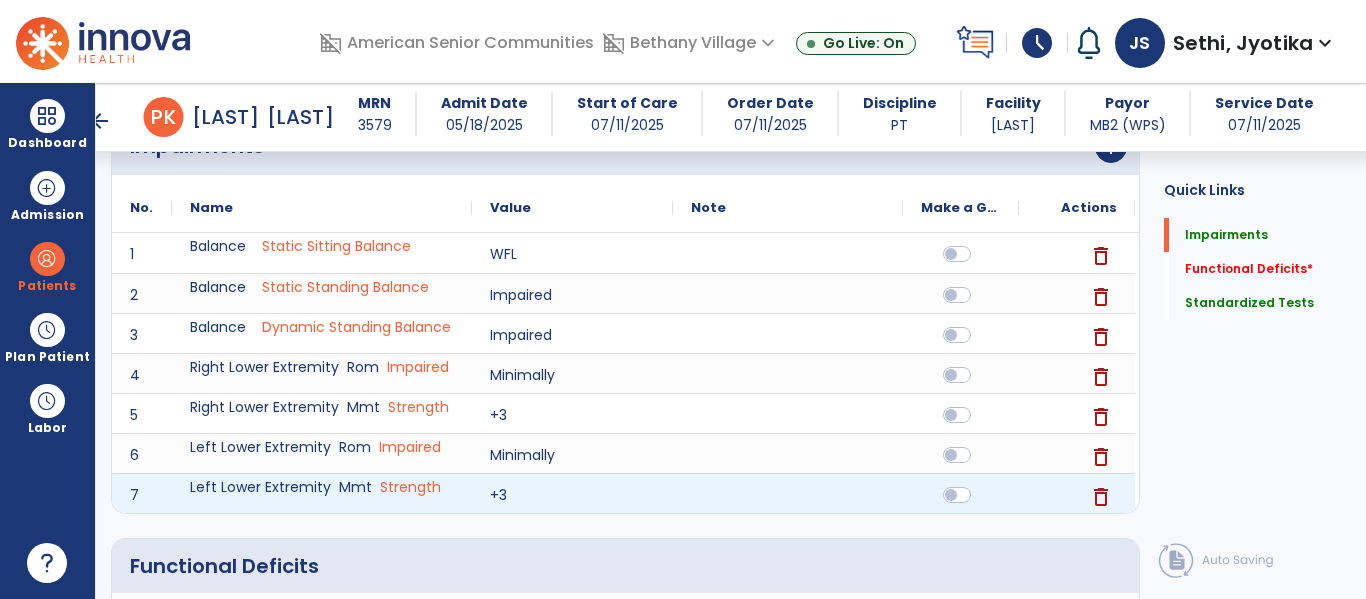 scroll, scrollTop: 261, scrollLeft: 0, axis: vertical 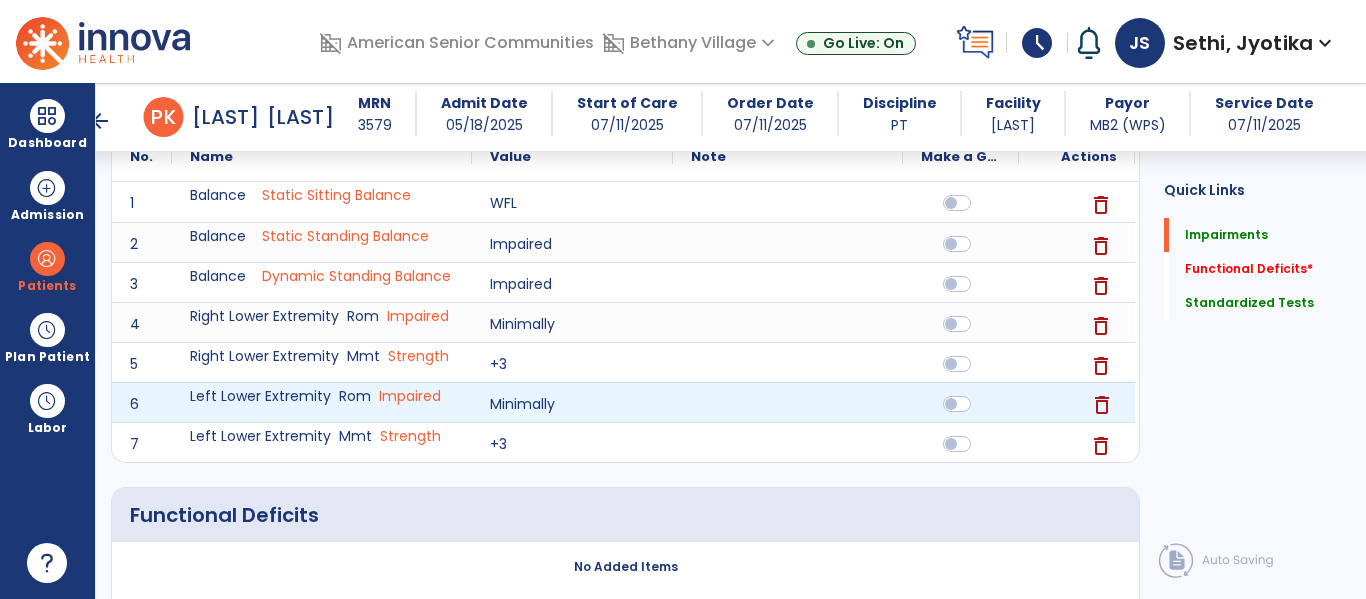 click on "delete" 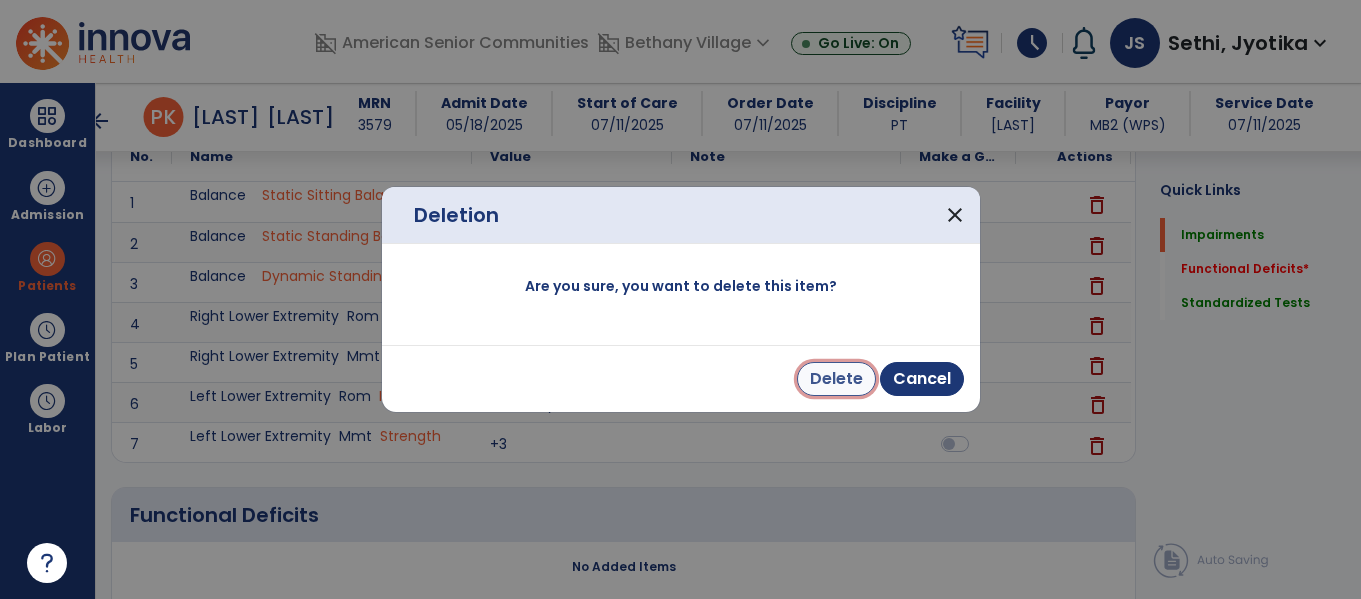 click on "Delete" at bounding box center [836, 379] 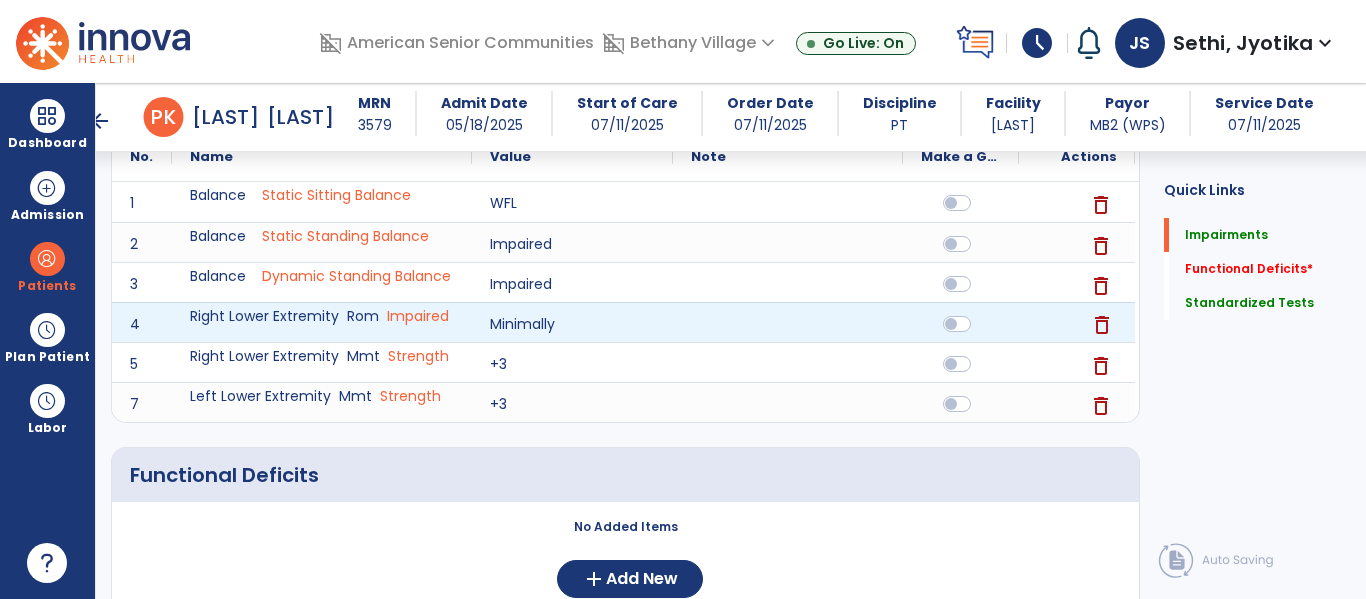 click on "delete" 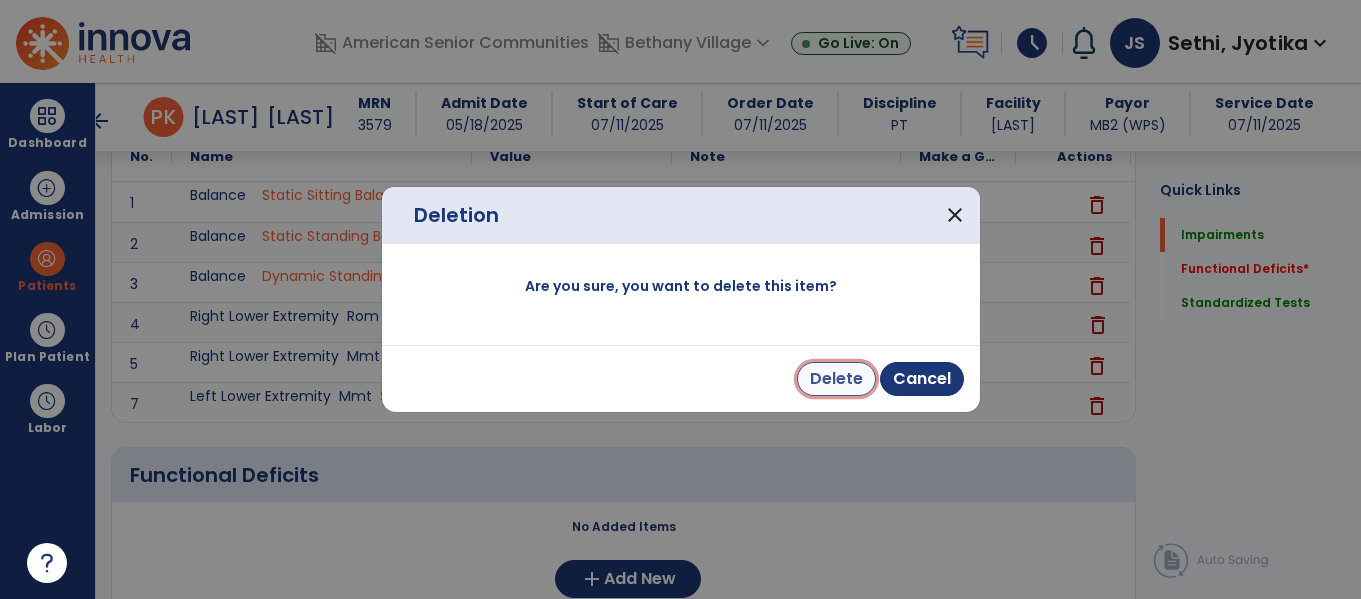 click on "Delete" at bounding box center (836, 379) 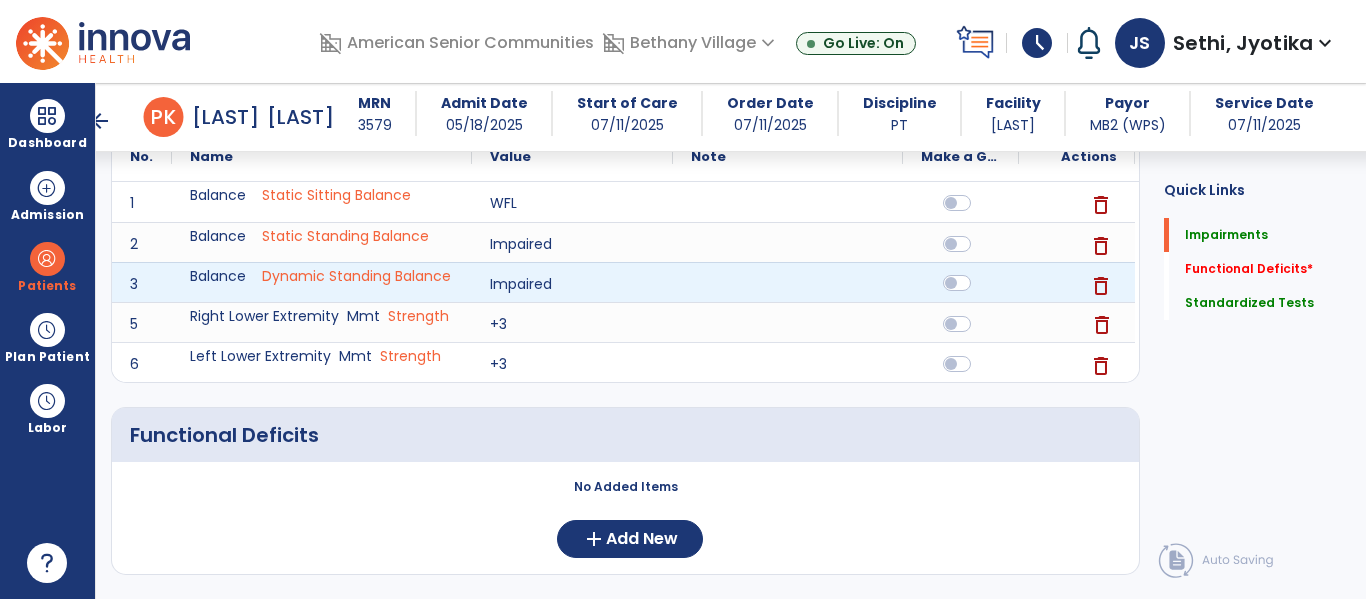 click 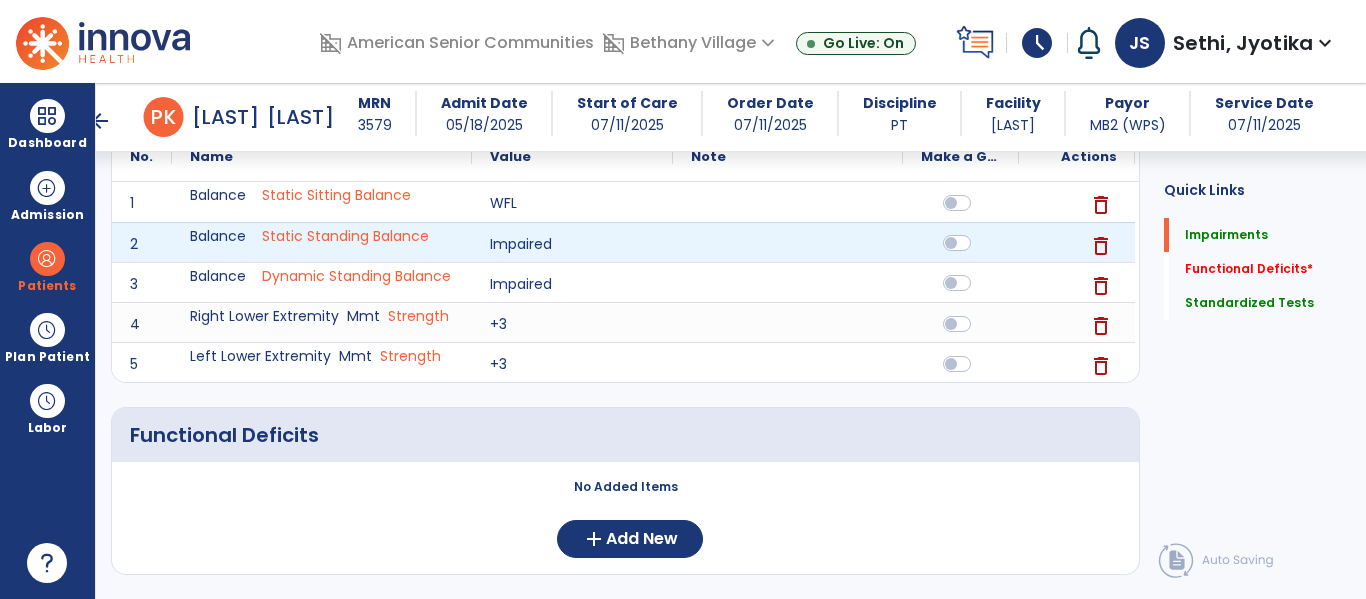 click 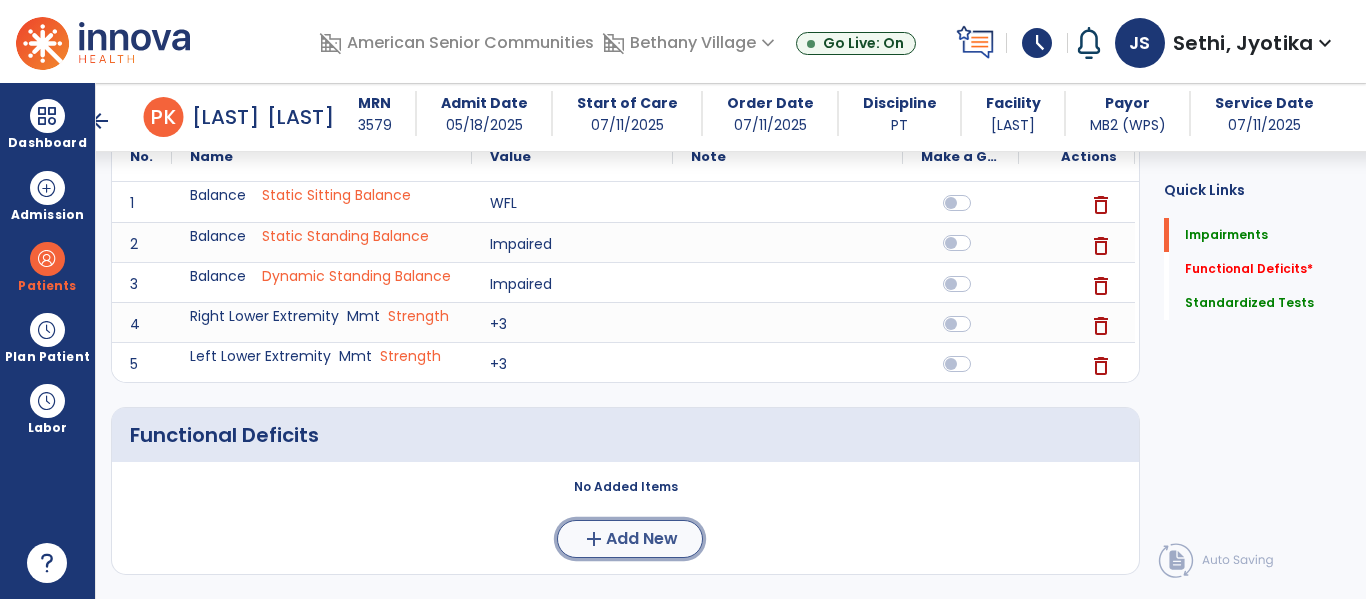 click on "Add New" 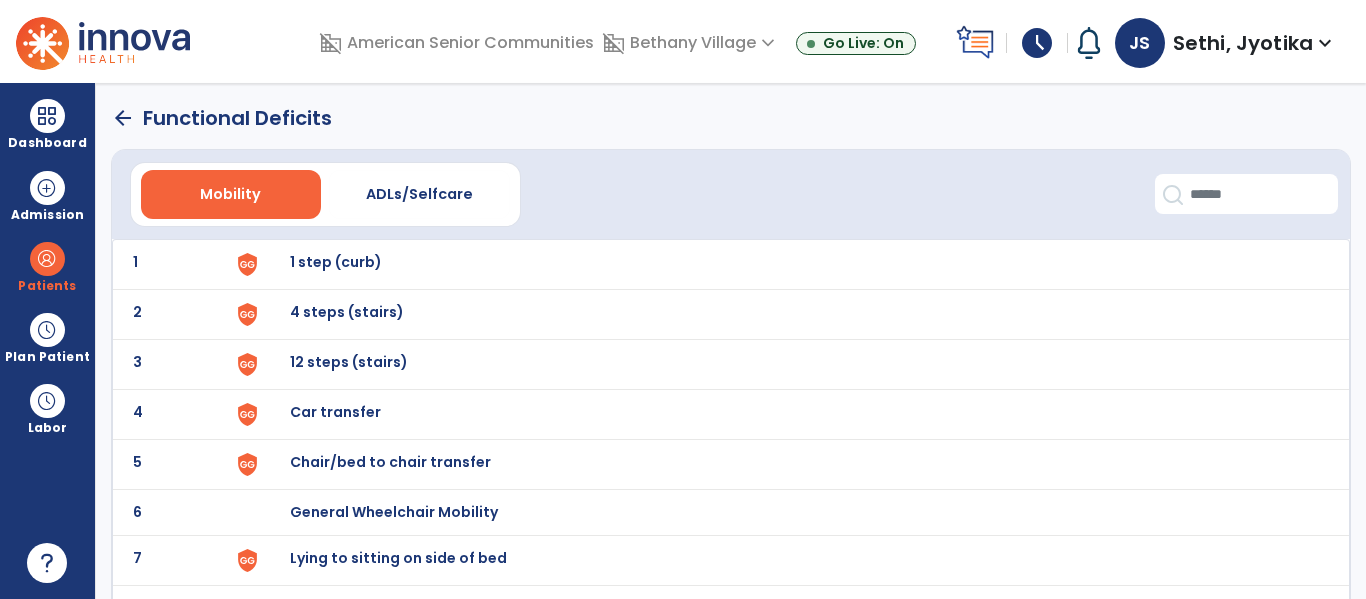 scroll, scrollTop: 20, scrollLeft: 0, axis: vertical 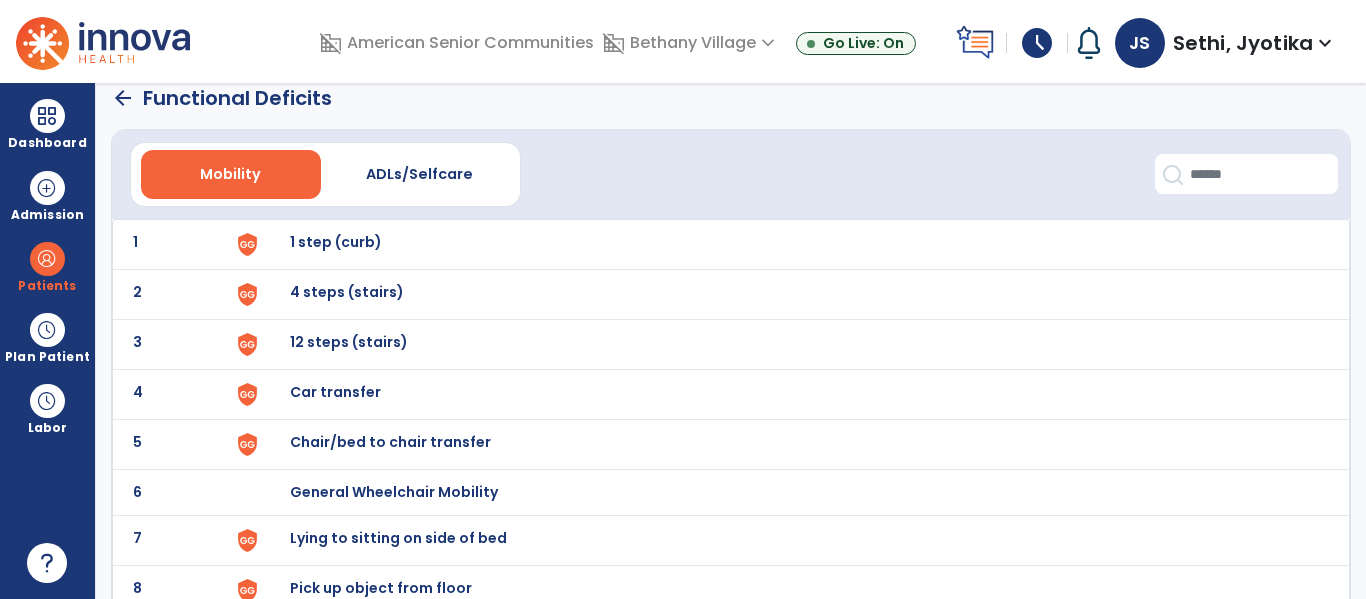 click on "Chair/bed to chair transfer" at bounding box center [336, 242] 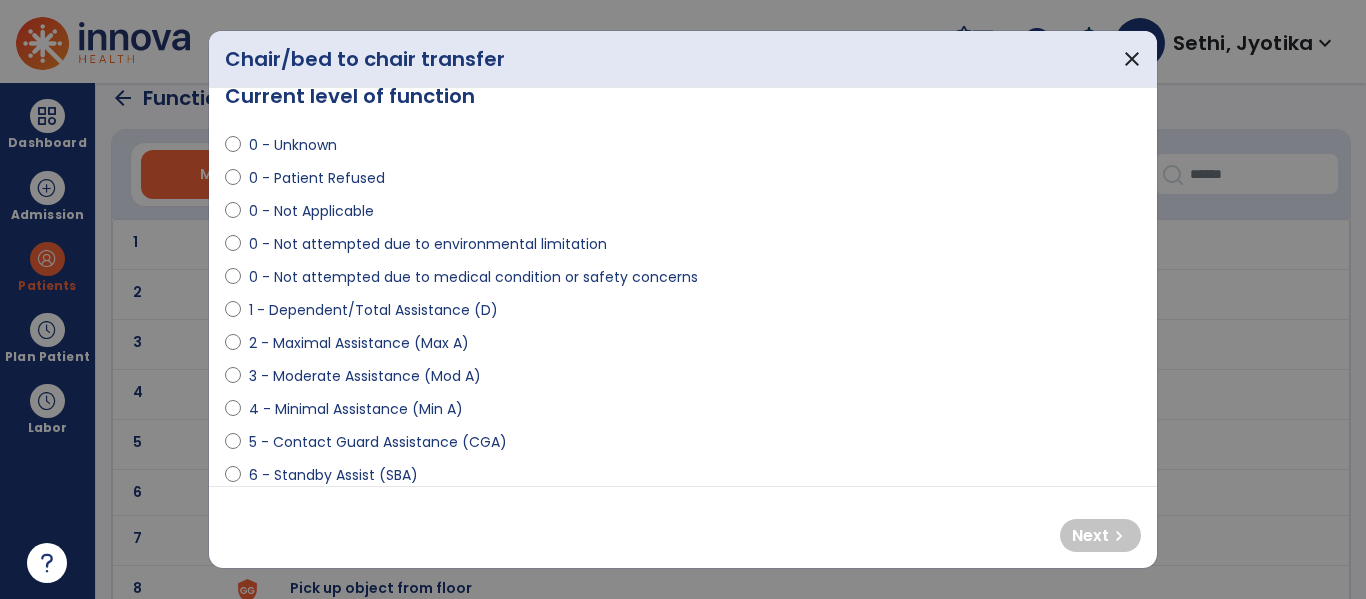 scroll, scrollTop: 32, scrollLeft: 0, axis: vertical 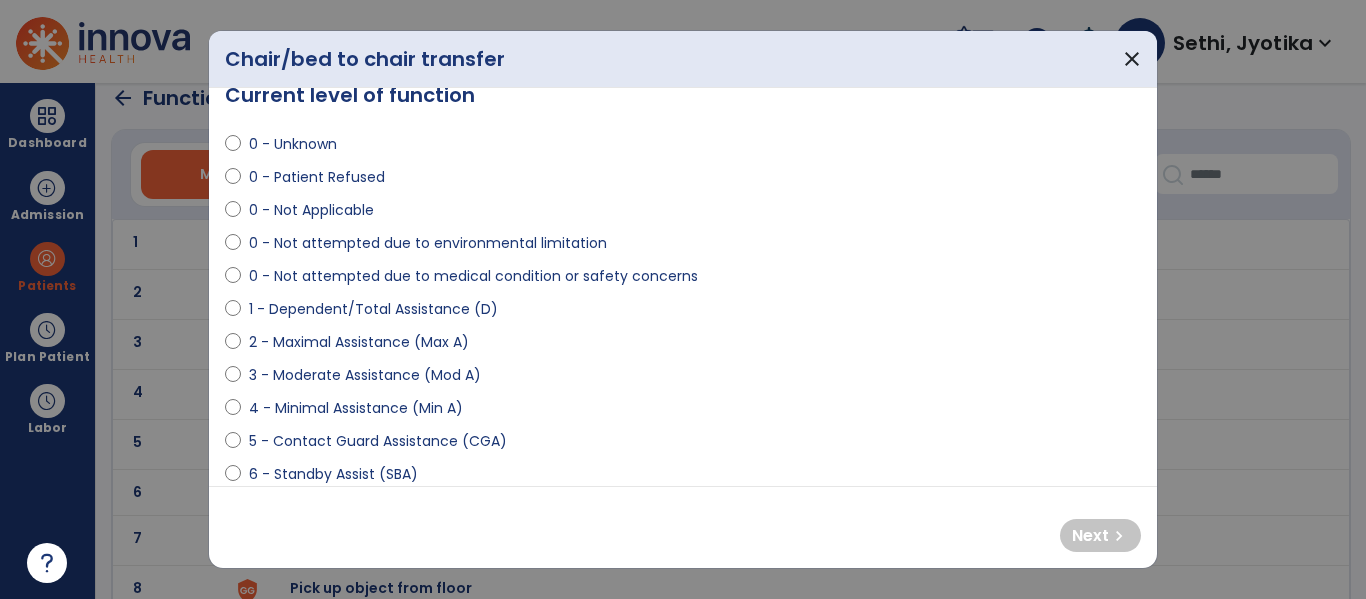 click on "4 - Minimal Assistance (Min A)" at bounding box center [356, 408] 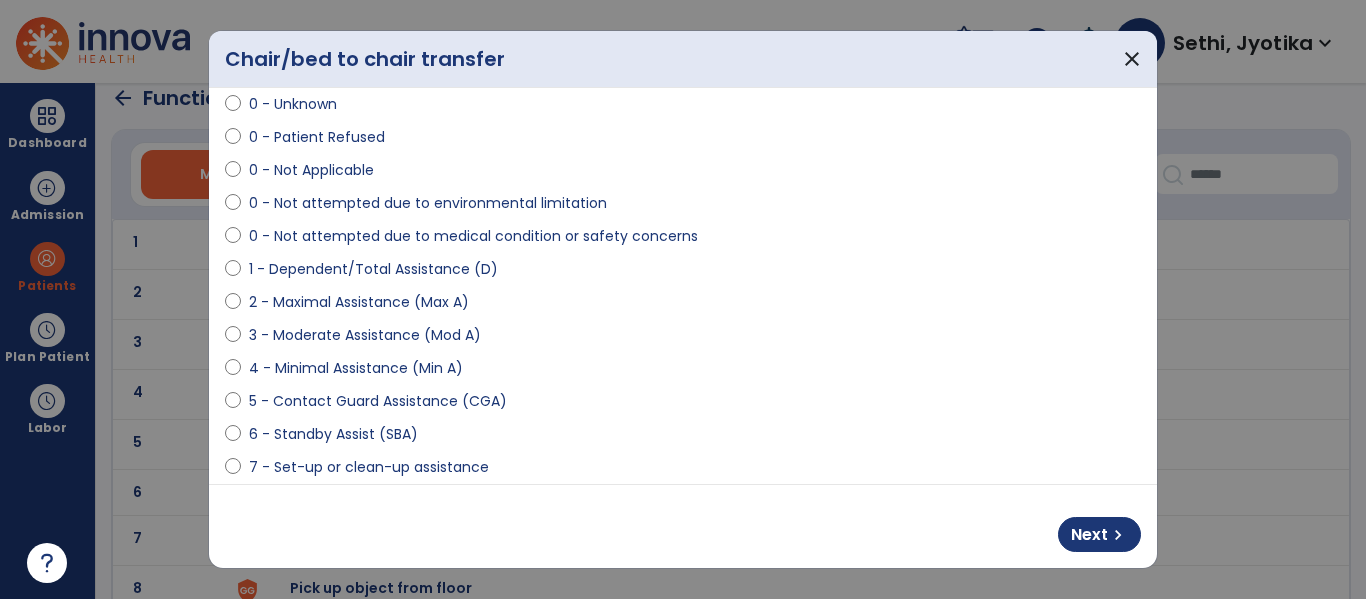 scroll, scrollTop: 106, scrollLeft: 0, axis: vertical 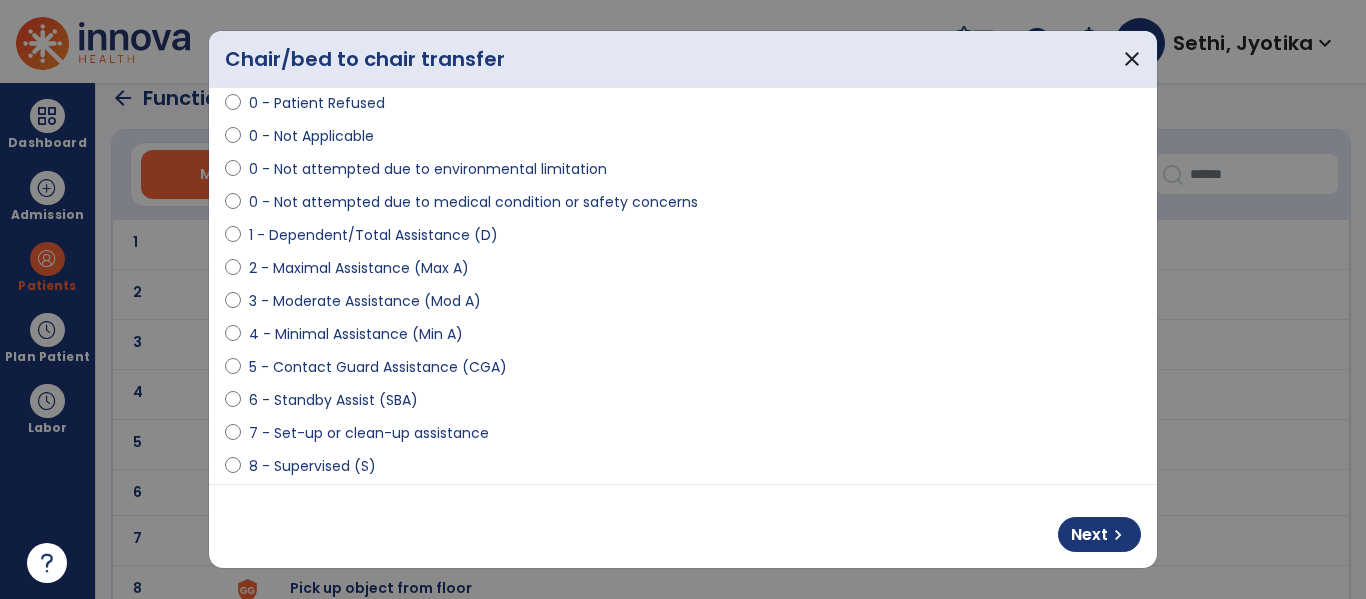 click on "3 - Moderate Assistance (Mod A)" at bounding box center (365, 301) 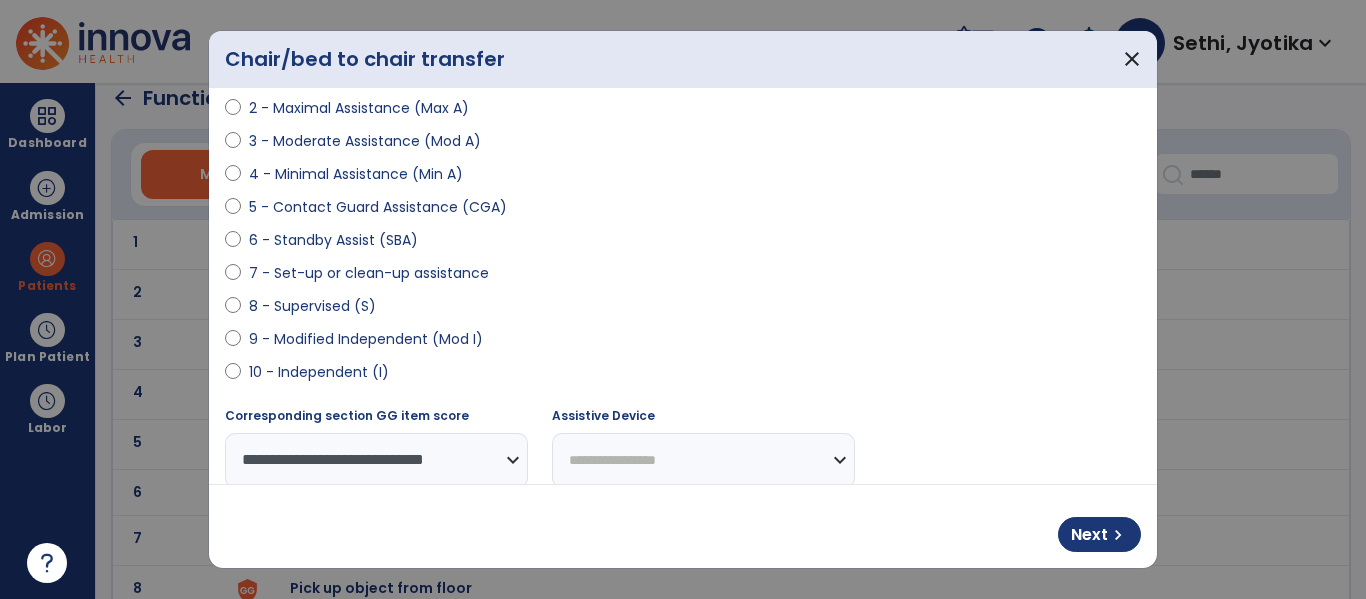 scroll, scrollTop: 270, scrollLeft: 0, axis: vertical 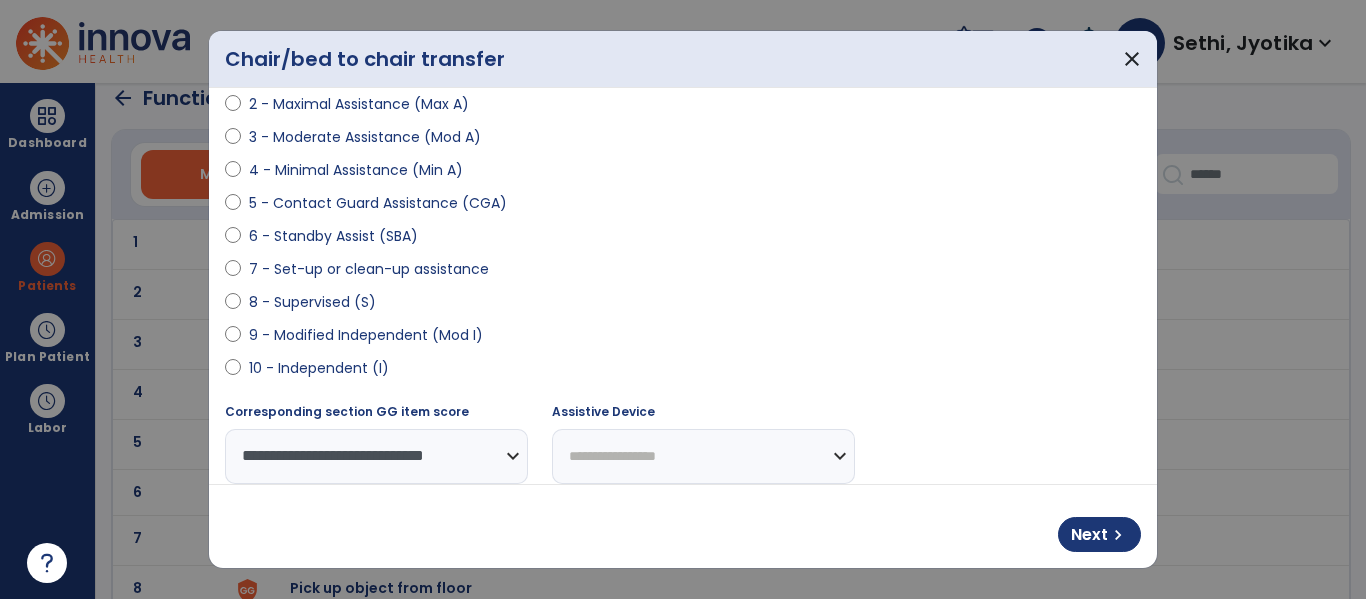 click on "**********" at bounding box center [703, 456] 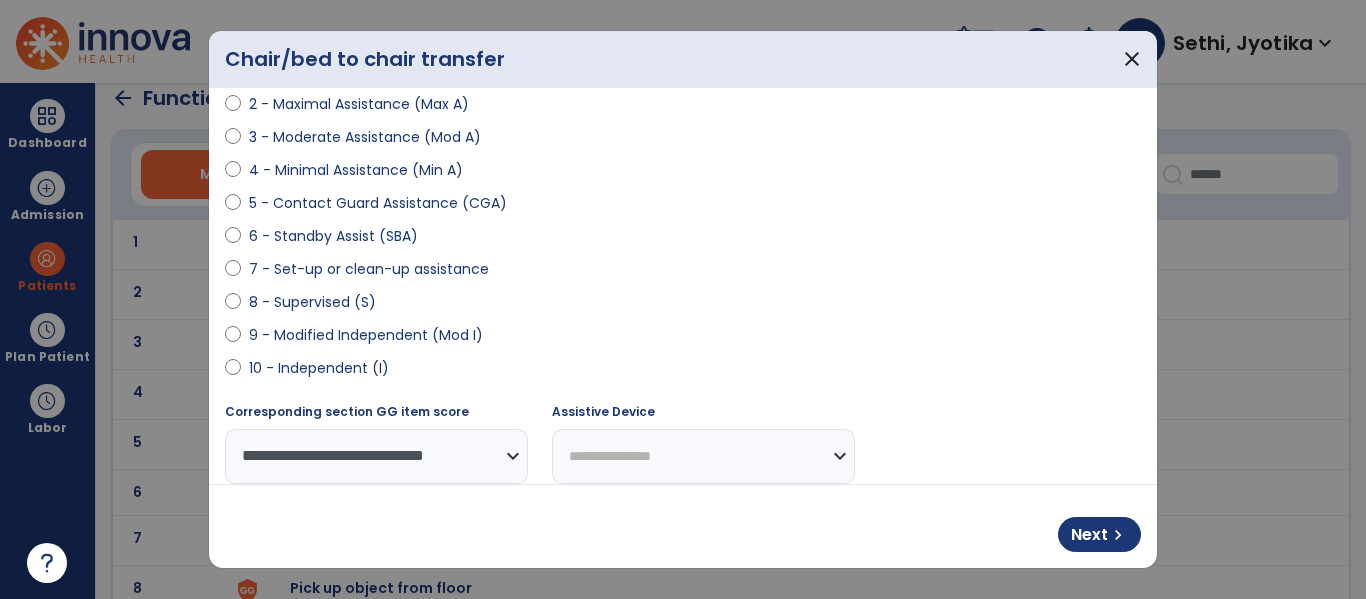 click on "**********" at bounding box center (703, 456) 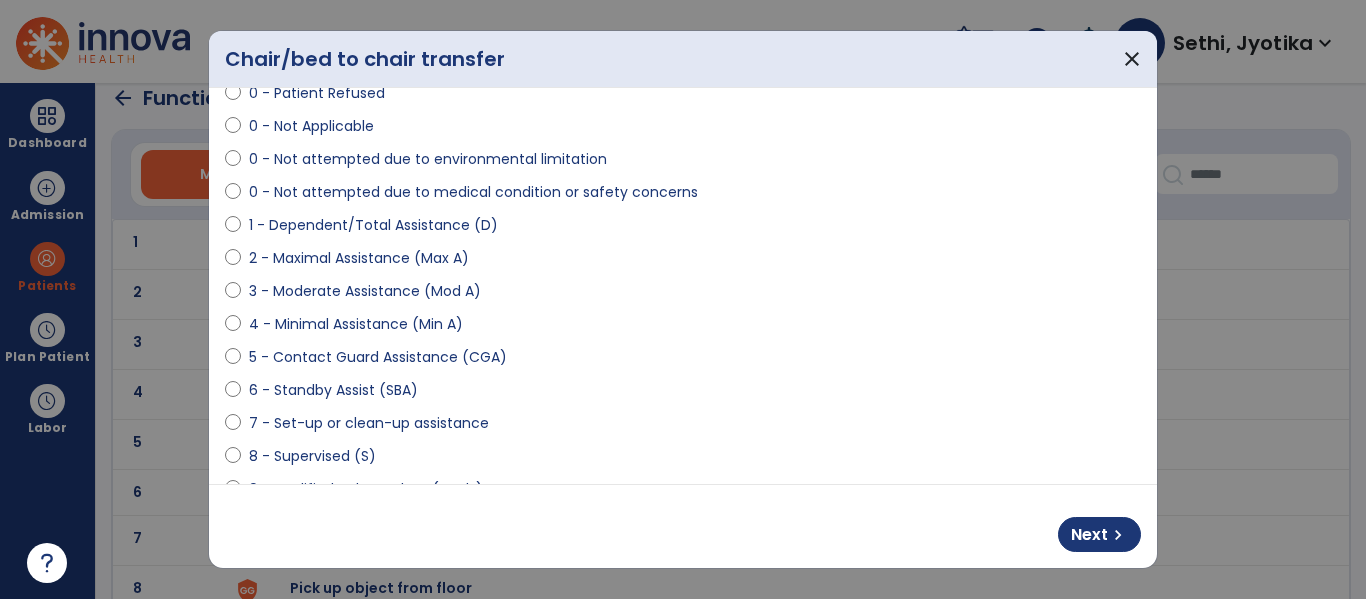 scroll, scrollTop: 14, scrollLeft: 0, axis: vertical 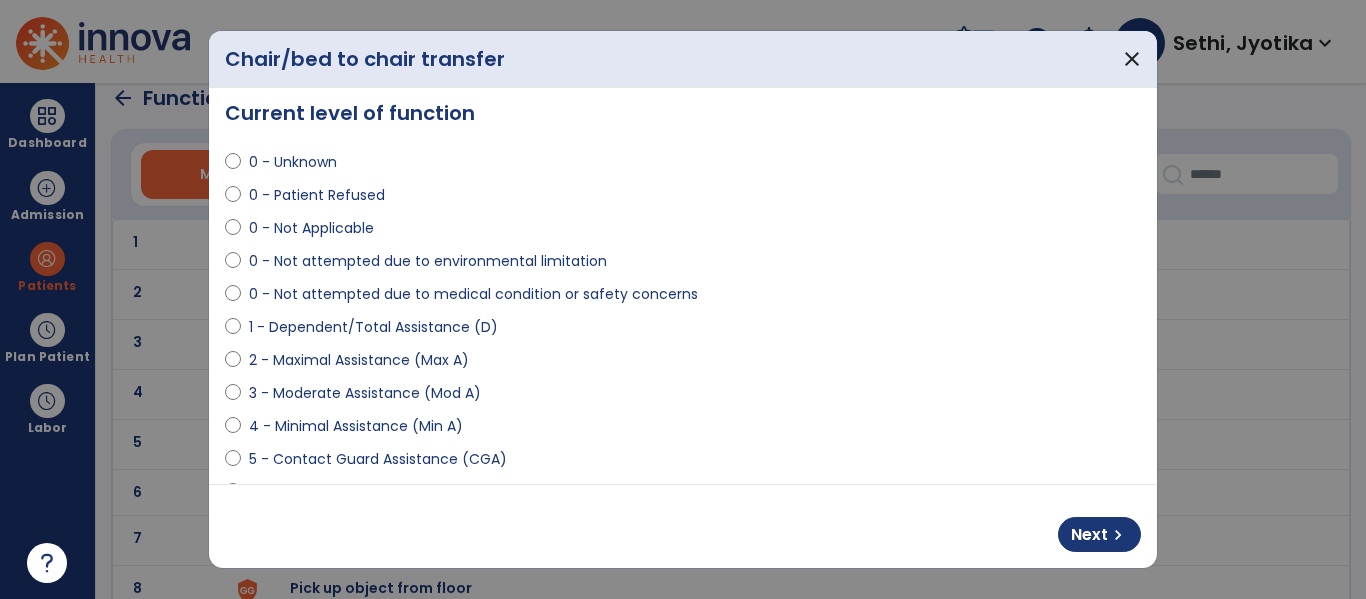 click on "0 - Not attempted due to medical condition or safety concerns" at bounding box center [473, 294] 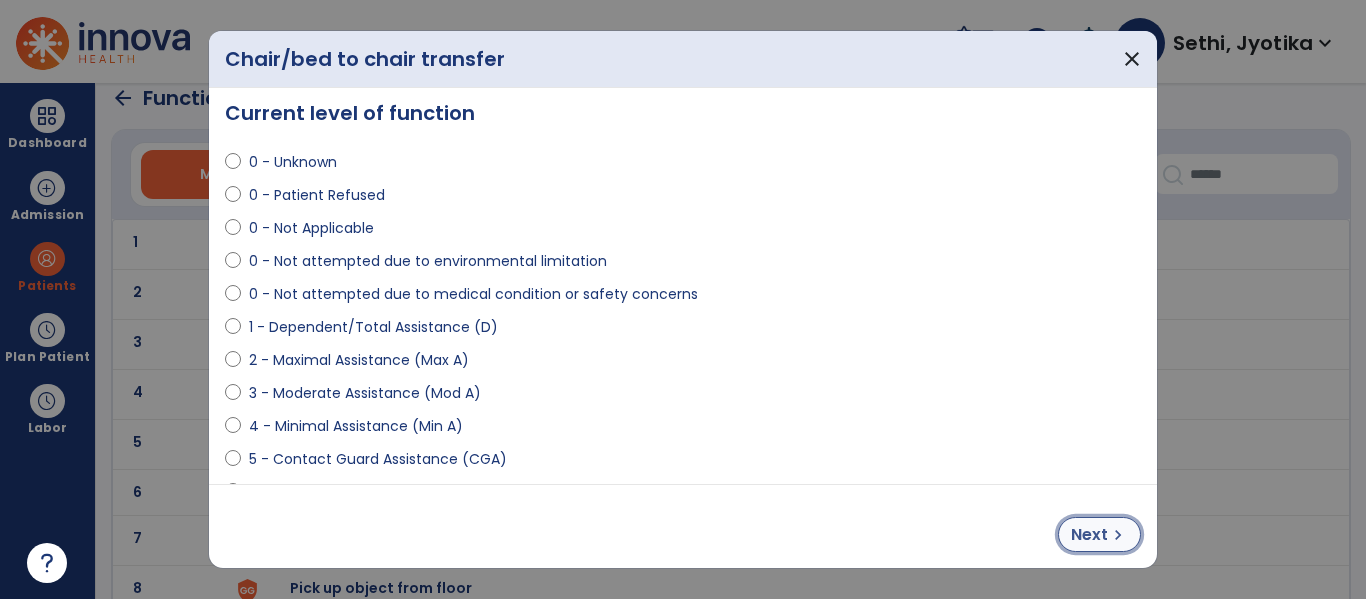 click on "Next" at bounding box center (1089, 535) 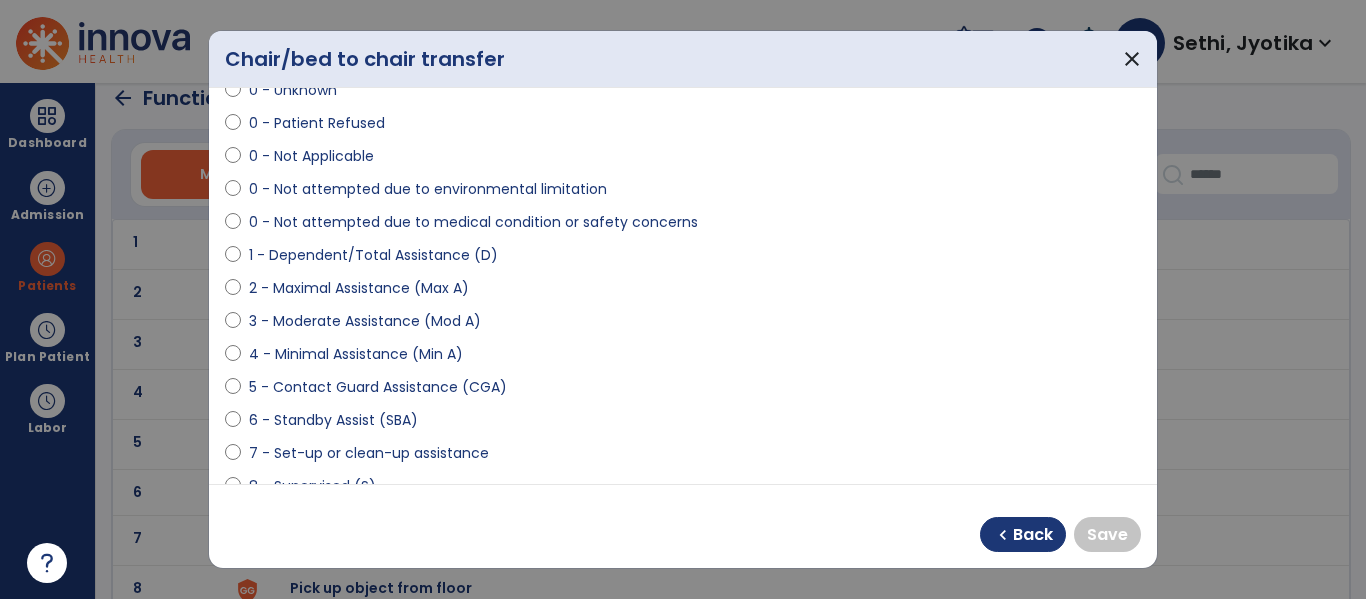 scroll, scrollTop: 94, scrollLeft: 0, axis: vertical 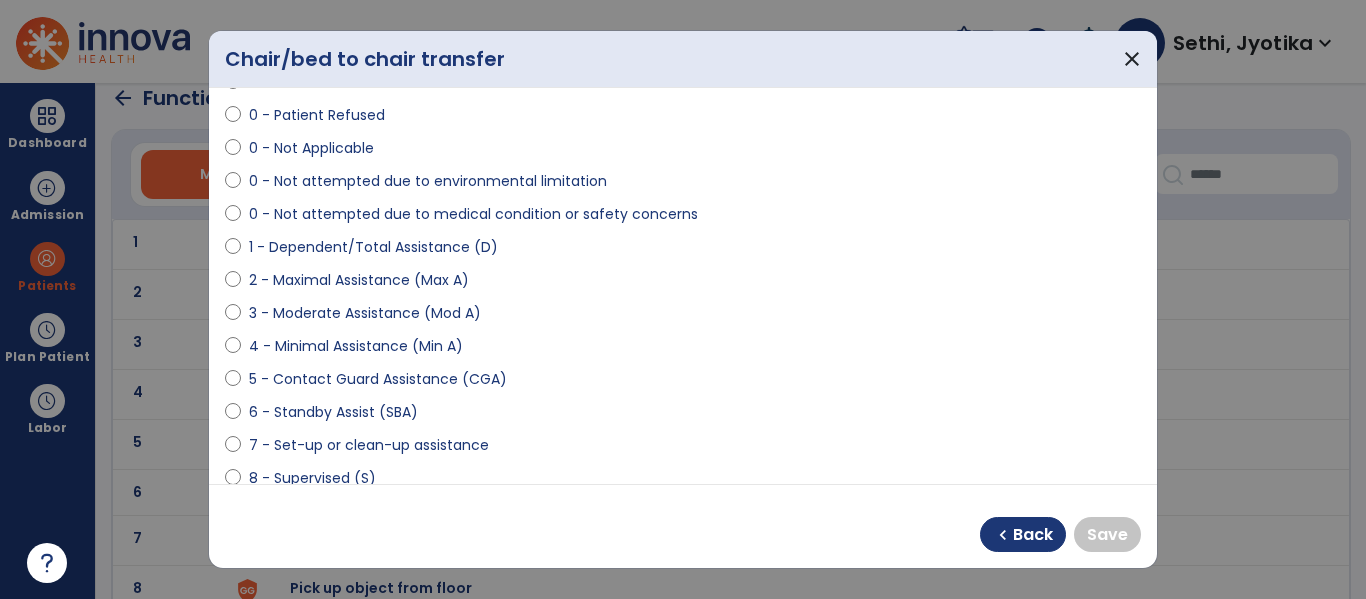 click on "5 - Contact Guard Assistance (CGA)" at bounding box center [378, 379] 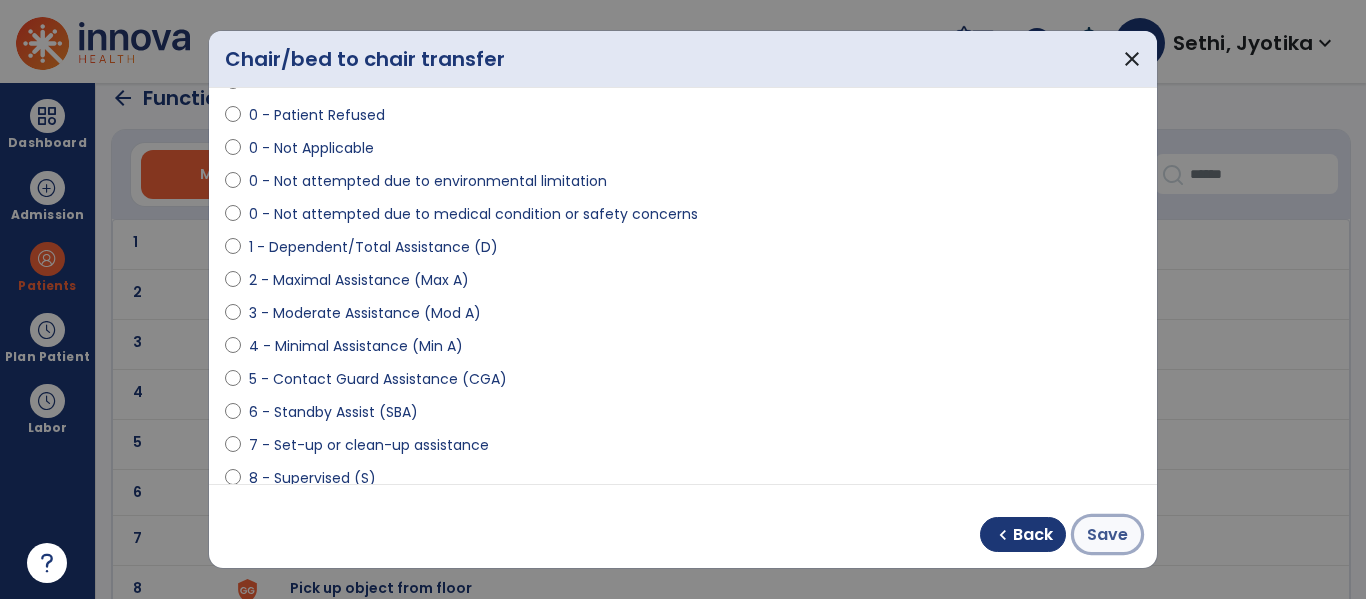 click on "Save" at bounding box center (1107, 534) 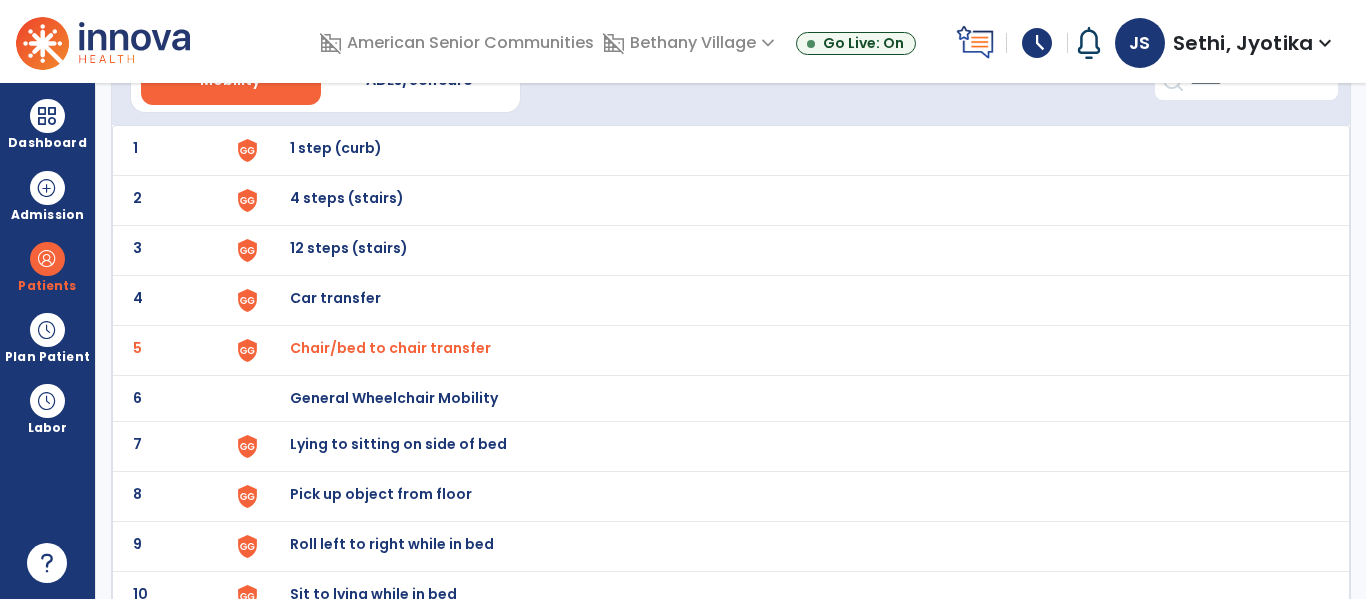 scroll, scrollTop: 122, scrollLeft: 0, axis: vertical 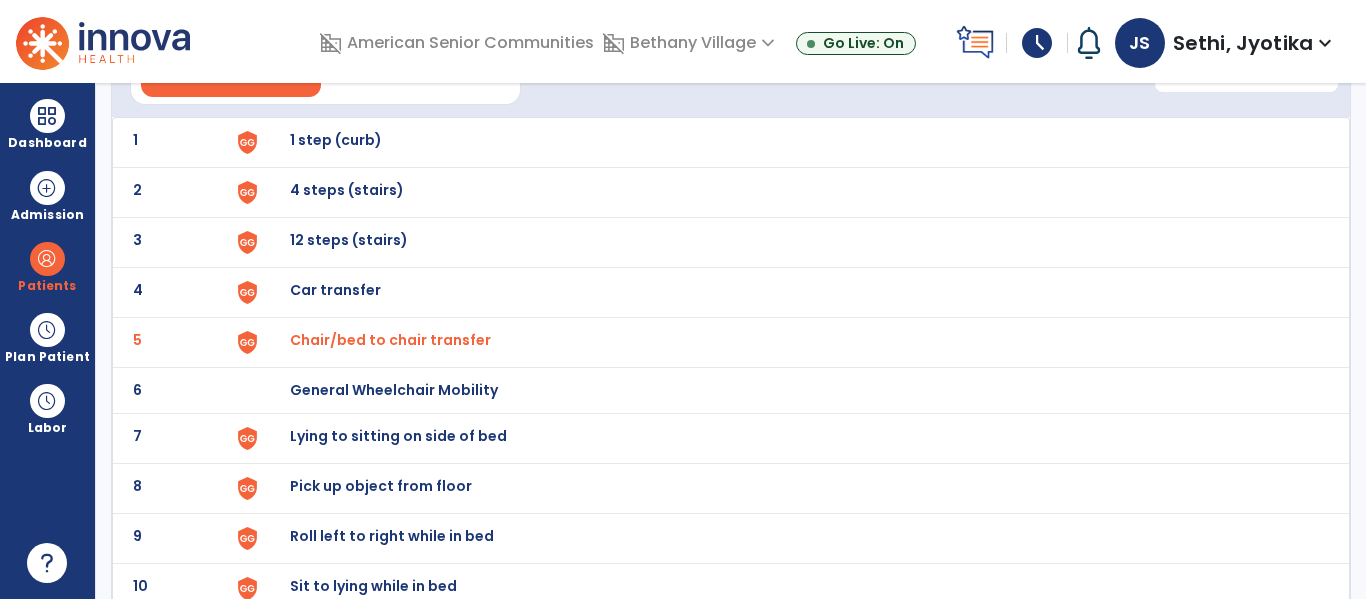 click on "Lying to sitting on side of bed" at bounding box center [336, 140] 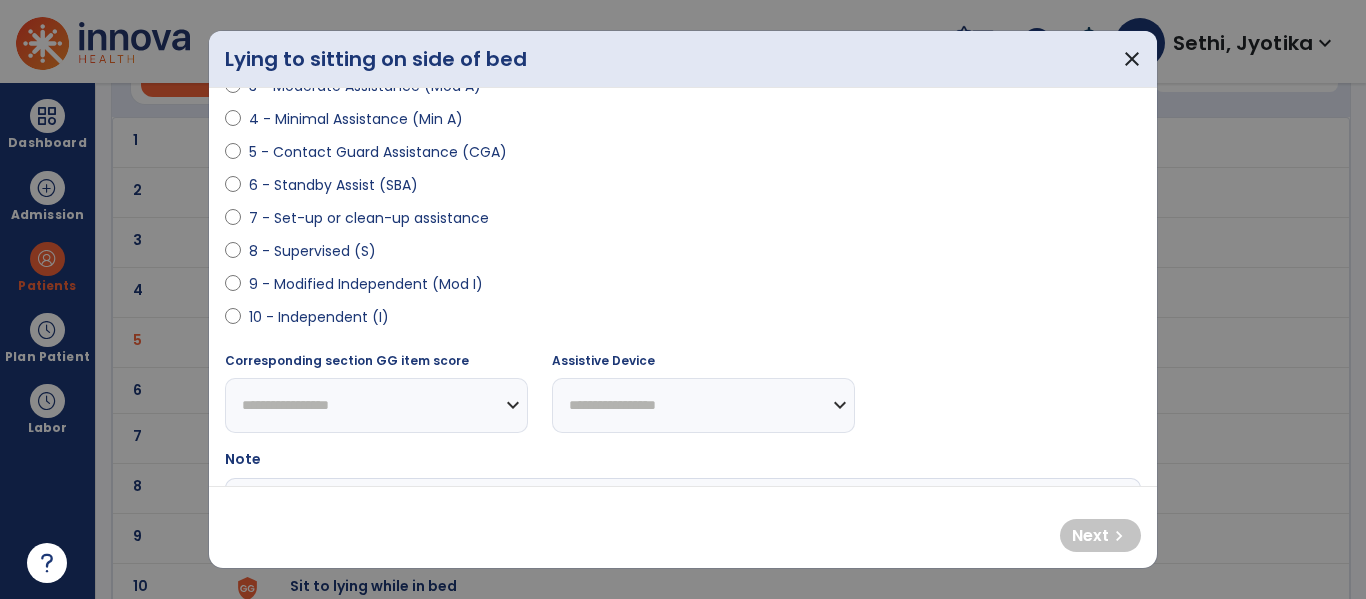 scroll, scrollTop: 300, scrollLeft: 0, axis: vertical 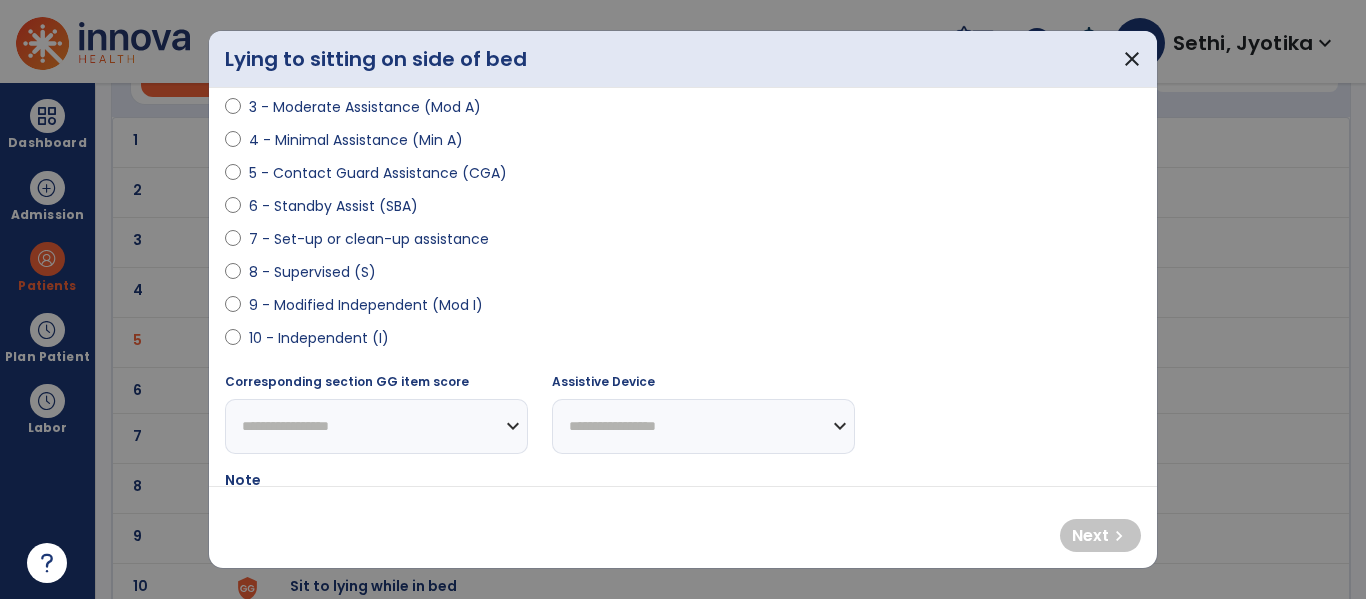 click on "4 - Minimal Assistance (Min A)" at bounding box center (356, 140) 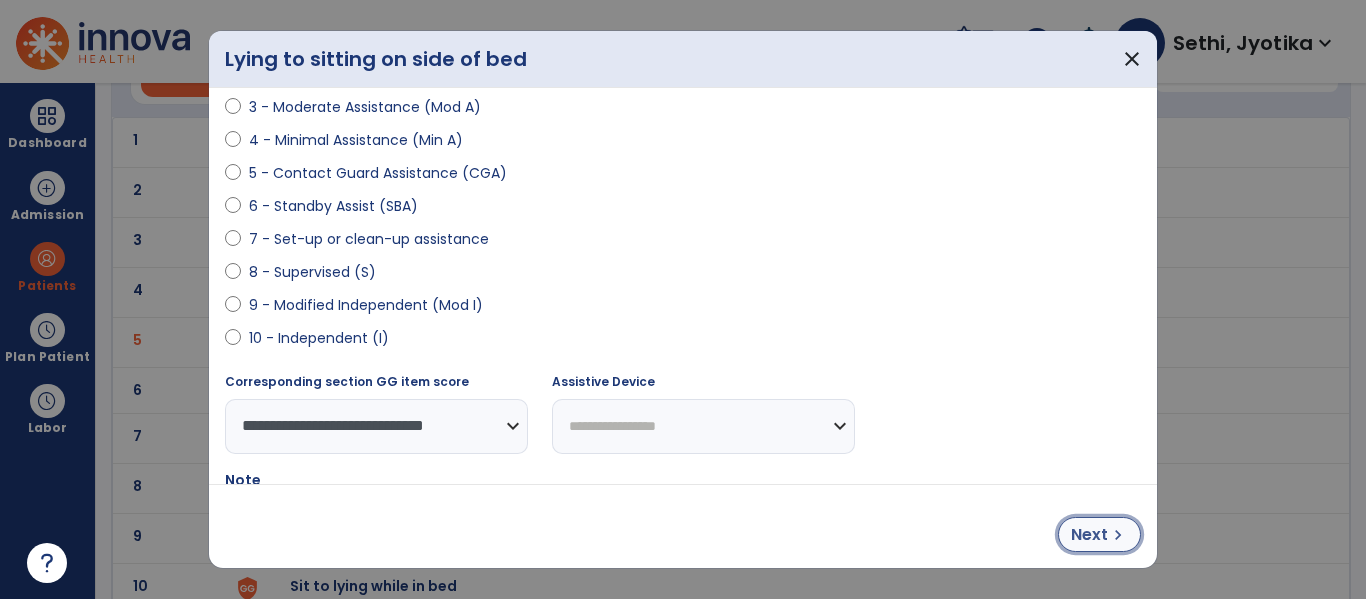 click on "chevron_right" at bounding box center [1118, 535] 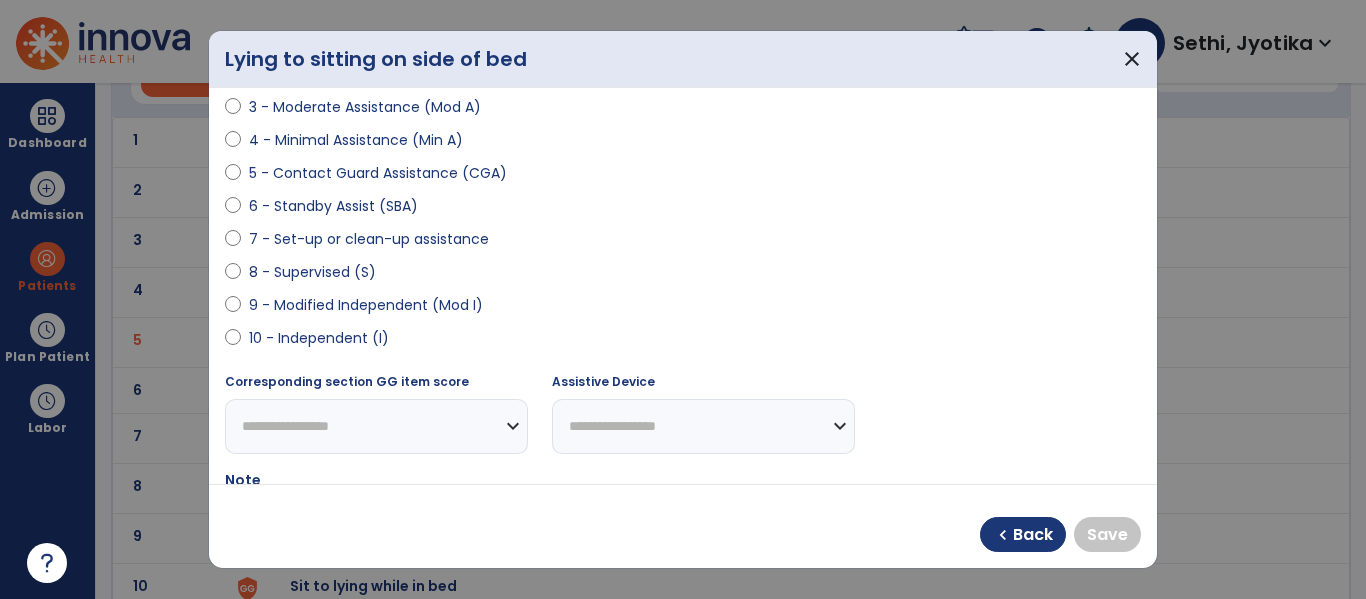 click on "10 - Independent (I)" at bounding box center [319, 338] 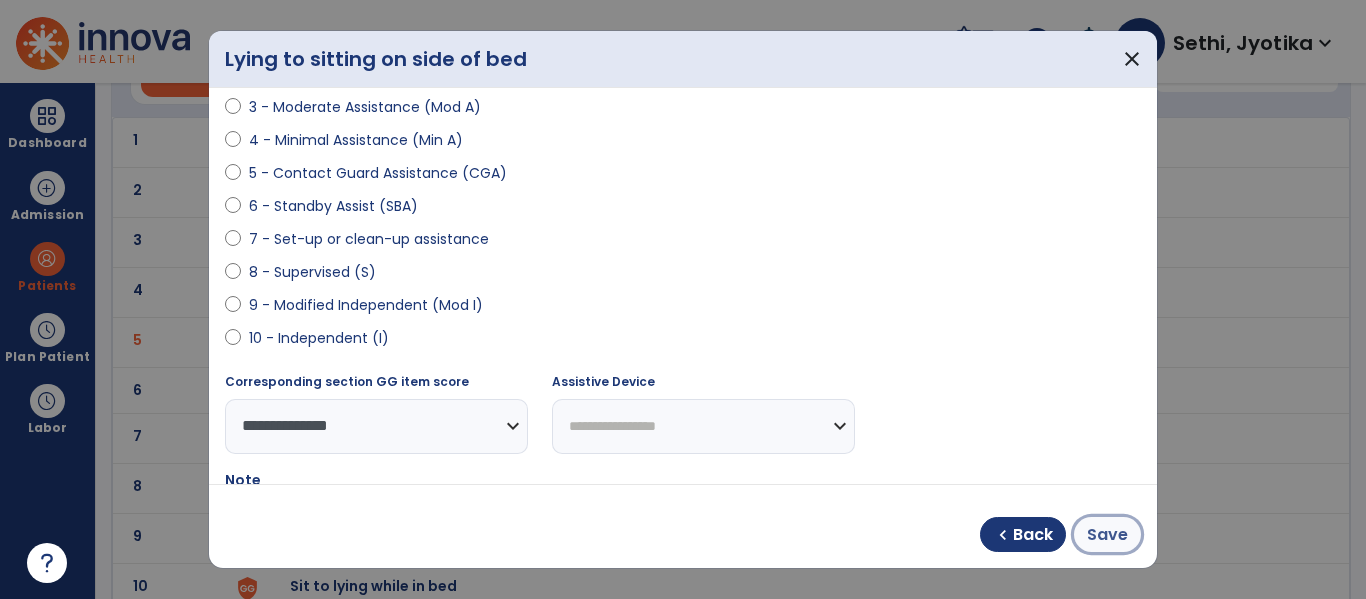 click on "Save" at bounding box center [1107, 535] 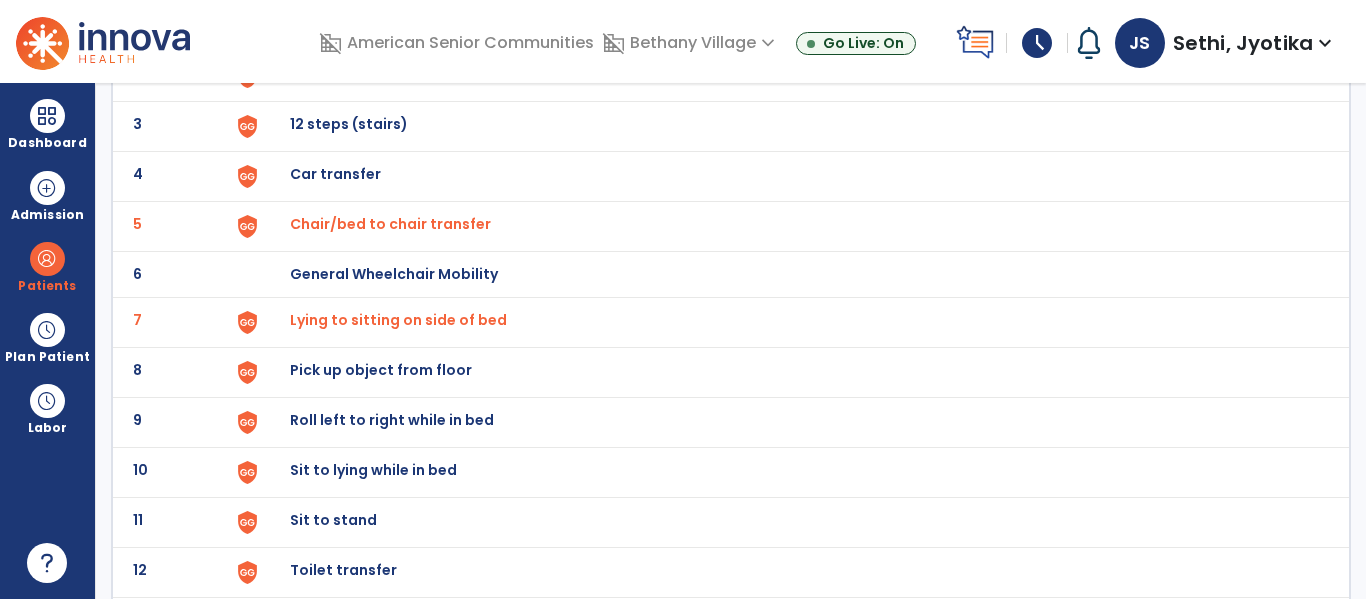 scroll, scrollTop: 278, scrollLeft: 0, axis: vertical 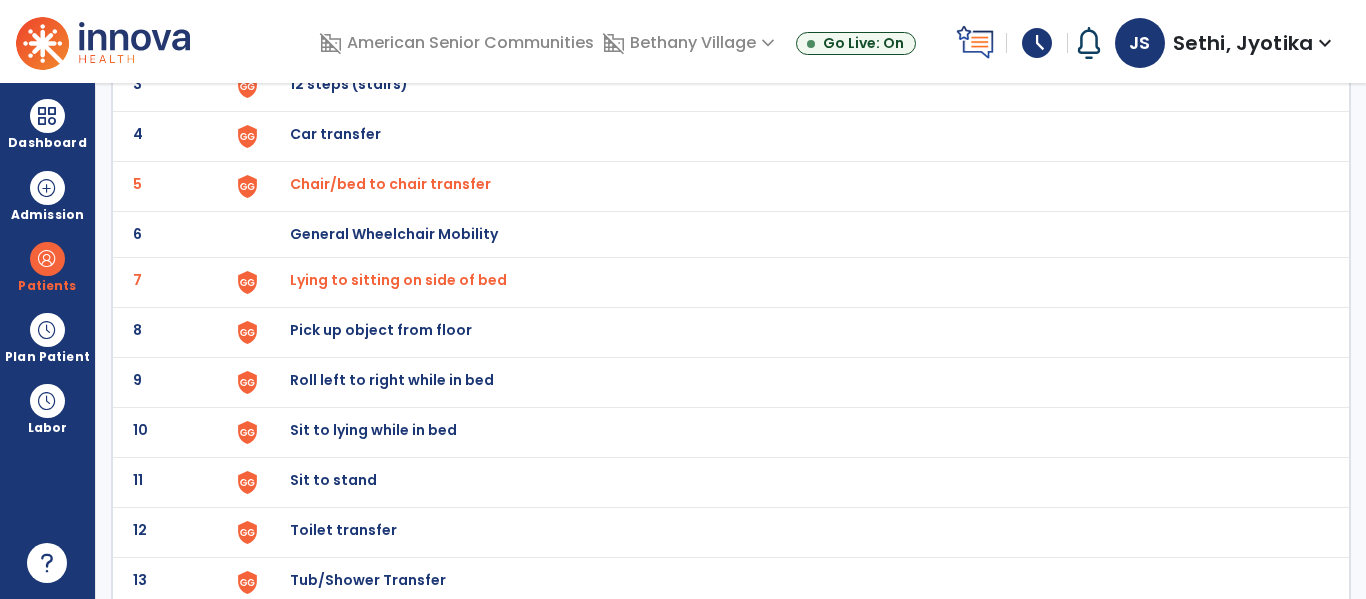 click on "10 Sit to lying while in bed" 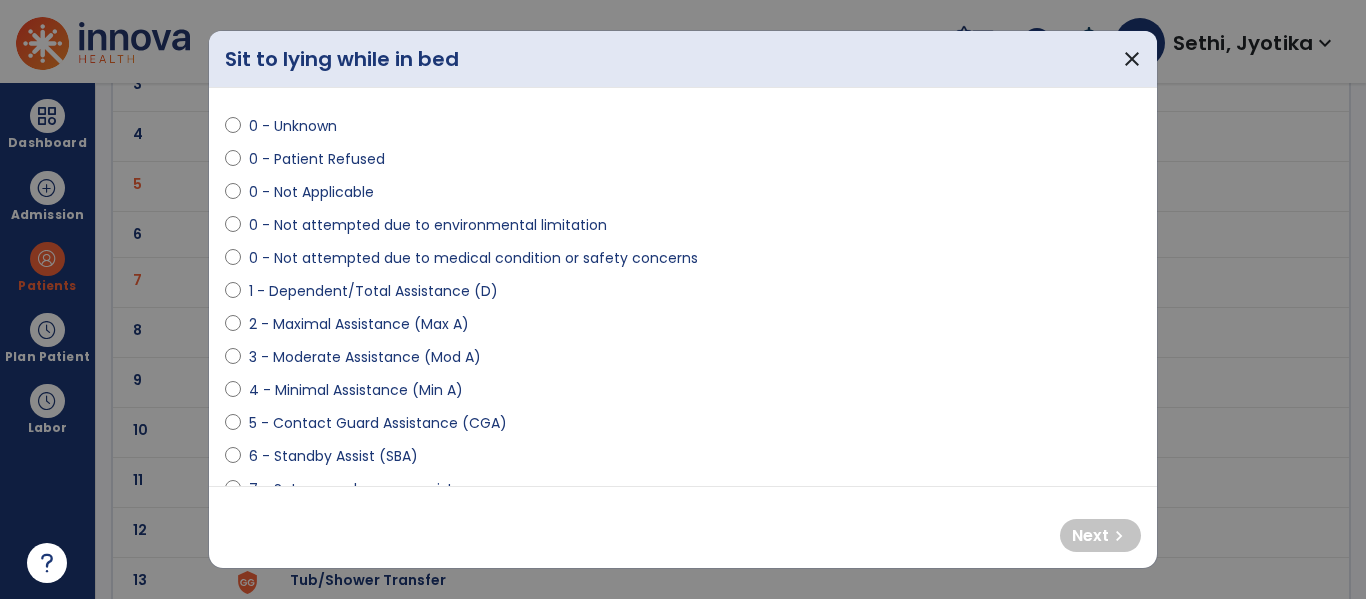 scroll, scrollTop: 54, scrollLeft: 0, axis: vertical 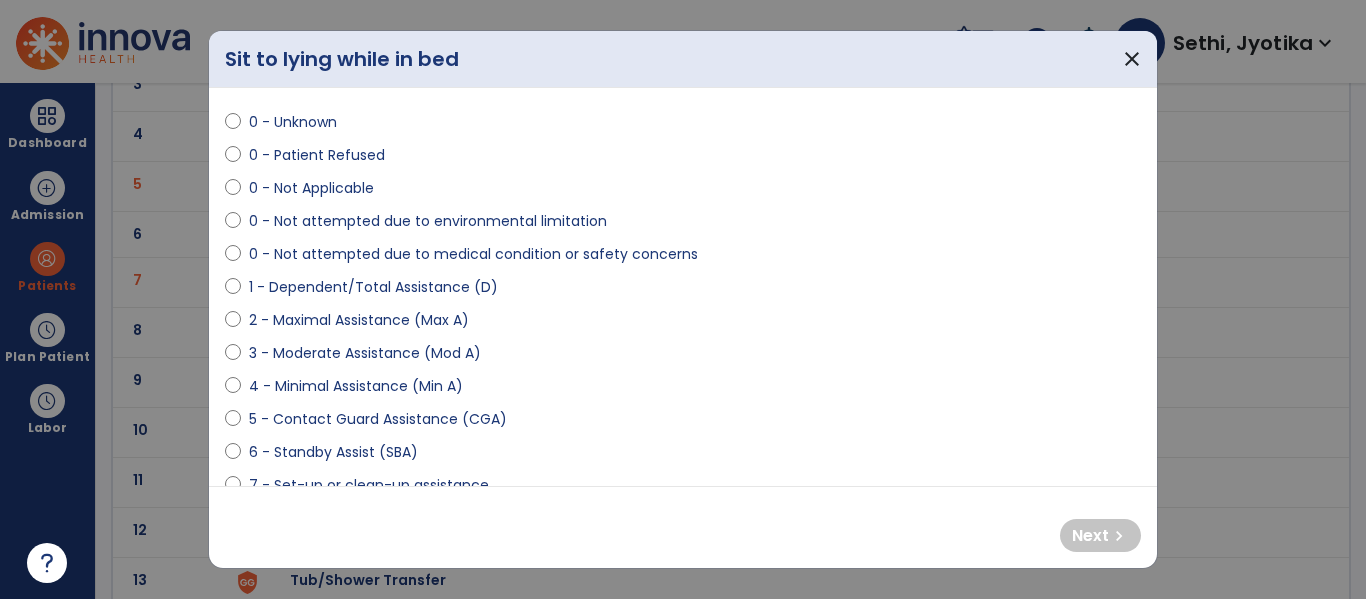 click on "4 - Minimal Assistance (Min A)" at bounding box center (683, 390) 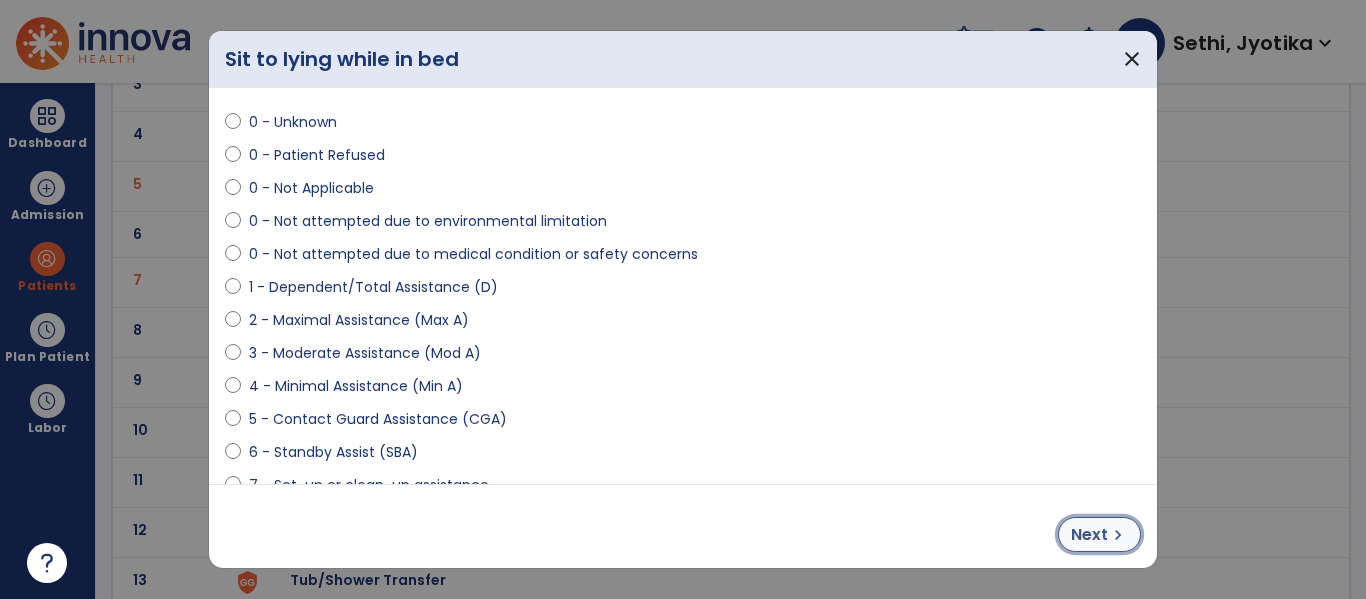 click on "Next" at bounding box center (1089, 535) 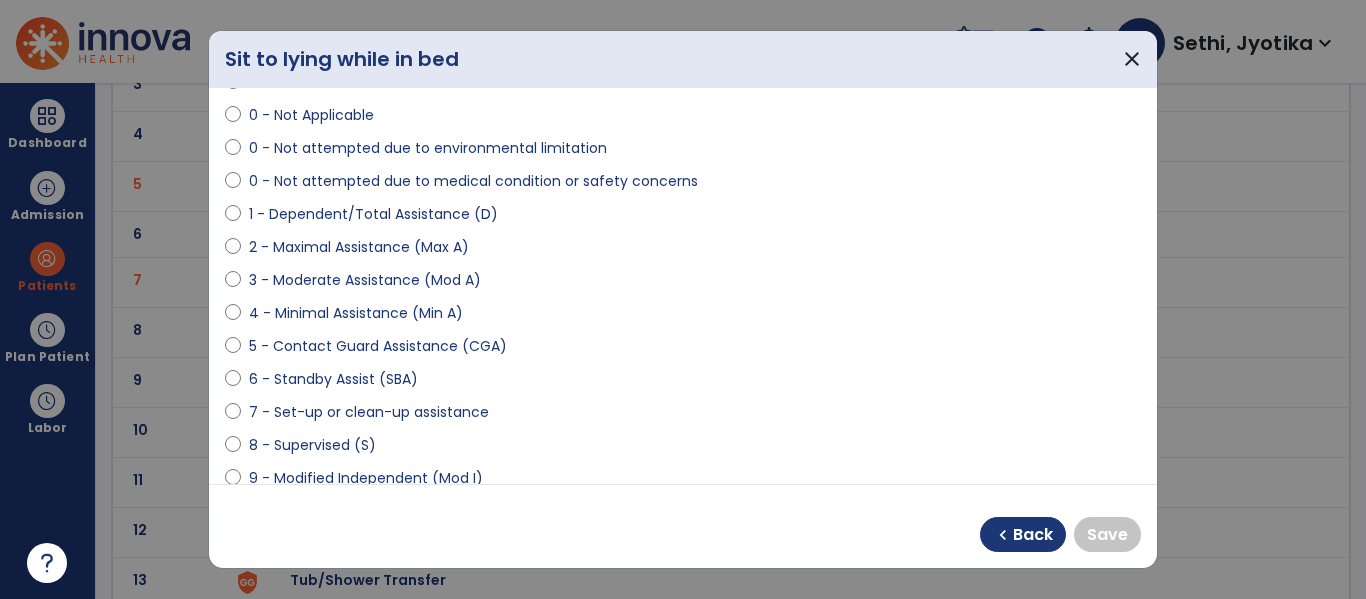 scroll, scrollTop: 287, scrollLeft: 0, axis: vertical 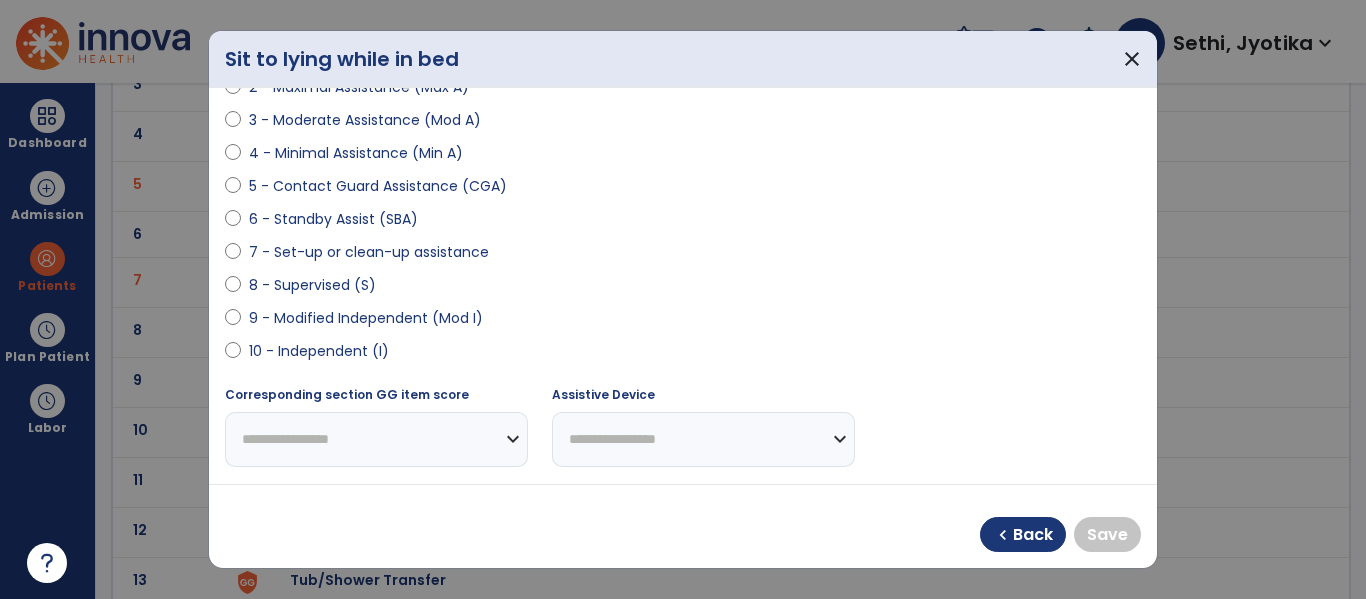 click on "10 - Independent (I)" at bounding box center [319, 351] 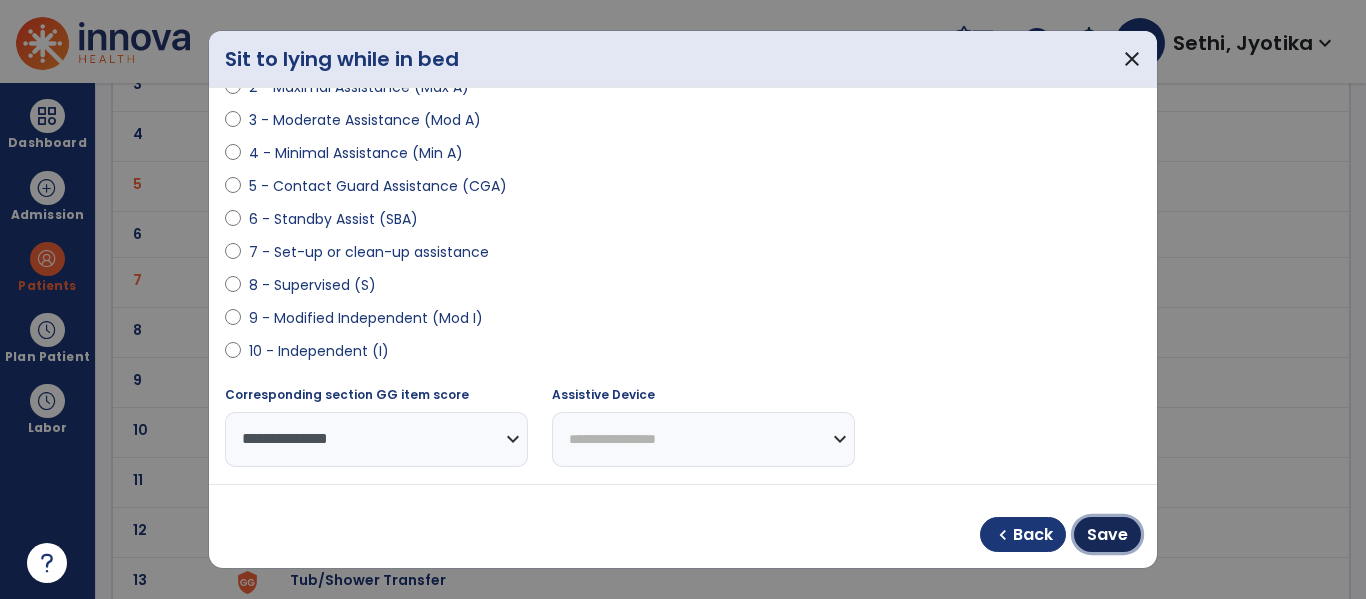 drag, startPoint x: 1106, startPoint y: 535, endPoint x: 1107, endPoint y: 525, distance: 10.049875 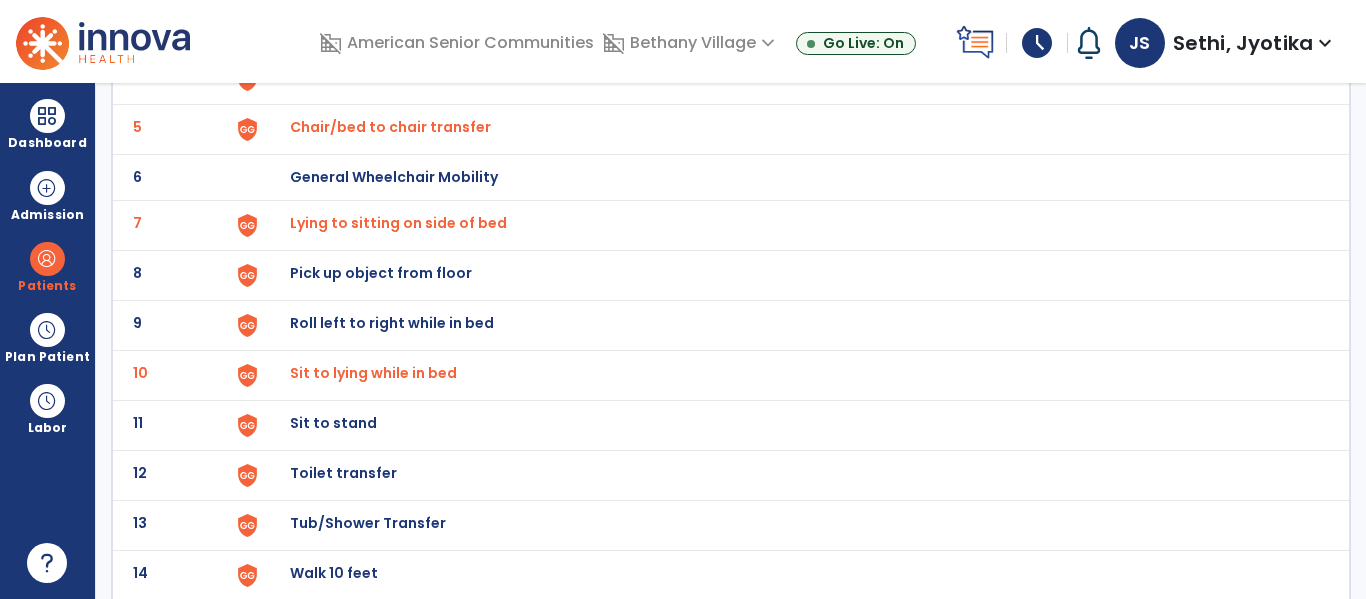 scroll, scrollTop: 346, scrollLeft: 0, axis: vertical 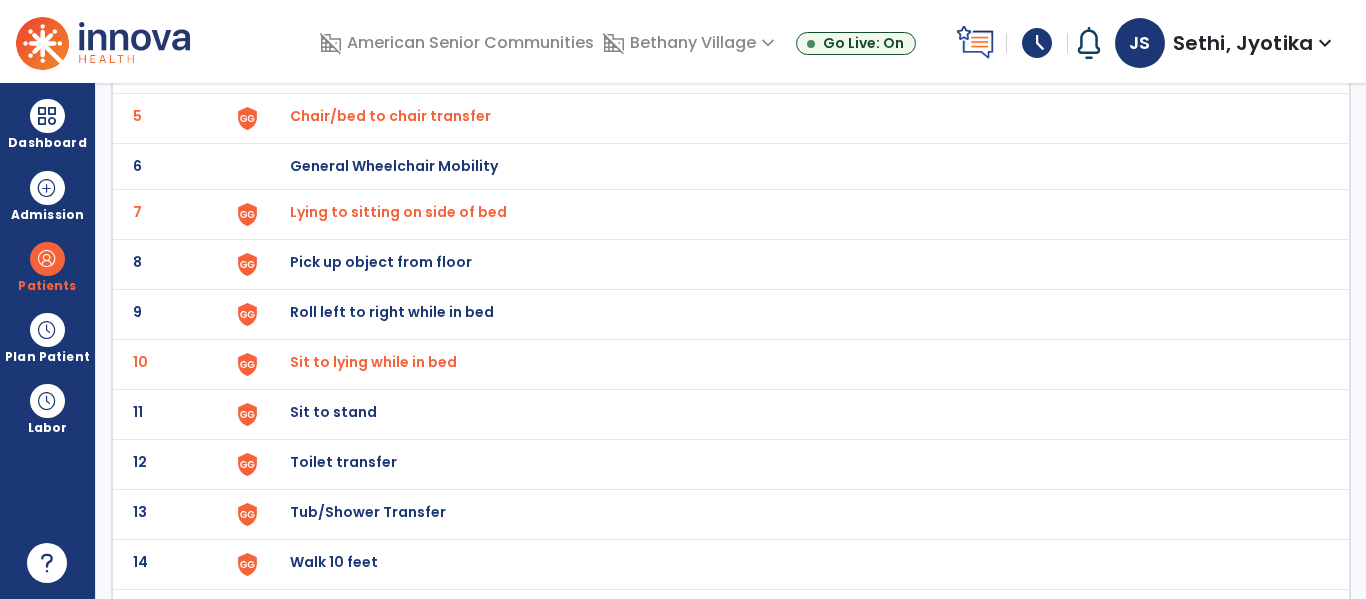 click on "11 Sit to stand" 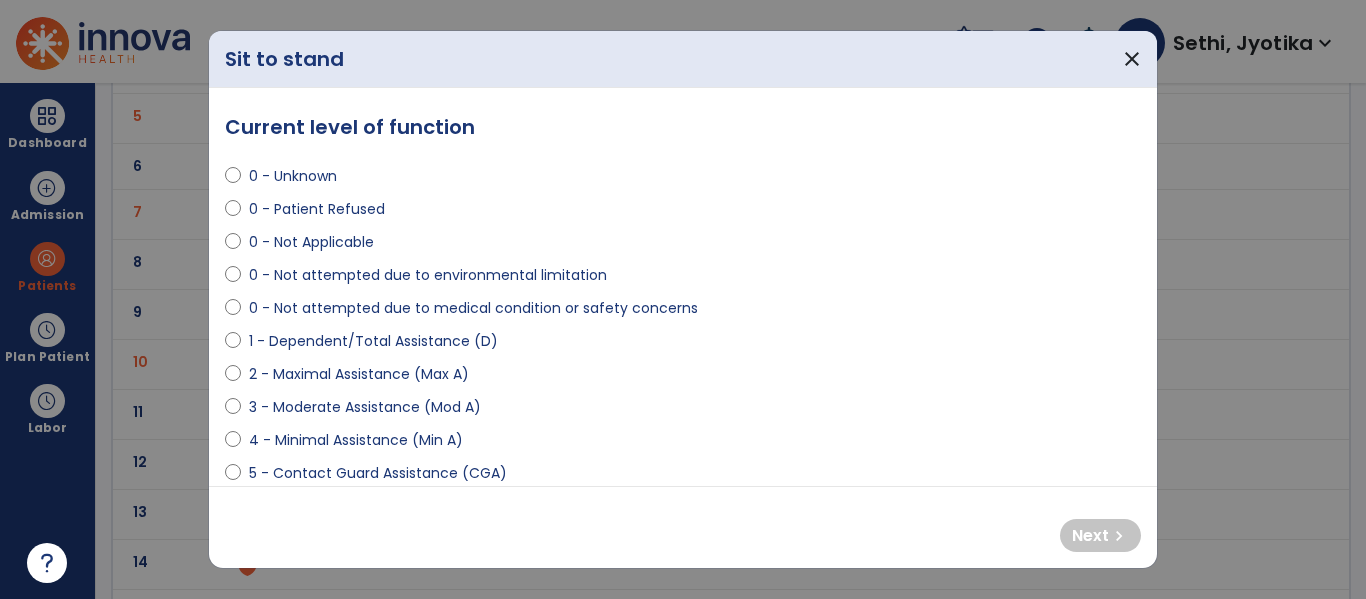 click on "3 - Moderate Assistance (Mod A)" at bounding box center [365, 407] 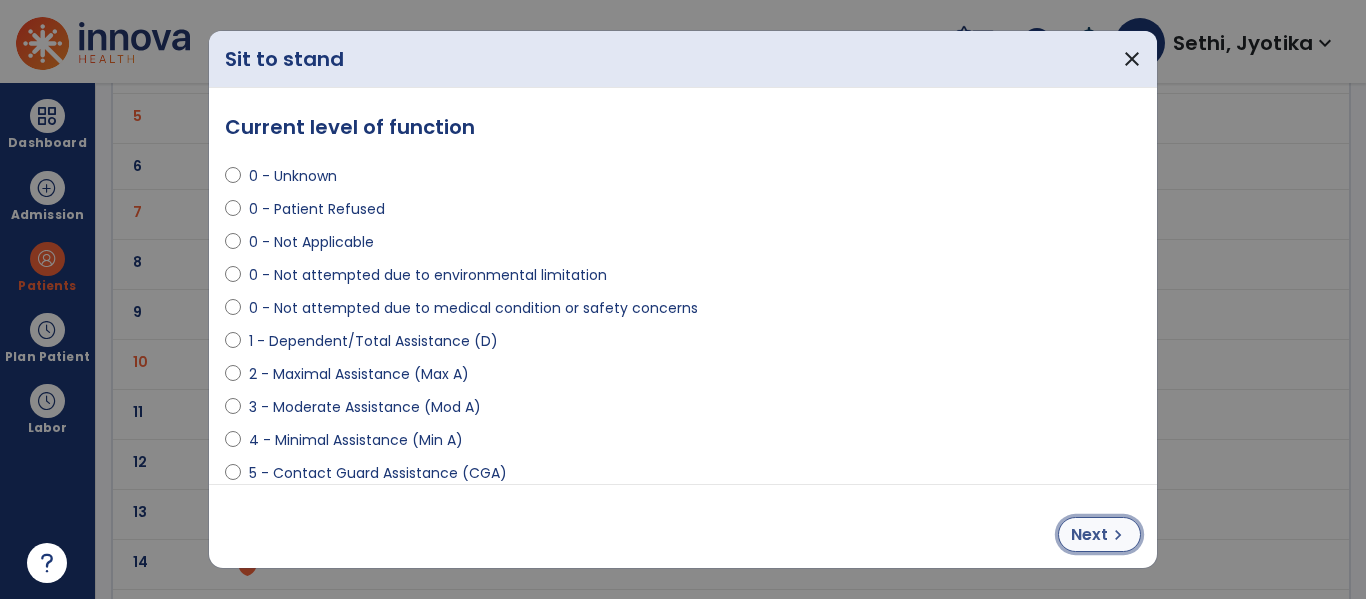 click on "Next  chevron_right" at bounding box center (1099, 534) 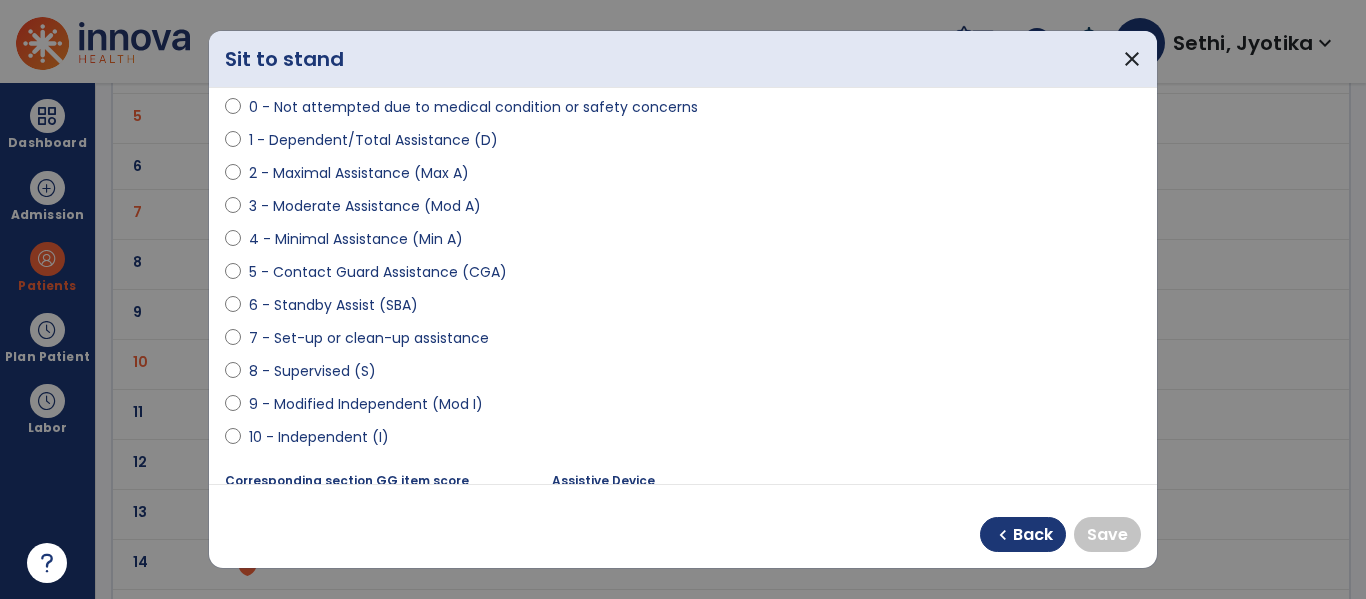 scroll, scrollTop: 292, scrollLeft: 0, axis: vertical 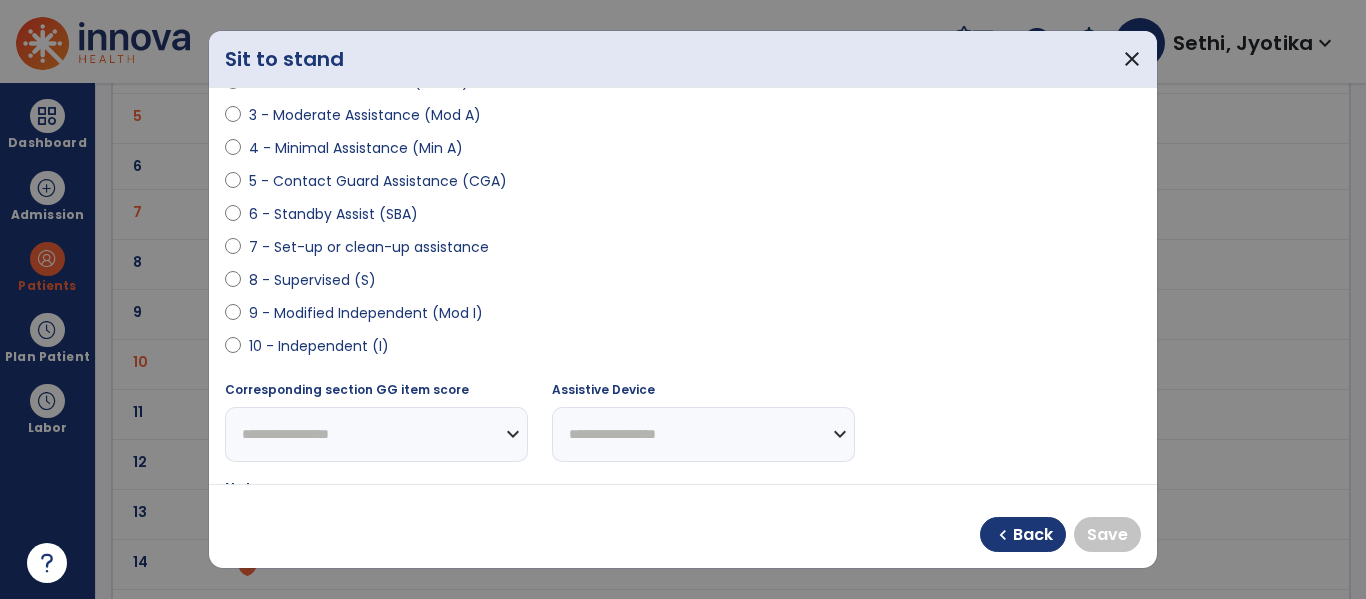 click on "10 - Independent (I)" at bounding box center [319, 346] 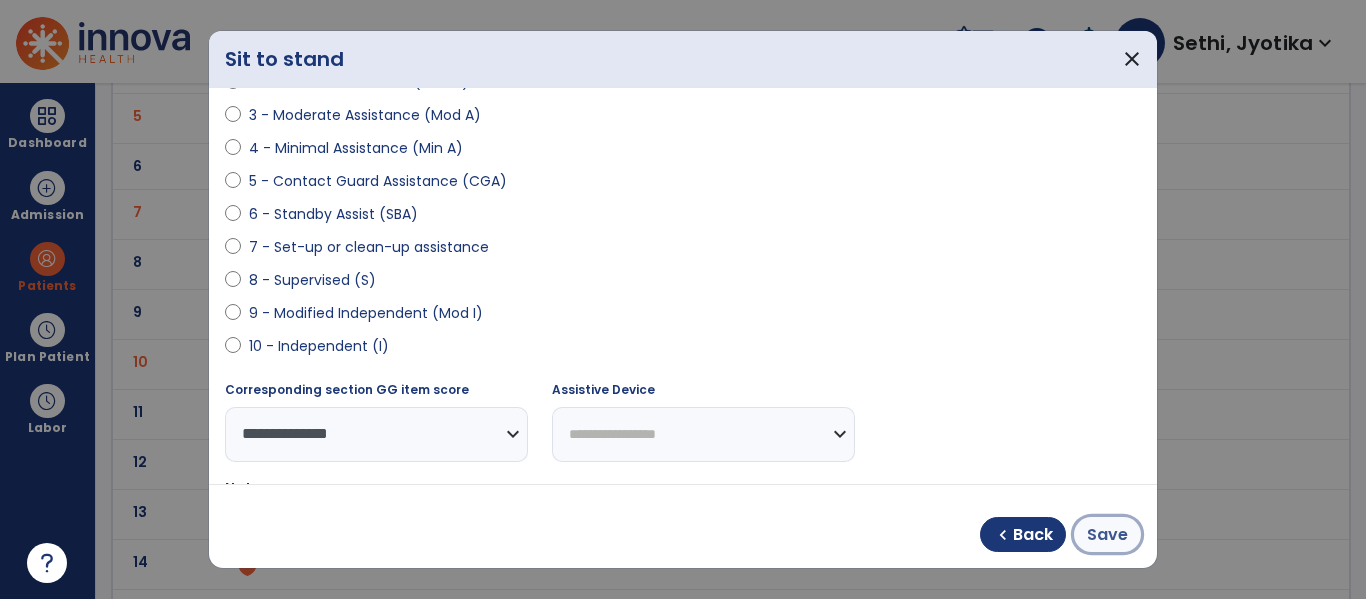click on "Save" at bounding box center (1107, 534) 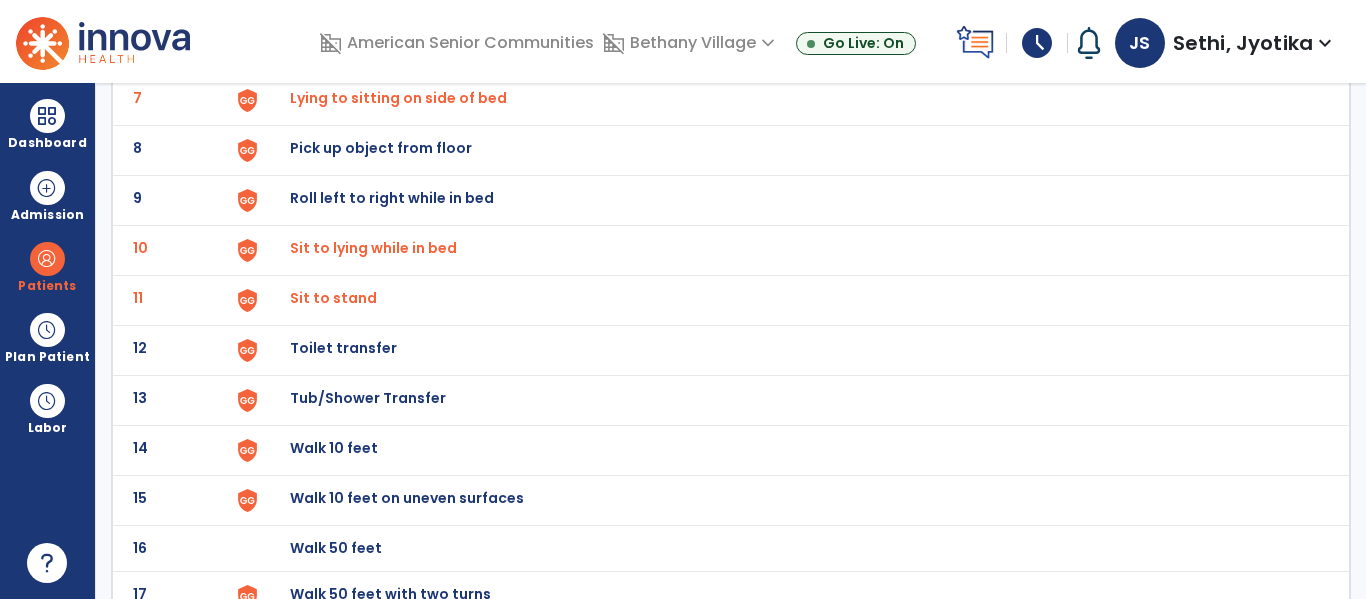 scroll, scrollTop: 500, scrollLeft: 0, axis: vertical 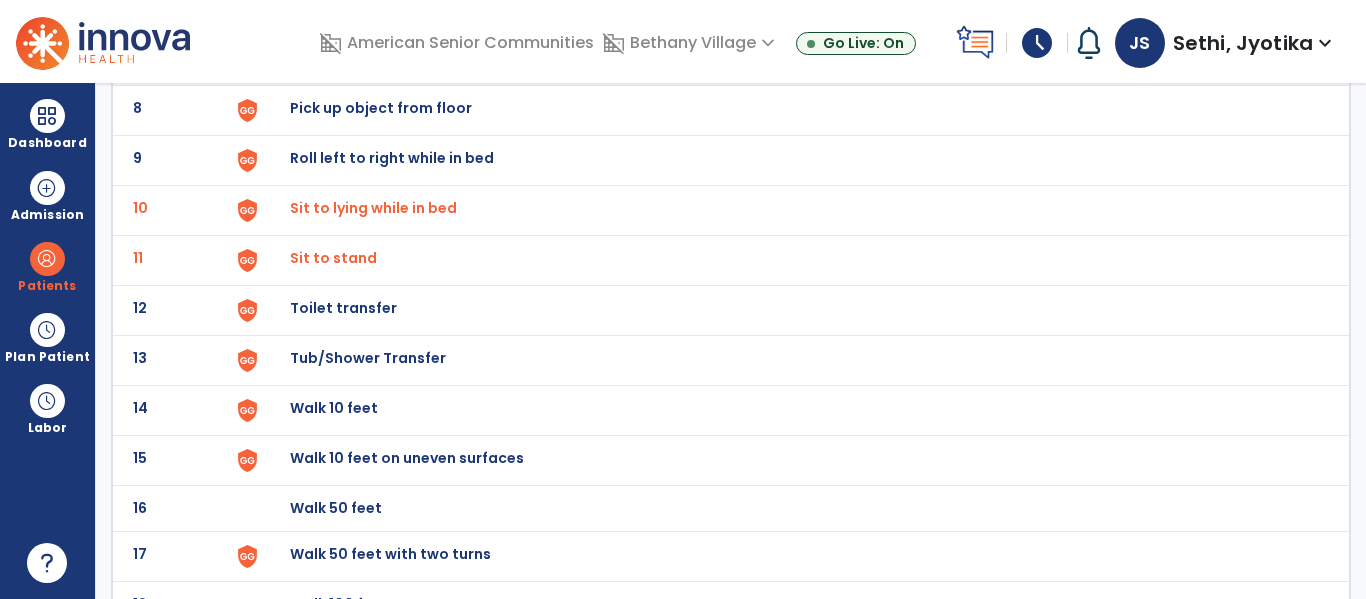 click on "Walk 10 feet" at bounding box center (789, -236) 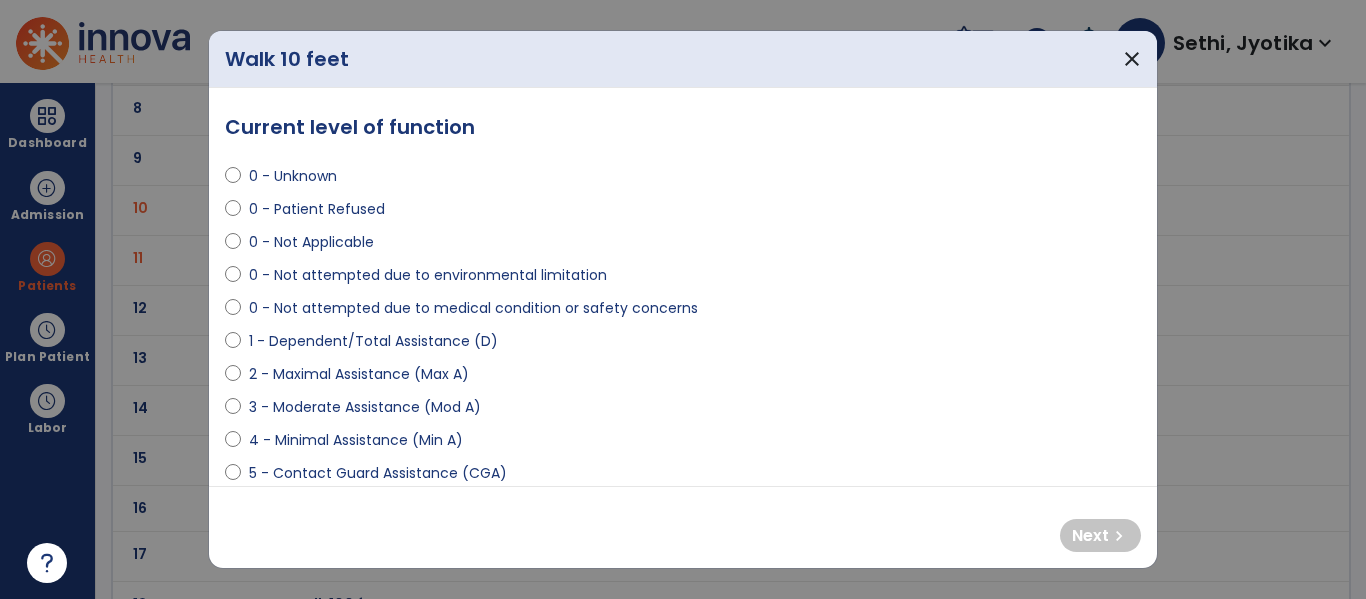 click on "0 - Not attempted due to medical condition or safety concerns" at bounding box center (473, 308) 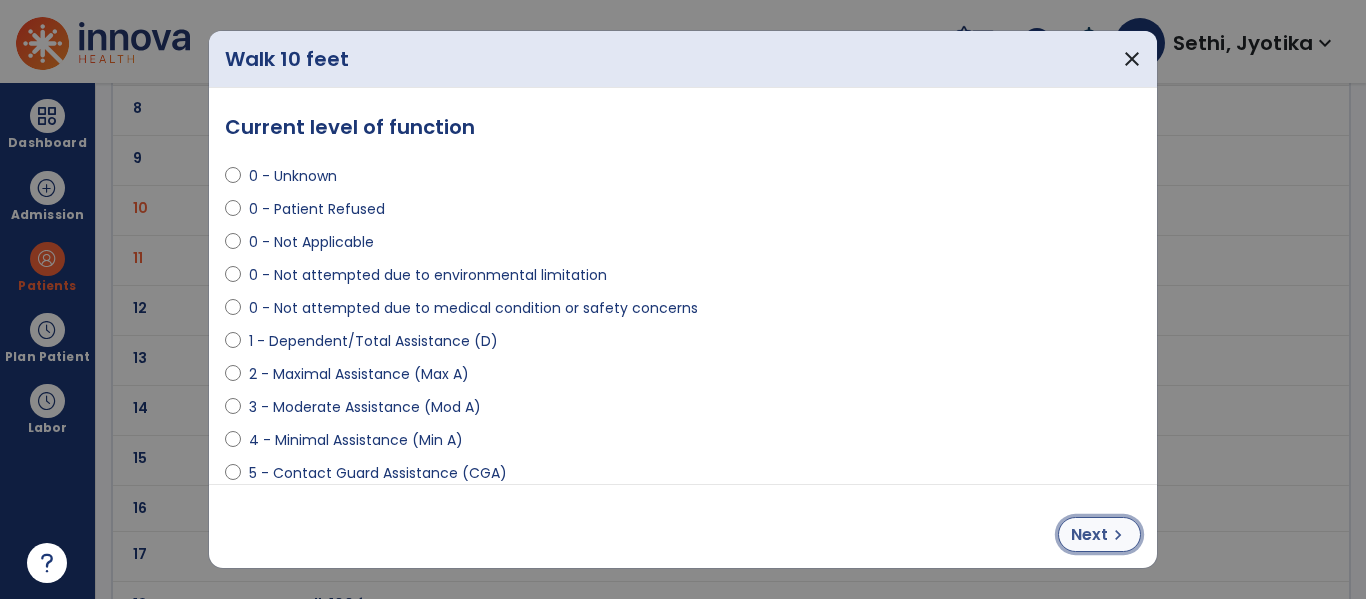 click on "Next" at bounding box center (1089, 535) 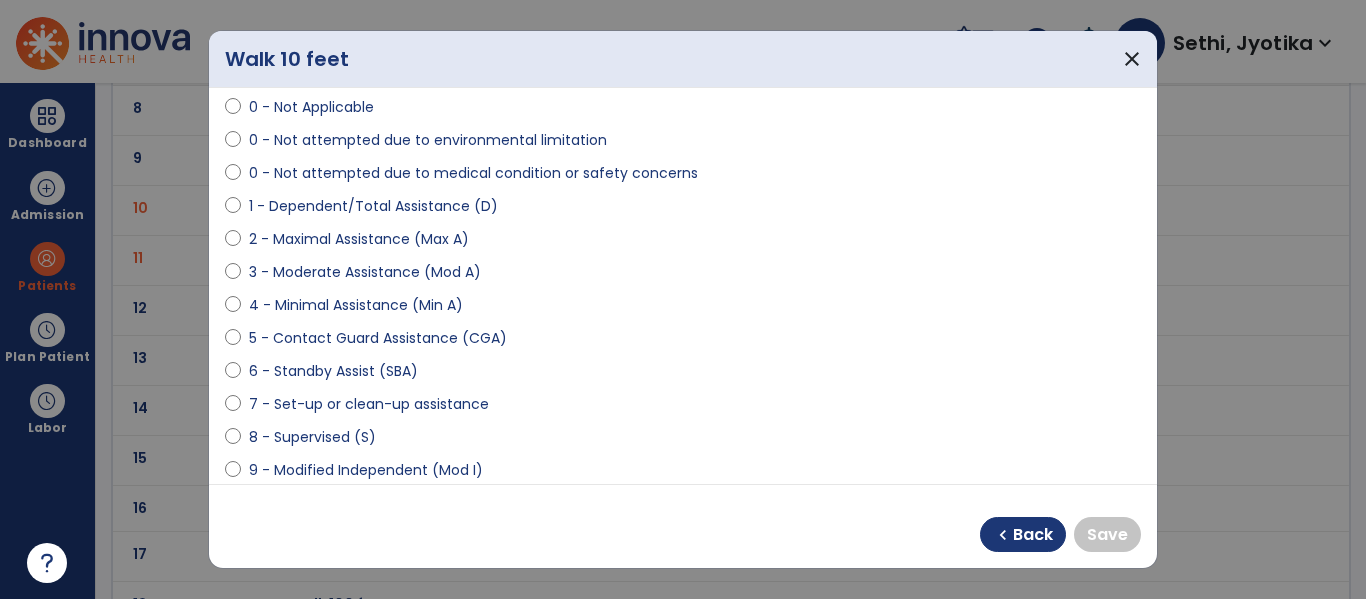 scroll, scrollTop: 143, scrollLeft: 0, axis: vertical 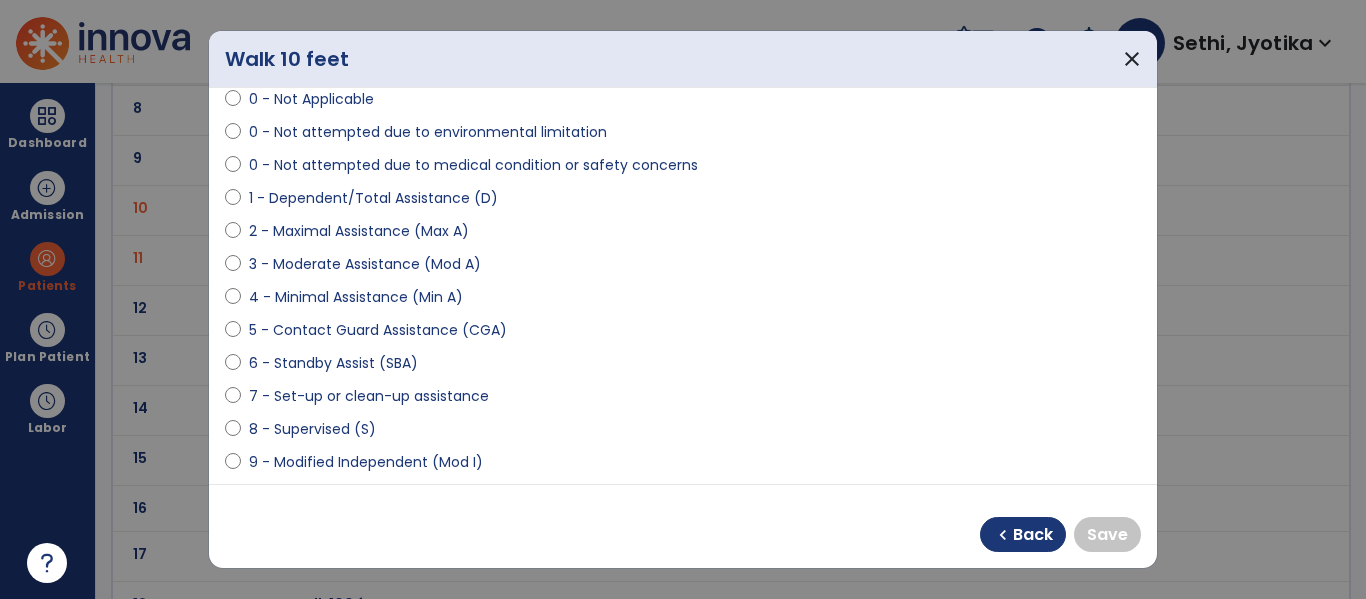 click on "5 - Contact Guard Assistance (CGA)" at bounding box center (378, 330) 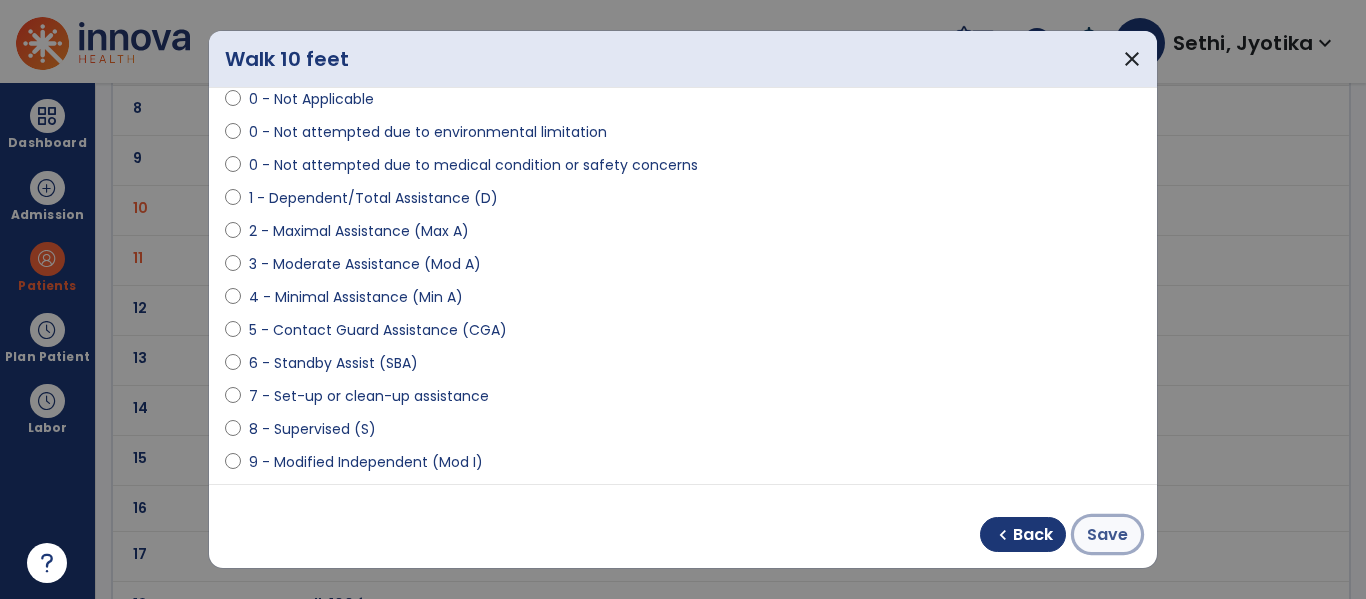 click on "Save" at bounding box center [1107, 535] 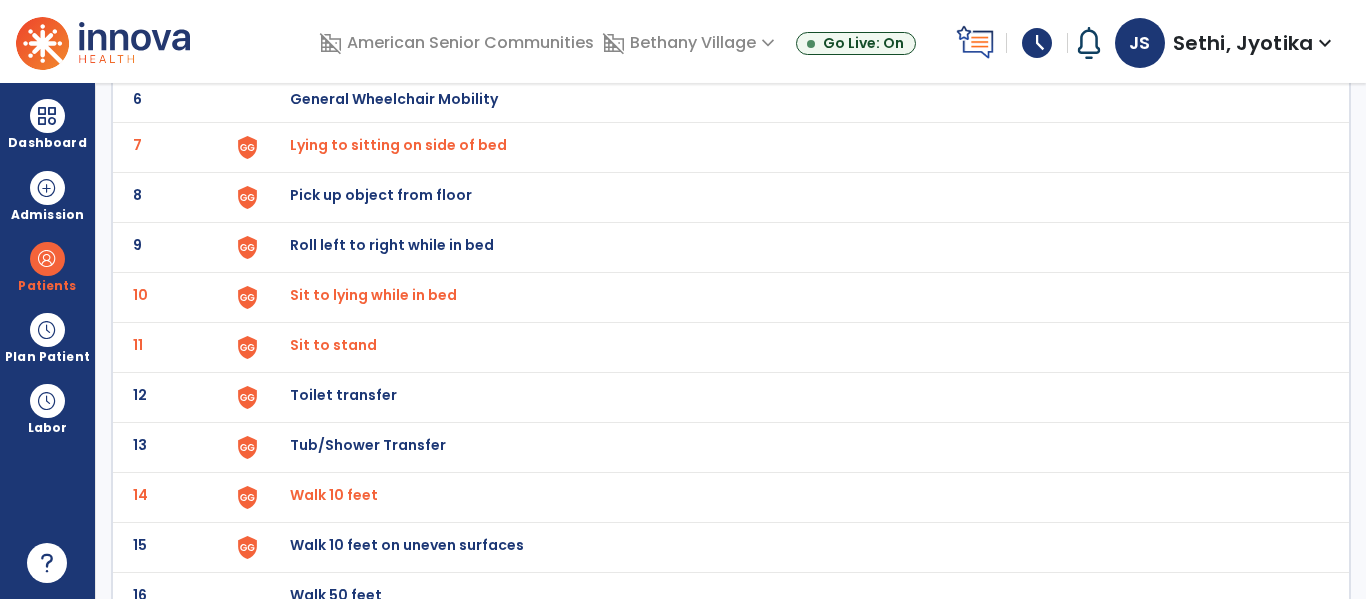 scroll, scrollTop: 772, scrollLeft: 0, axis: vertical 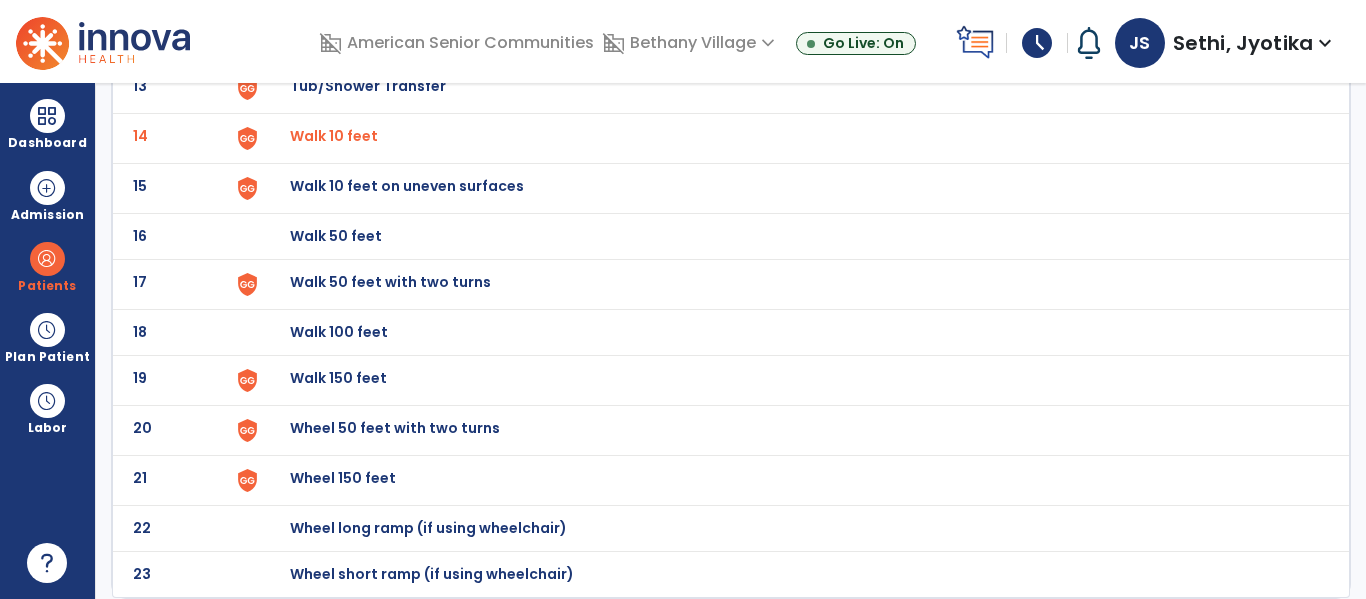 click on "Walk 150 feet" at bounding box center [789, -508] 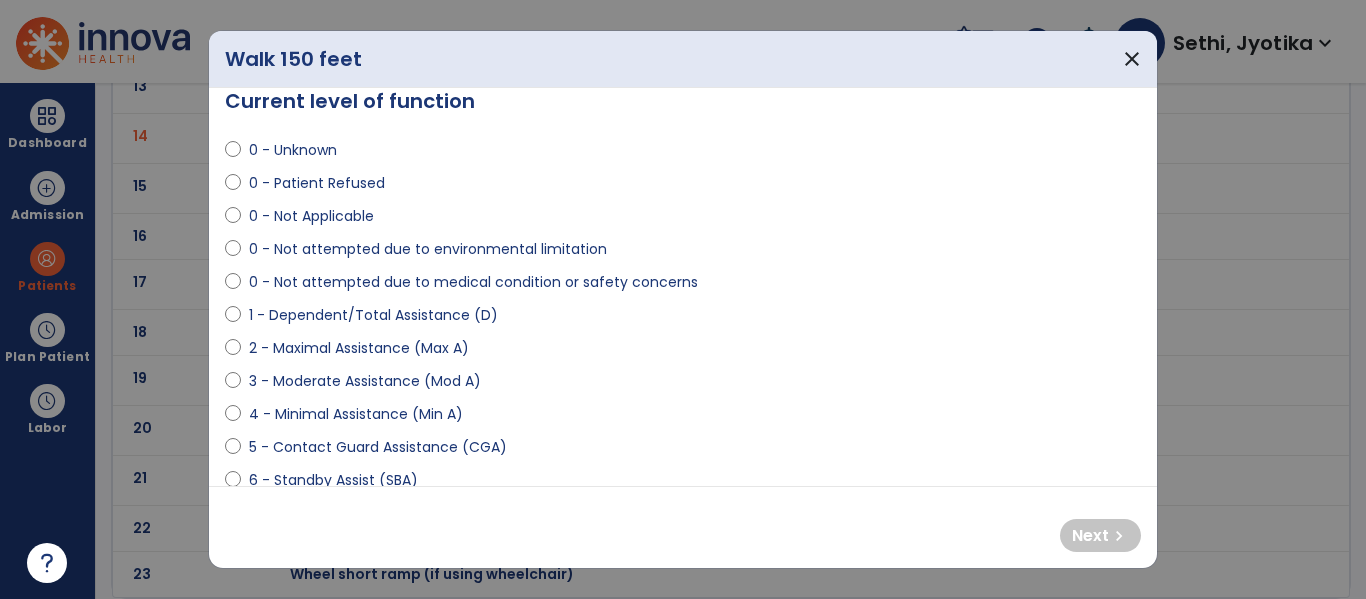 scroll, scrollTop: 33, scrollLeft: 0, axis: vertical 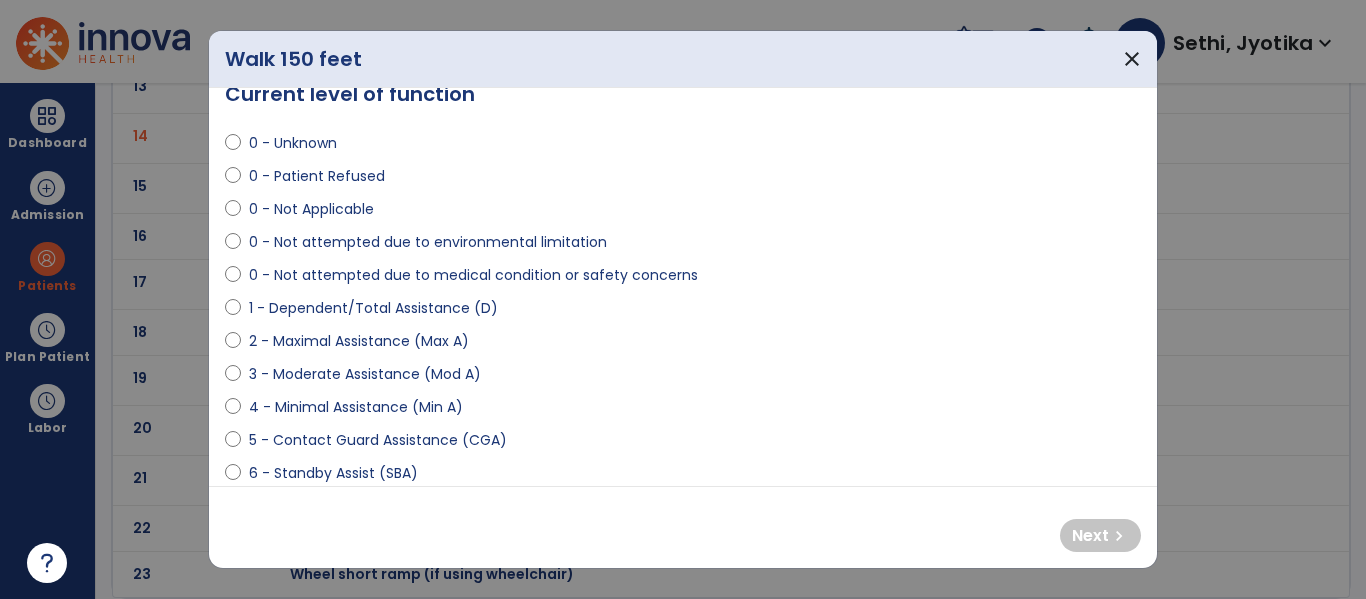 click on "0 - Not attempted due to medical condition or safety concerns" at bounding box center [473, 275] 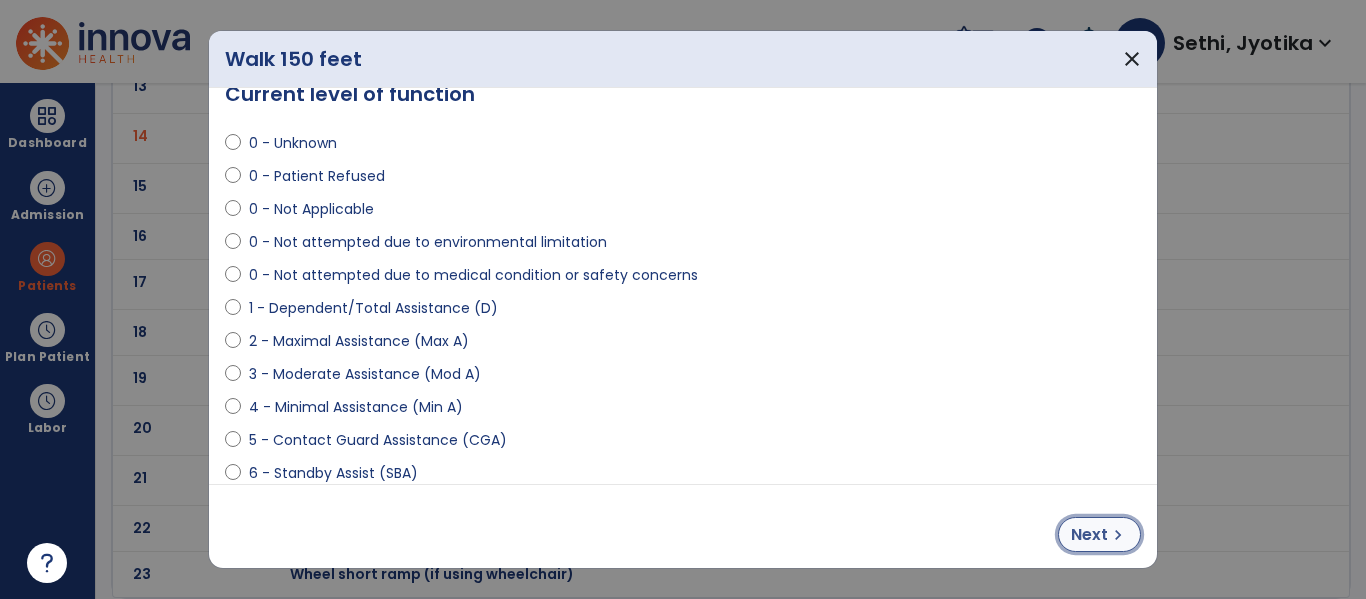 click on "Next" at bounding box center (1089, 535) 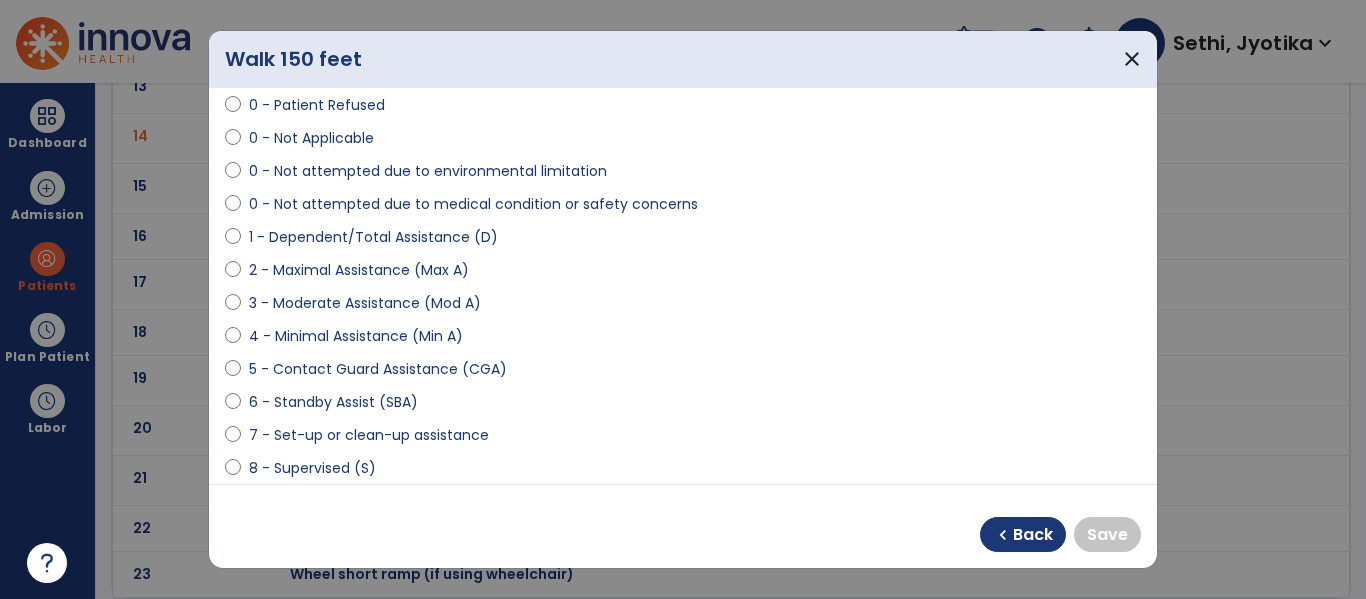 scroll, scrollTop: 119, scrollLeft: 0, axis: vertical 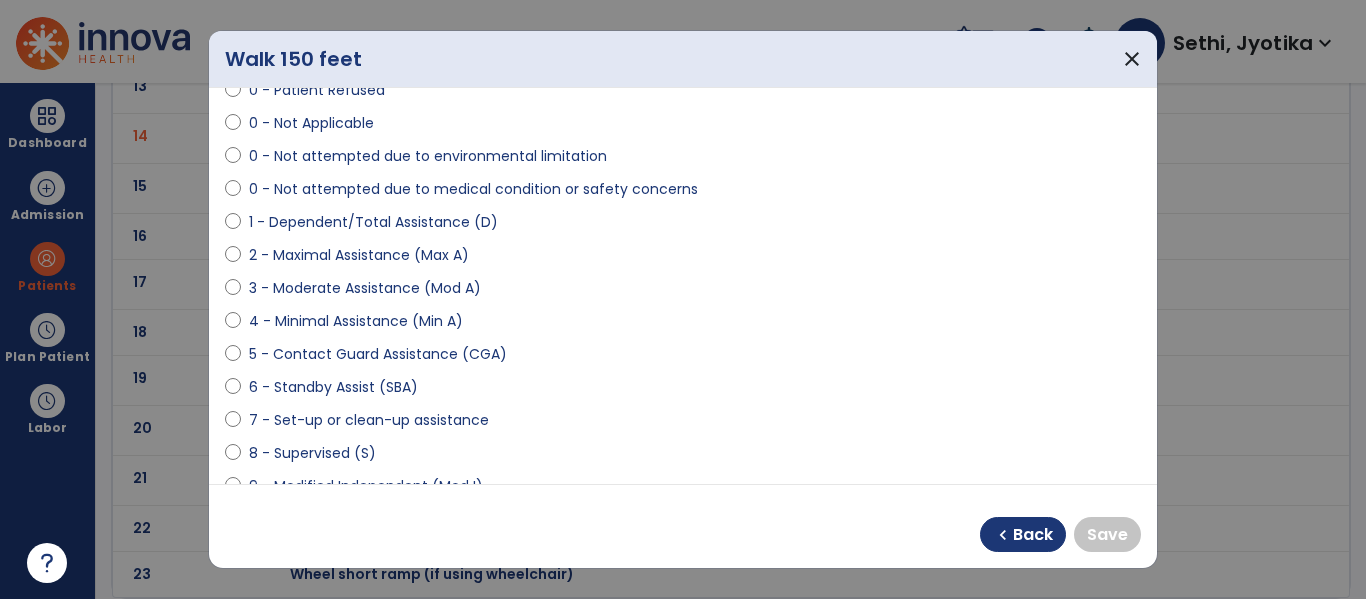 click on "5 - Contact Guard Assistance (CGA)" at bounding box center [378, 354] 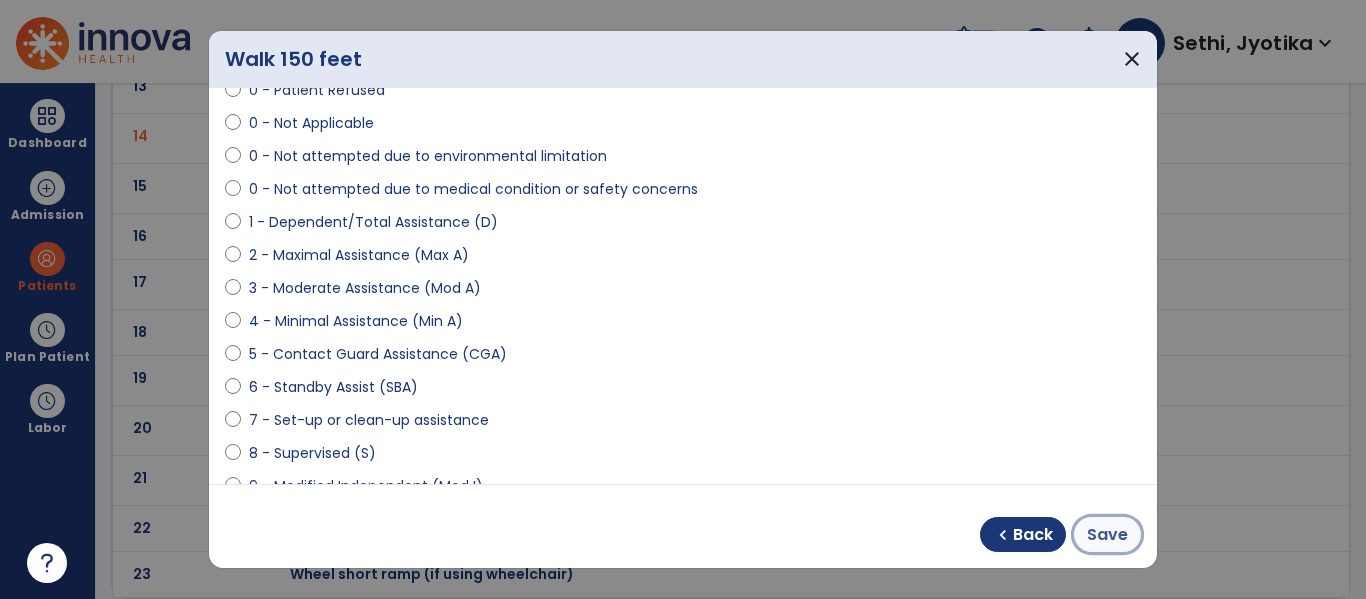 click on "Save" at bounding box center (1107, 535) 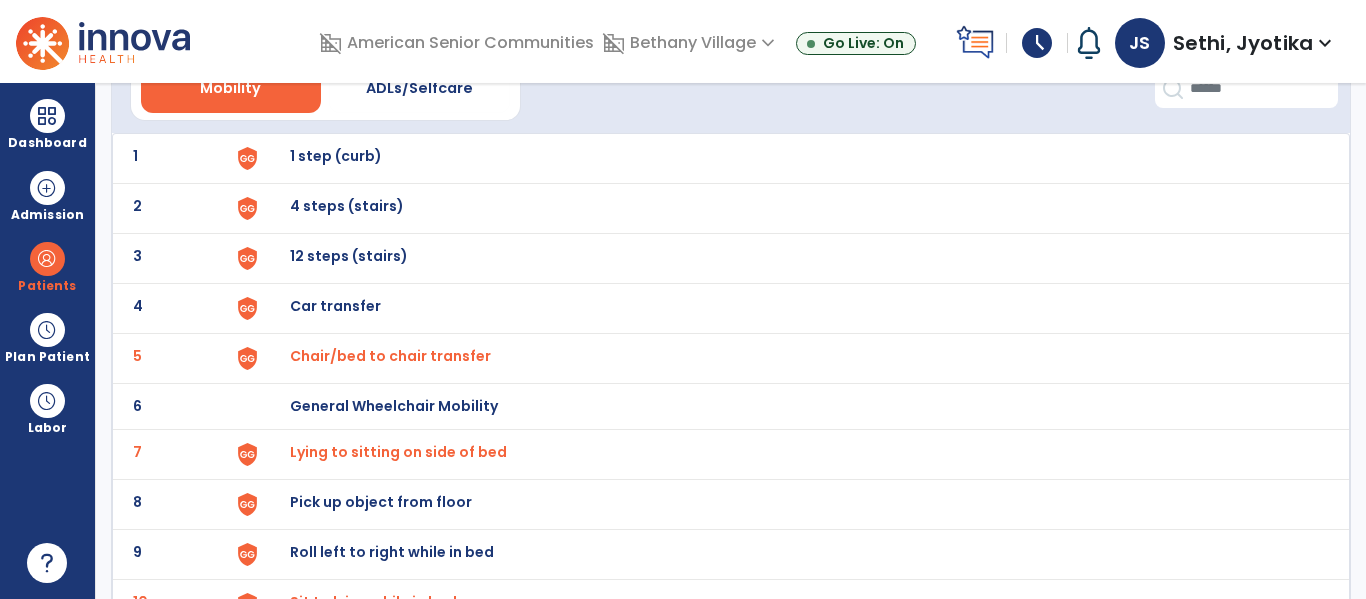scroll, scrollTop: 0, scrollLeft: 0, axis: both 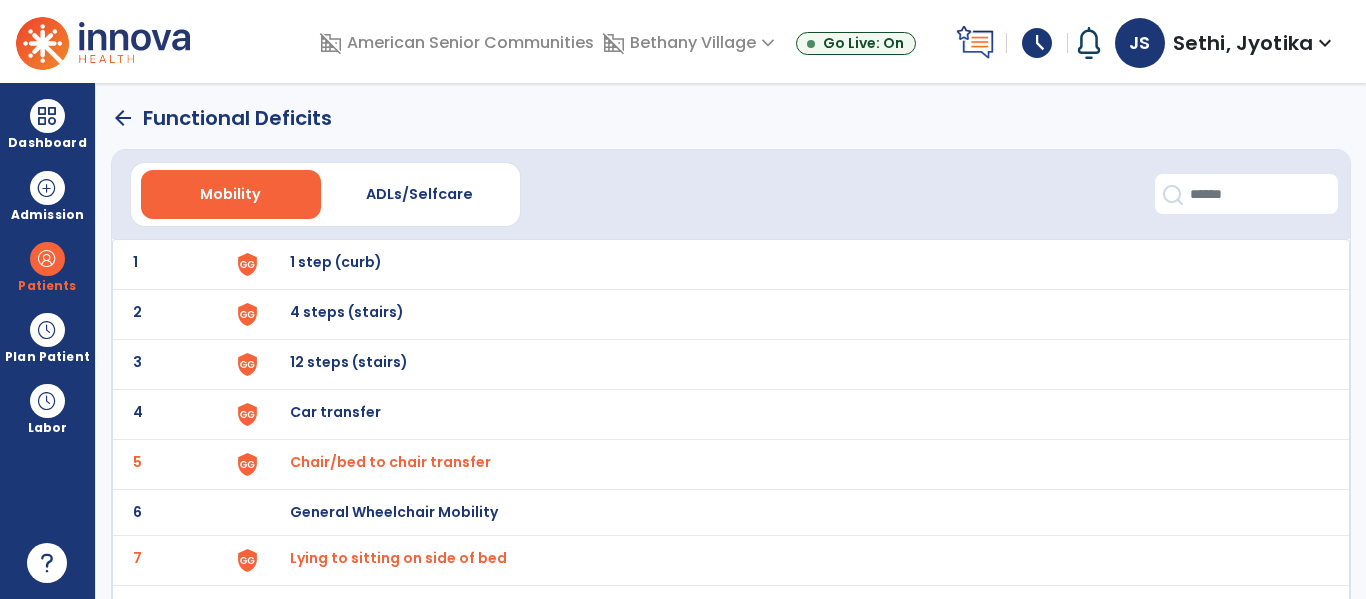 click on "arrow_back   Functional Deficits" 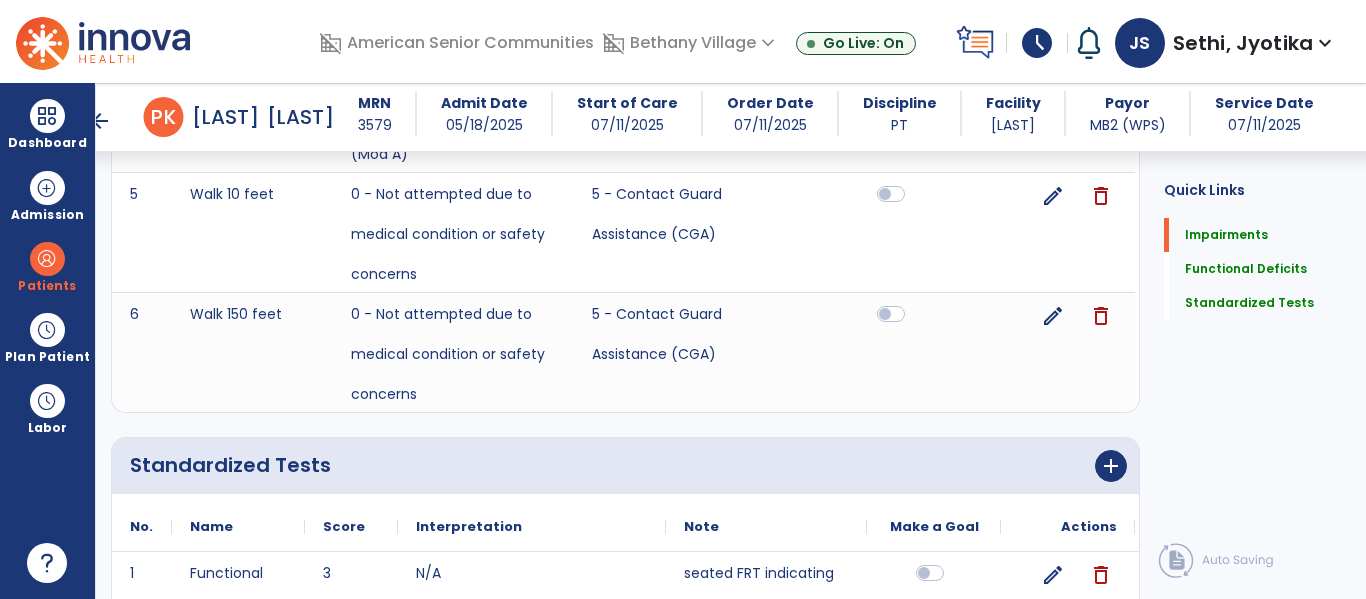 scroll, scrollTop: 1145, scrollLeft: 0, axis: vertical 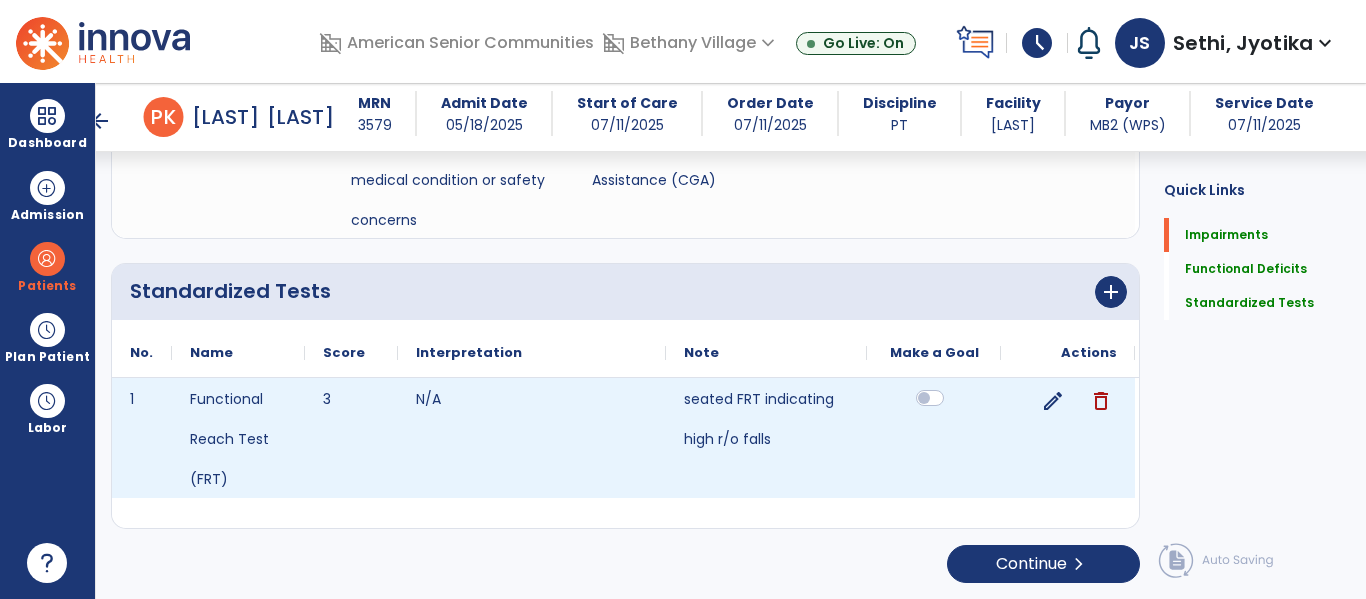 click 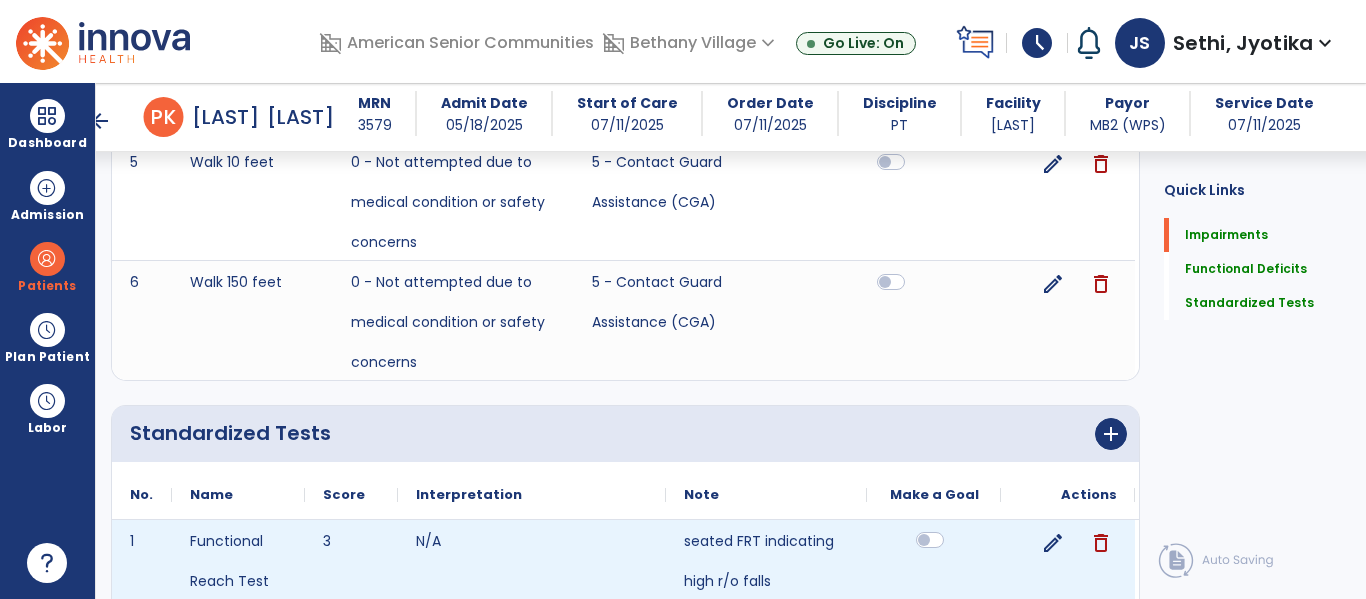 scroll, scrollTop: 980, scrollLeft: 0, axis: vertical 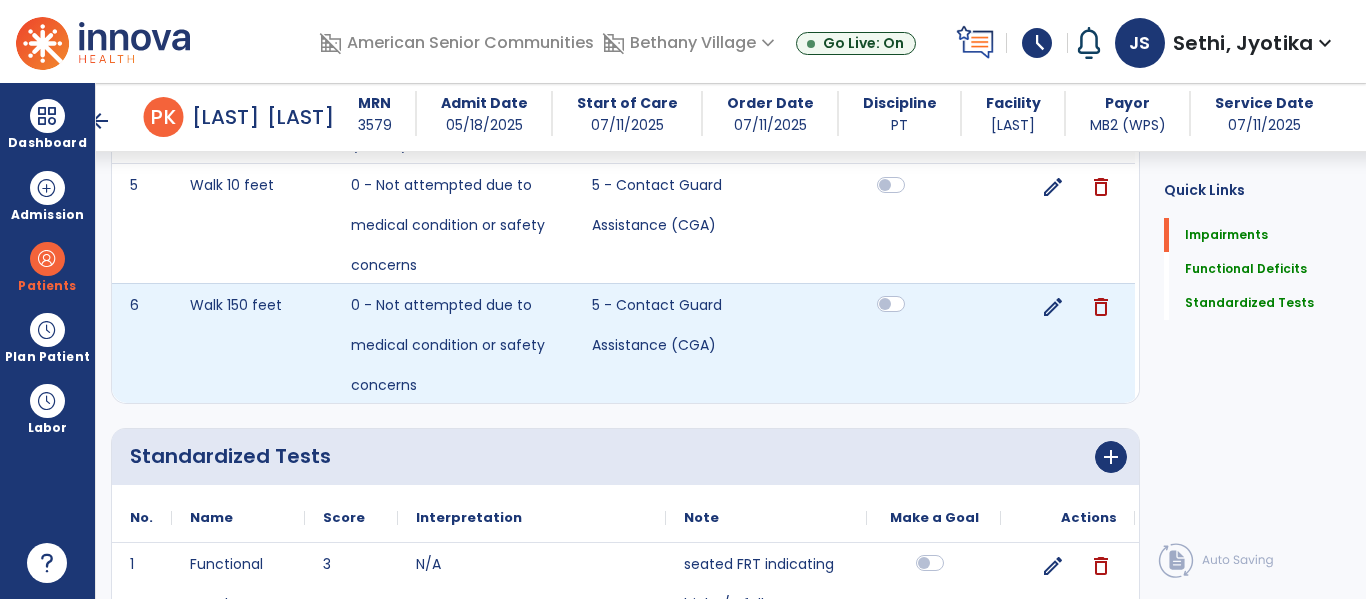 click 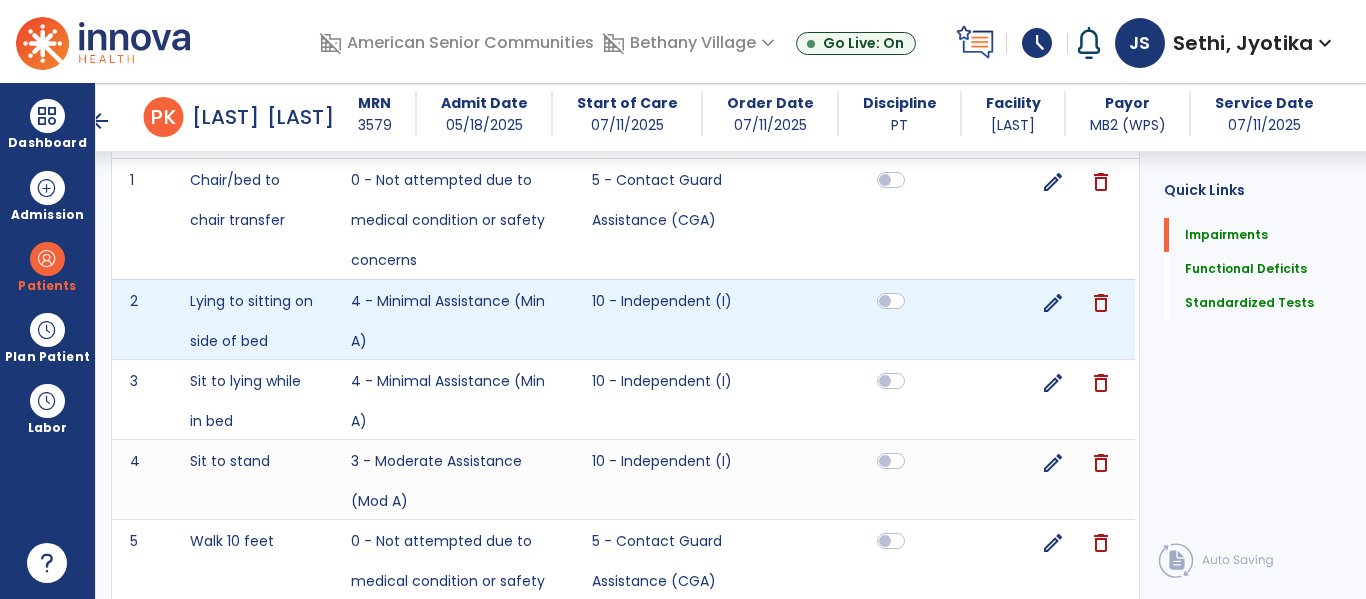 scroll, scrollTop: 599, scrollLeft: 0, axis: vertical 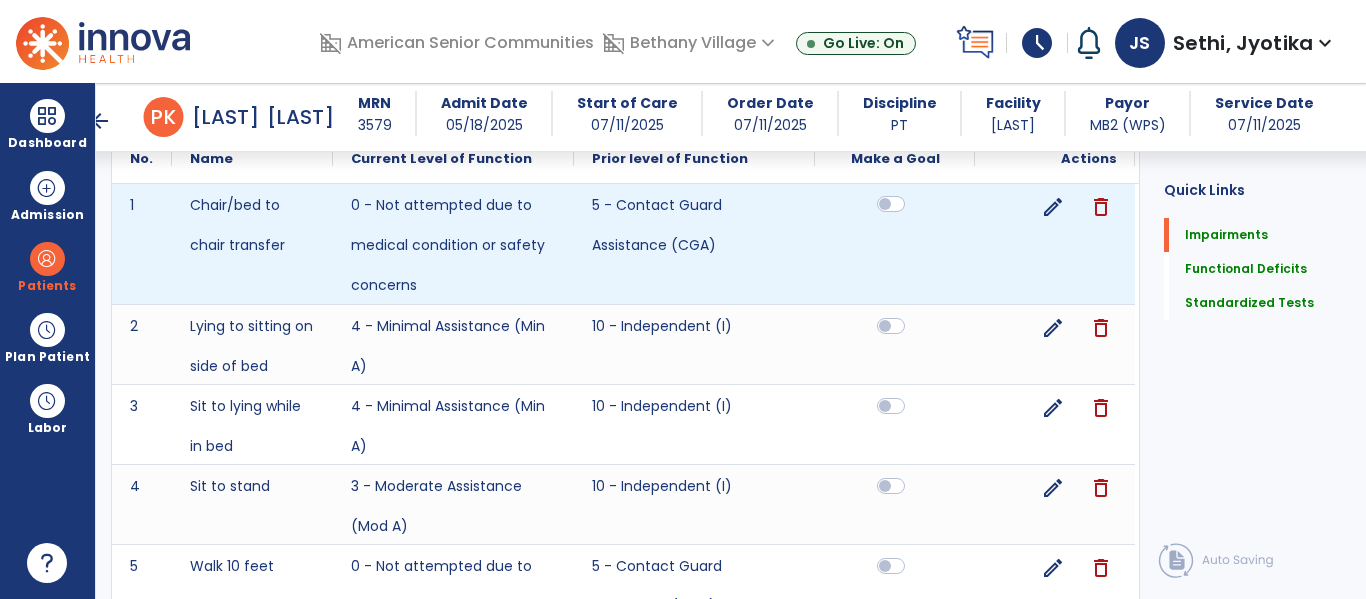 click 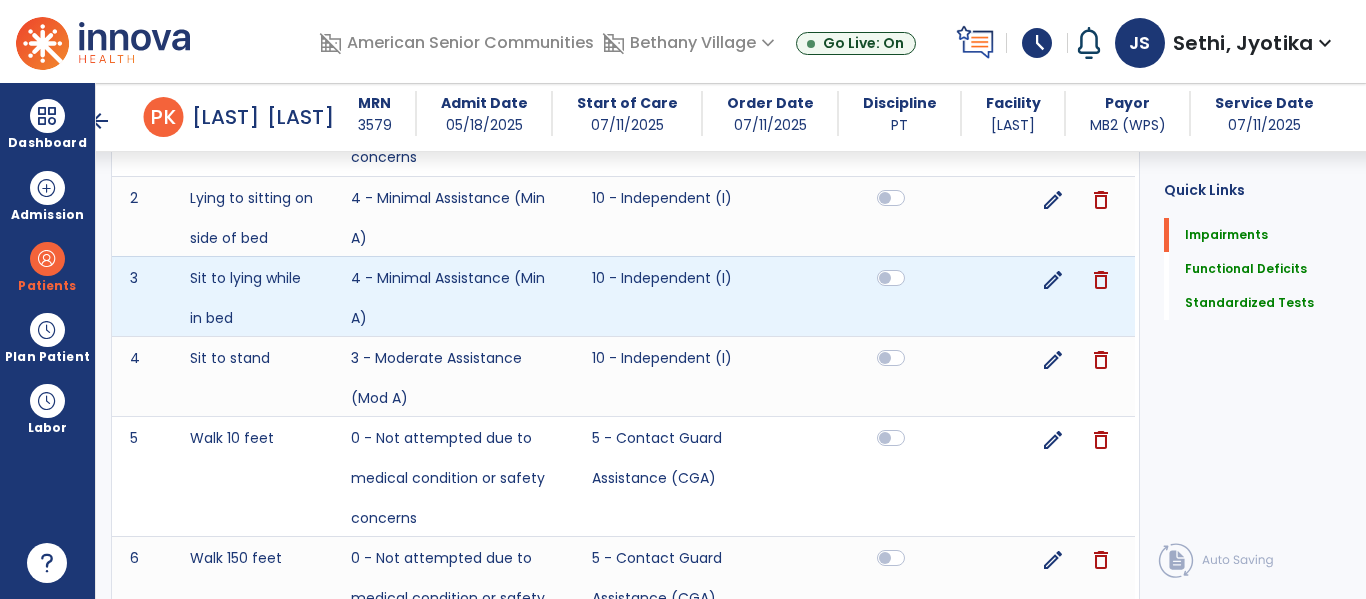 scroll, scrollTop: 726, scrollLeft: 0, axis: vertical 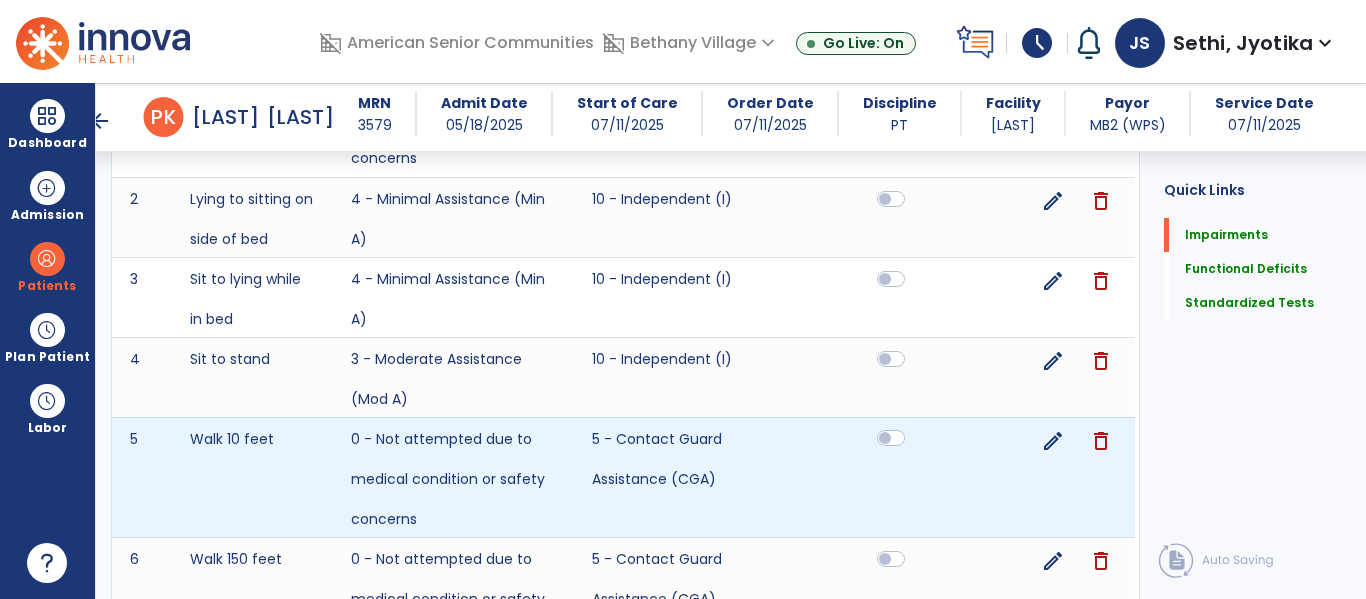 click 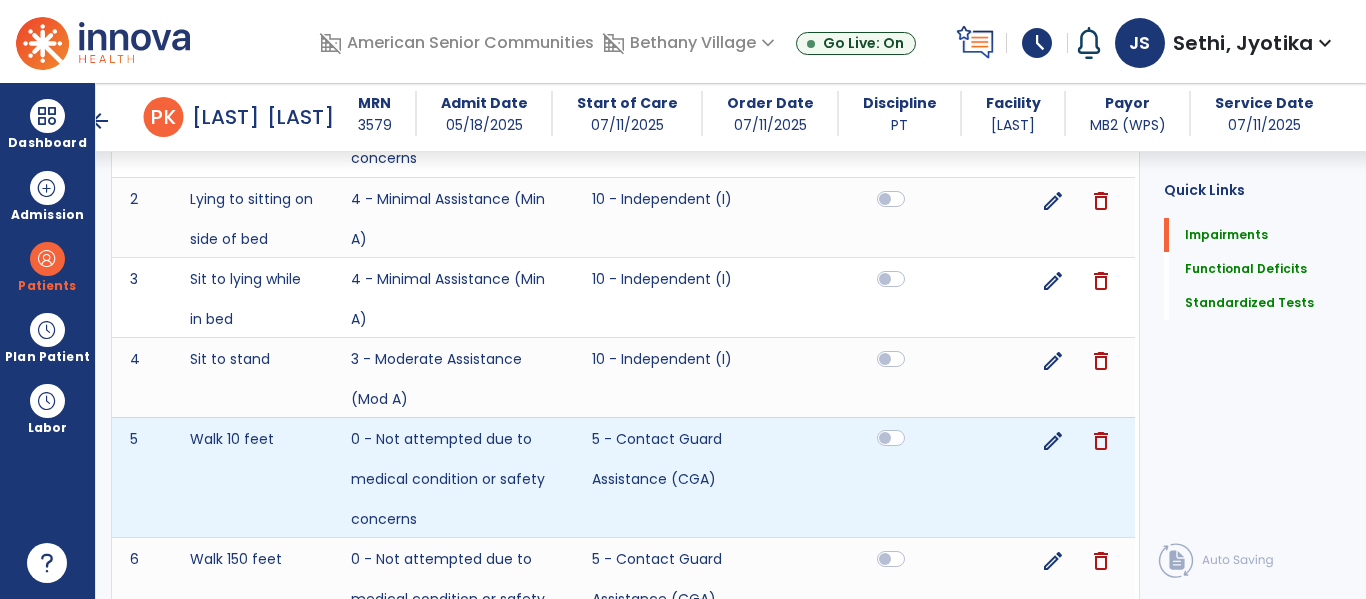 scroll, scrollTop: 0, scrollLeft: 0, axis: both 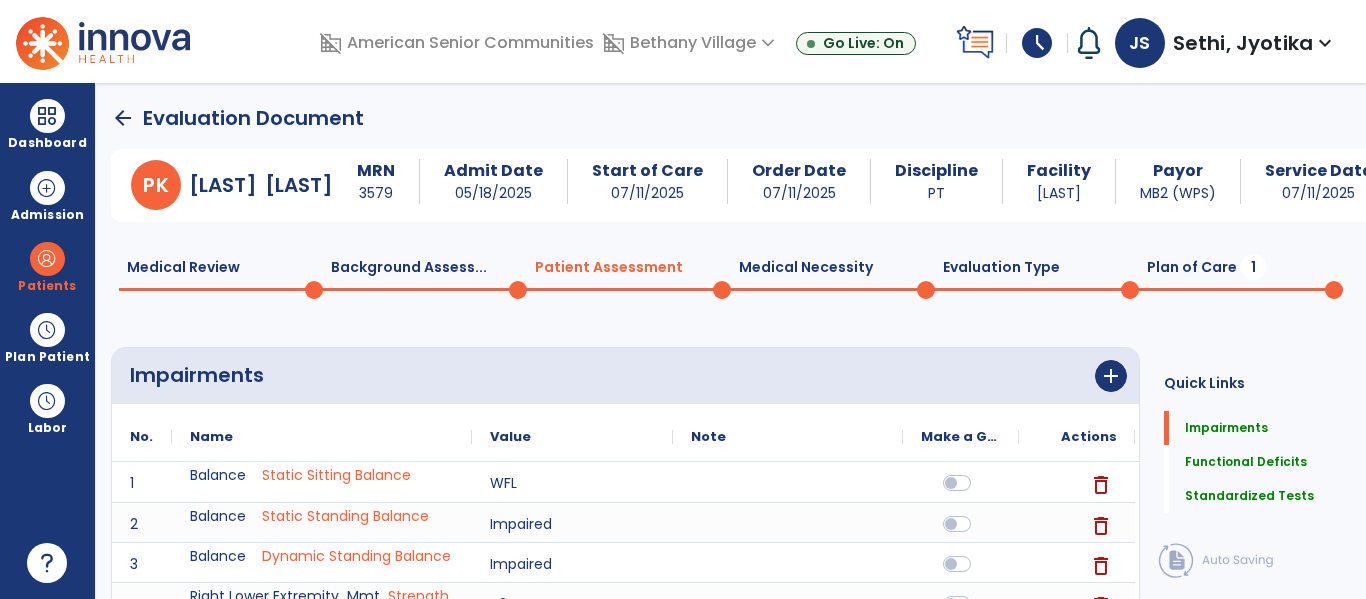 click on "Plan of Care  1" 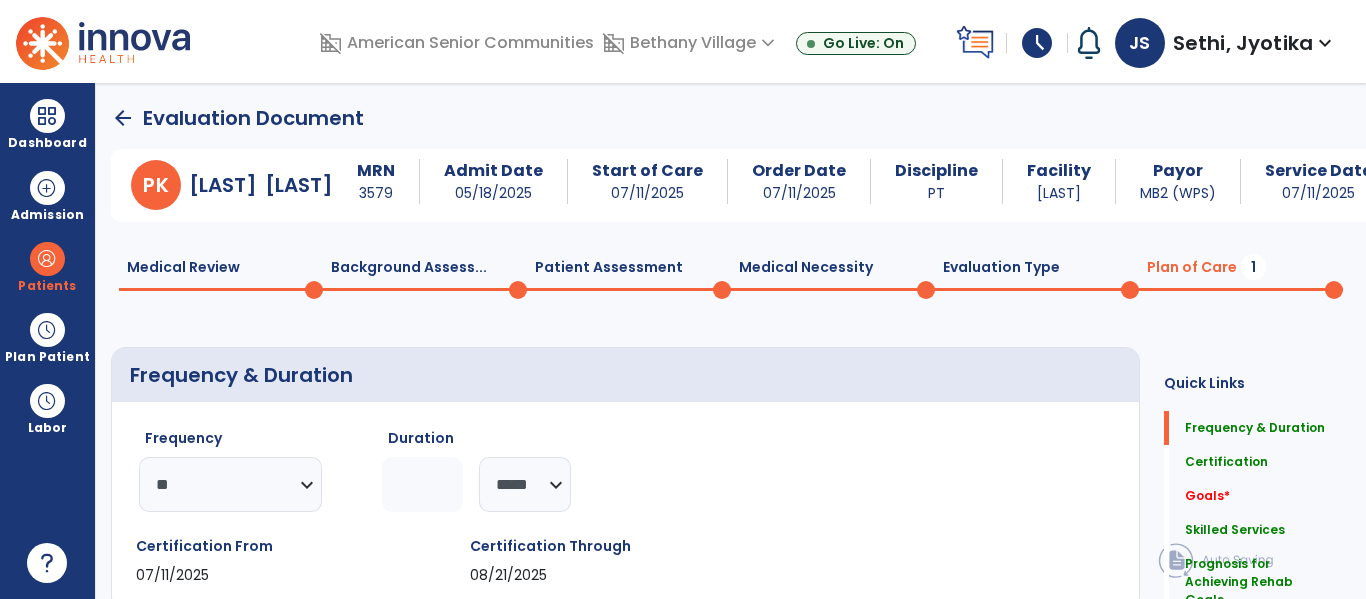 click on "Plan of Care  1" 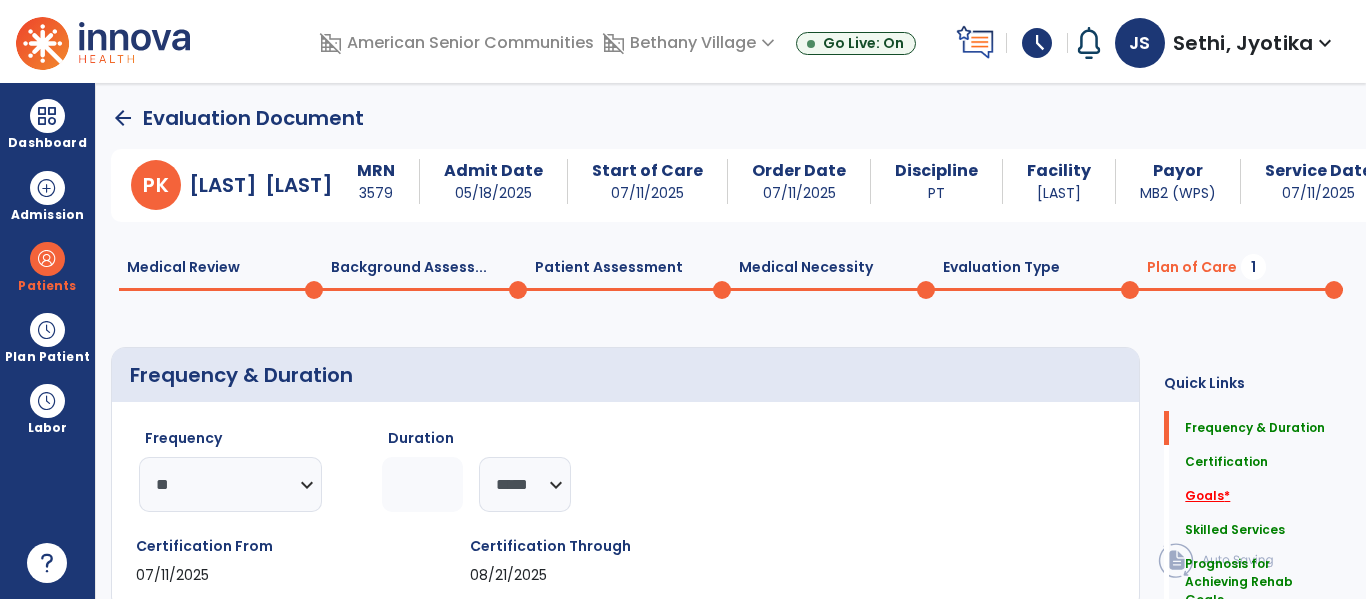 click on "Goals   *" 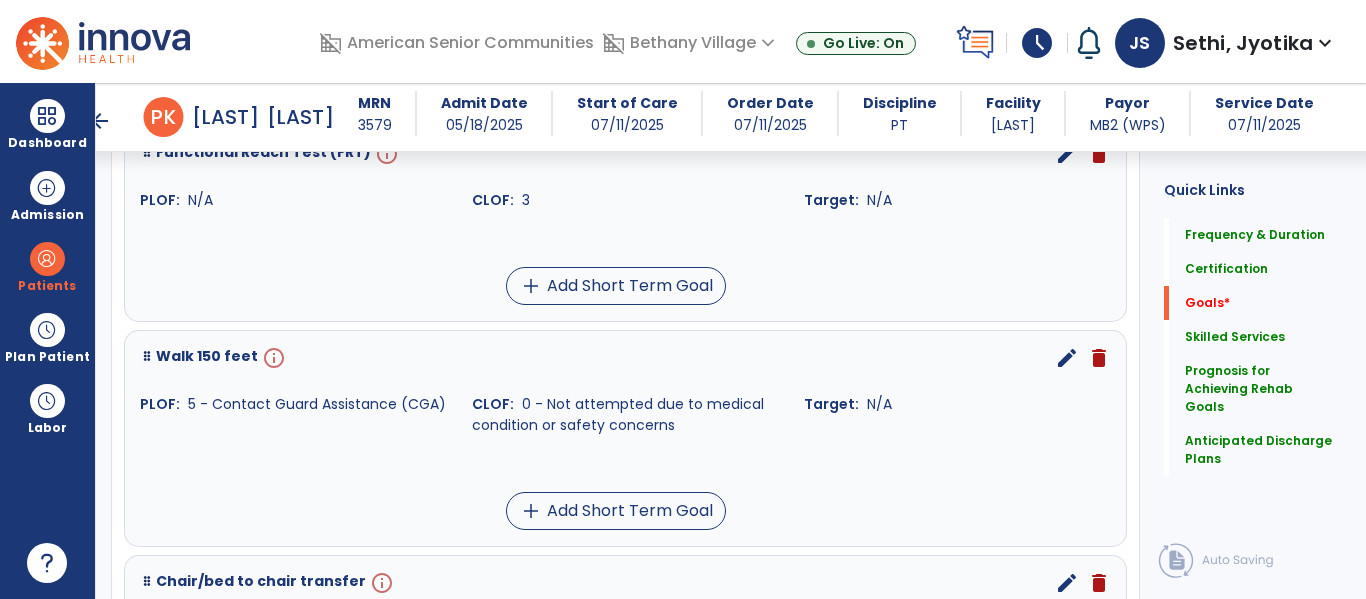 scroll, scrollTop: 991, scrollLeft: 0, axis: vertical 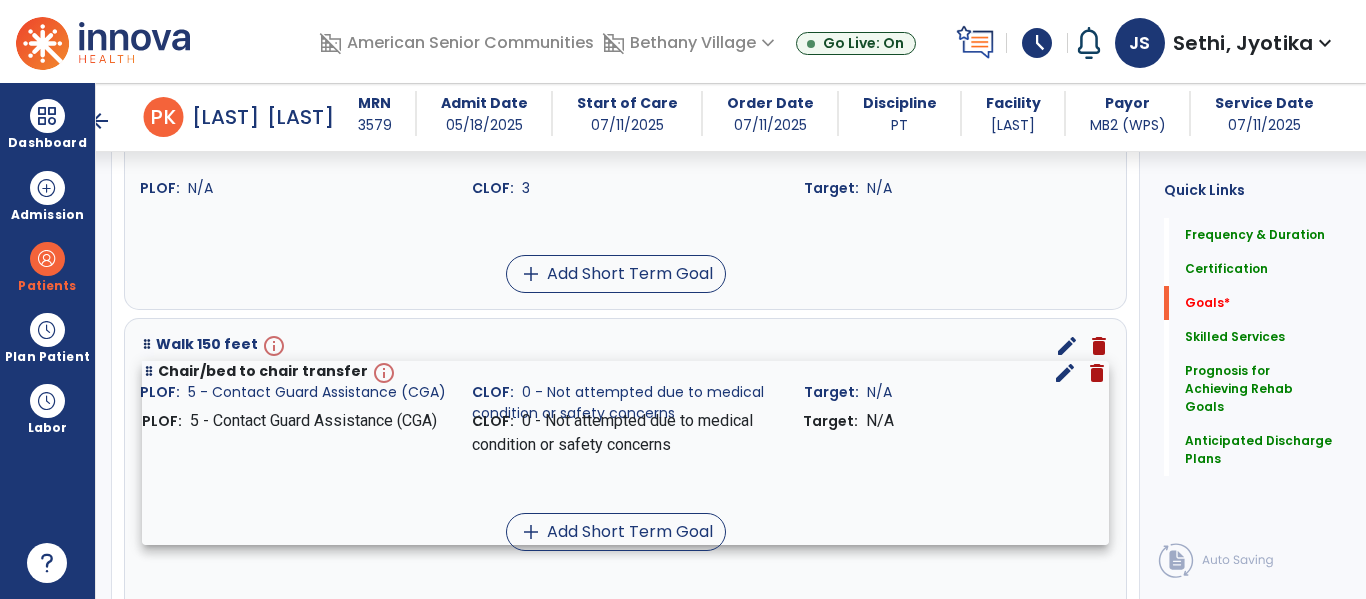 drag, startPoint x: 778, startPoint y: 584, endPoint x: 781, endPoint y: 387, distance: 197.02284 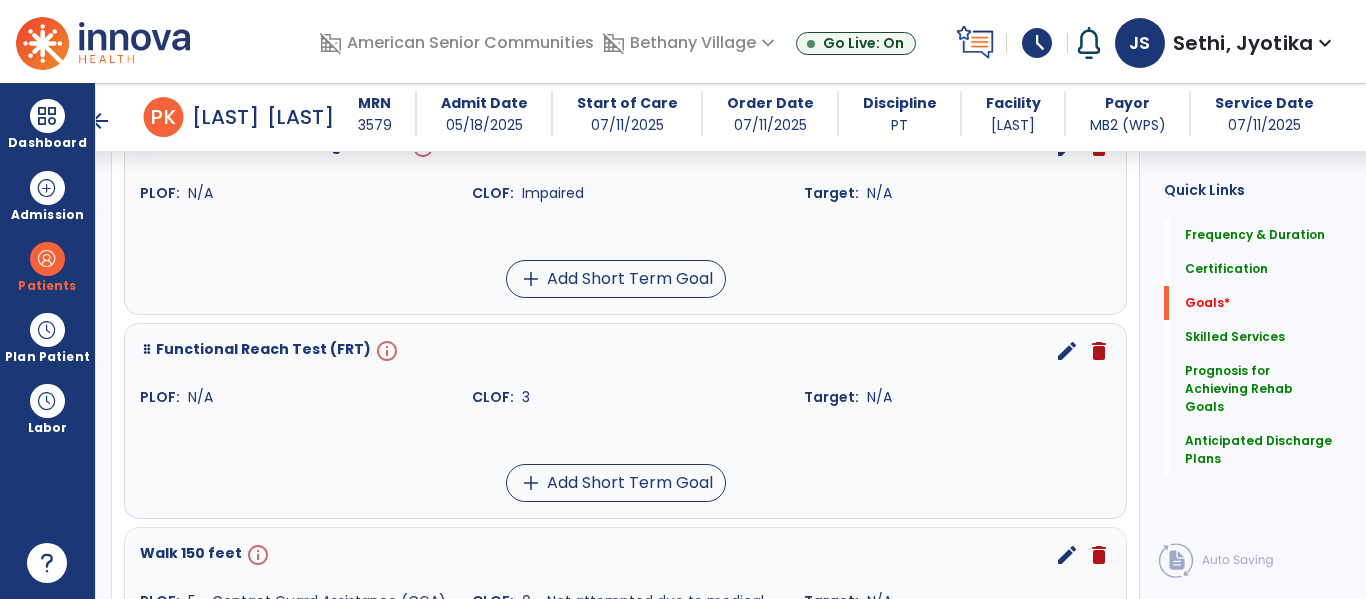 scroll, scrollTop: 722, scrollLeft: 0, axis: vertical 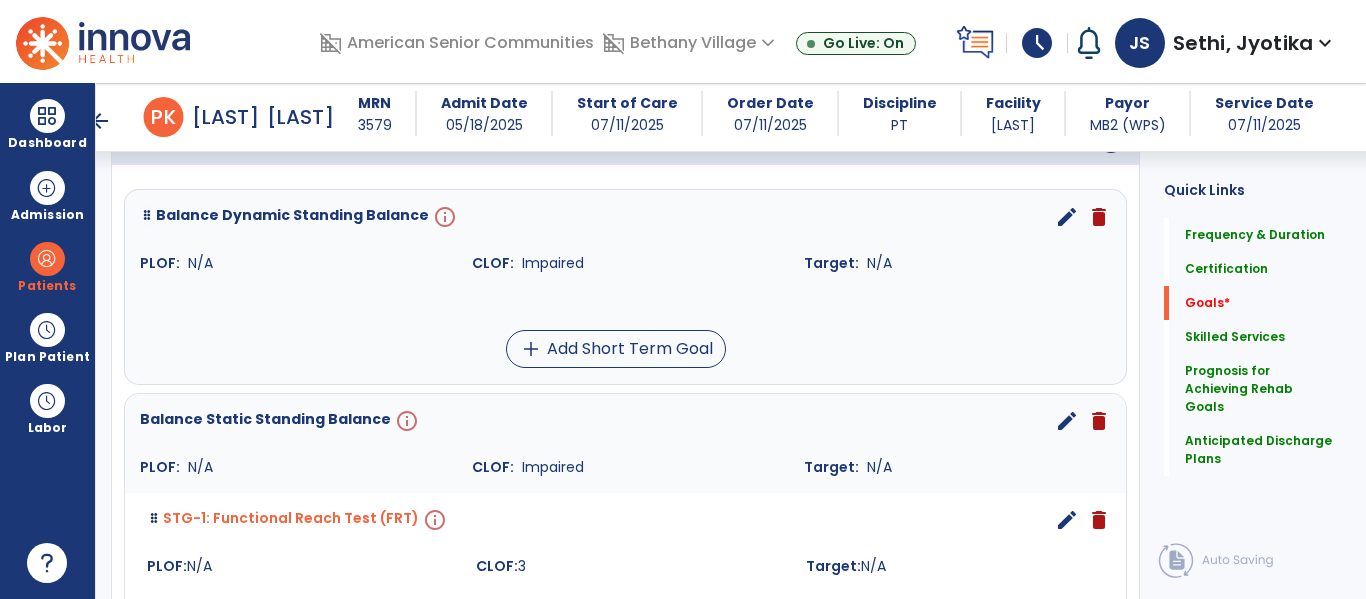 drag, startPoint x: 378, startPoint y: 284, endPoint x: 354, endPoint y: 590, distance: 306.93973 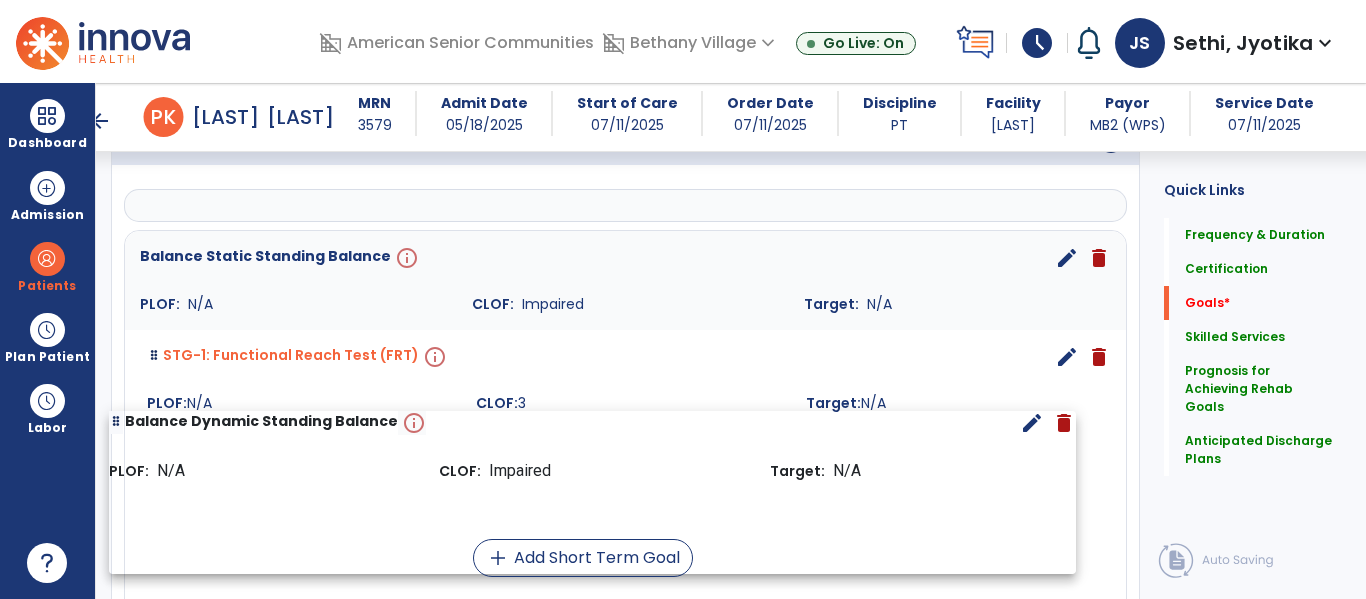 drag, startPoint x: 402, startPoint y: 274, endPoint x: 371, endPoint y: 480, distance: 208.31947 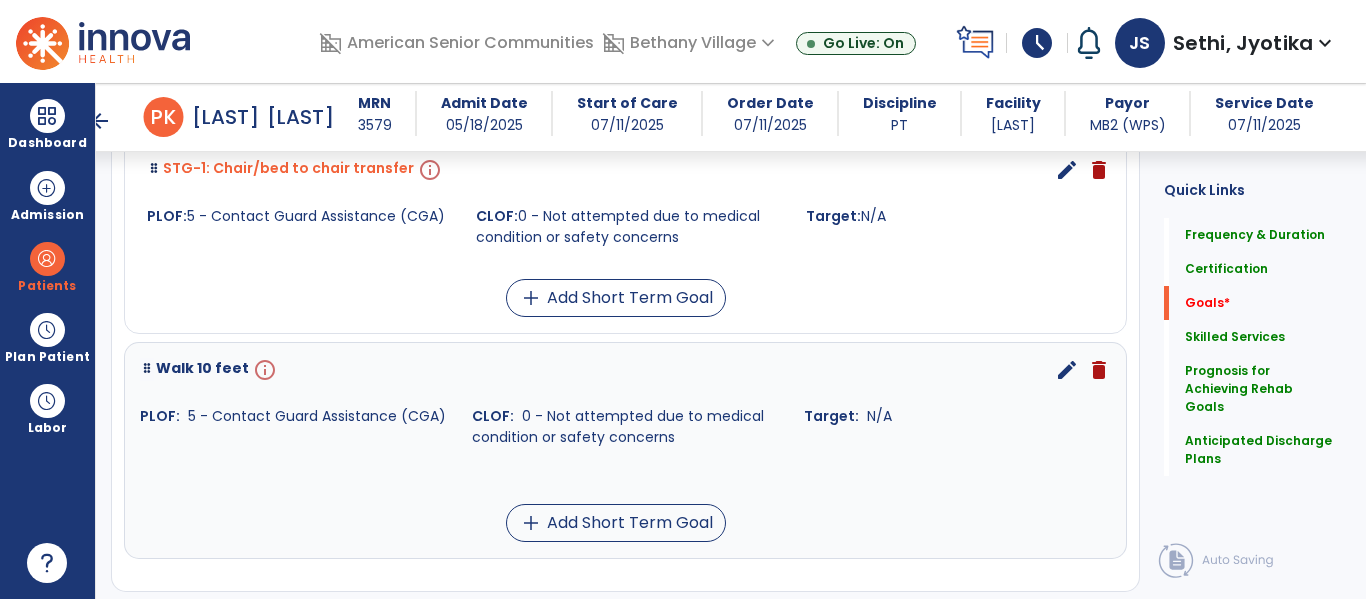 scroll, scrollTop: 1073, scrollLeft: 0, axis: vertical 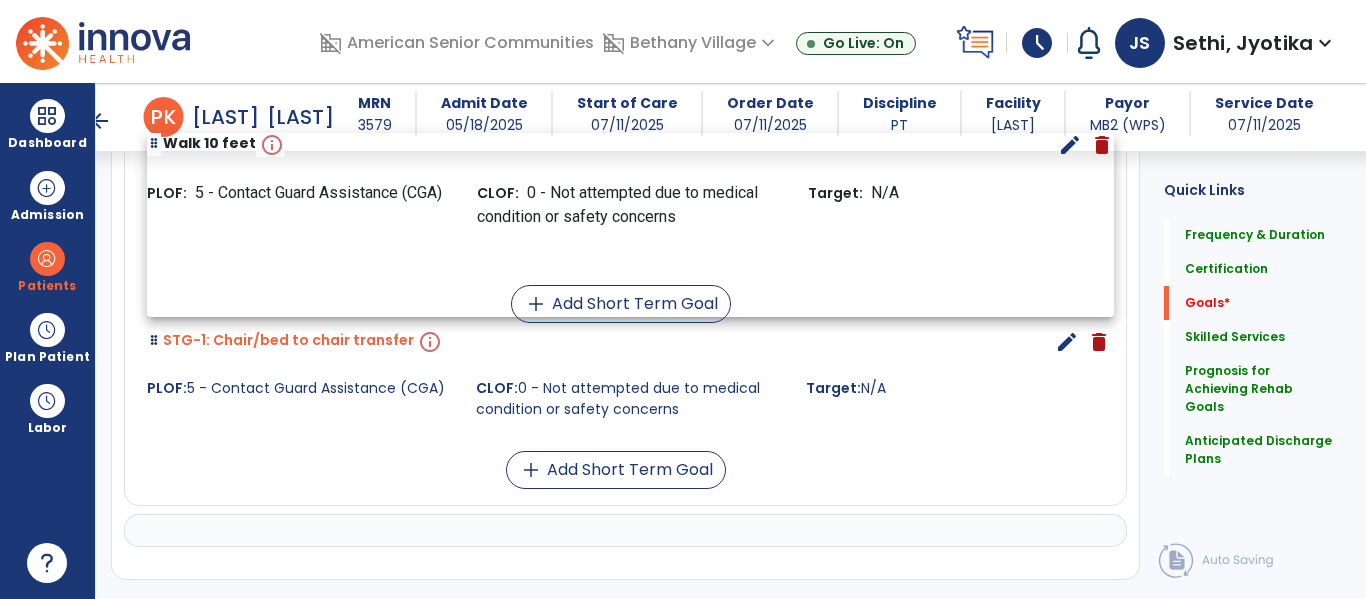 drag, startPoint x: 264, startPoint y: 451, endPoint x: 271, endPoint y: 238, distance: 213.11499 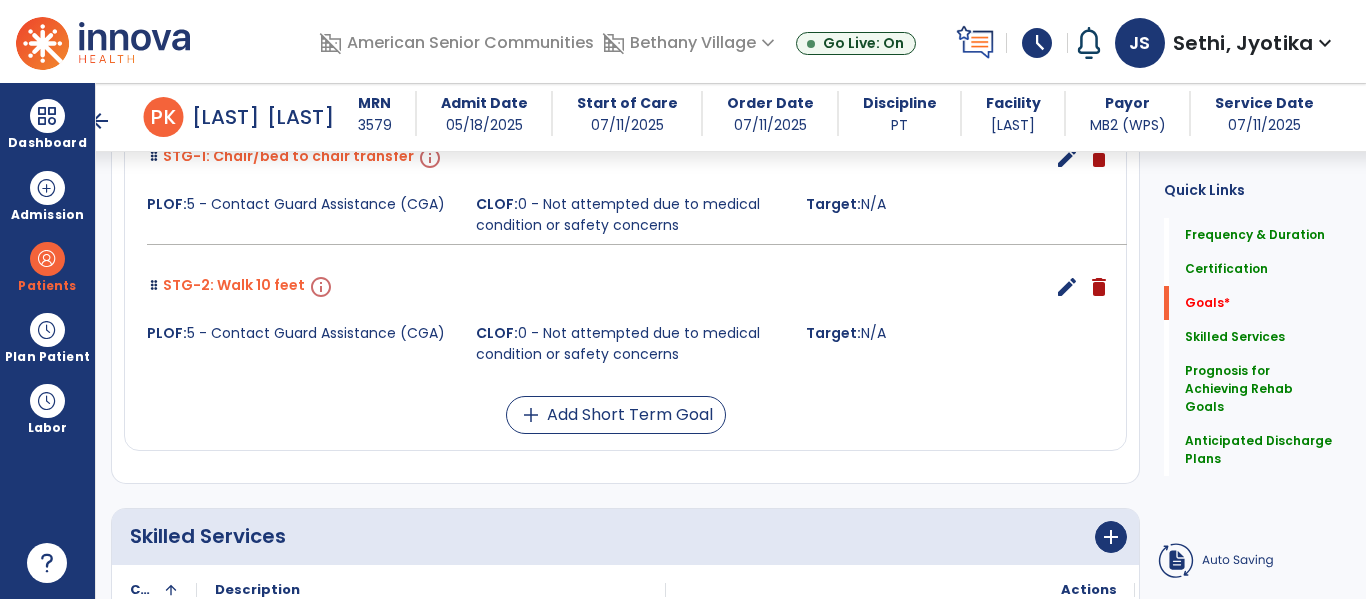 click on "Certification From 07/11/2025 Certification Through 08/21/2025" 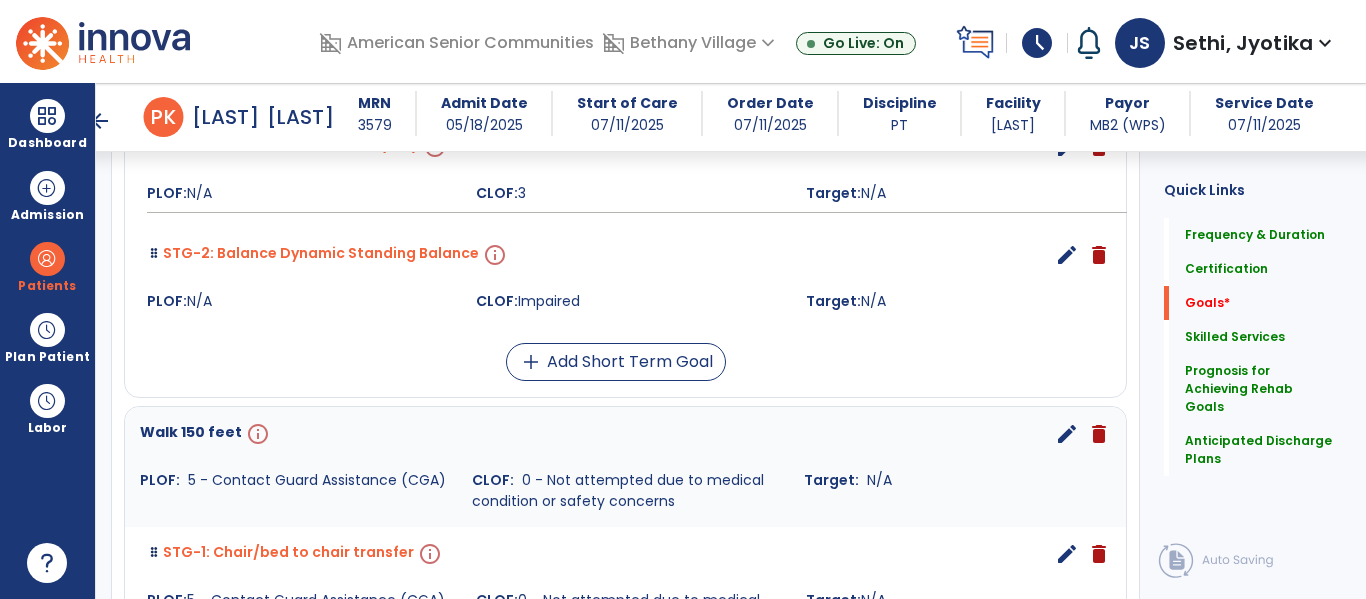 scroll, scrollTop: 691, scrollLeft: 0, axis: vertical 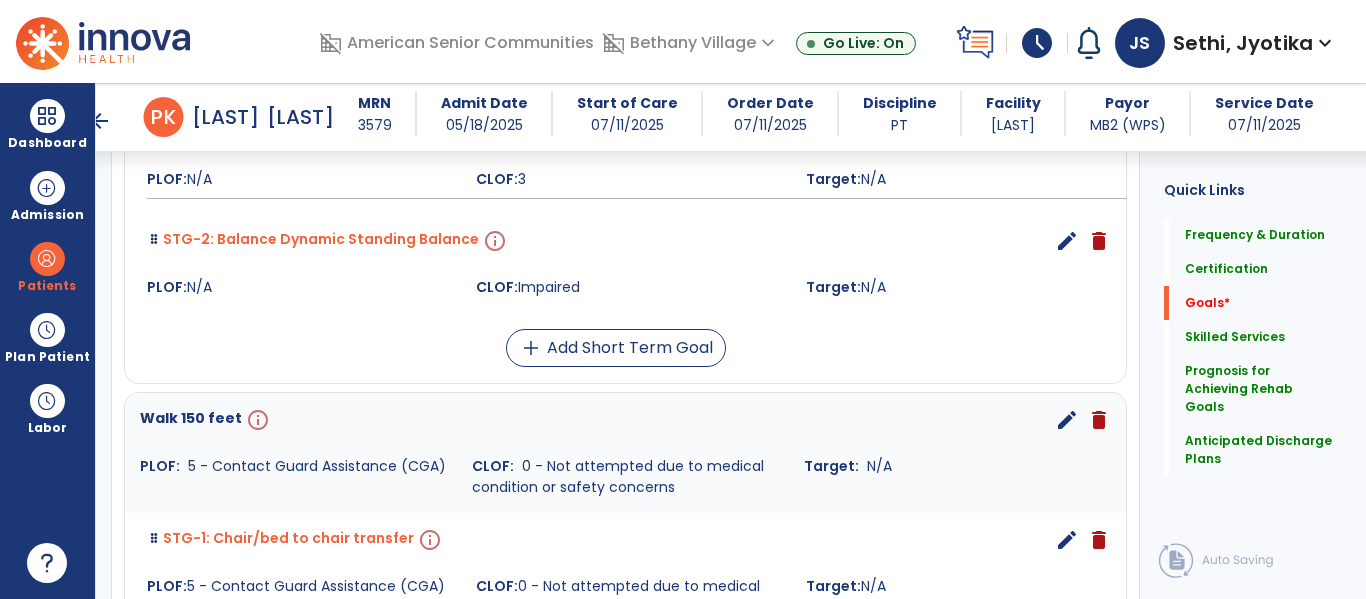 click on "edit" at bounding box center (1067, 540) 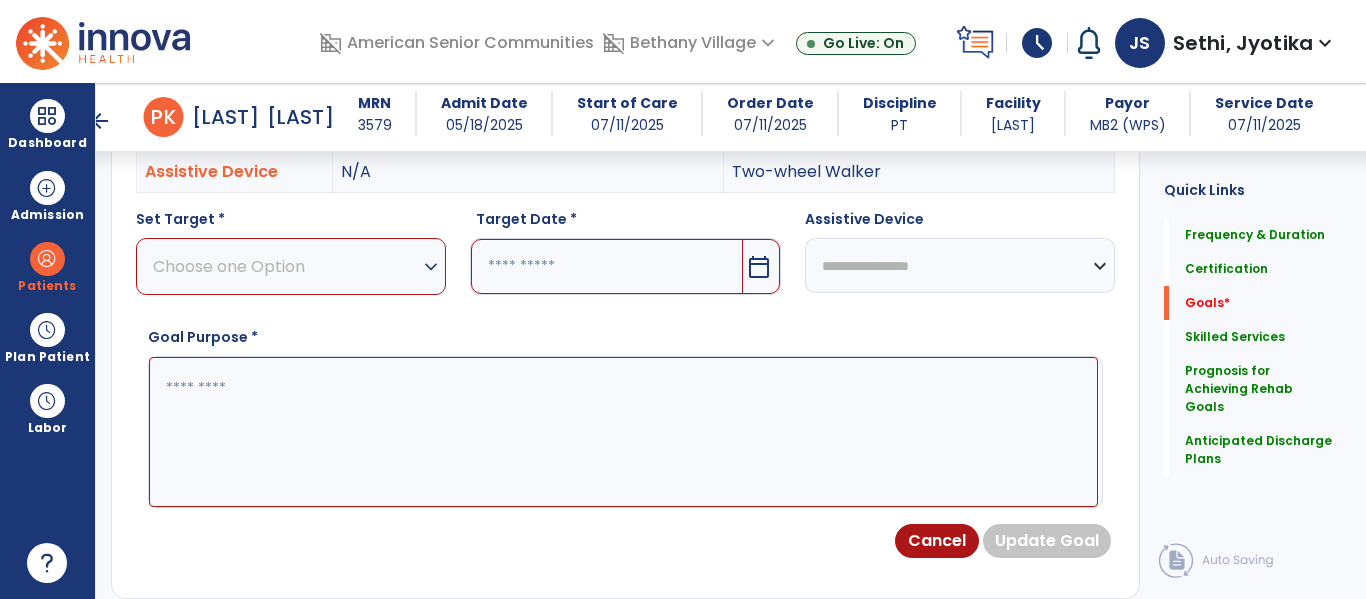 scroll, scrollTop: 534, scrollLeft: 0, axis: vertical 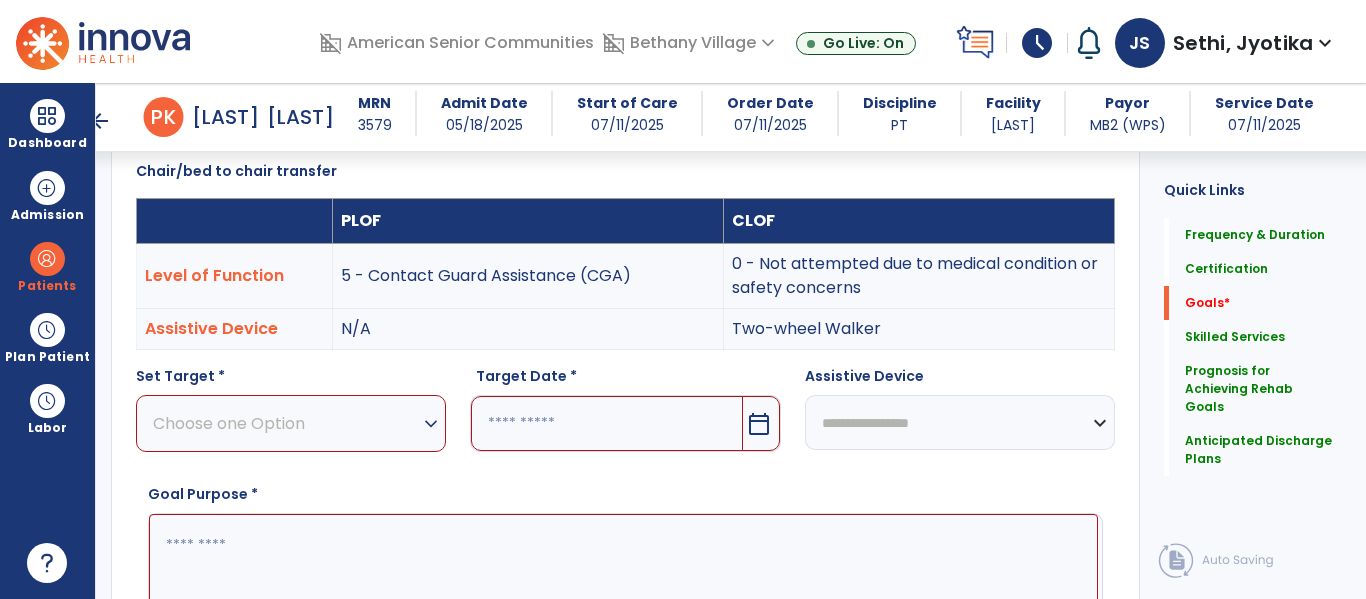click on "Choose one Option" at bounding box center (286, 423) 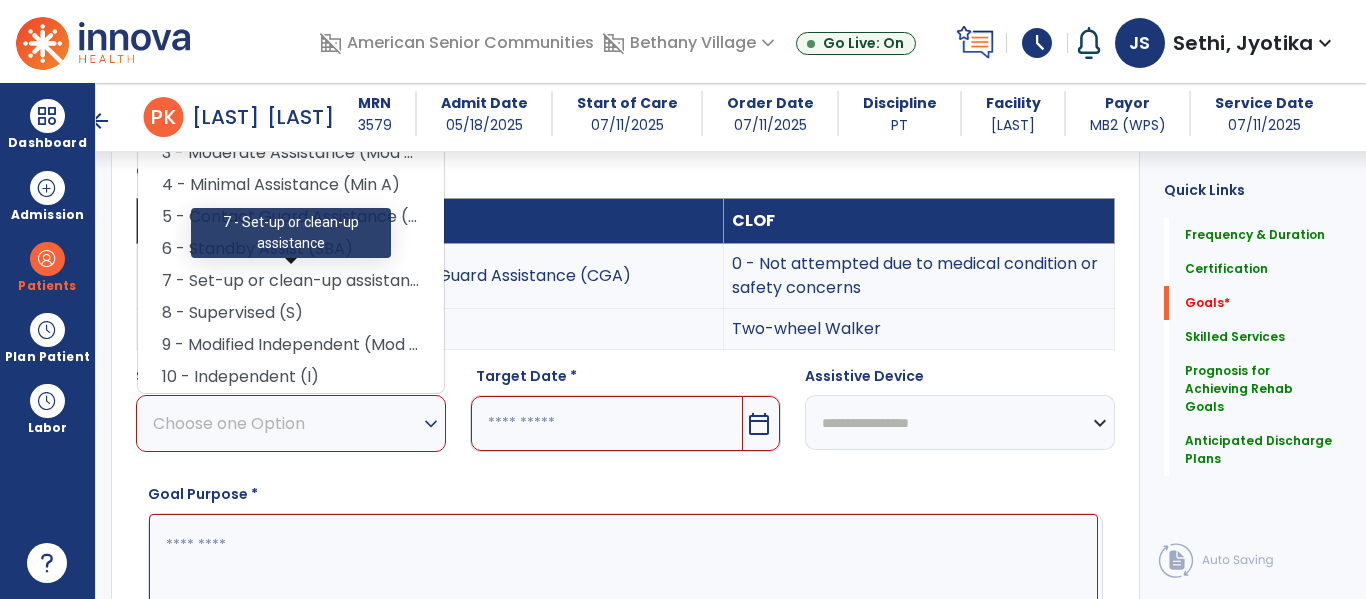 click on "7 - Set-up or clean-up assistance" at bounding box center (291, 281) 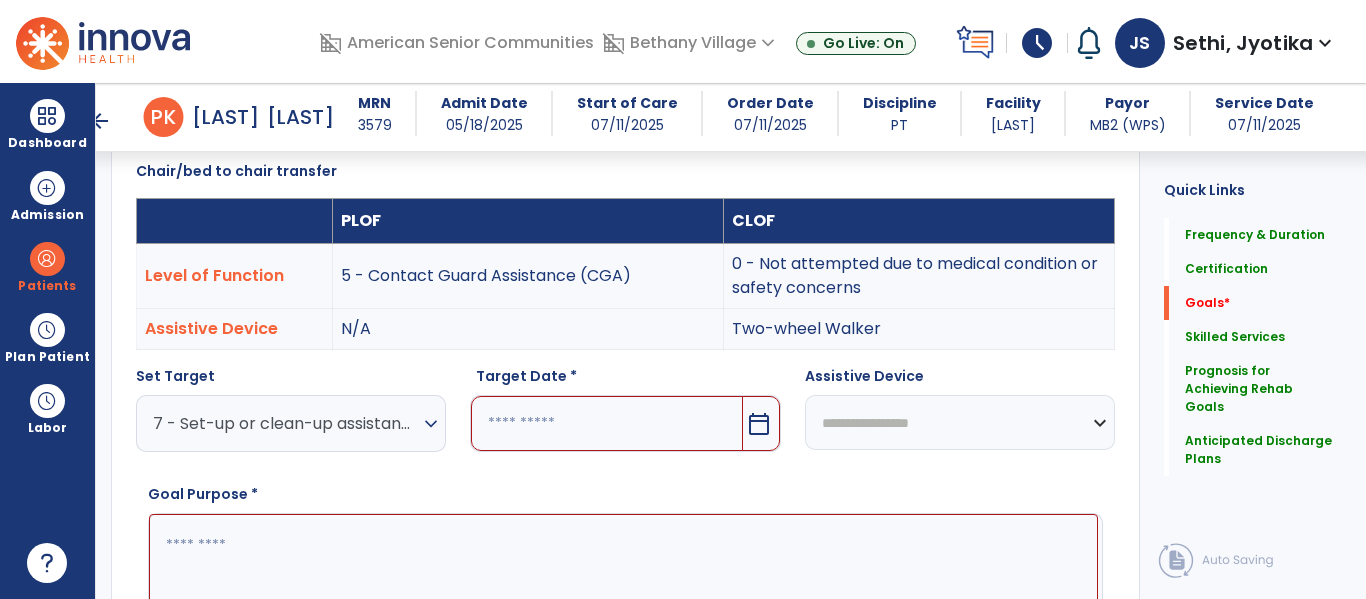 click on "**********" at bounding box center [960, 422] 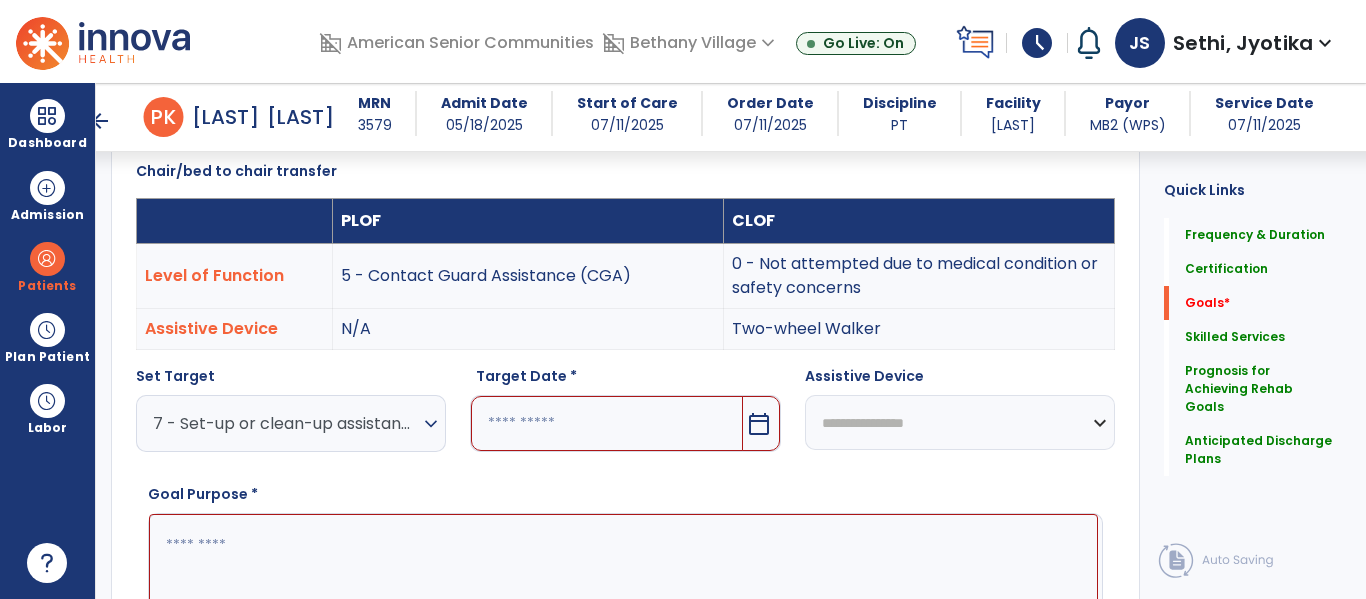 click on "**********" at bounding box center [960, 422] 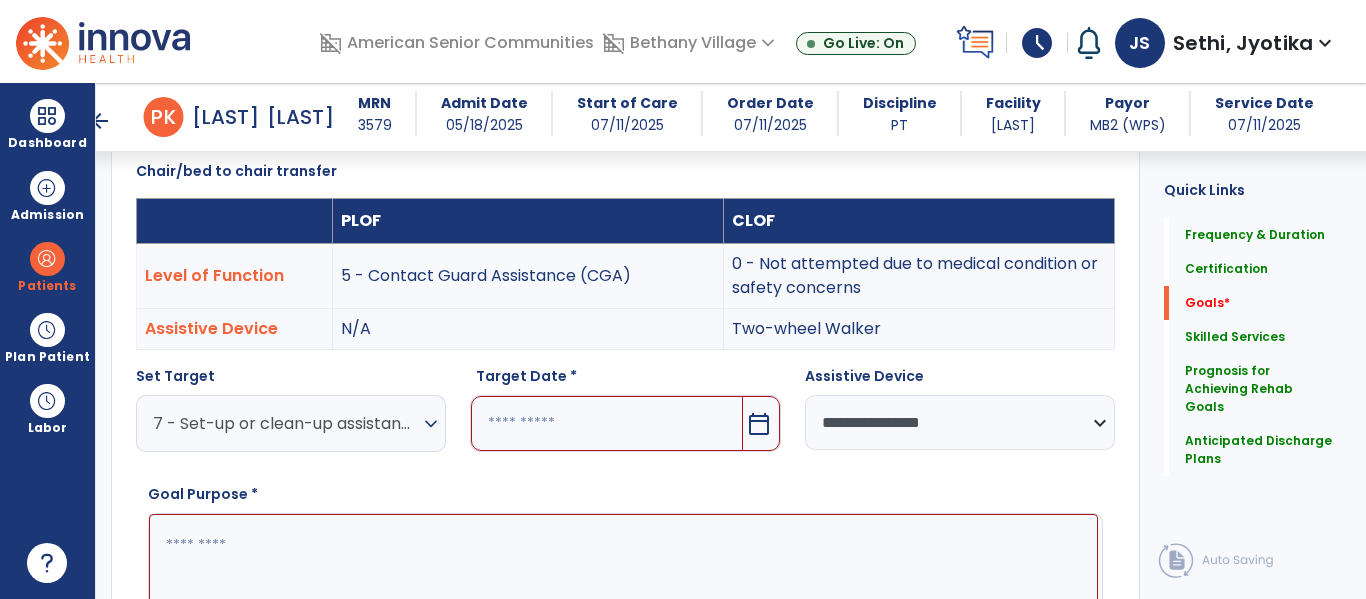 click on "calendar_today" at bounding box center (759, 424) 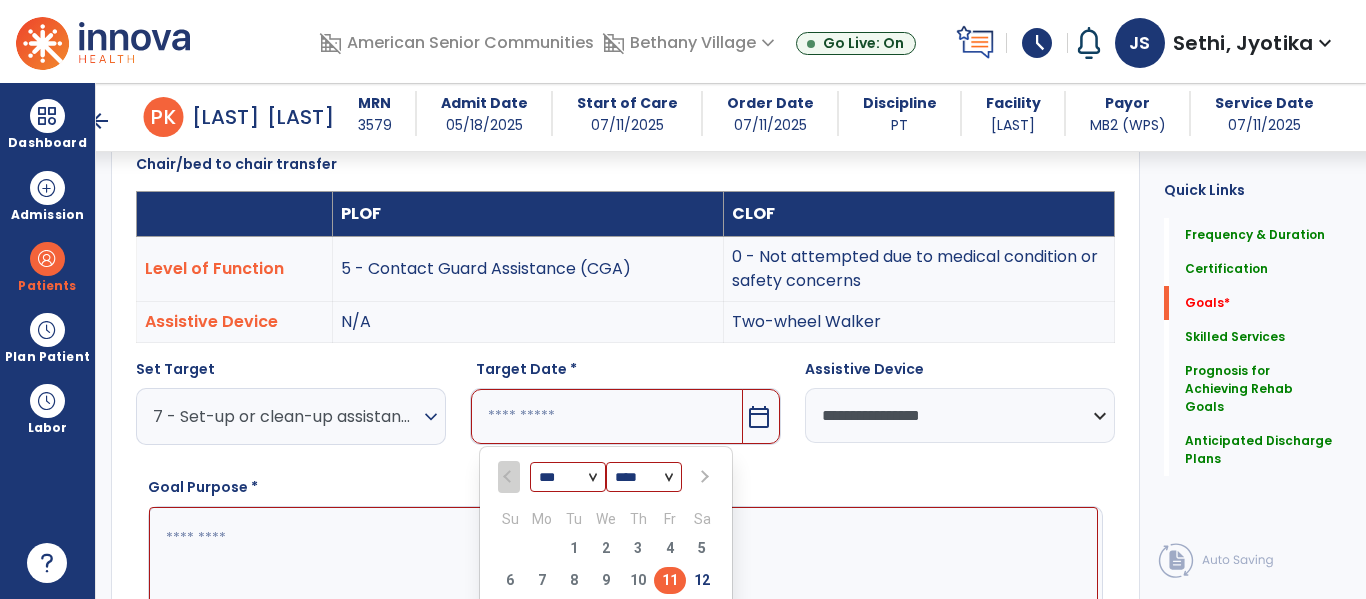 click at bounding box center [704, 477] 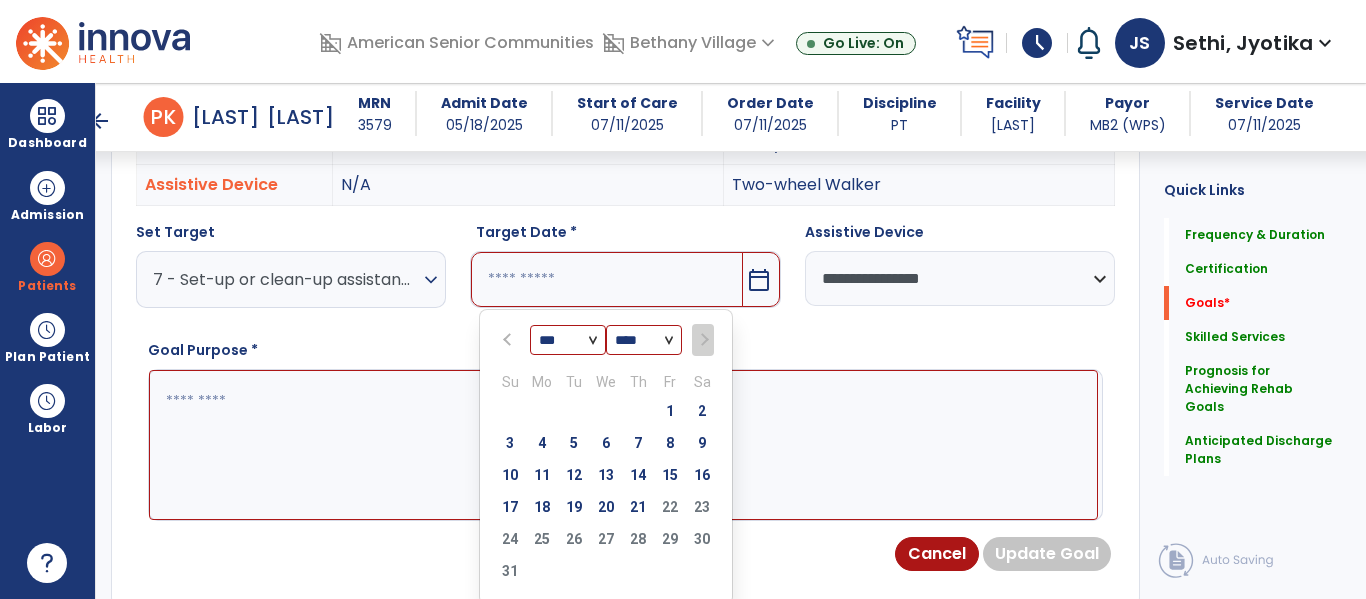 scroll, scrollTop: 745, scrollLeft: 0, axis: vertical 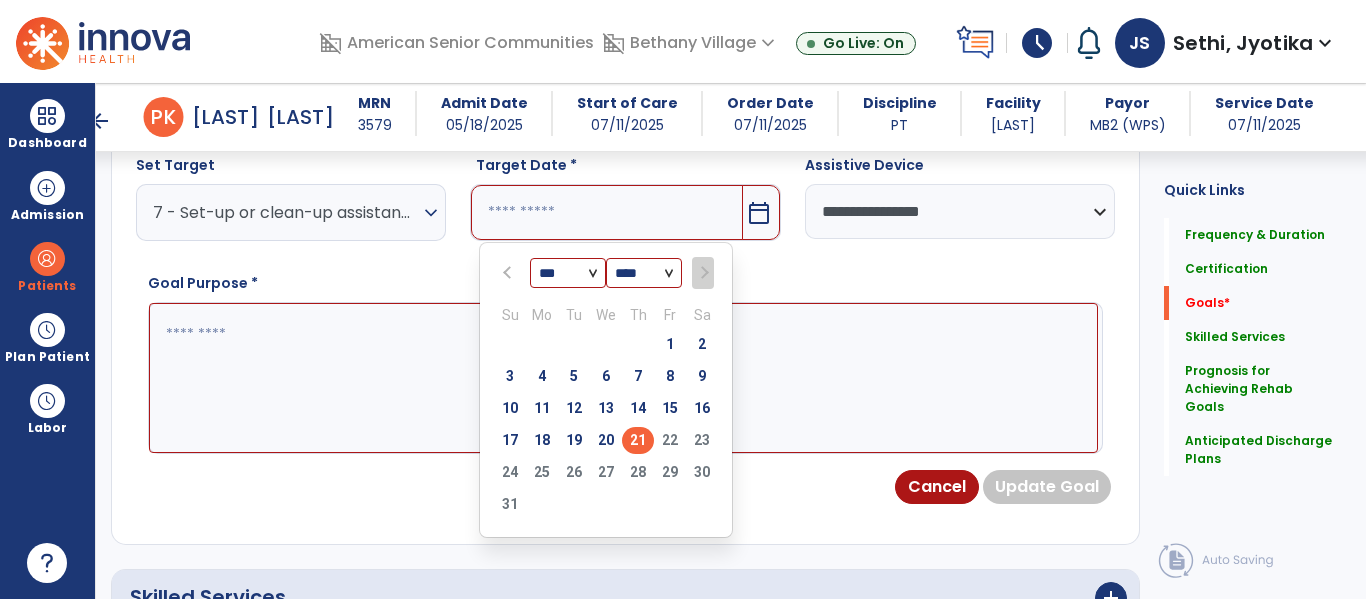 click on "21" at bounding box center [638, 440] 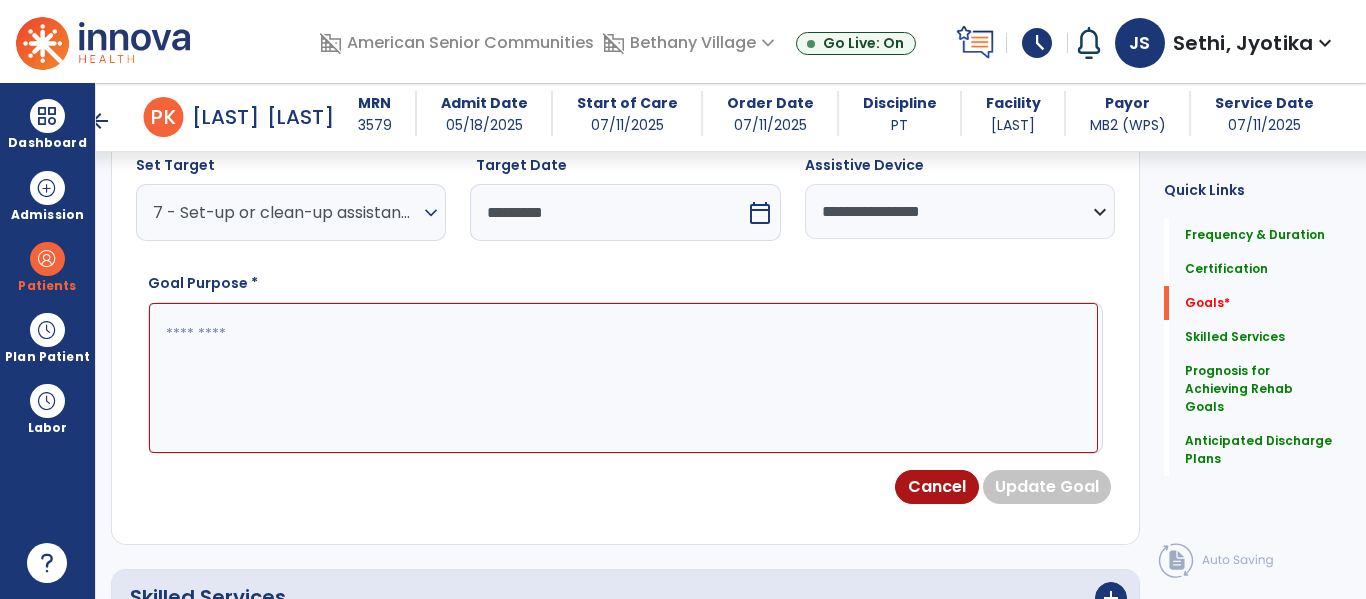 click at bounding box center (623, 378) 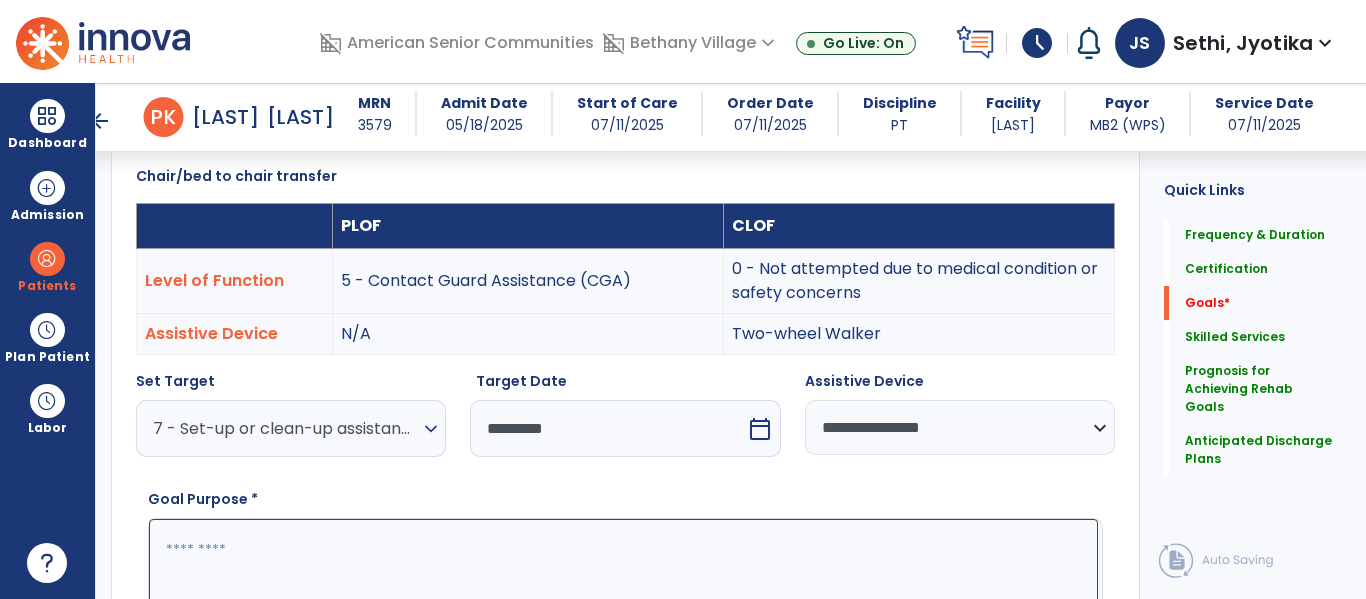 scroll, scrollTop: 508, scrollLeft: 0, axis: vertical 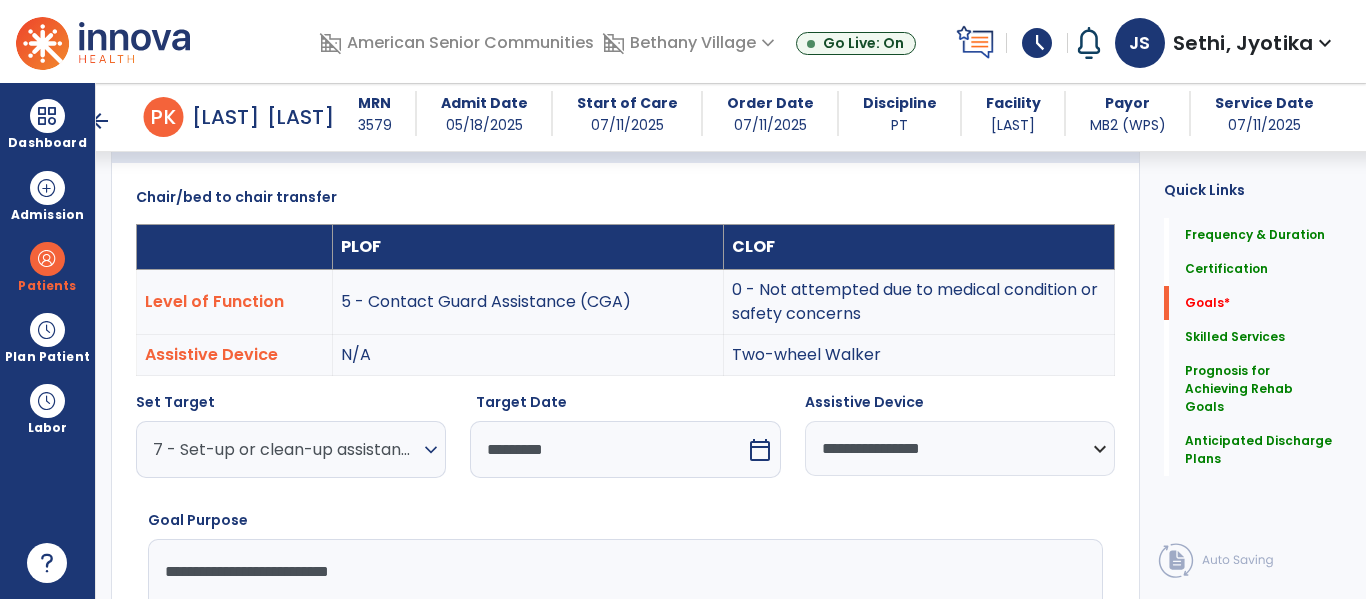 type on "**********" 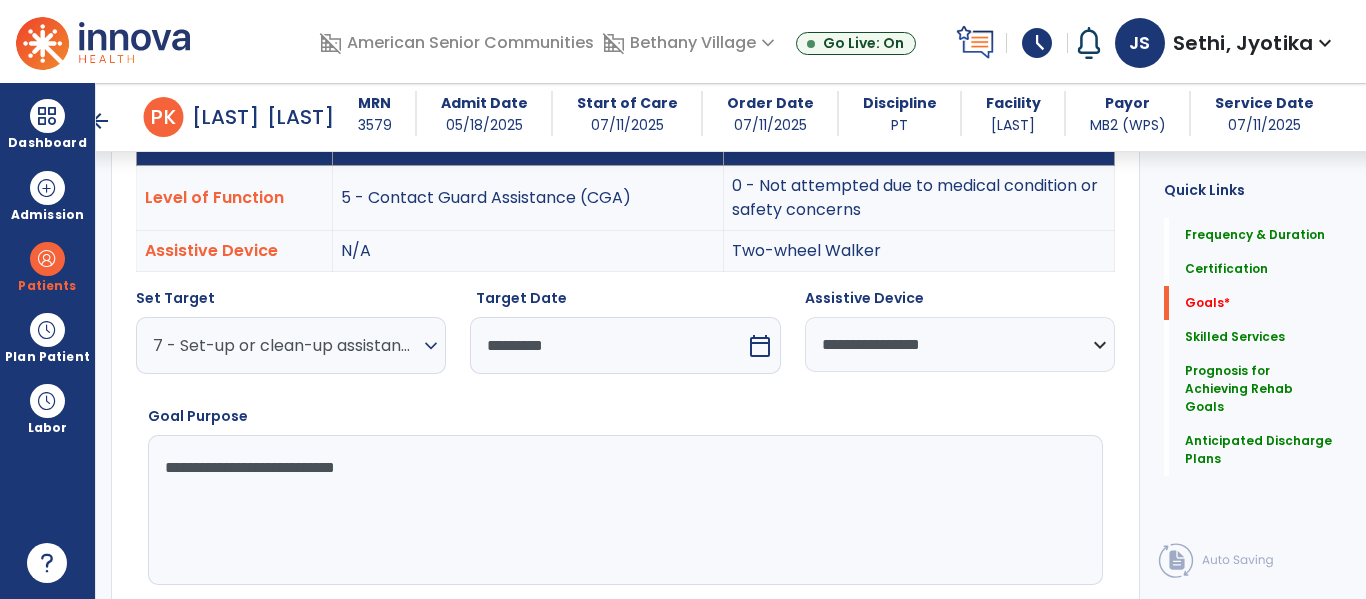 scroll, scrollTop: 655, scrollLeft: 0, axis: vertical 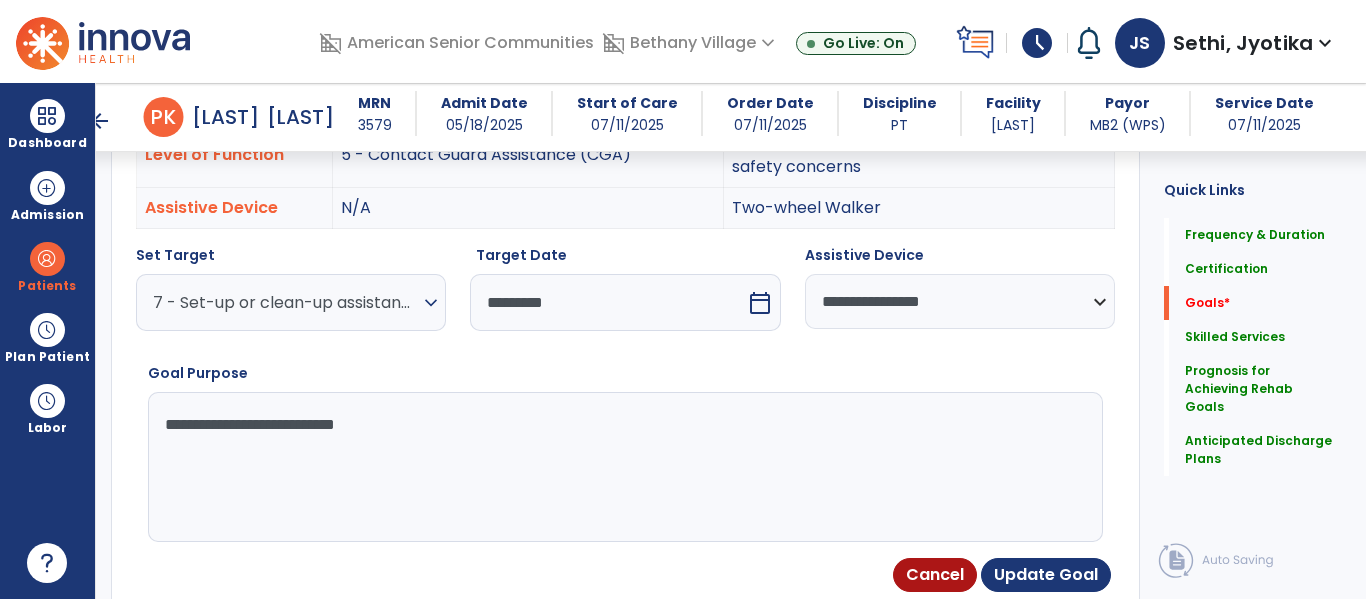 drag, startPoint x: 453, startPoint y: 460, endPoint x: 128, endPoint y: 457, distance: 325.01385 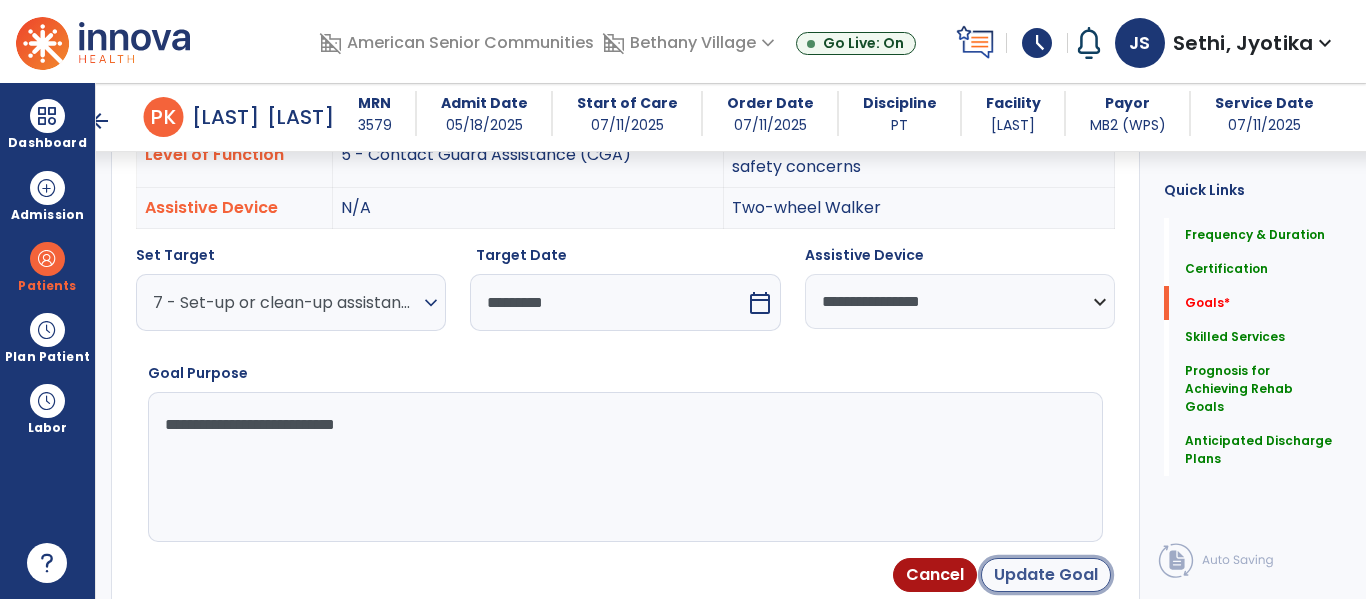 click on "Update Goal" at bounding box center [1046, 575] 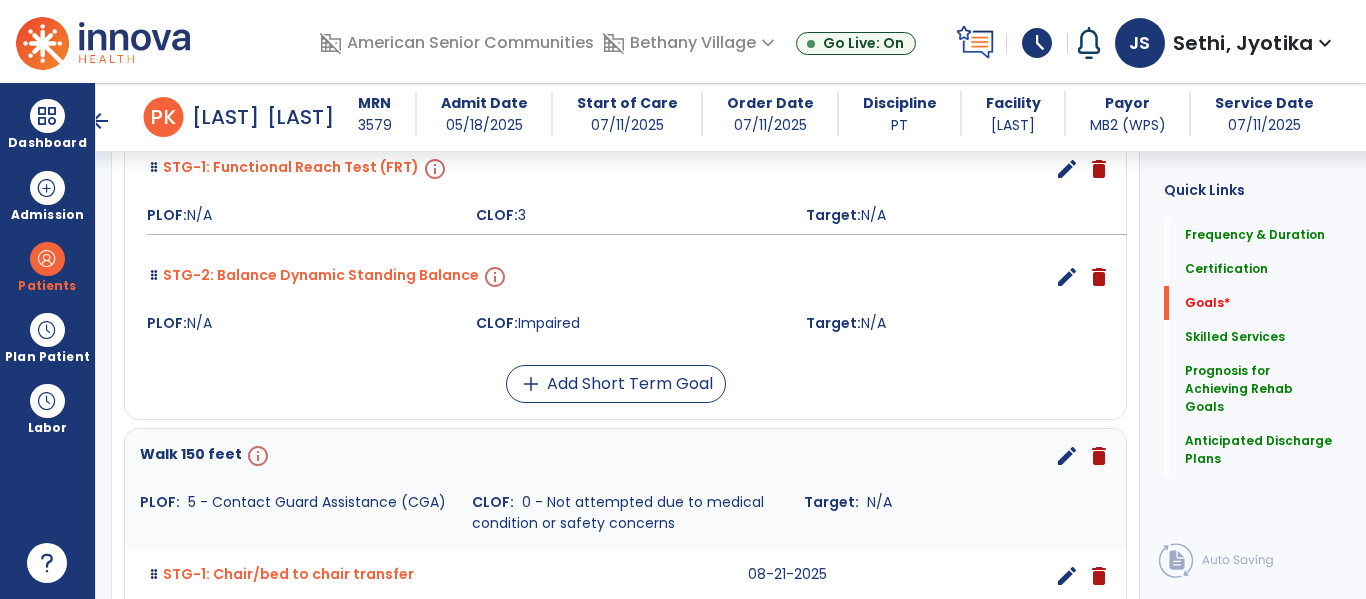 scroll, scrollTop: 657, scrollLeft: 0, axis: vertical 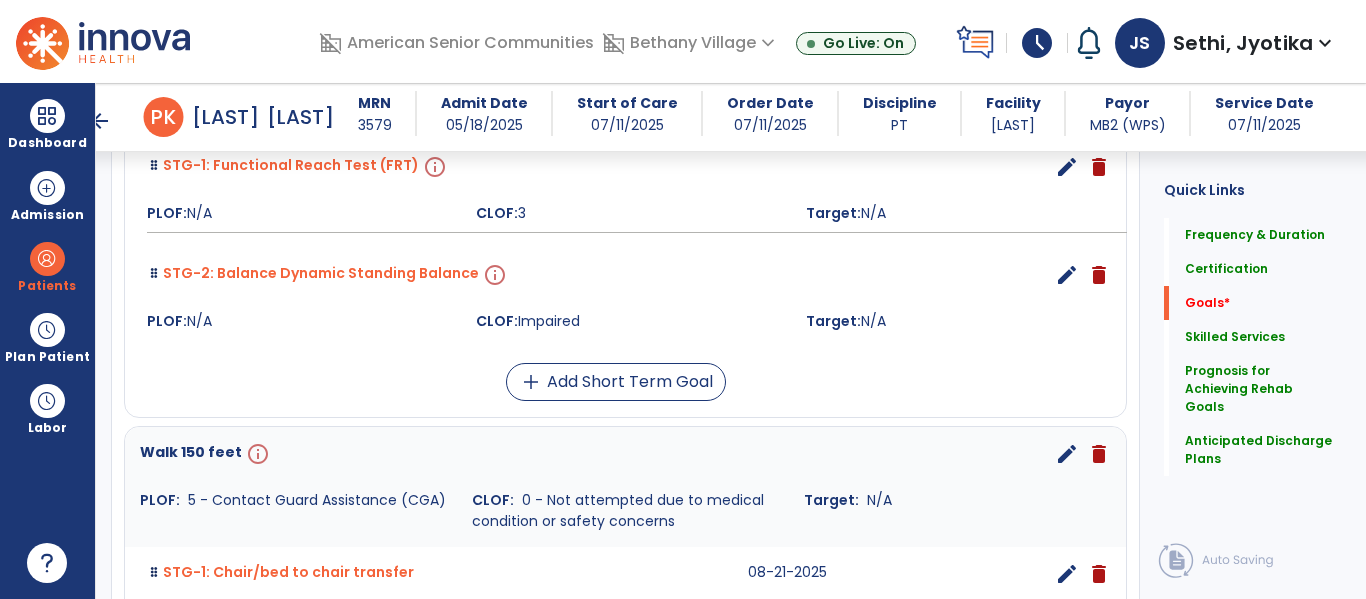 click on "edit delete" at bounding box center [1040, 454] 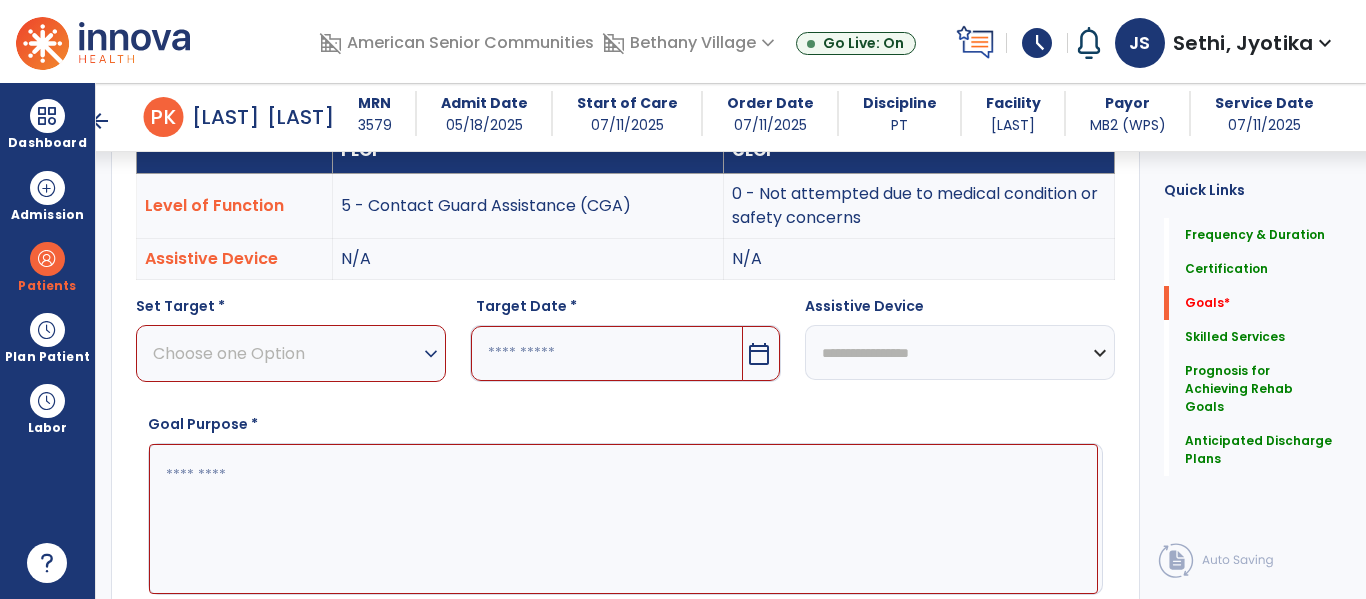 scroll, scrollTop: 534, scrollLeft: 0, axis: vertical 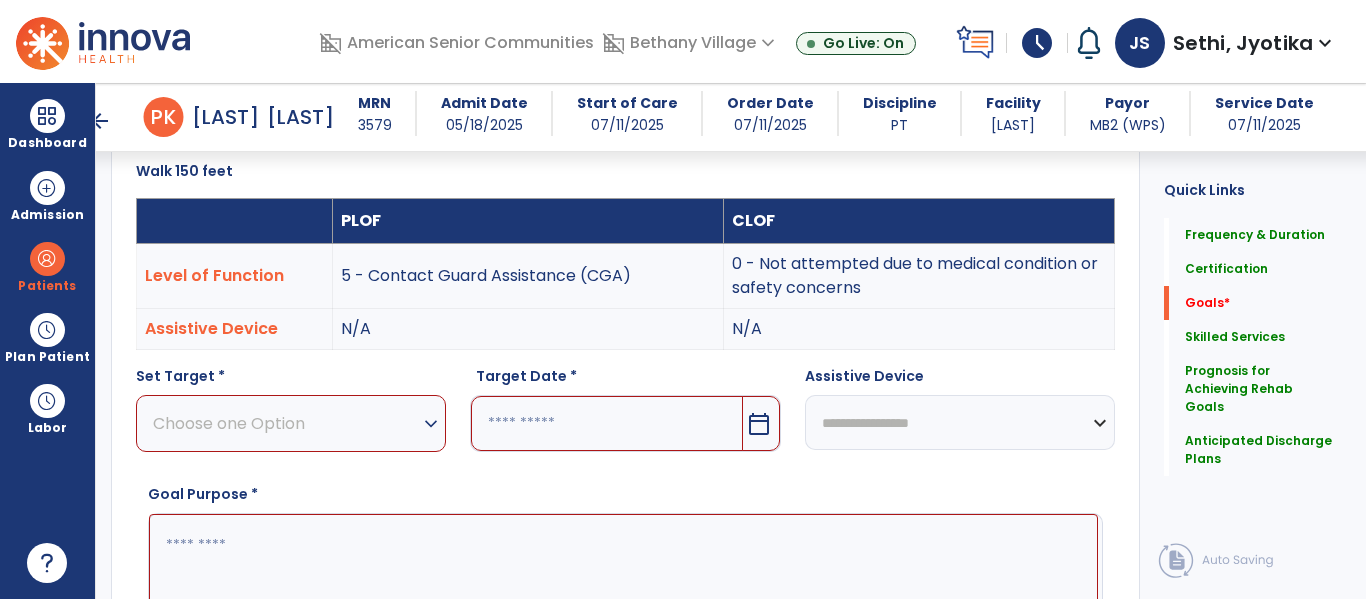 click on "**********" at bounding box center [960, 422] 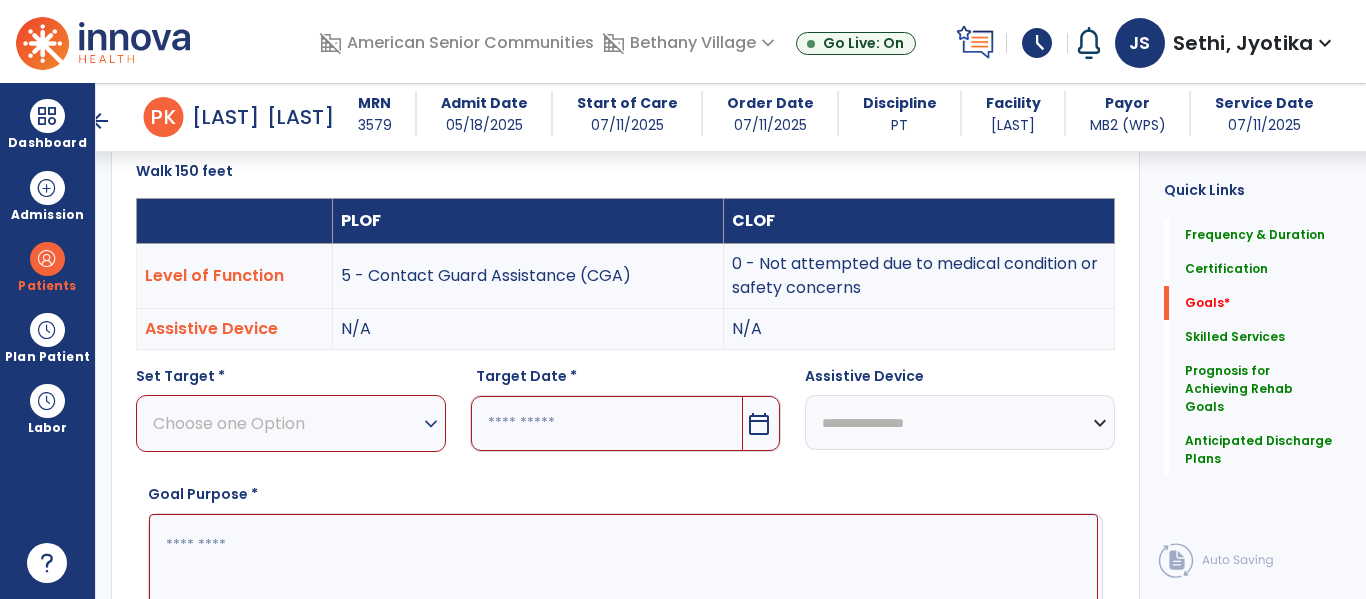 click on "**********" at bounding box center (960, 422) 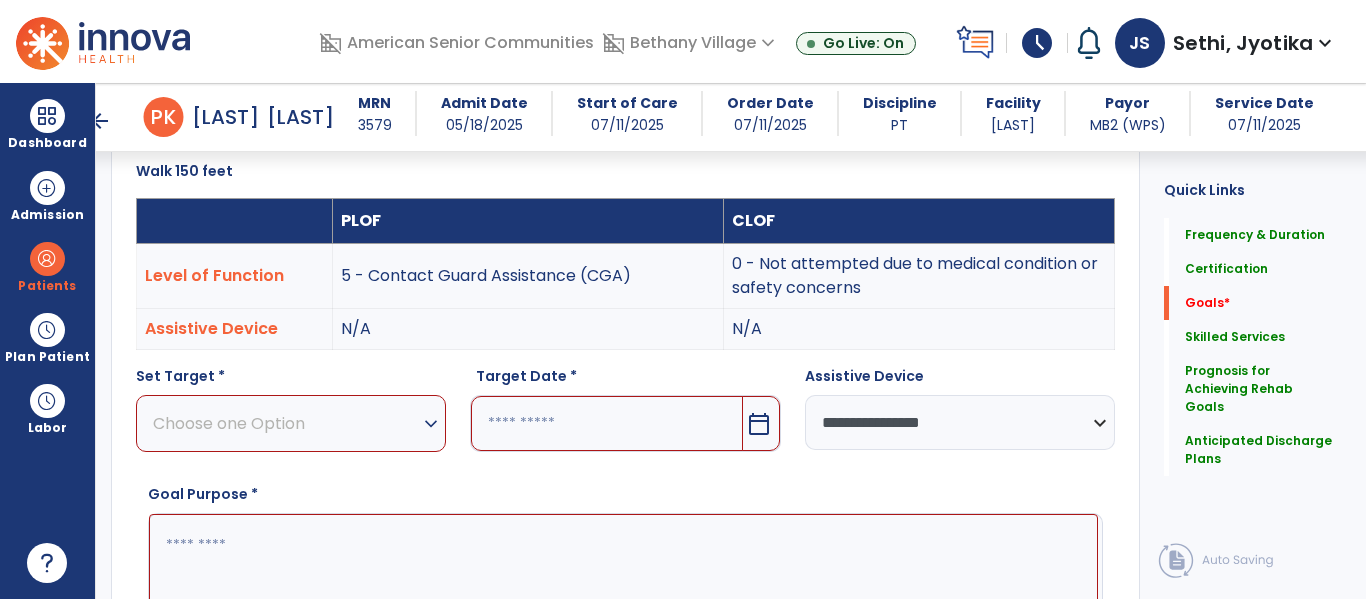 click on "calendar_today" at bounding box center (759, 424) 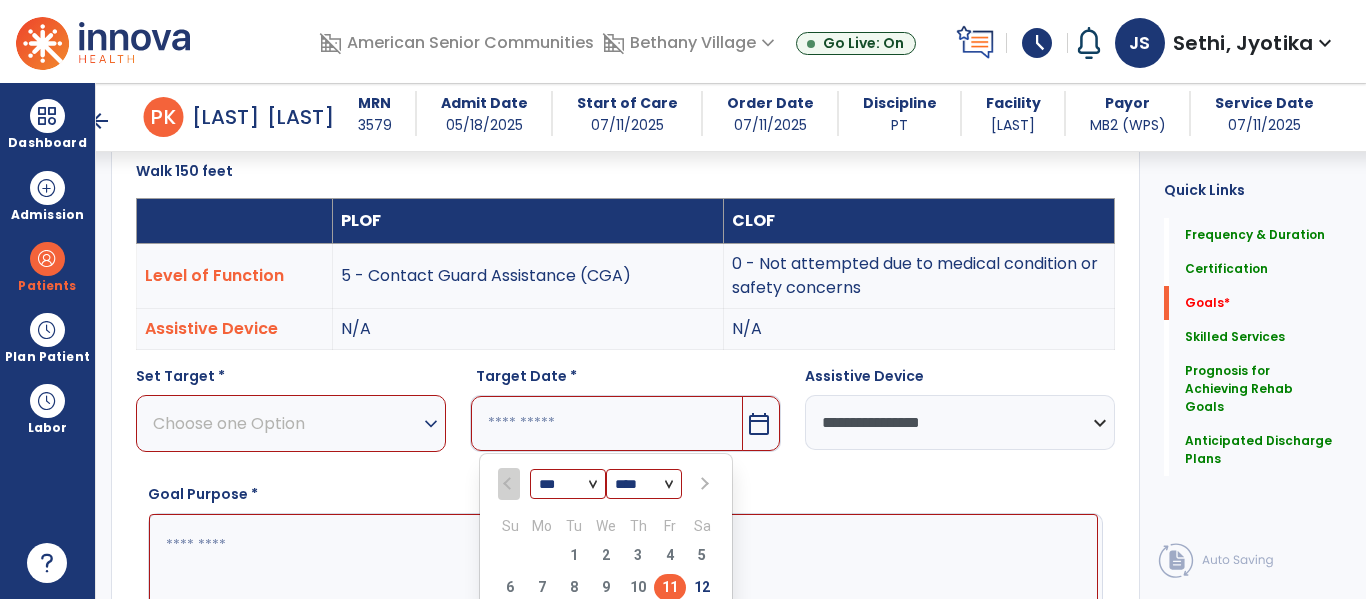 scroll, scrollTop: 541, scrollLeft: 0, axis: vertical 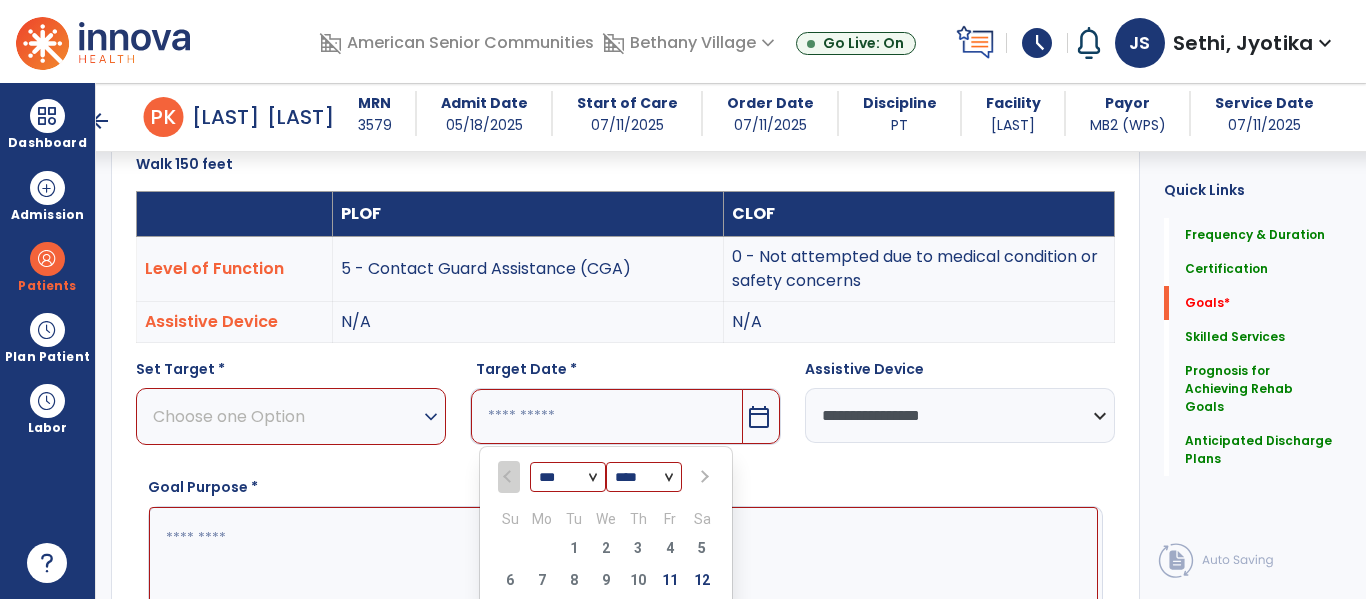 click at bounding box center [704, 477] 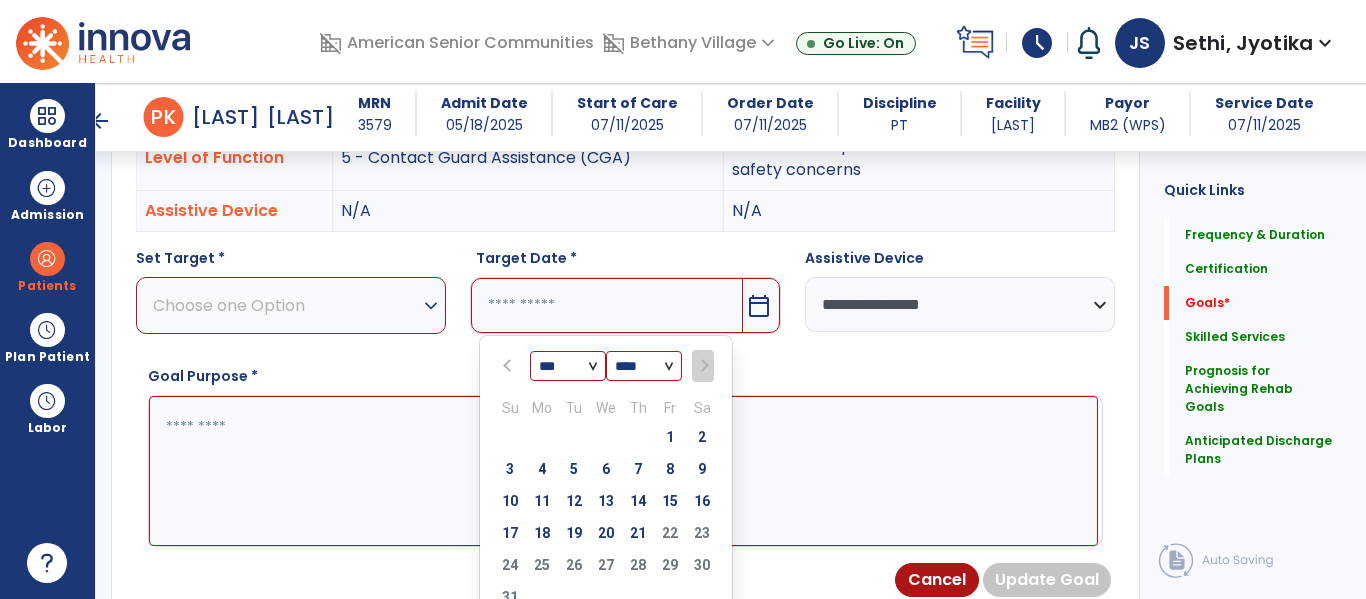 scroll, scrollTop: 678, scrollLeft: 0, axis: vertical 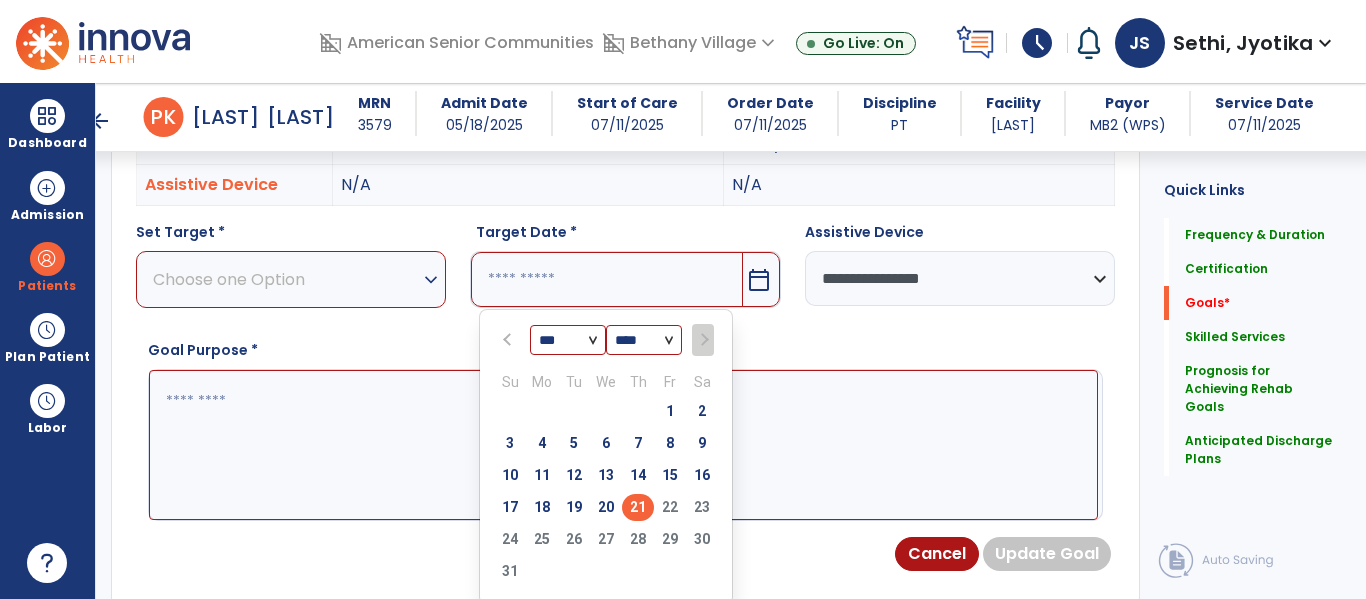 click on "21" at bounding box center [638, 507] 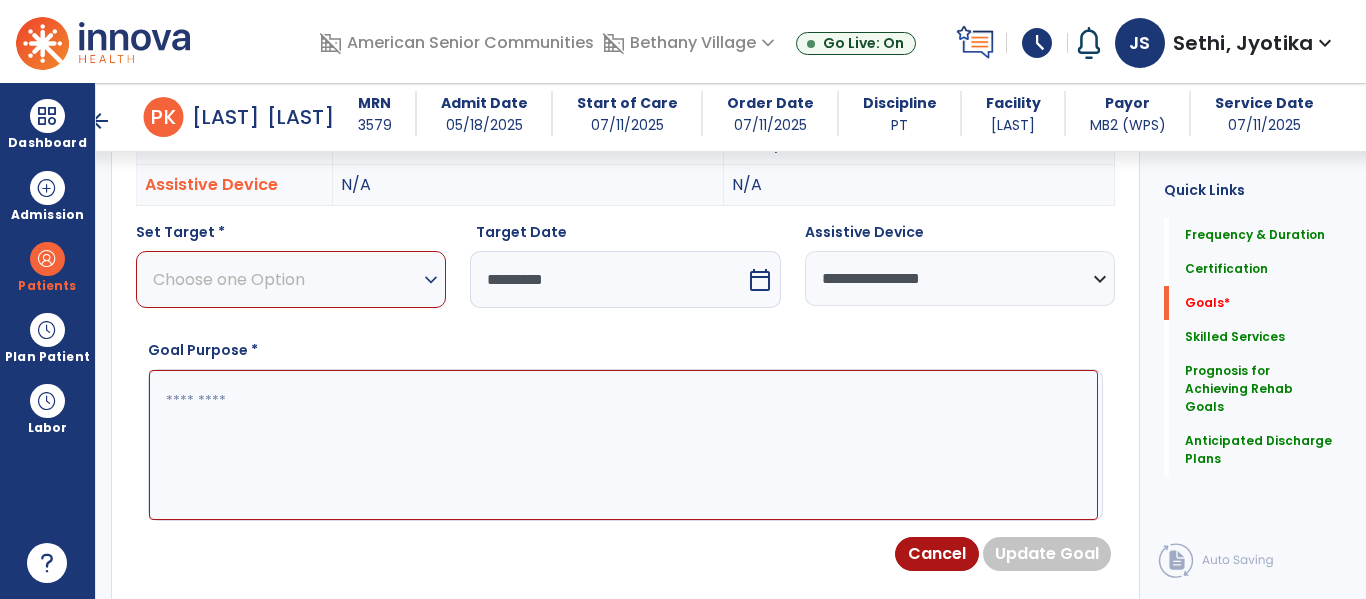 click on "Choose one Option" at bounding box center [286, 279] 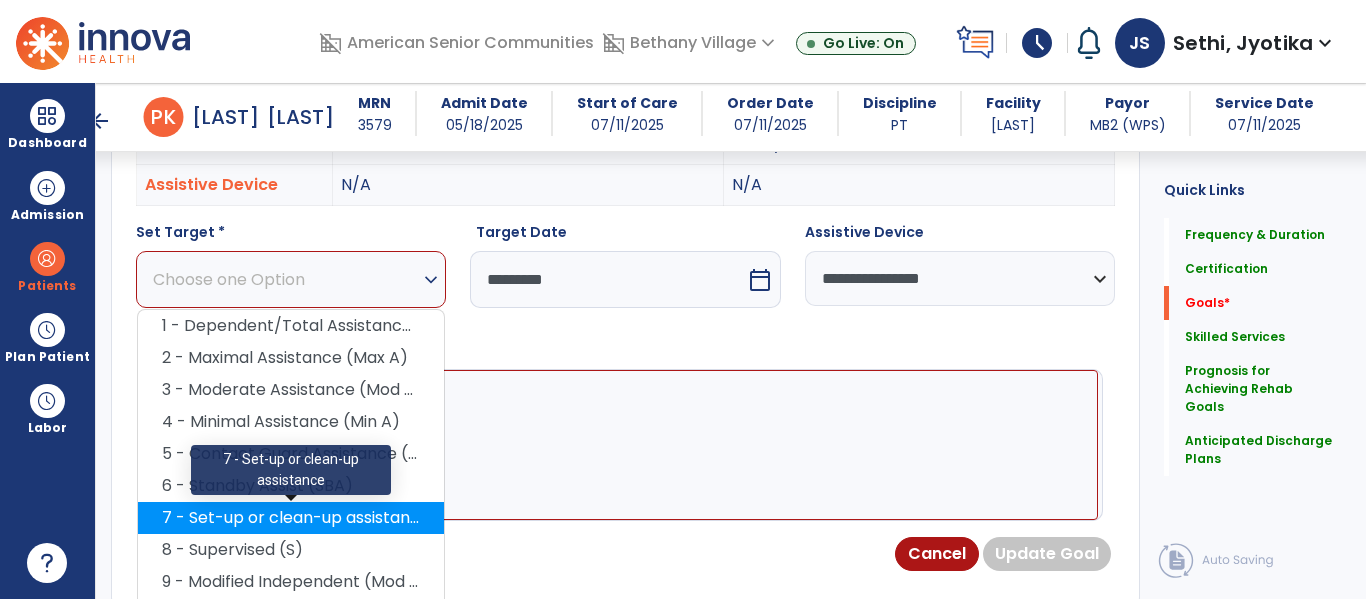 click on "7 - Set-up or clean-up assistance" at bounding box center (291, 518) 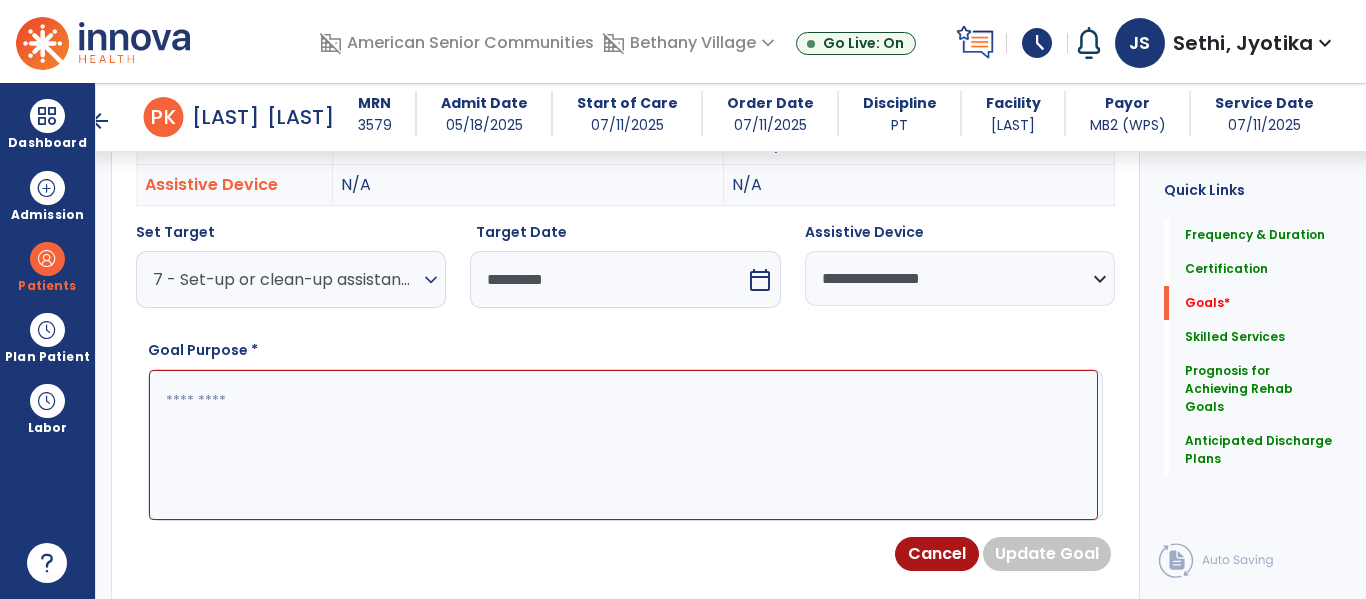 click at bounding box center [623, 445] 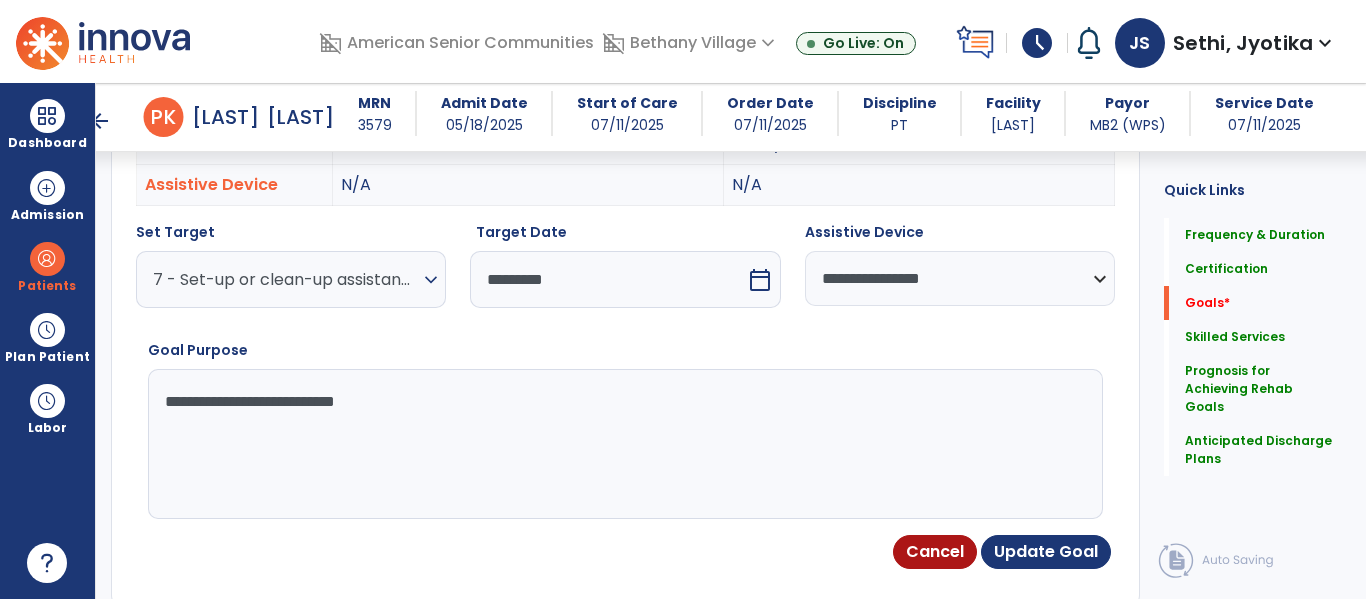 type on "**********" 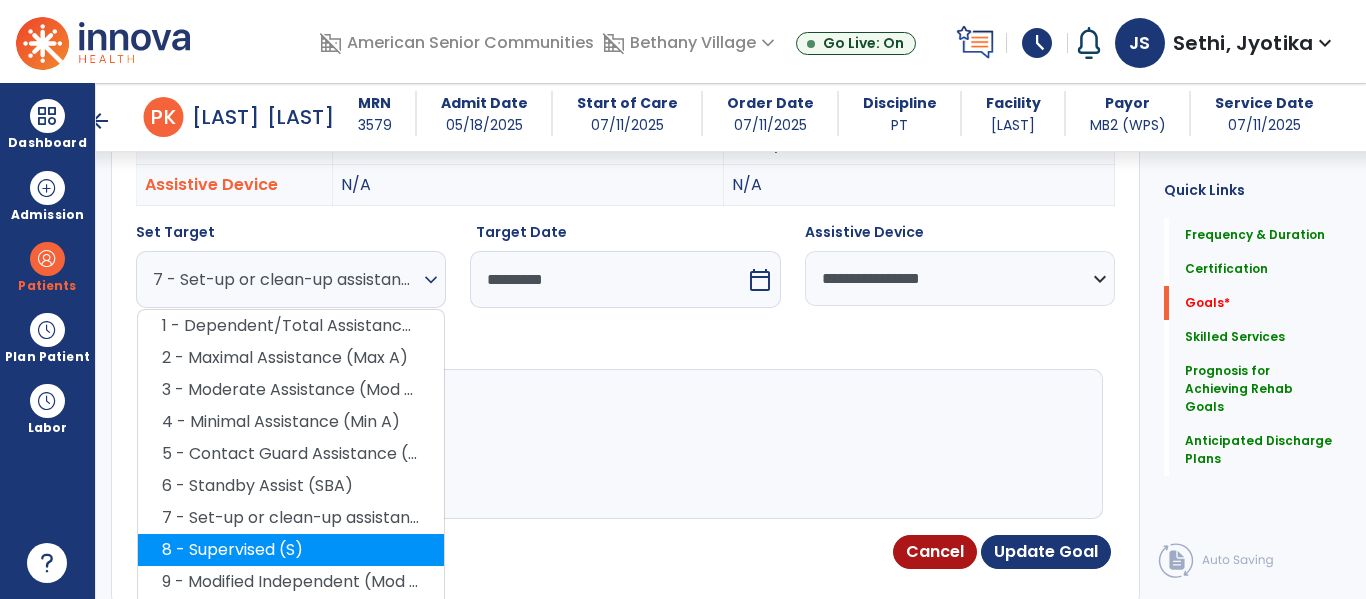 click on "8 - Supervised (S)" at bounding box center [291, 550] 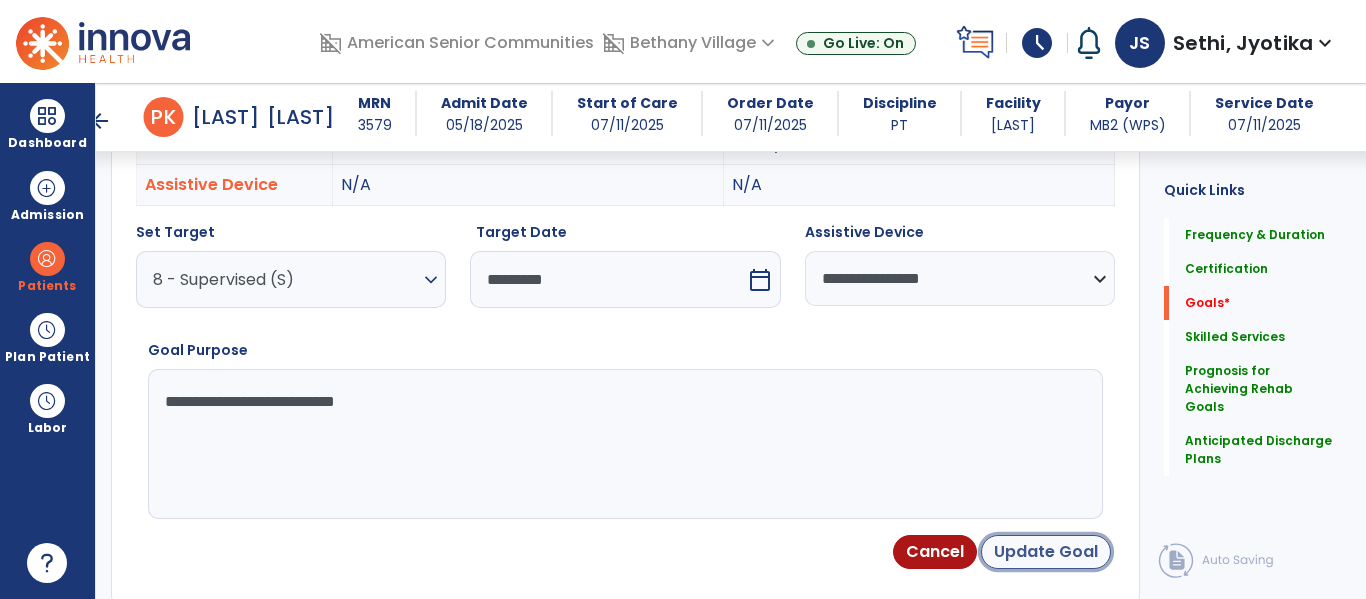 click on "Update Goal" at bounding box center (1046, 552) 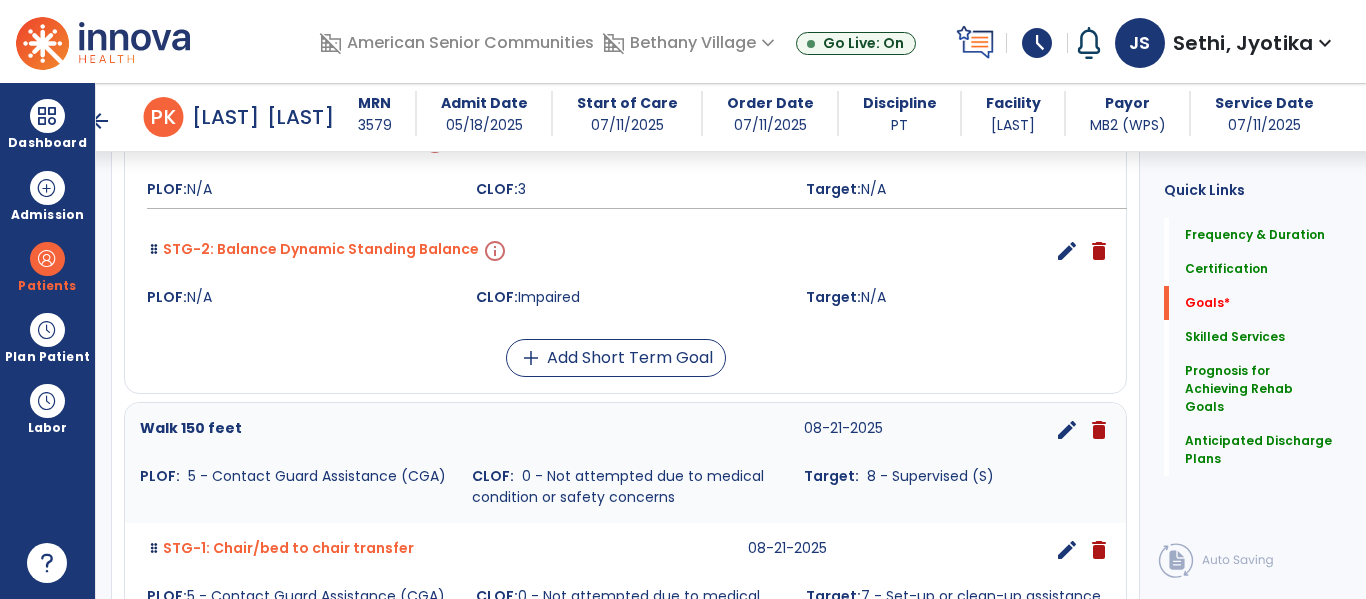 scroll, scrollTop: 765, scrollLeft: 0, axis: vertical 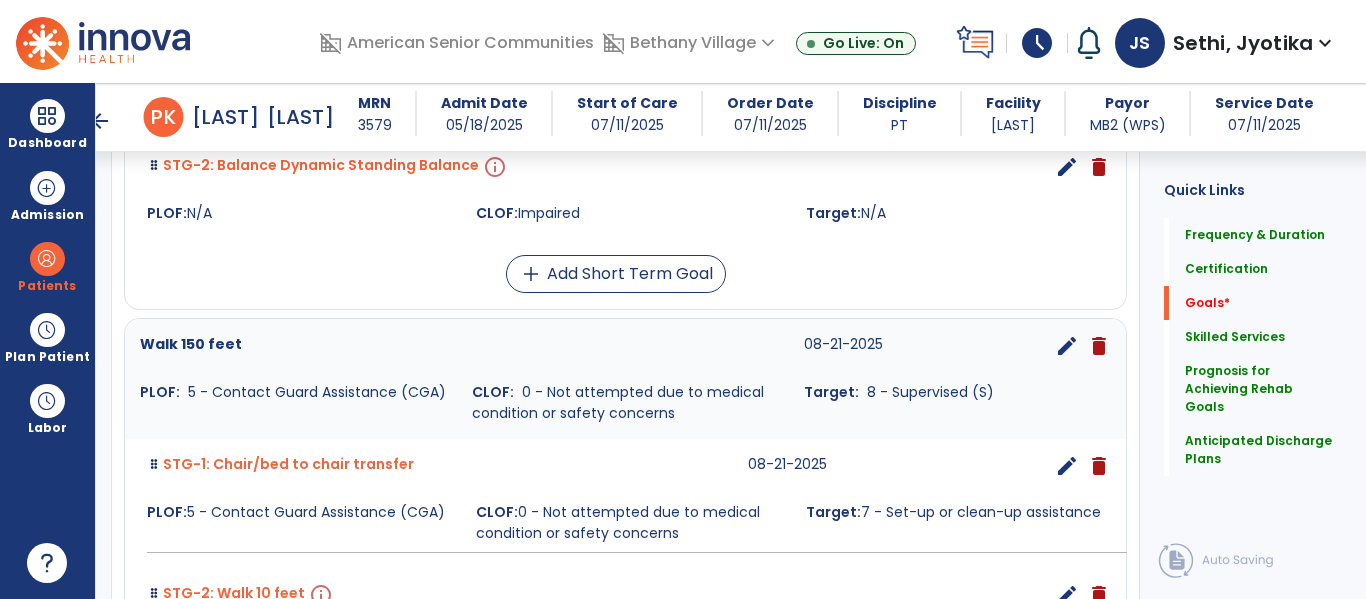 click on "edit" at bounding box center [1067, 167] 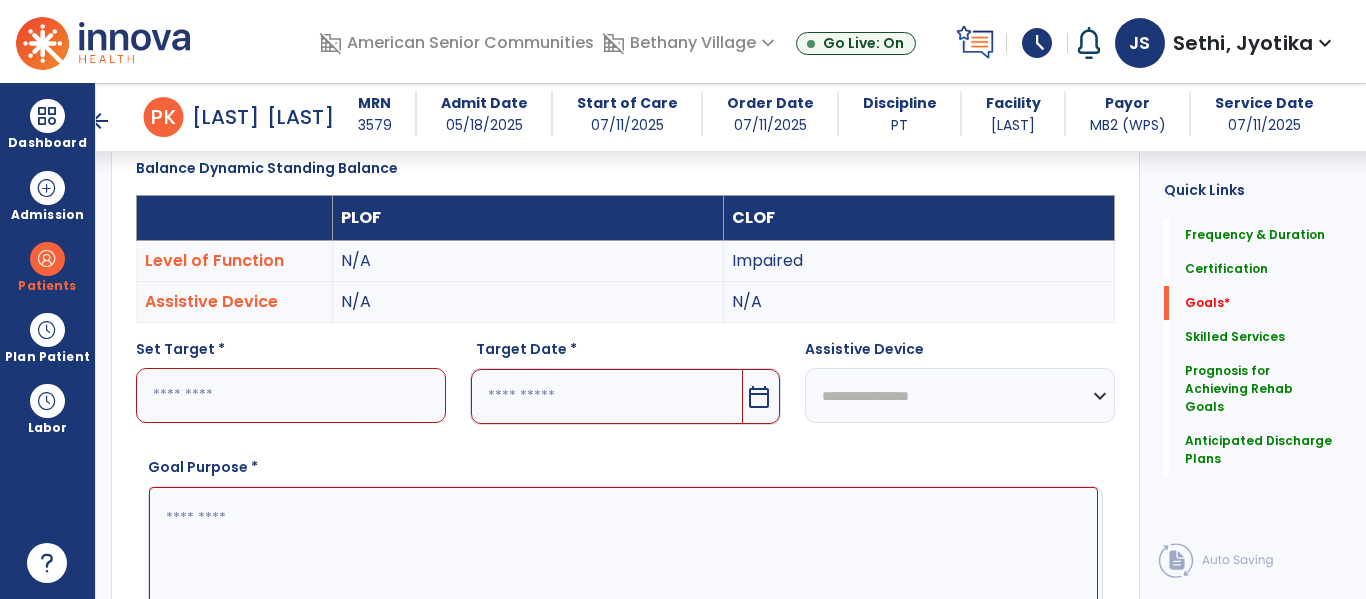 scroll, scrollTop: 534, scrollLeft: 0, axis: vertical 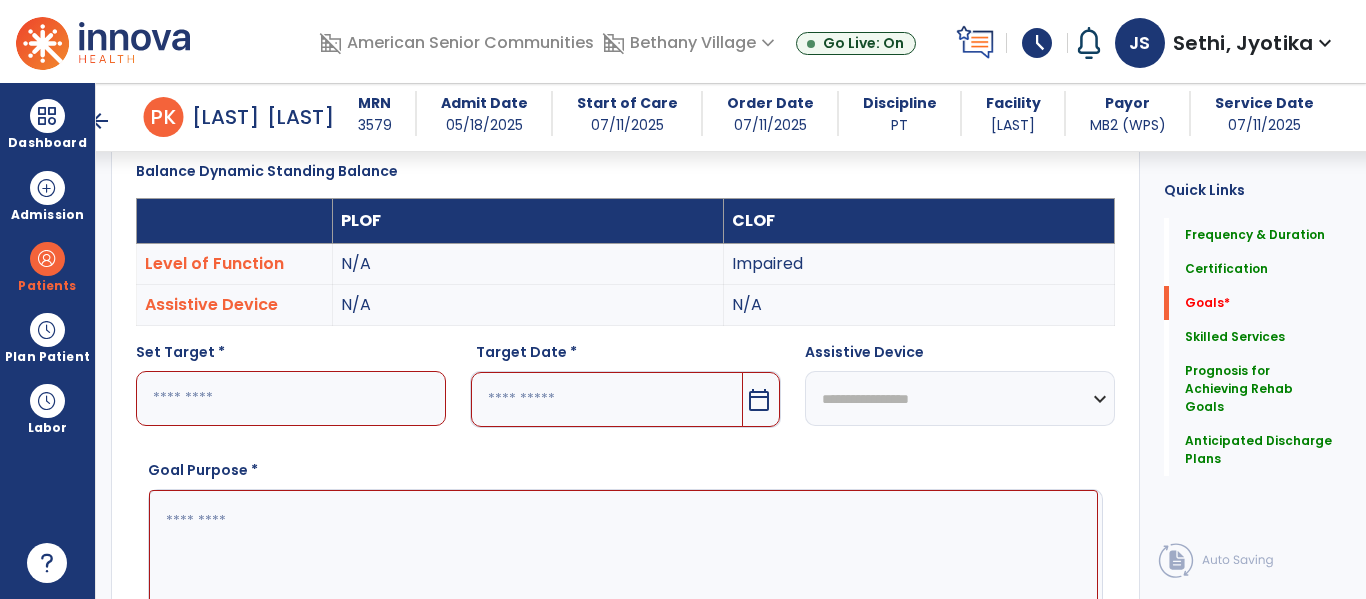 click at bounding box center (291, 398) 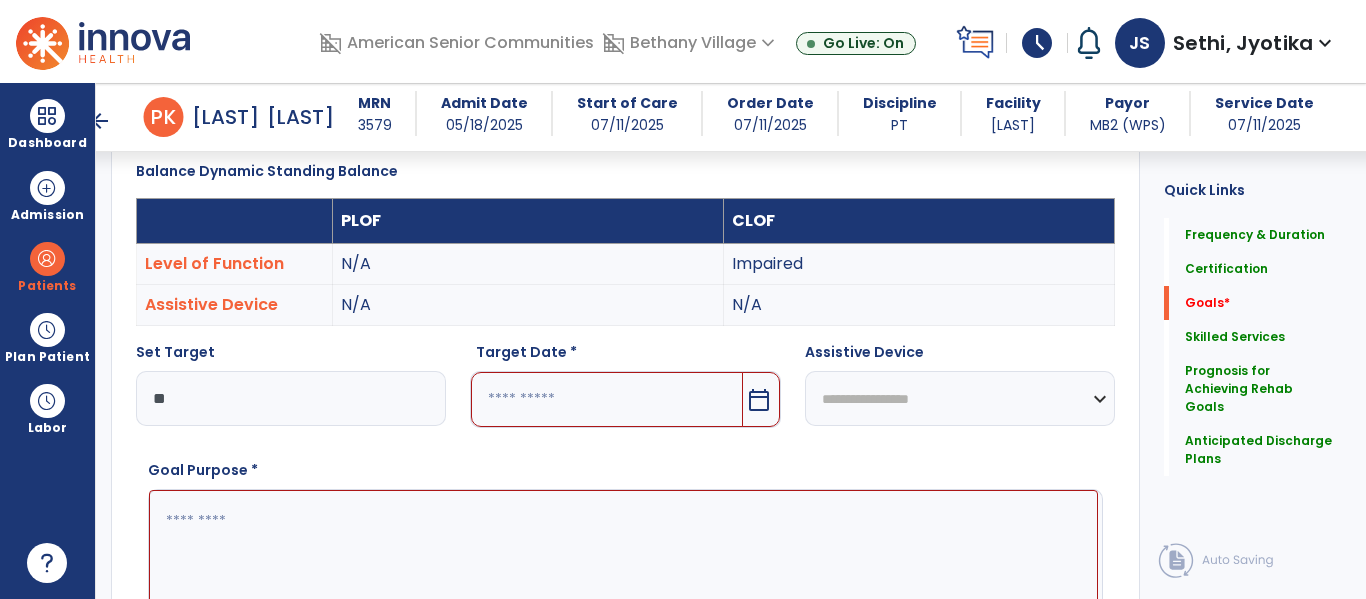 type on "**" 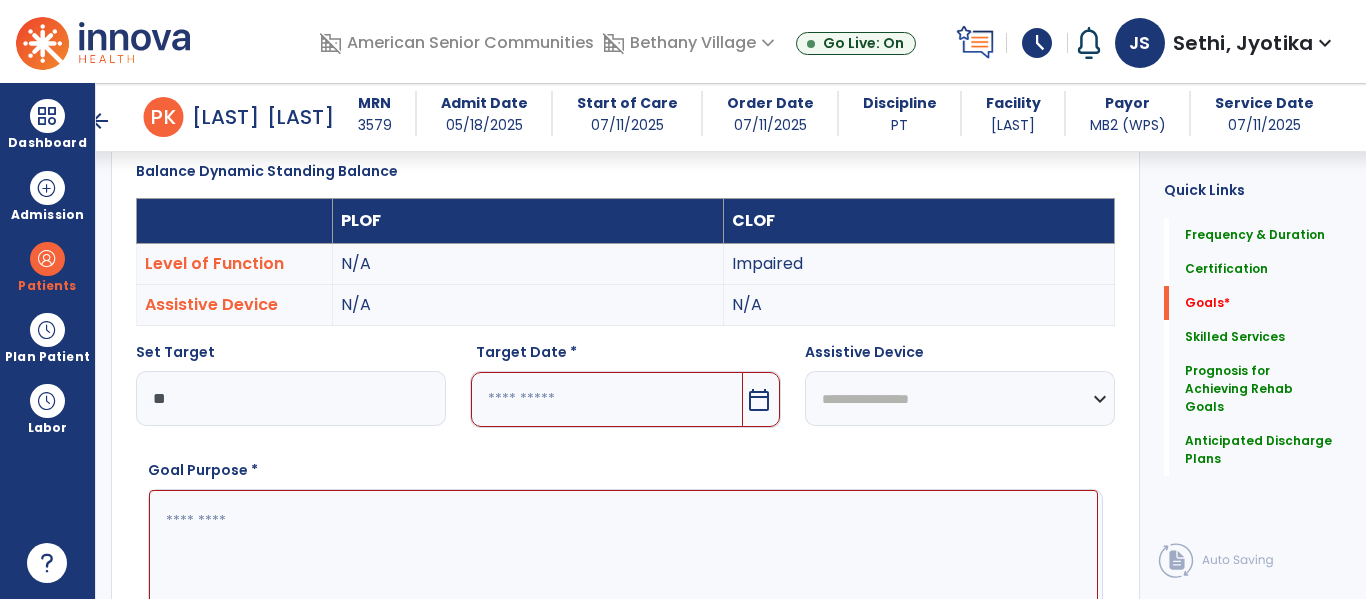 click on "**********" at bounding box center [960, 398] 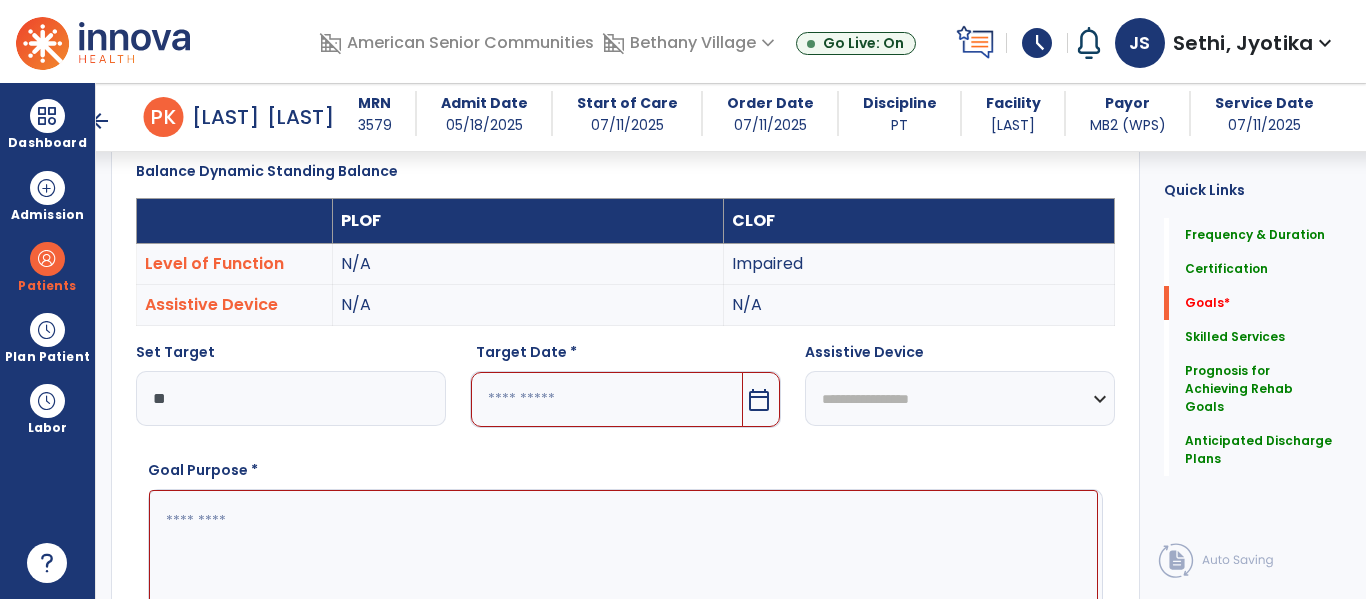select on "**********" 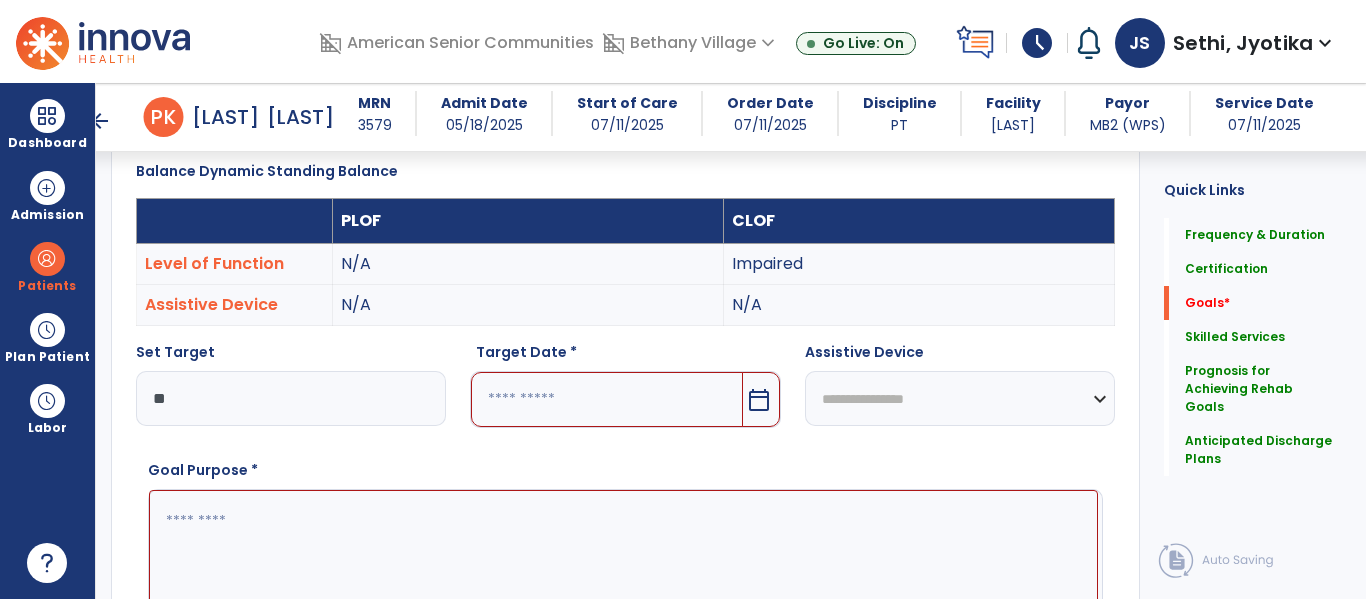 click on "**********" at bounding box center (960, 398) 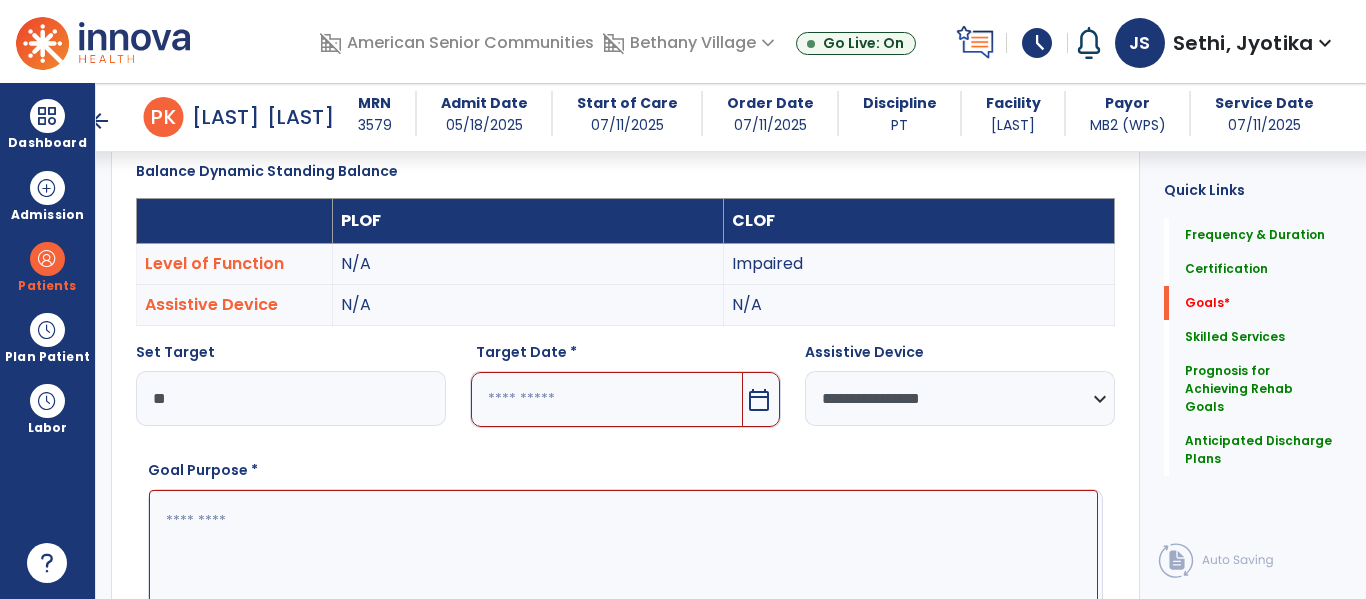 click on "calendar_today" at bounding box center [761, 399] 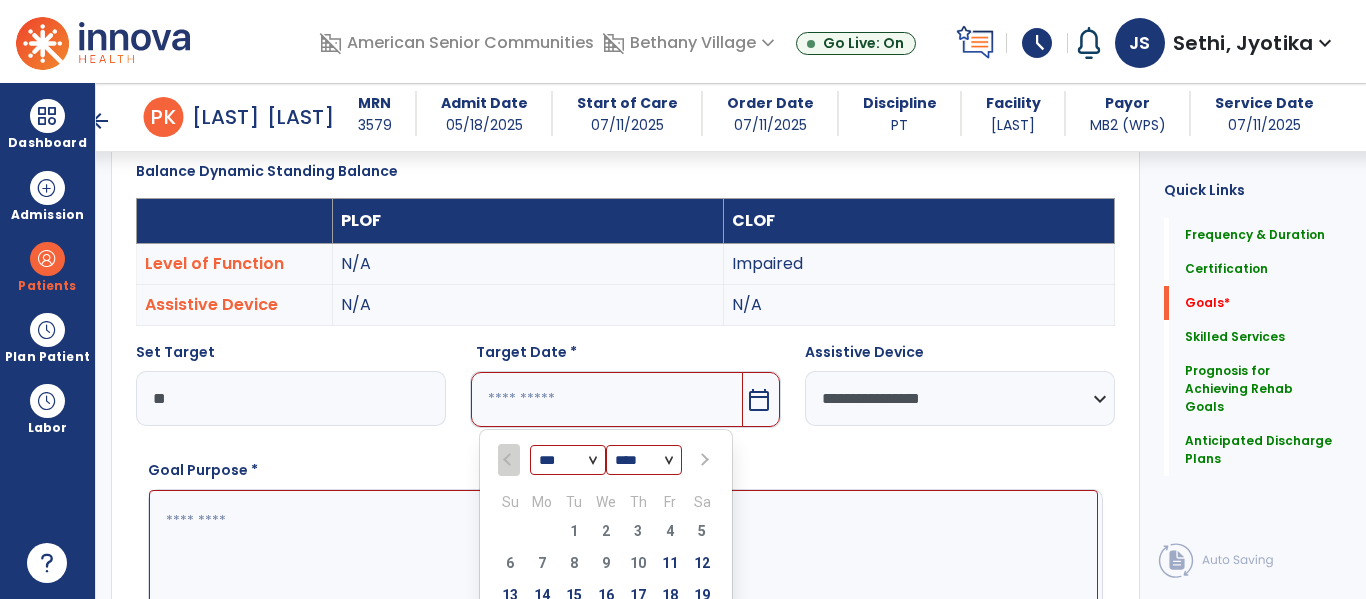 click at bounding box center [704, 460] 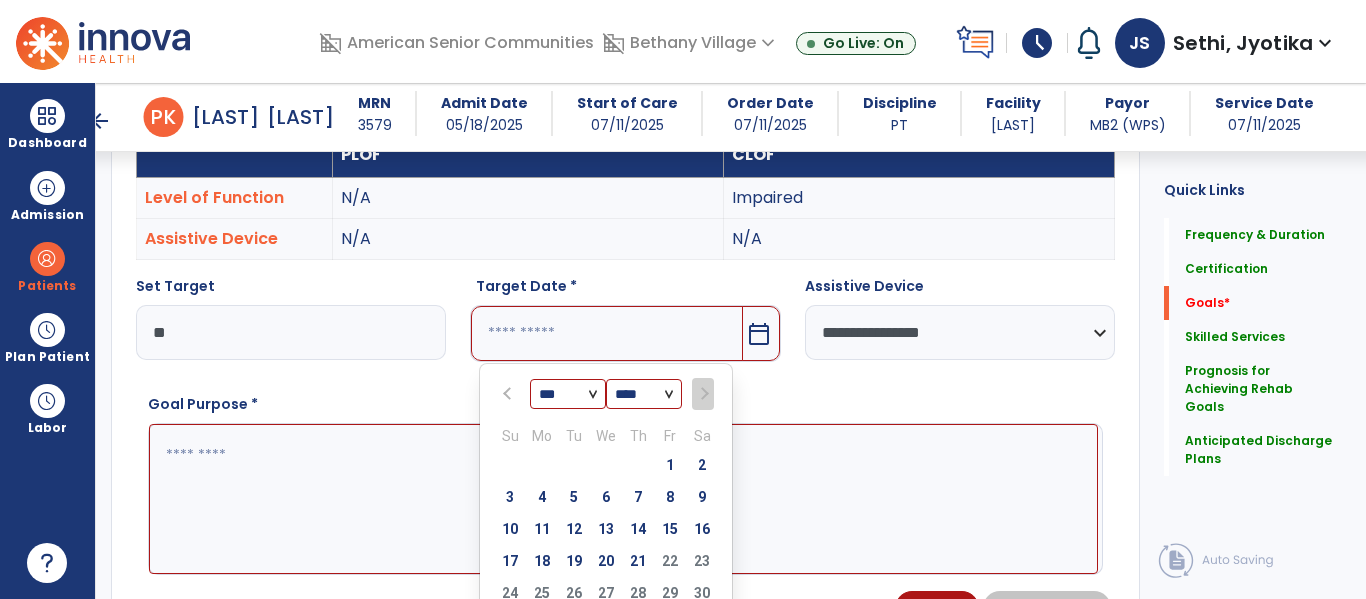 scroll, scrollTop: 612, scrollLeft: 0, axis: vertical 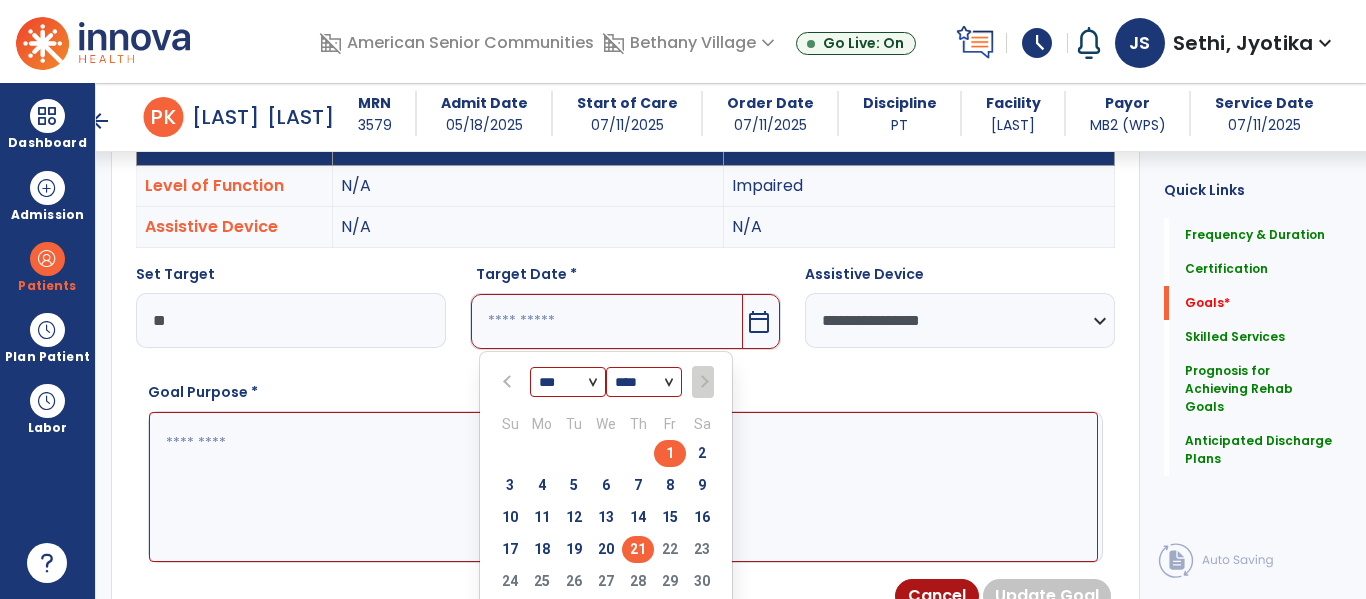 click on "21" at bounding box center (638, 549) 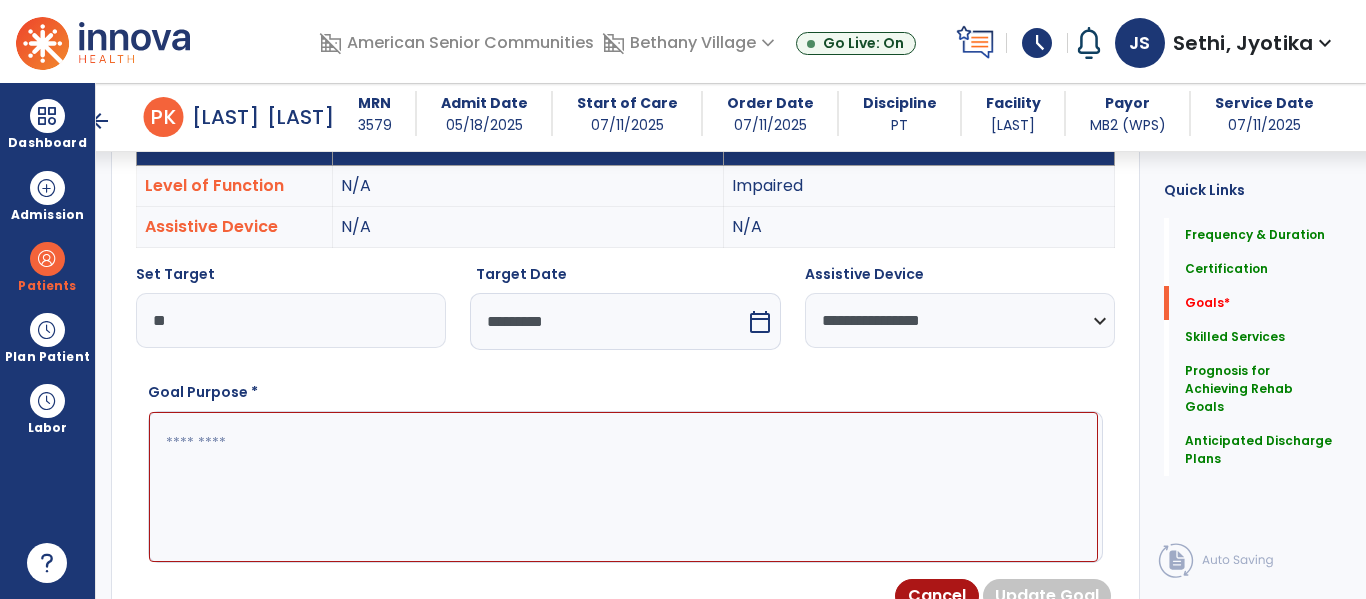 click at bounding box center [623, 487] 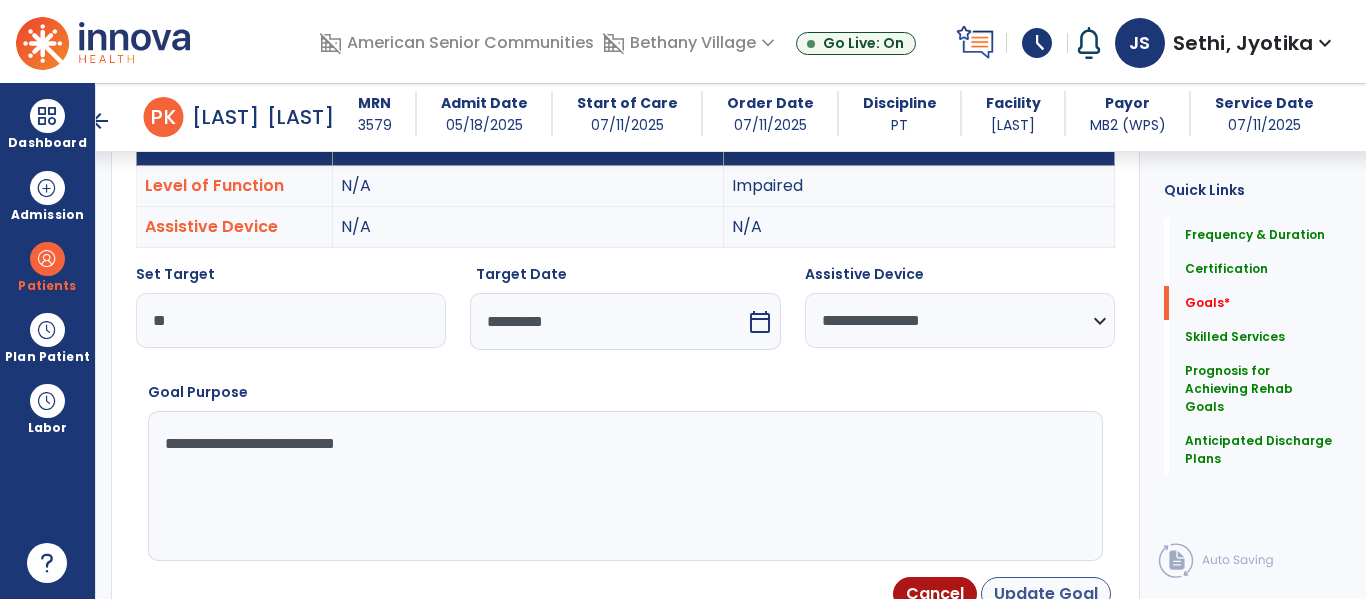 type on "**********" 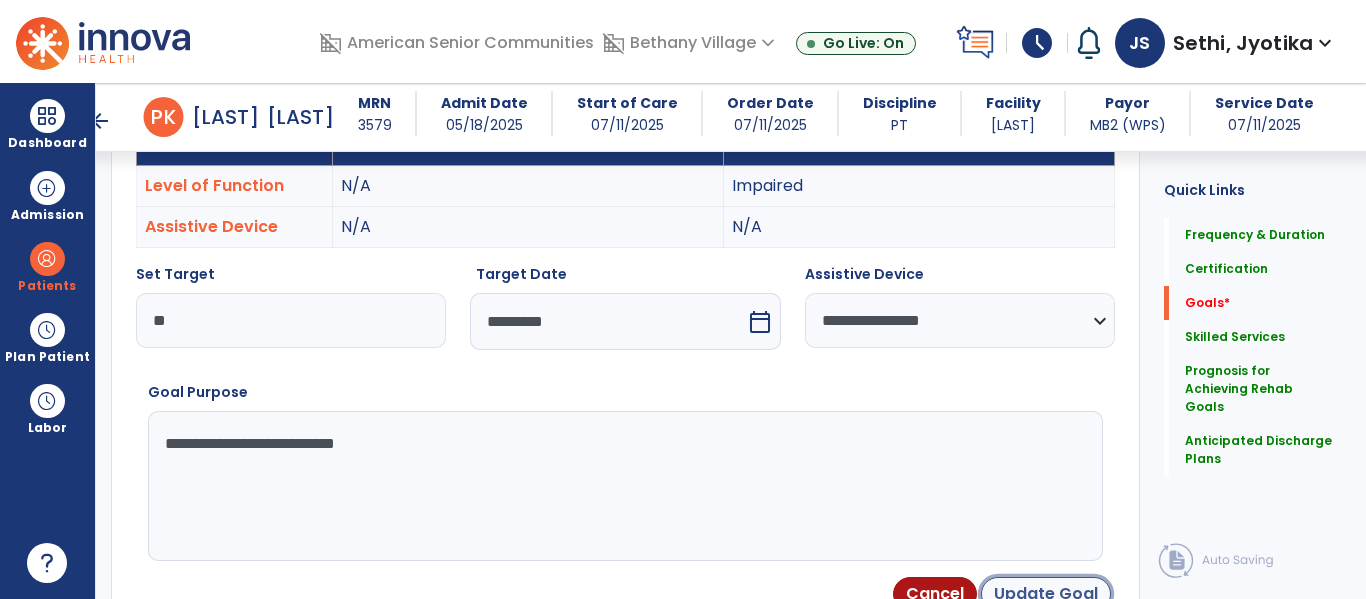 click on "Update Goal" at bounding box center [1046, 594] 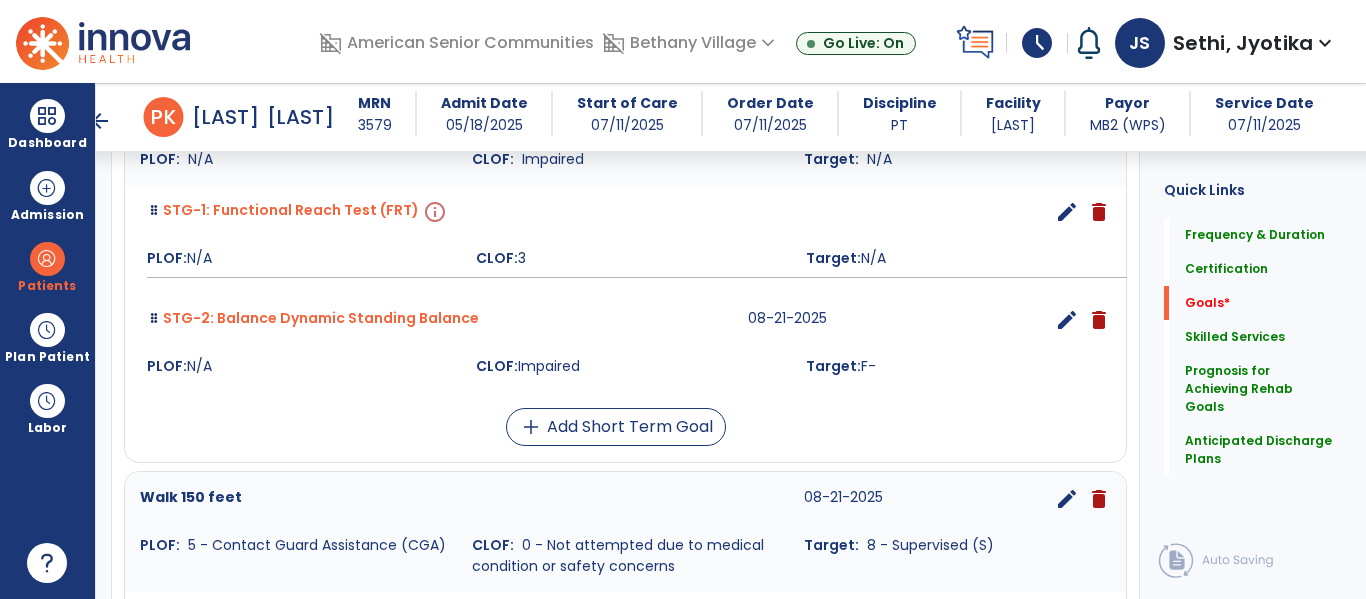 scroll, scrollTop: 299, scrollLeft: 0, axis: vertical 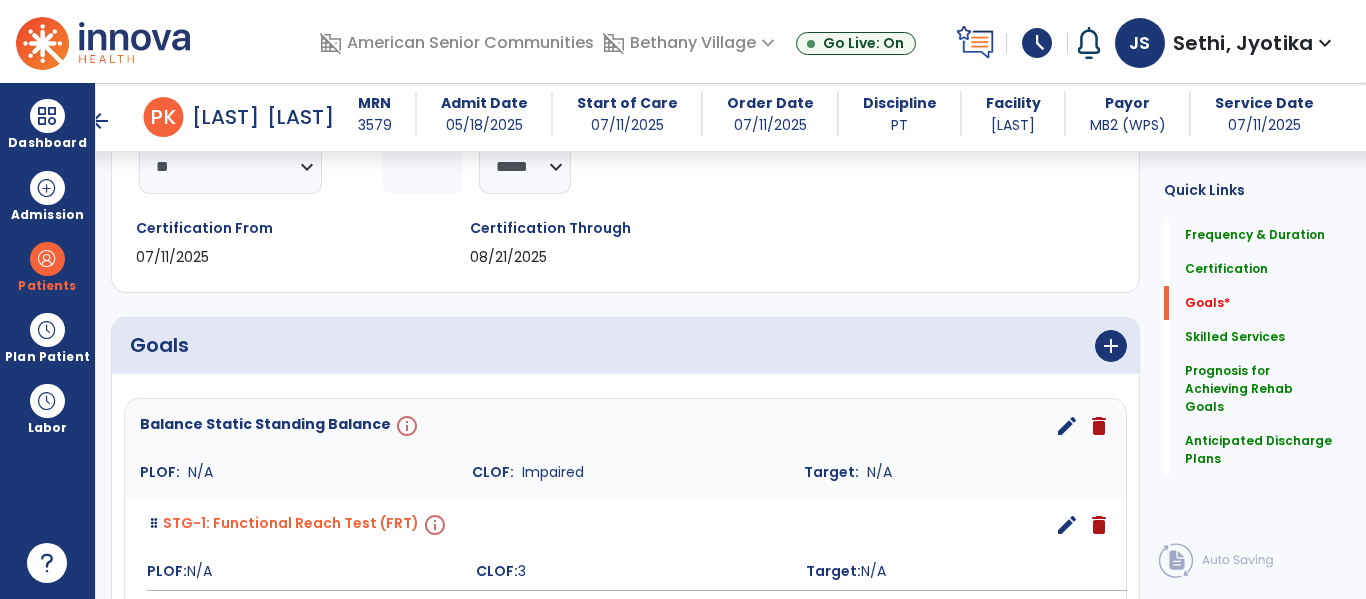 click on "edit" at bounding box center [1067, 426] 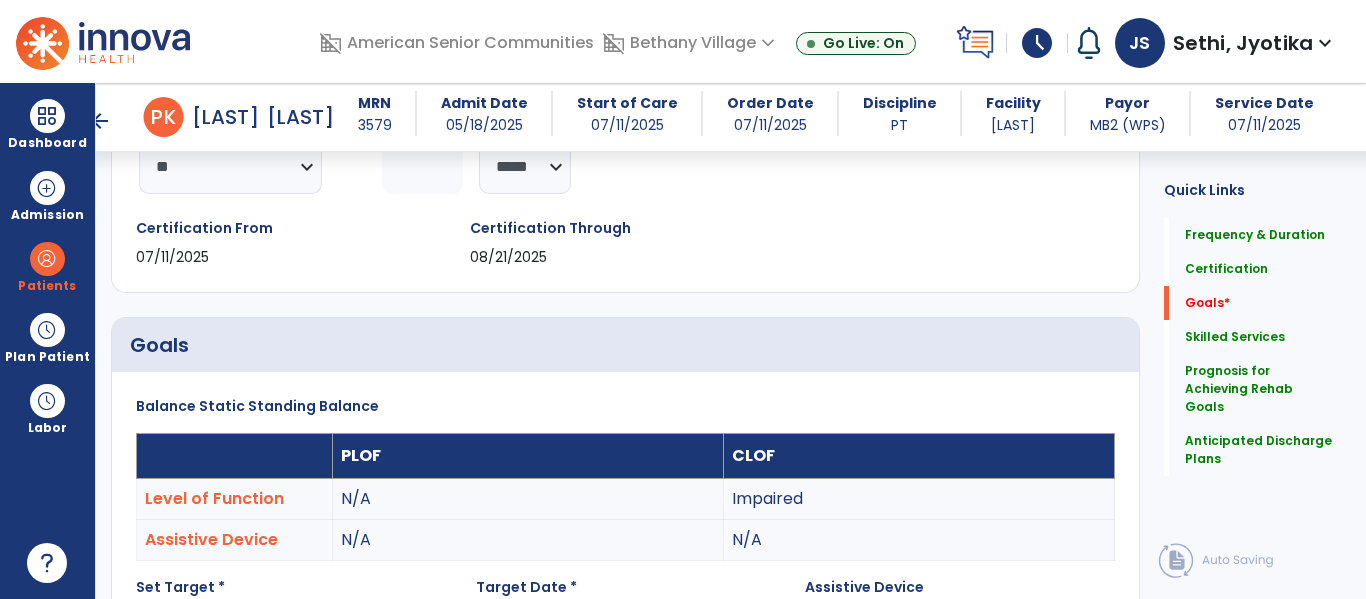 scroll, scrollTop: 534, scrollLeft: 0, axis: vertical 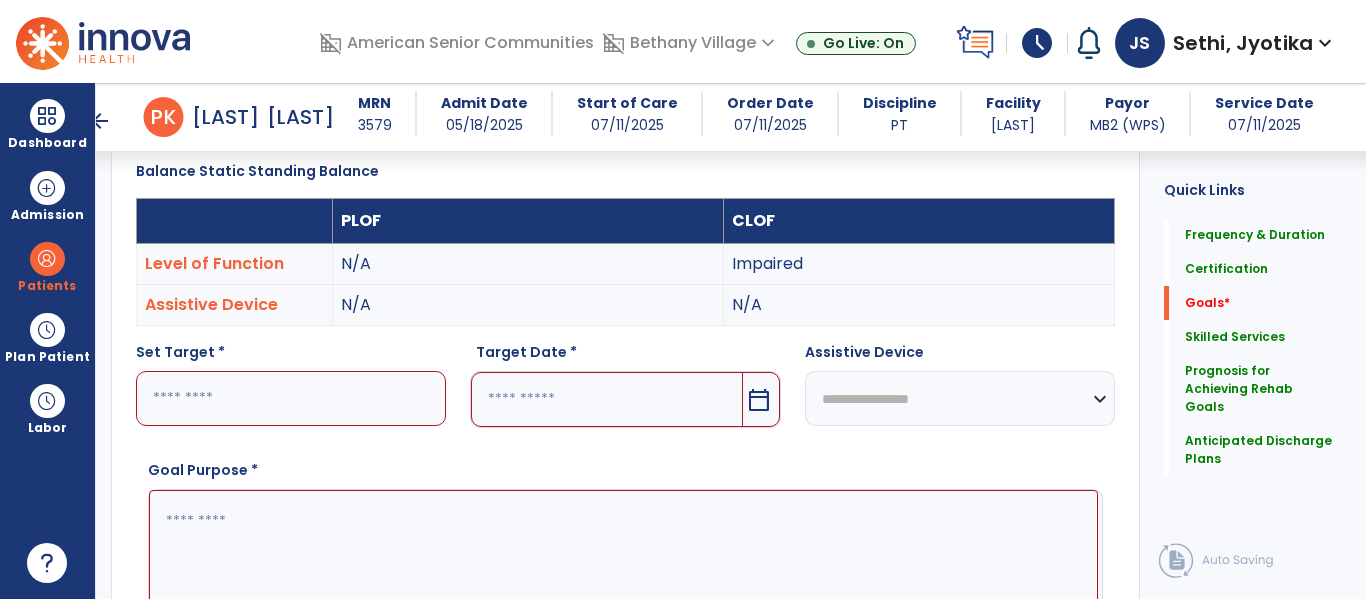 click on "calendar_today" at bounding box center [759, 400] 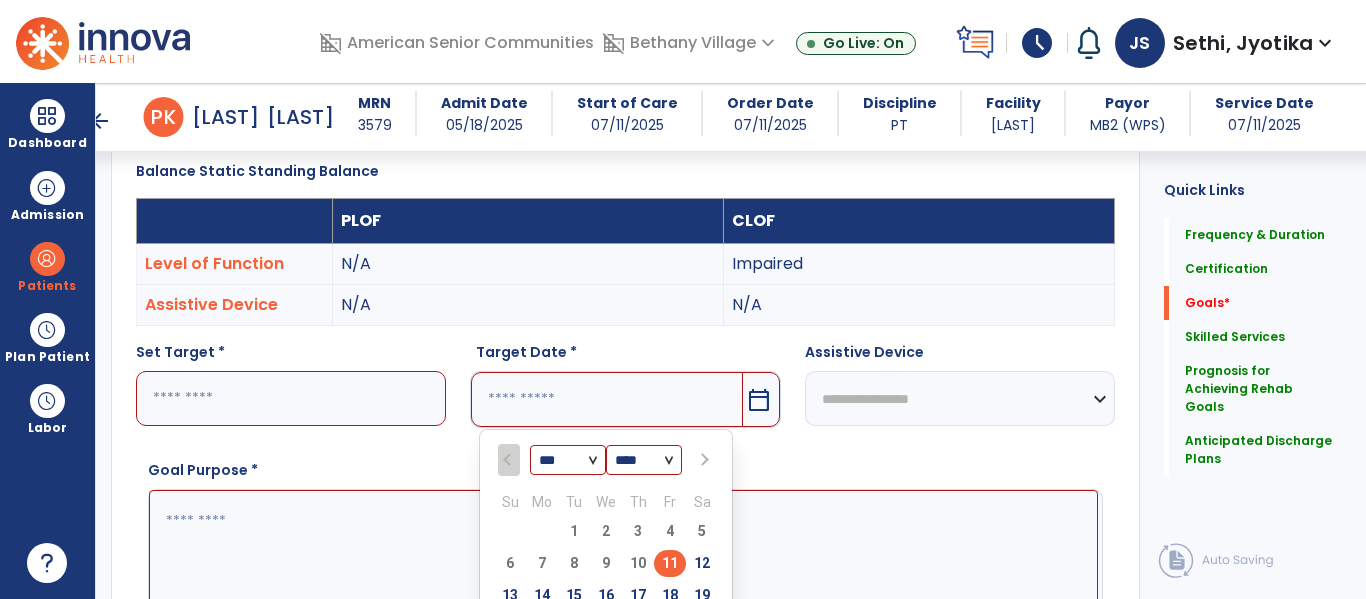 click at bounding box center (704, 460) 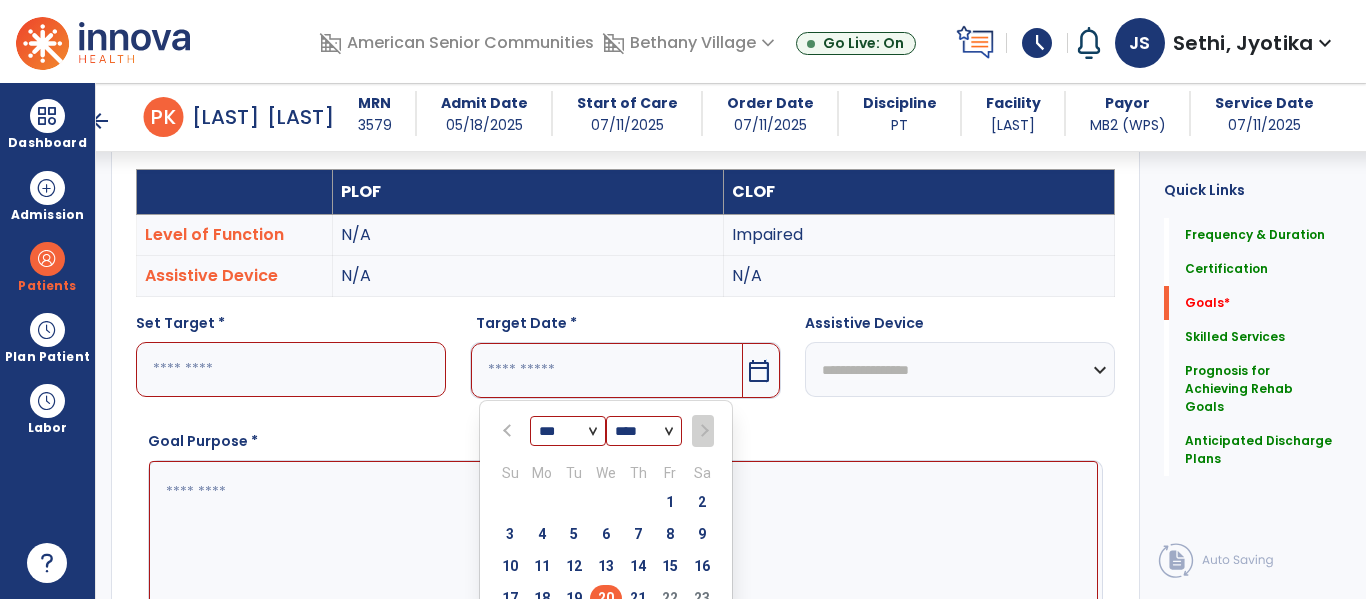 scroll, scrollTop: 565, scrollLeft: 0, axis: vertical 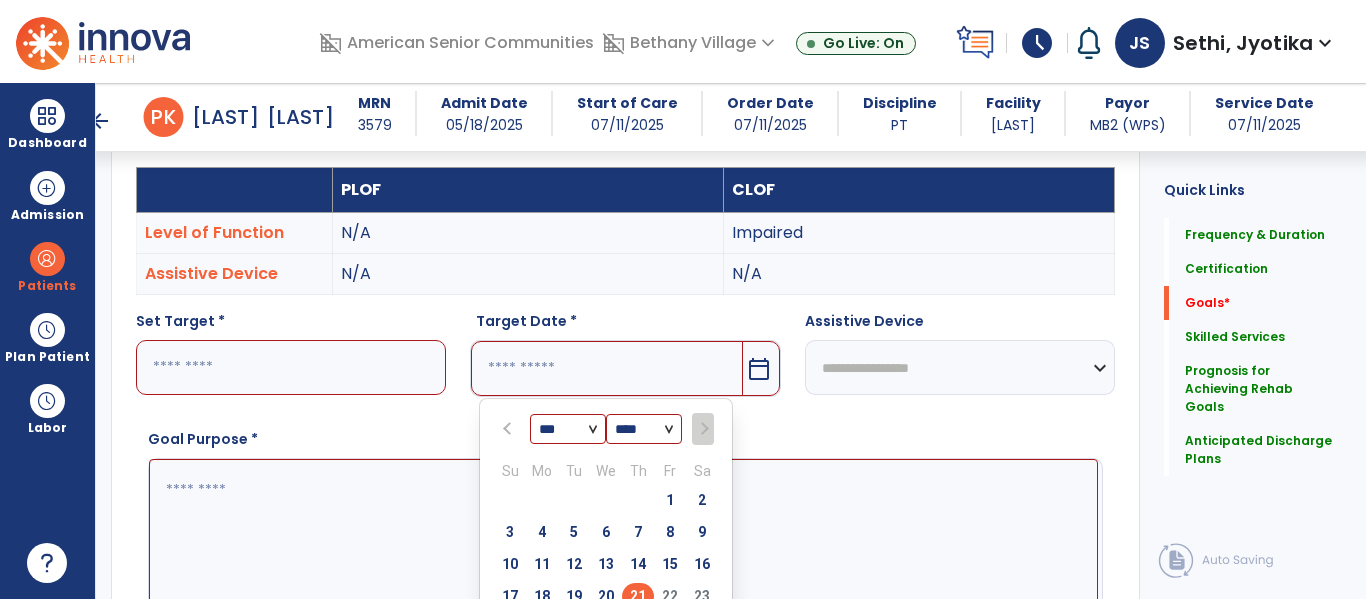 click on "21" at bounding box center (638, 596) 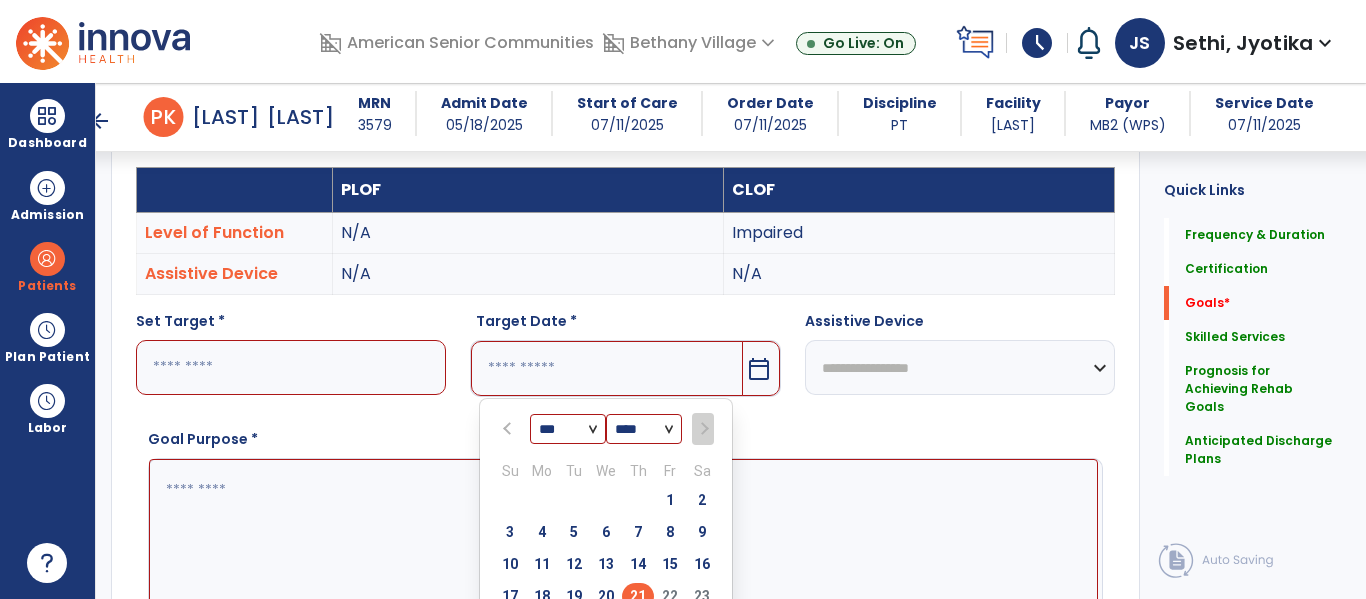 type on "*********" 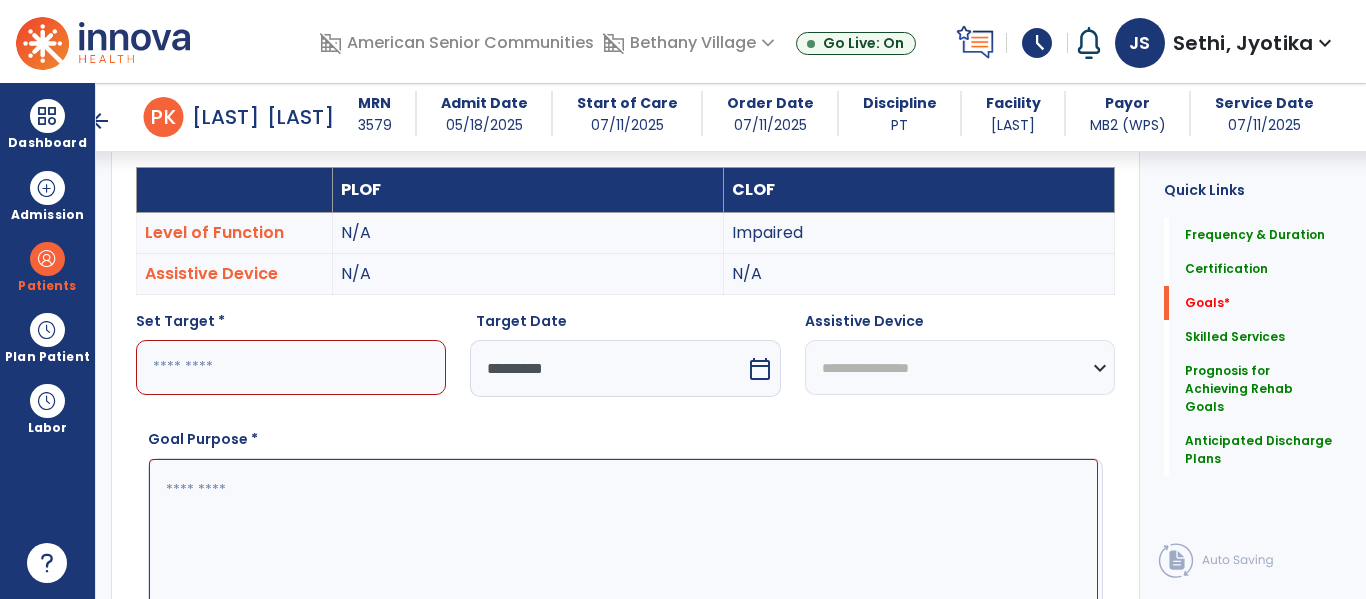 scroll, scrollTop: 545, scrollLeft: 0, axis: vertical 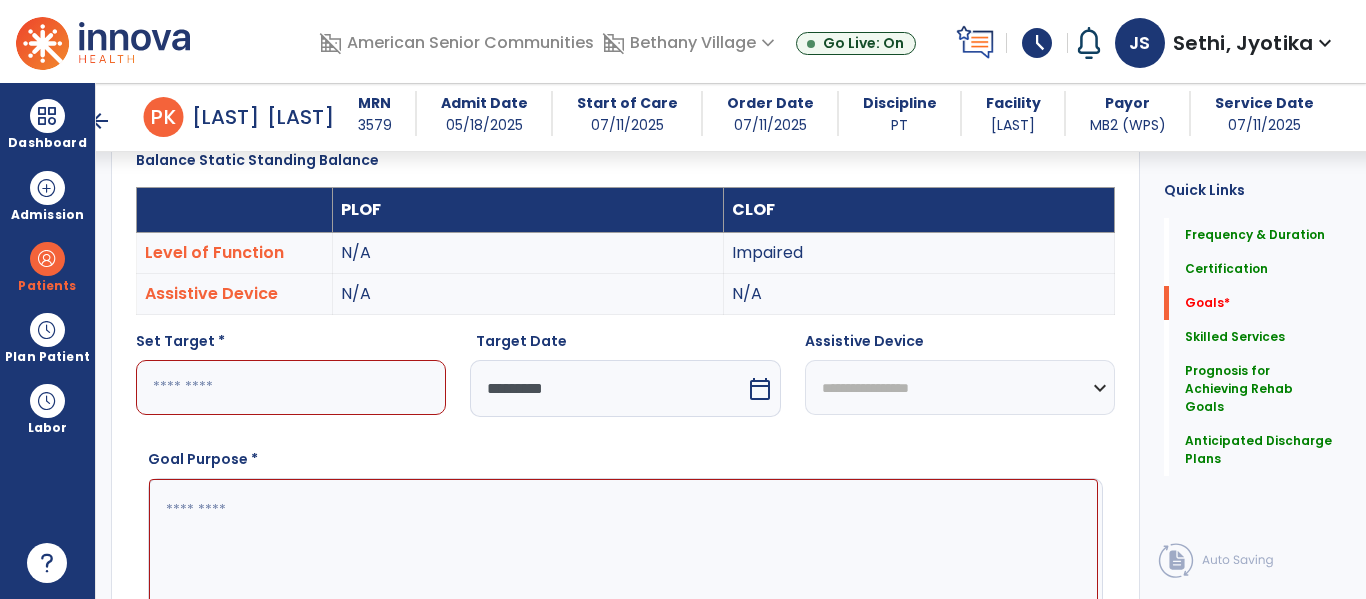 click at bounding box center (291, 387) 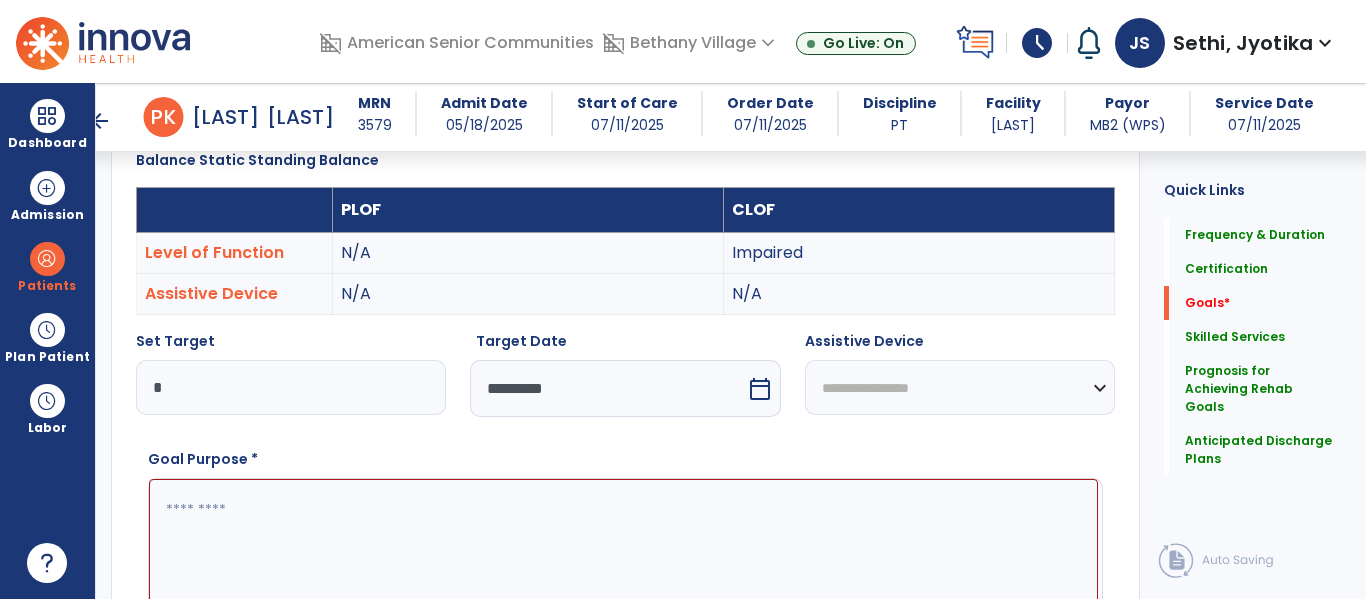 type on "*" 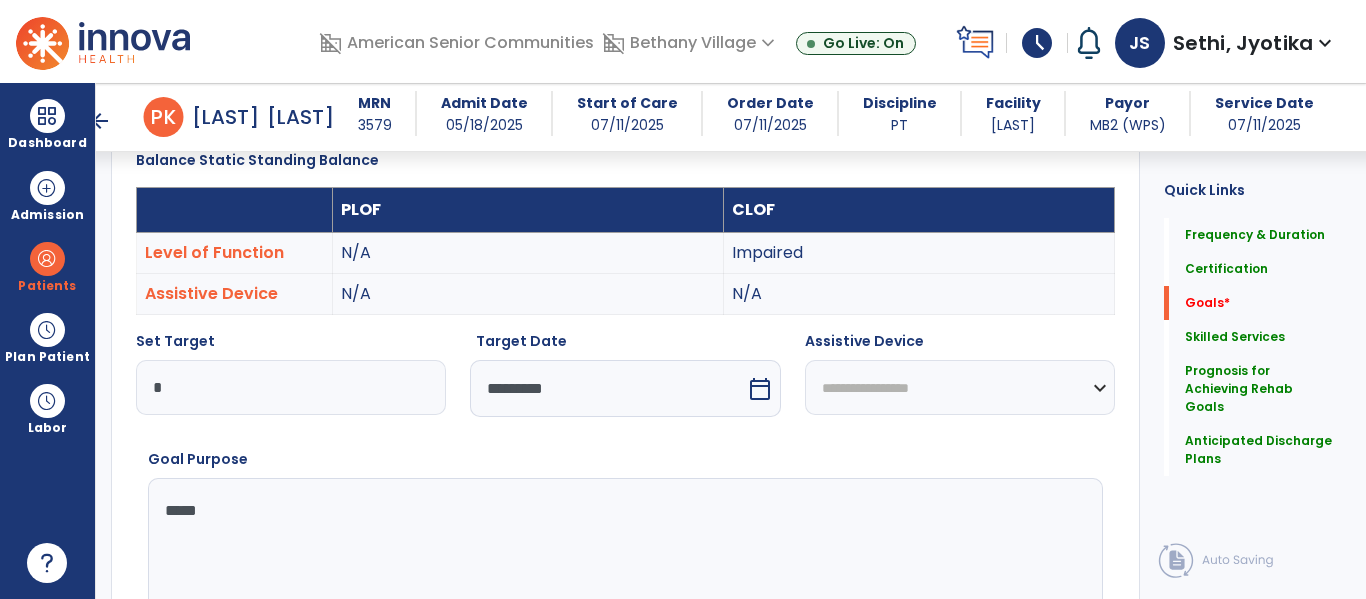 type on "******" 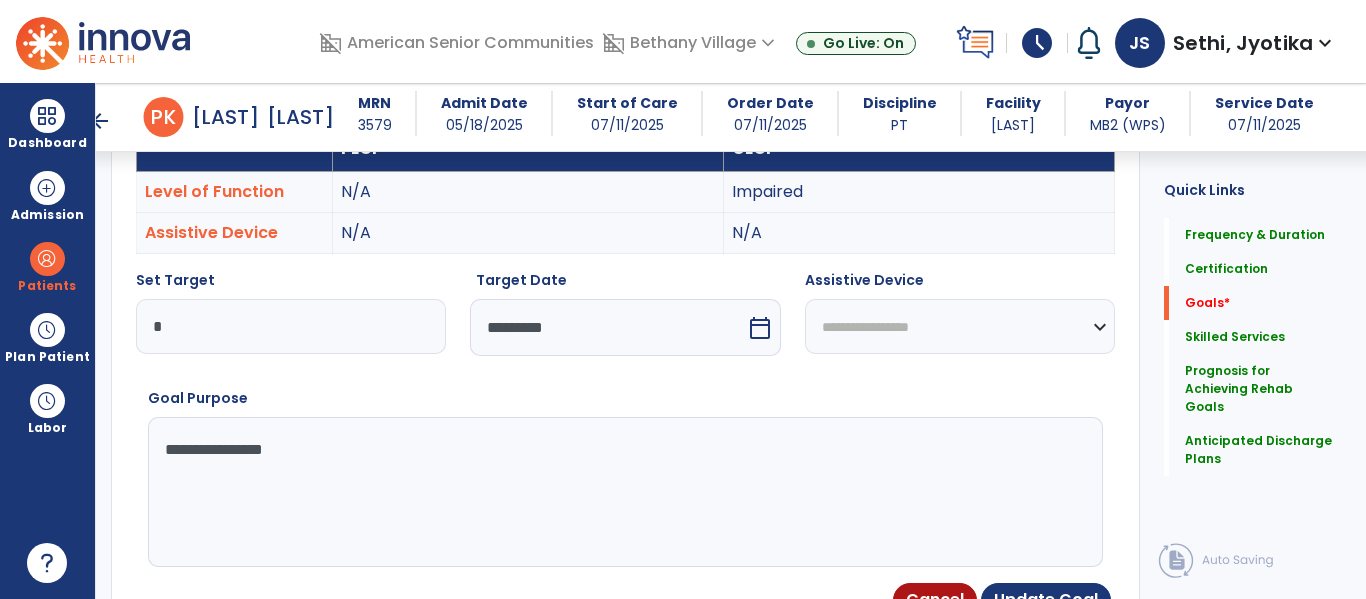 scroll, scrollTop: 608, scrollLeft: 0, axis: vertical 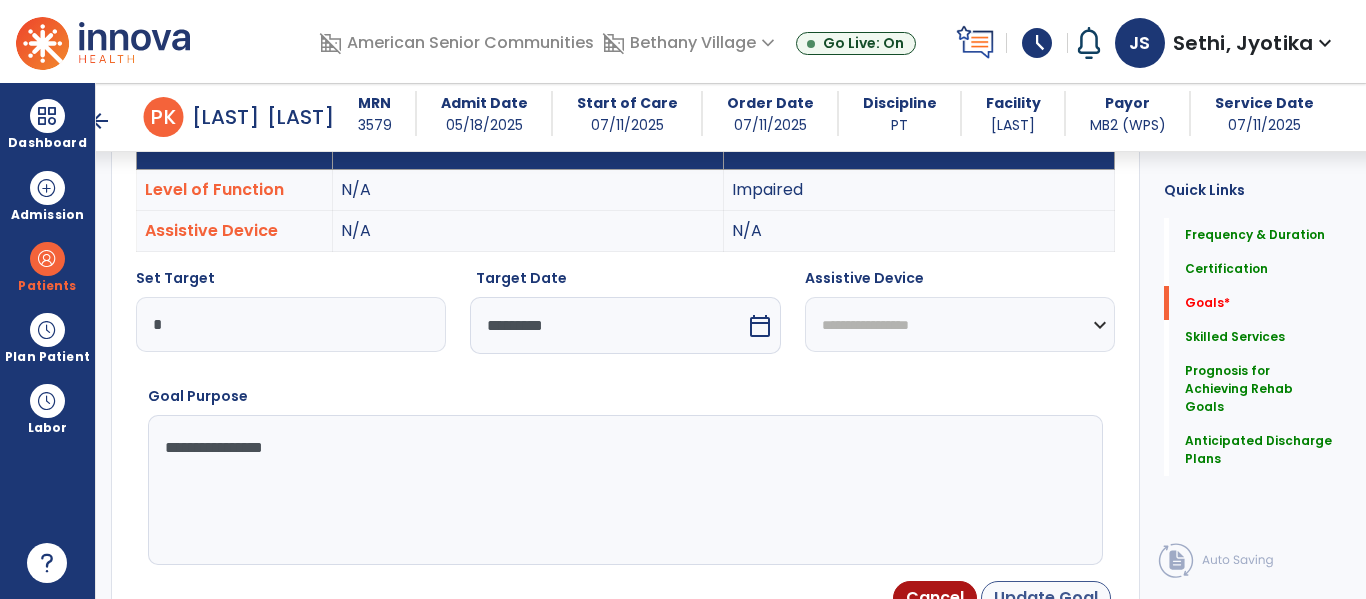 type on "**********" 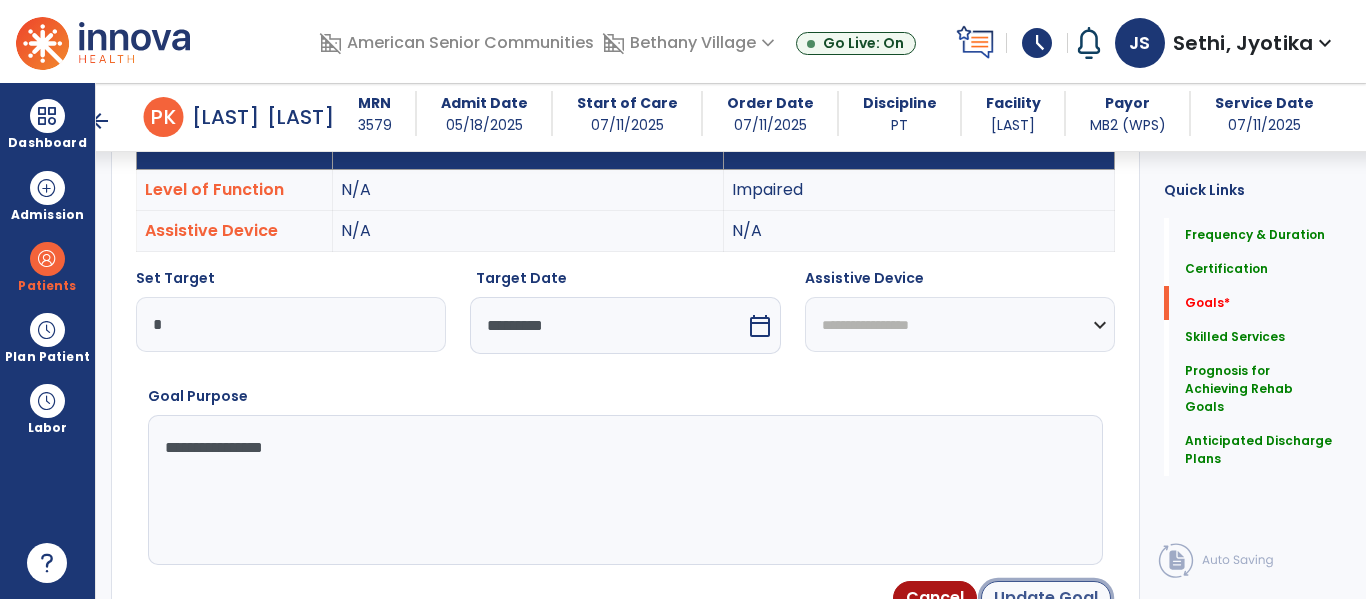 click on "Update Goal" at bounding box center (1046, 598) 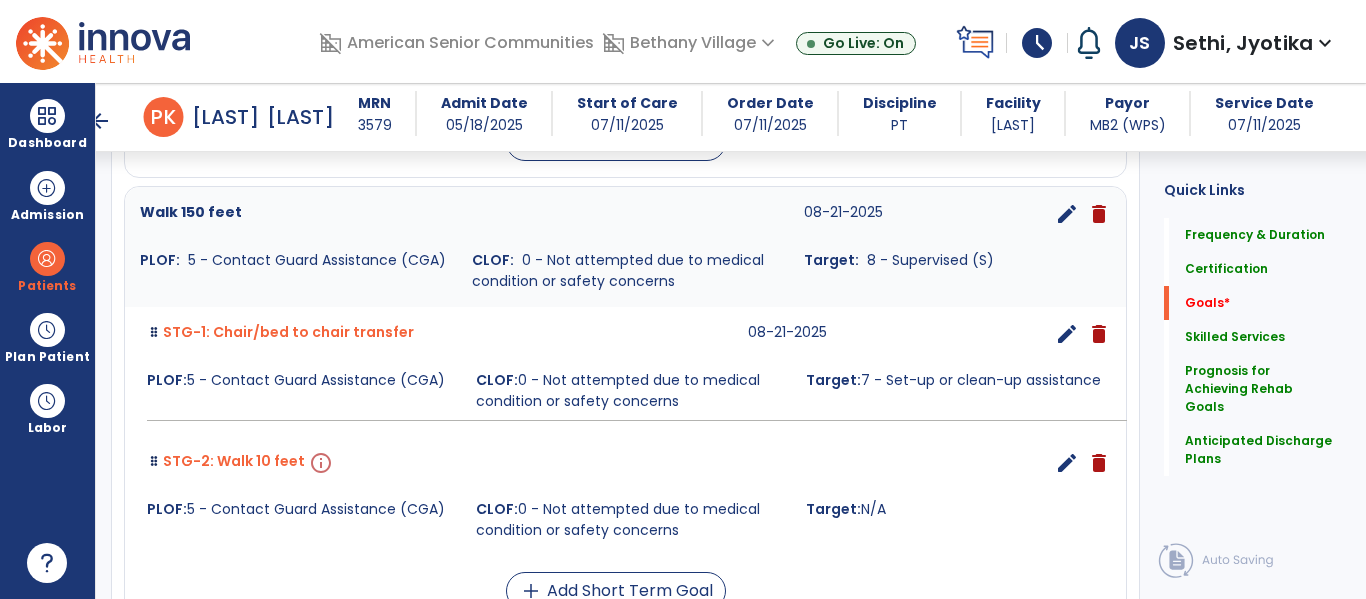 scroll, scrollTop: 973, scrollLeft: 0, axis: vertical 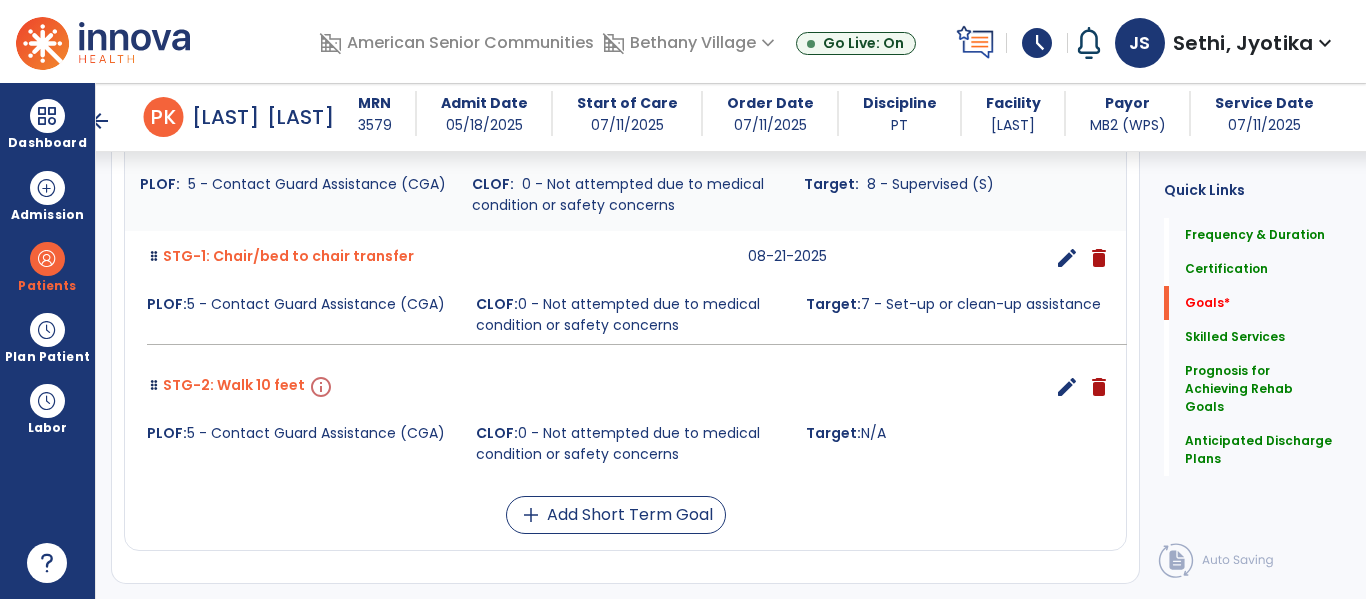 click on "edit" at bounding box center (1067, 387) 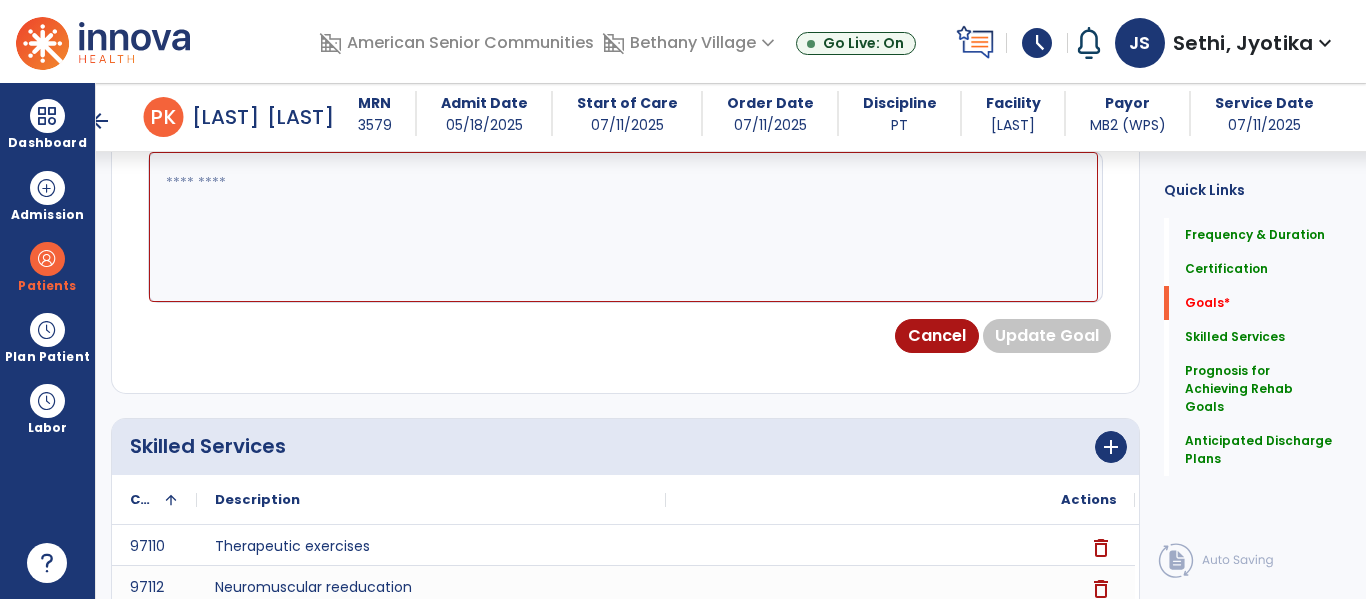 scroll, scrollTop: 534, scrollLeft: 0, axis: vertical 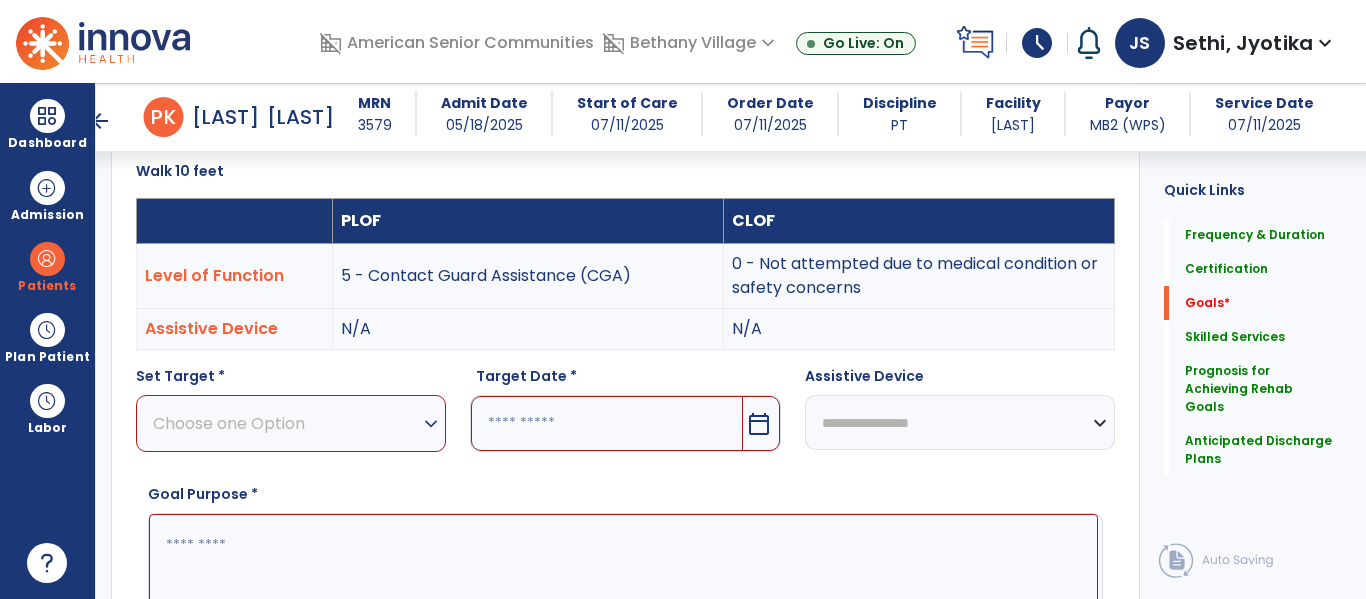 click on "**********" at bounding box center (960, 422) 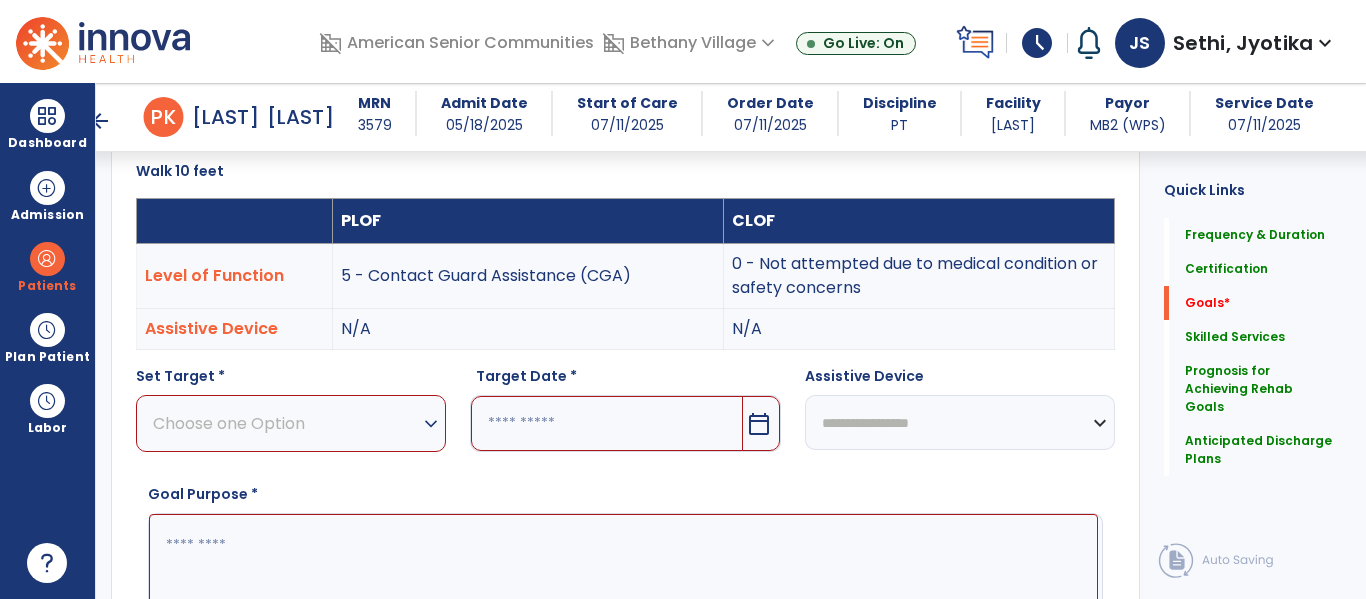 select on "**********" 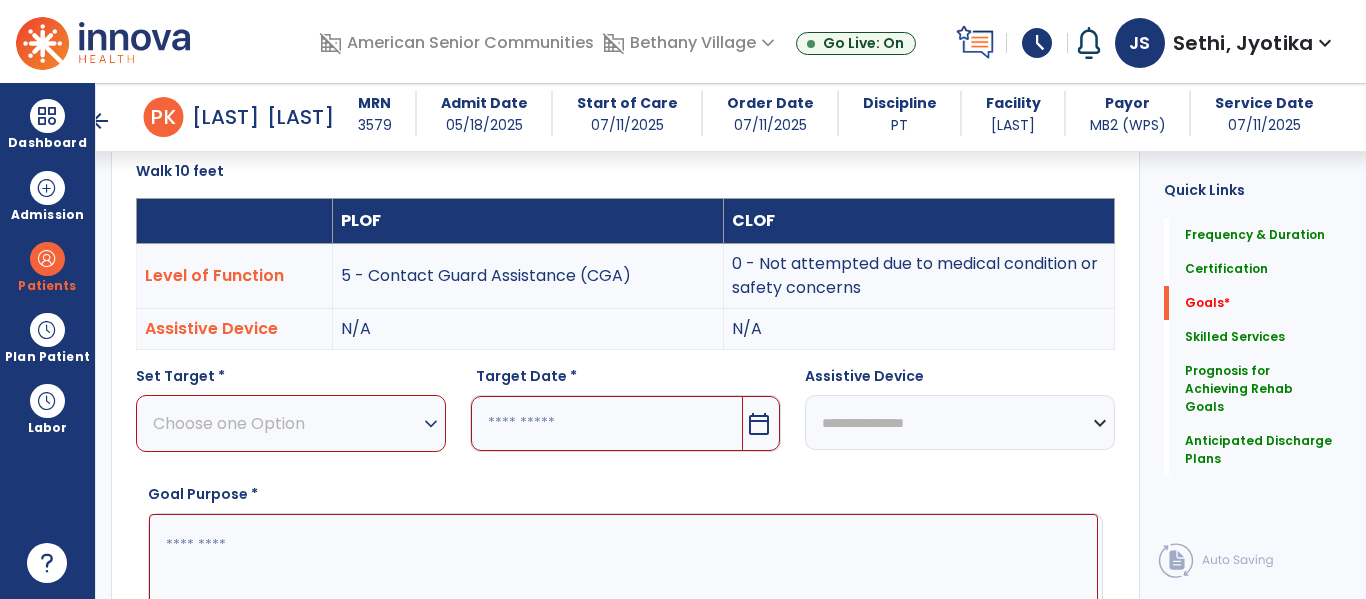 click on "**********" at bounding box center [960, 422] 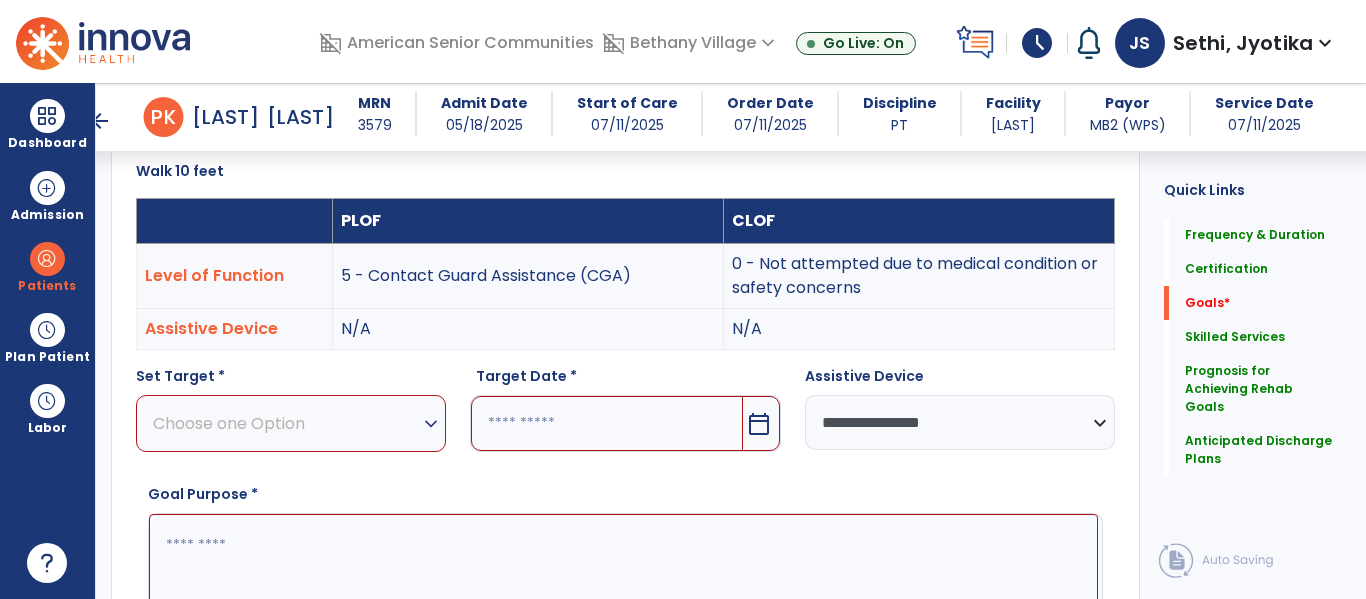 click on "Choose one Option" at bounding box center [286, 423] 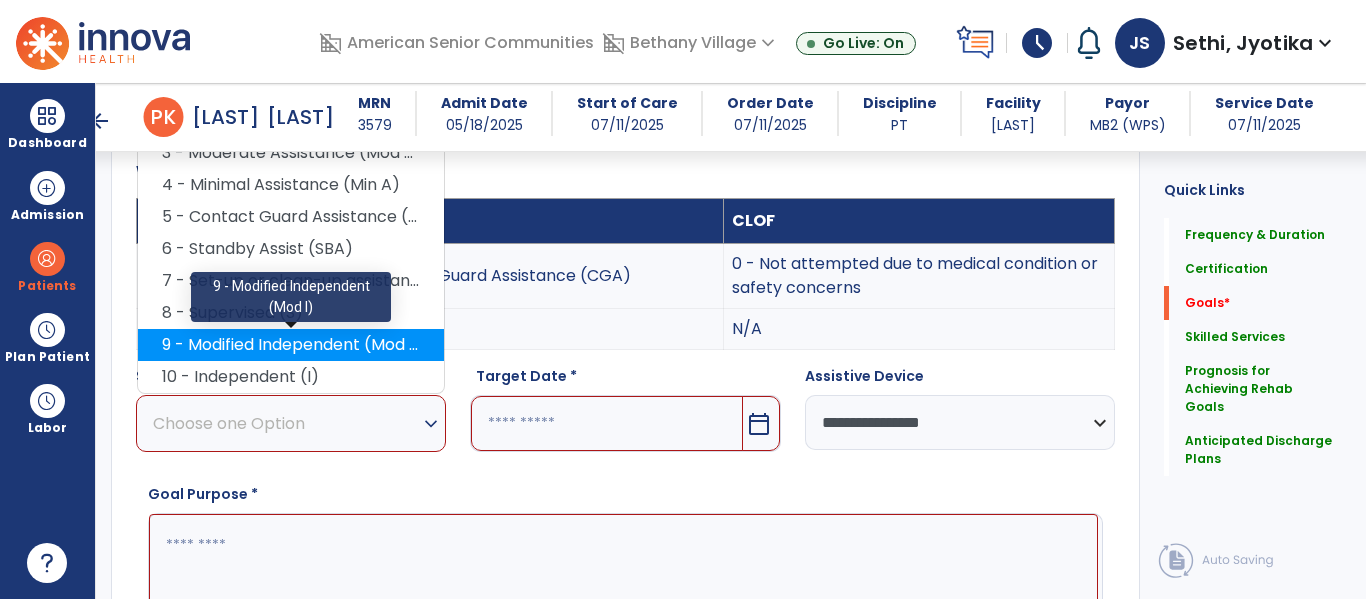 click on "9 - Modified Independent (Mod I)" at bounding box center (291, 345) 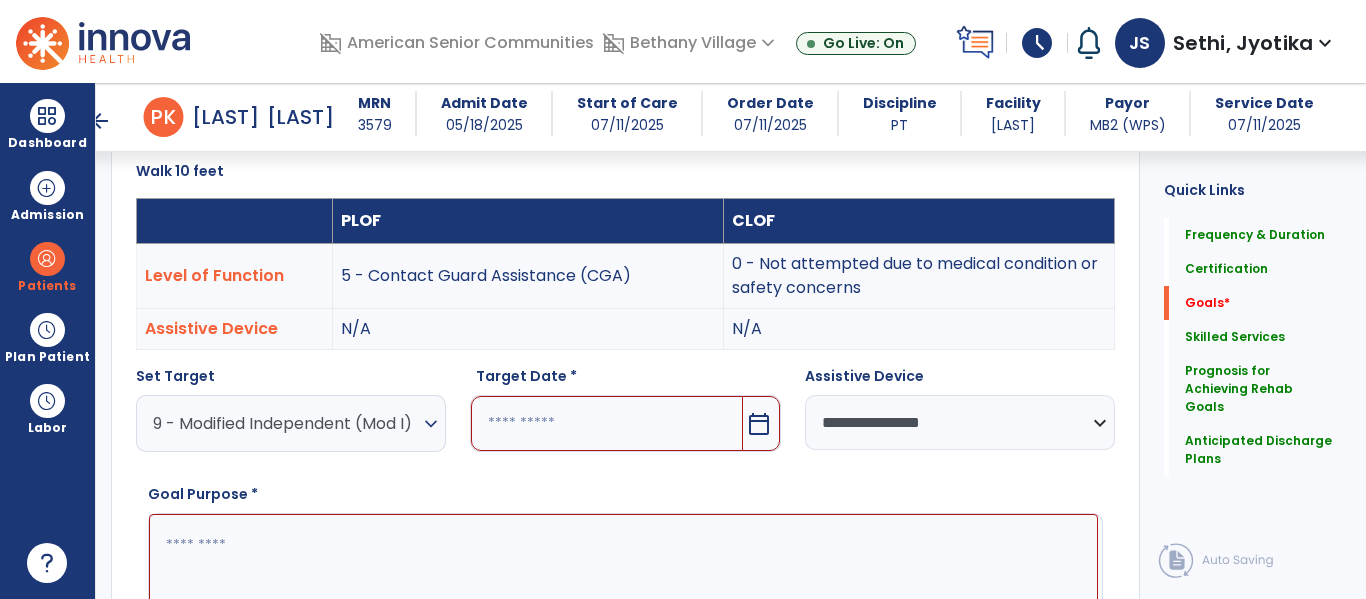 click on "calendar_today" at bounding box center [759, 424] 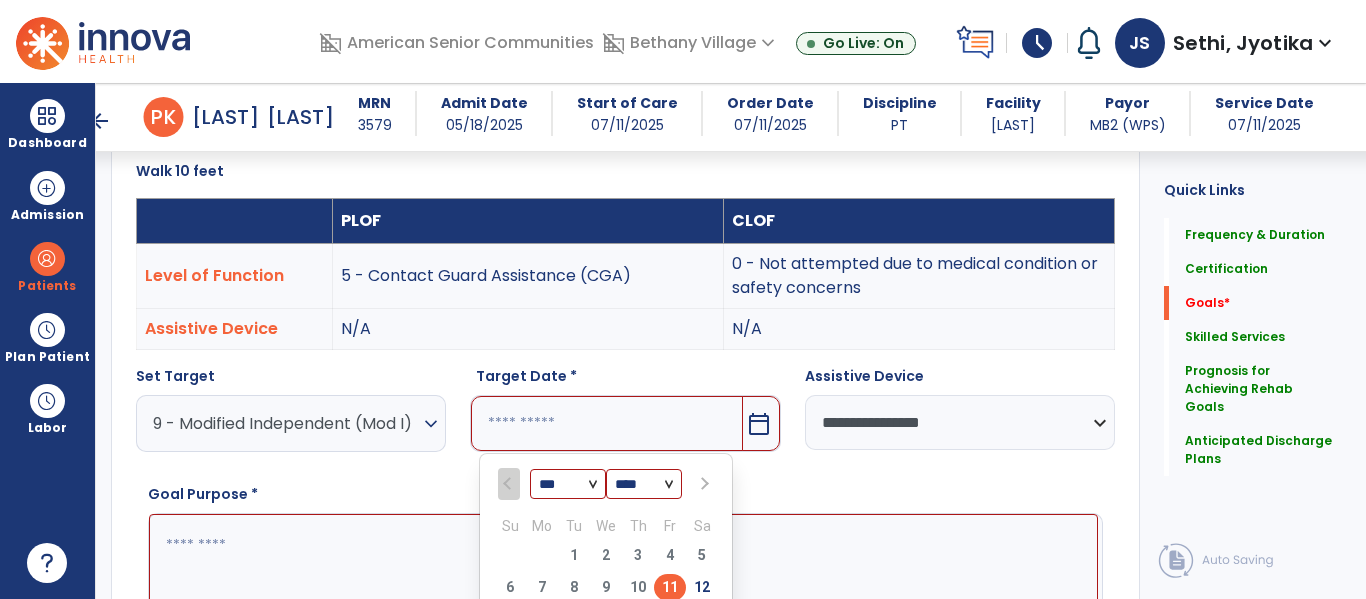 scroll, scrollTop: 541, scrollLeft: 0, axis: vertical 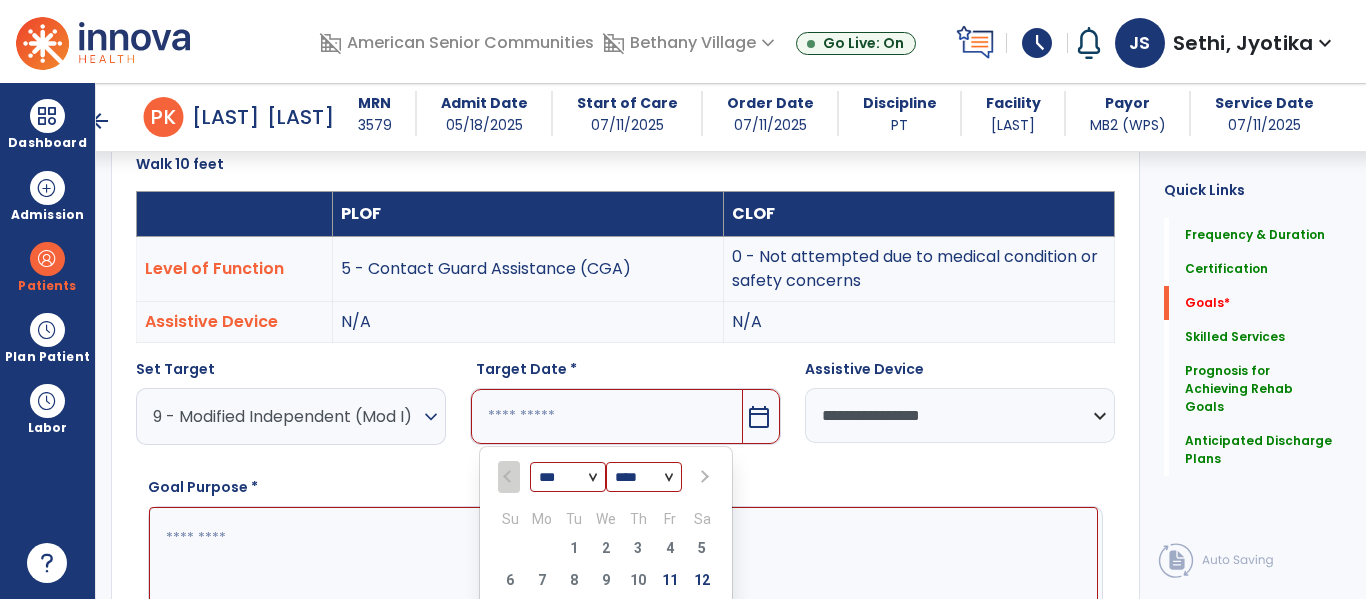 click at bounding box center [704, 477] 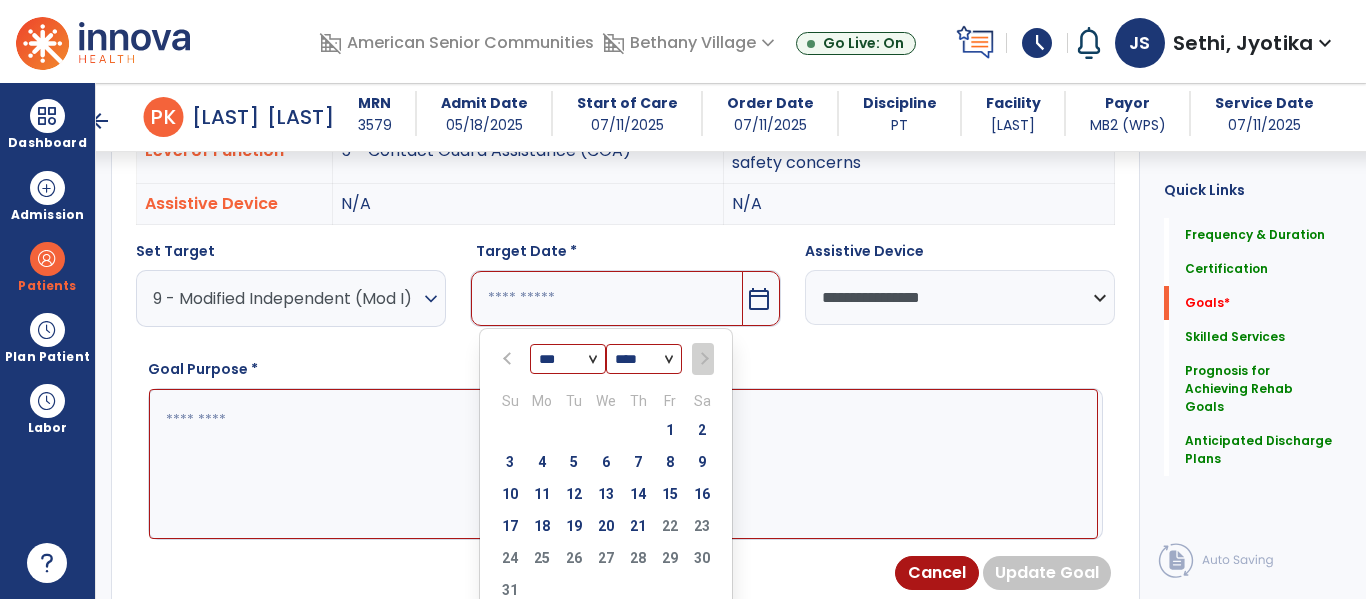 scroll, scrollTop: 663, scrollLeft: 0, axis: vertical 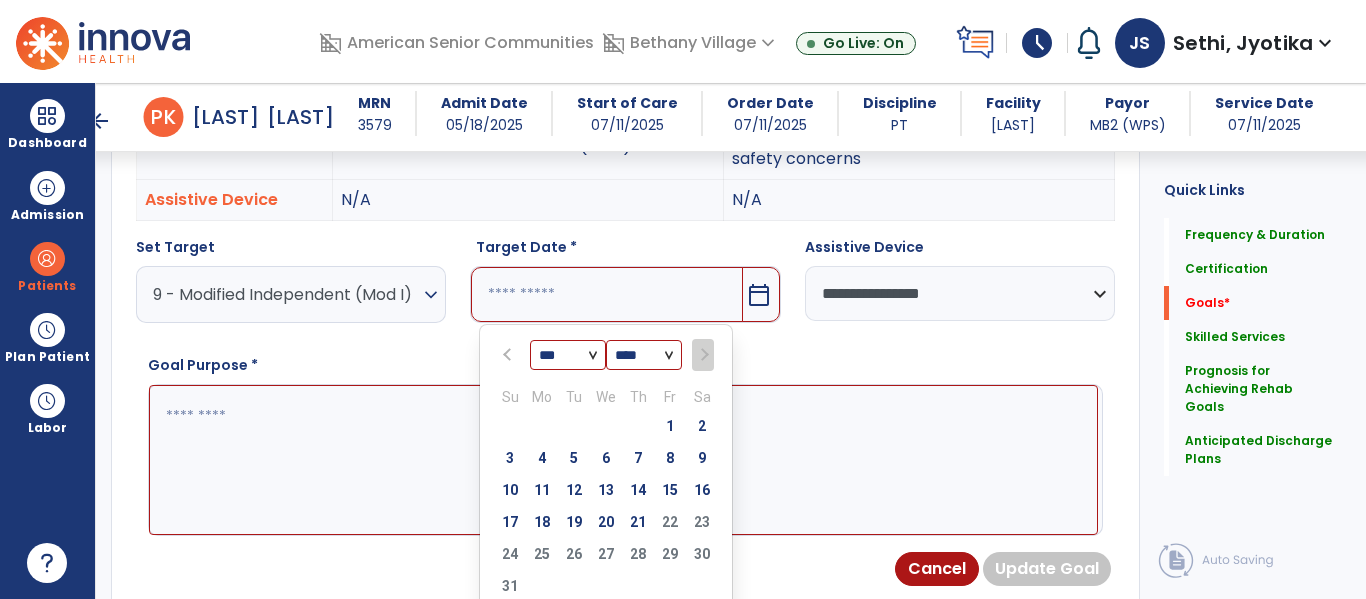 click on "21" at bounding box center [638, 522] 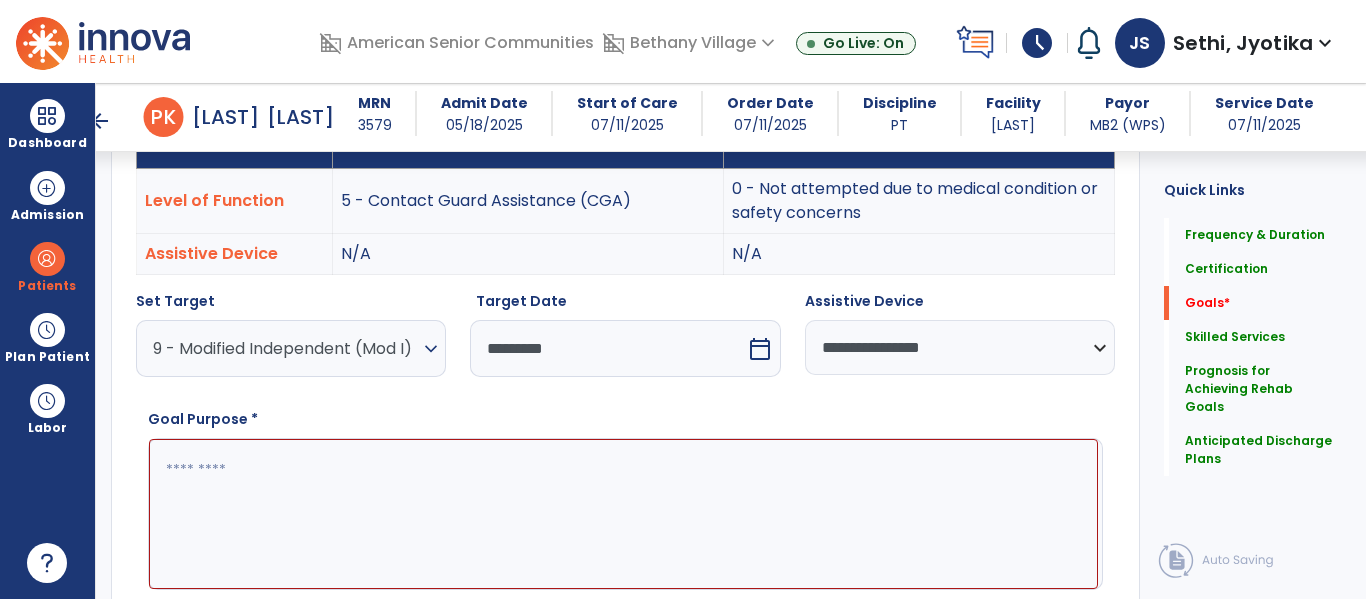 scroll, scrollTop: 596, scrollLeft: 0, axis: vertical 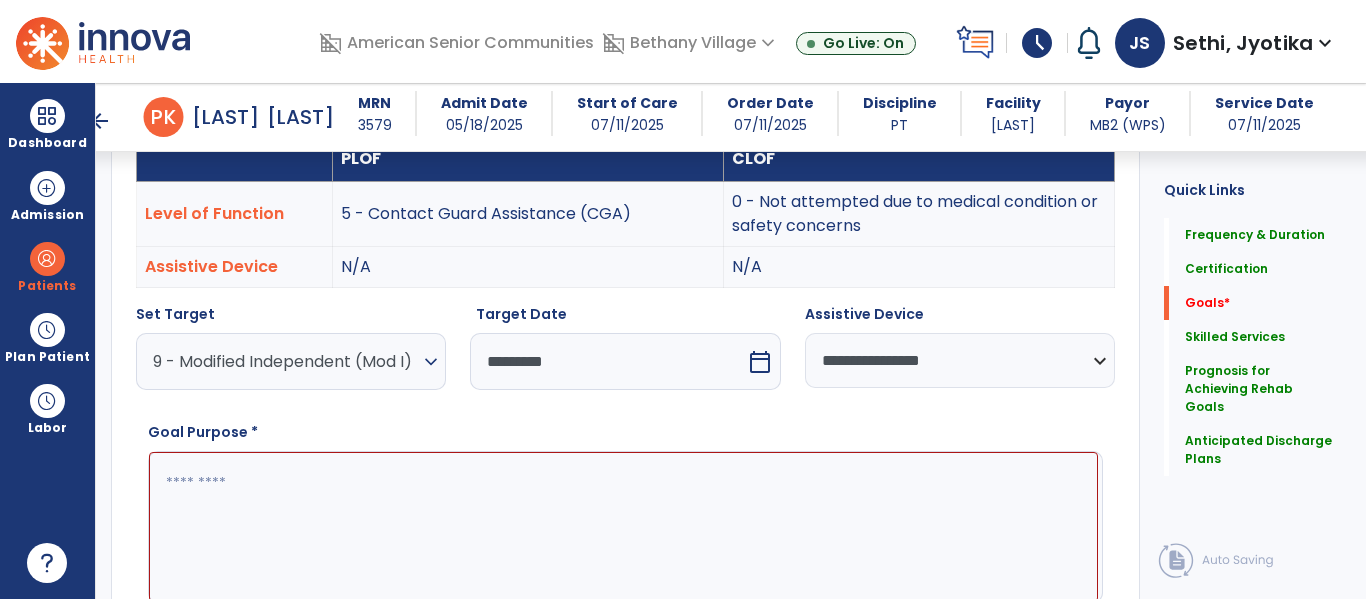 click at bounding box center [623, 527] 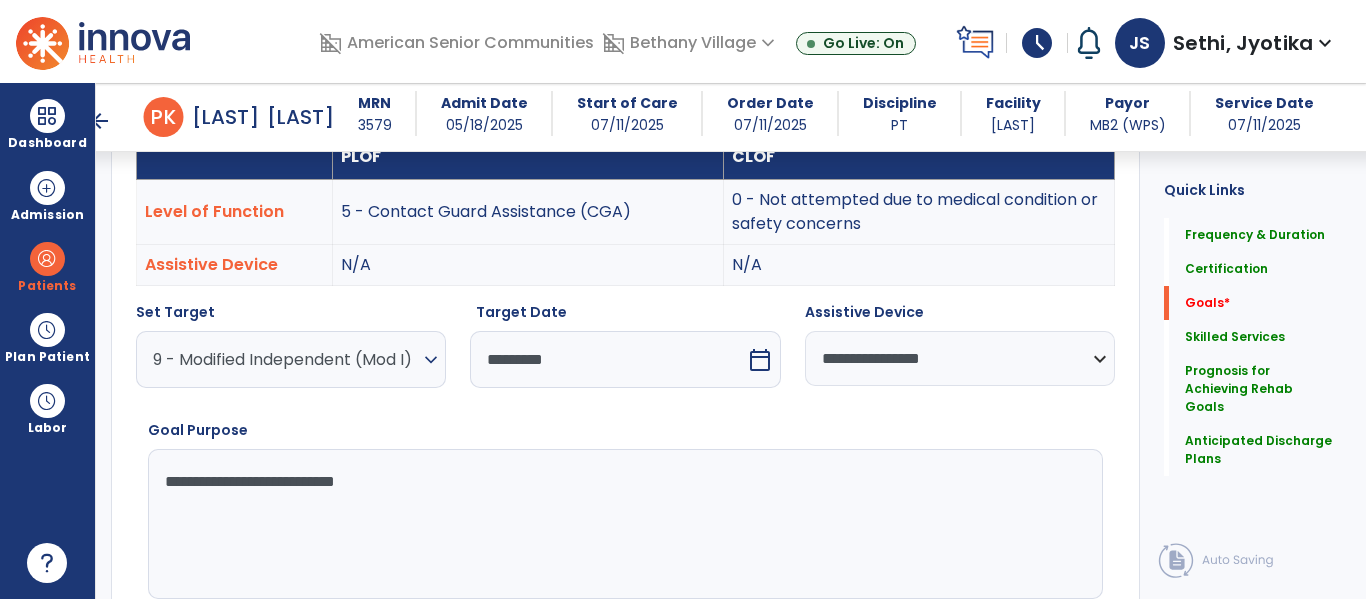 scroll, scrollTop: 621, scrollLeft: 0, axis: vertical 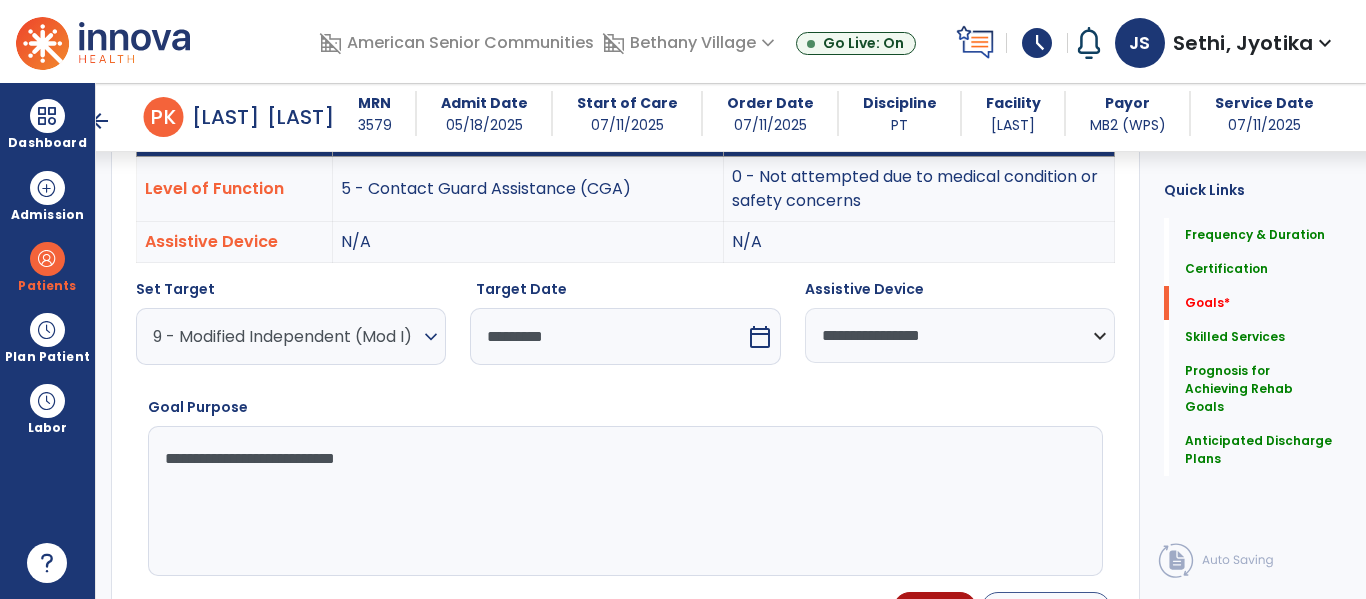 type on "**********" 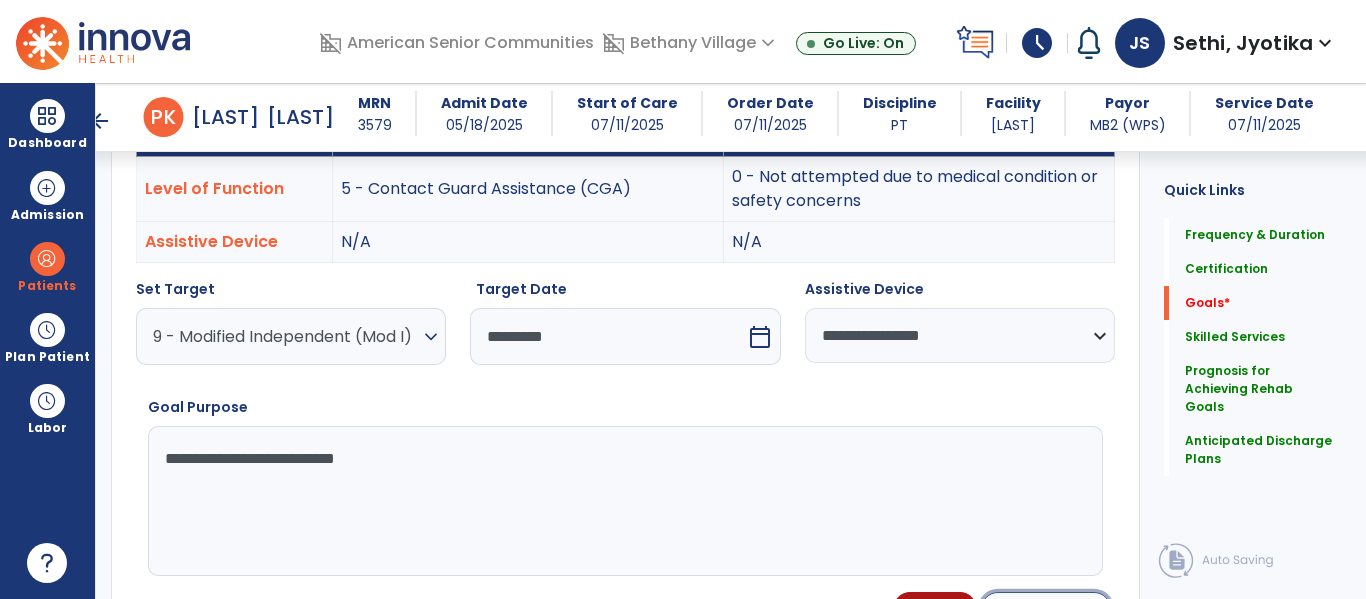 click on "Update Goal" at bounding box center [1046, 609] 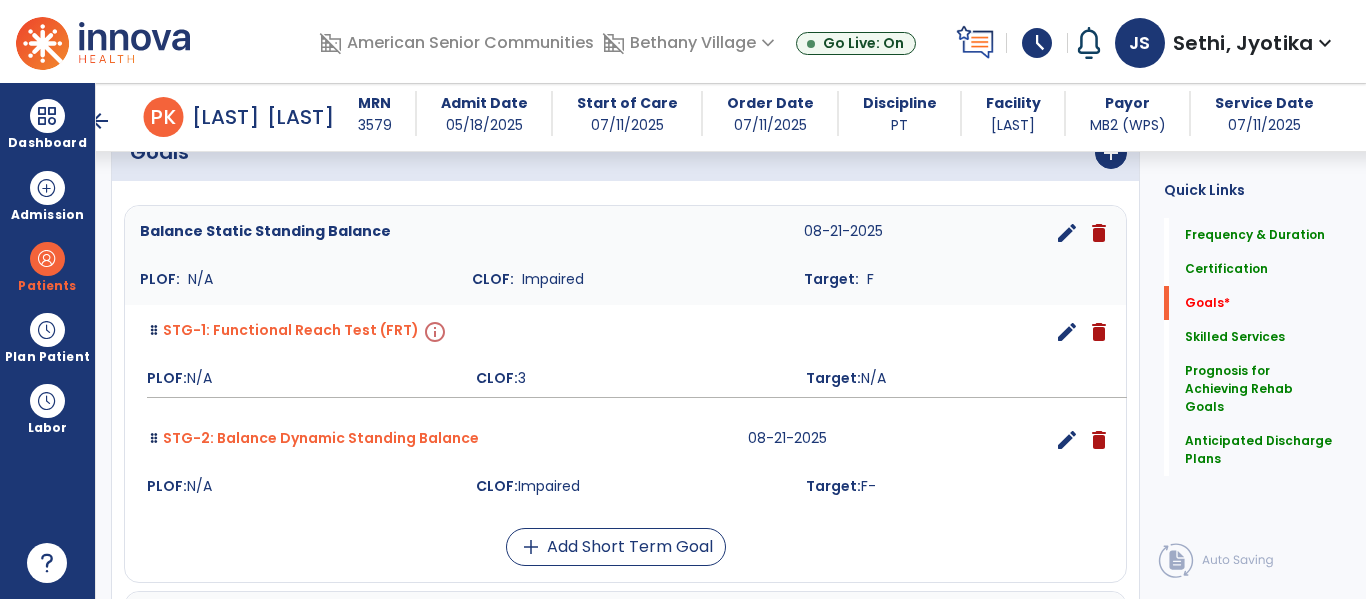 scroll, scrollTop: 411, scrollLeft: 0, axis: vertical 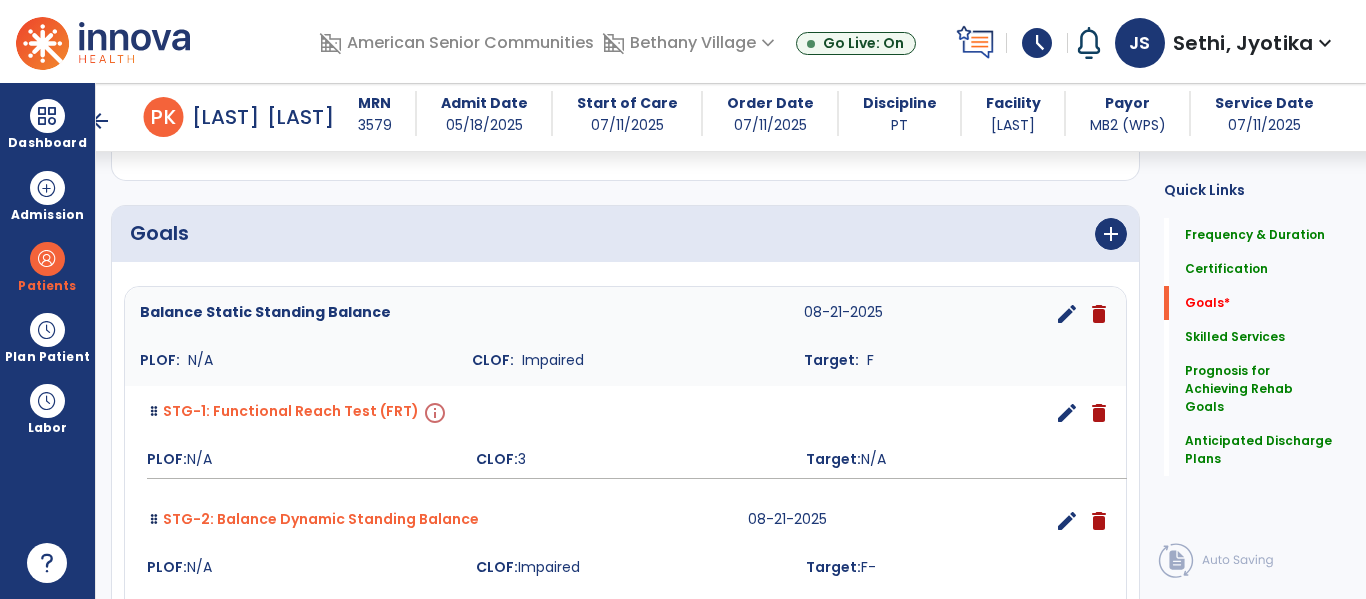 click on "edit" at bounding box center (1067, 413) 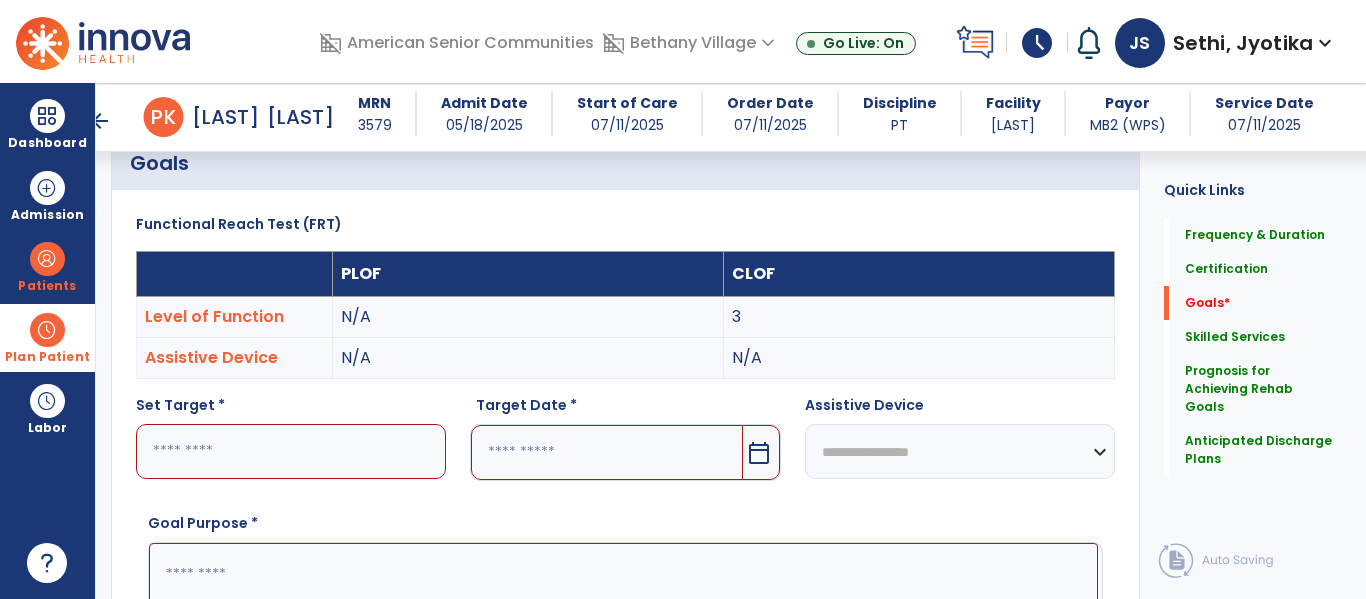 scroll, scrollTop: 534, scrollLeft: 0, axis: vertical 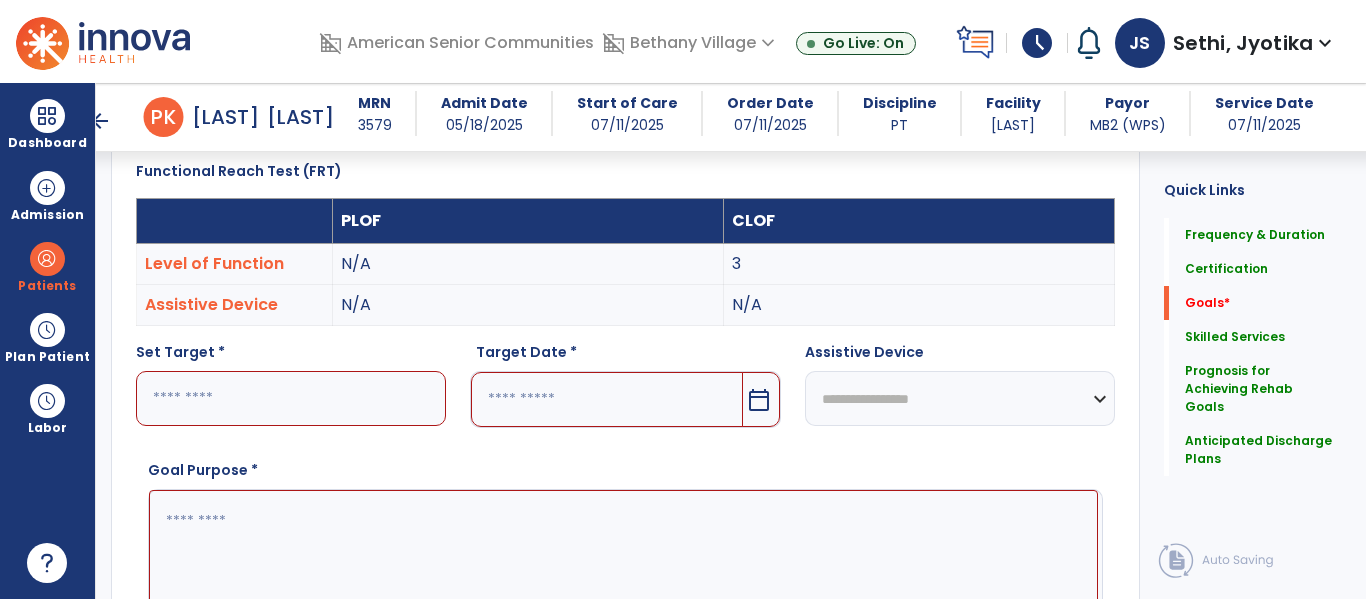 click at bounding box center (291, 398) 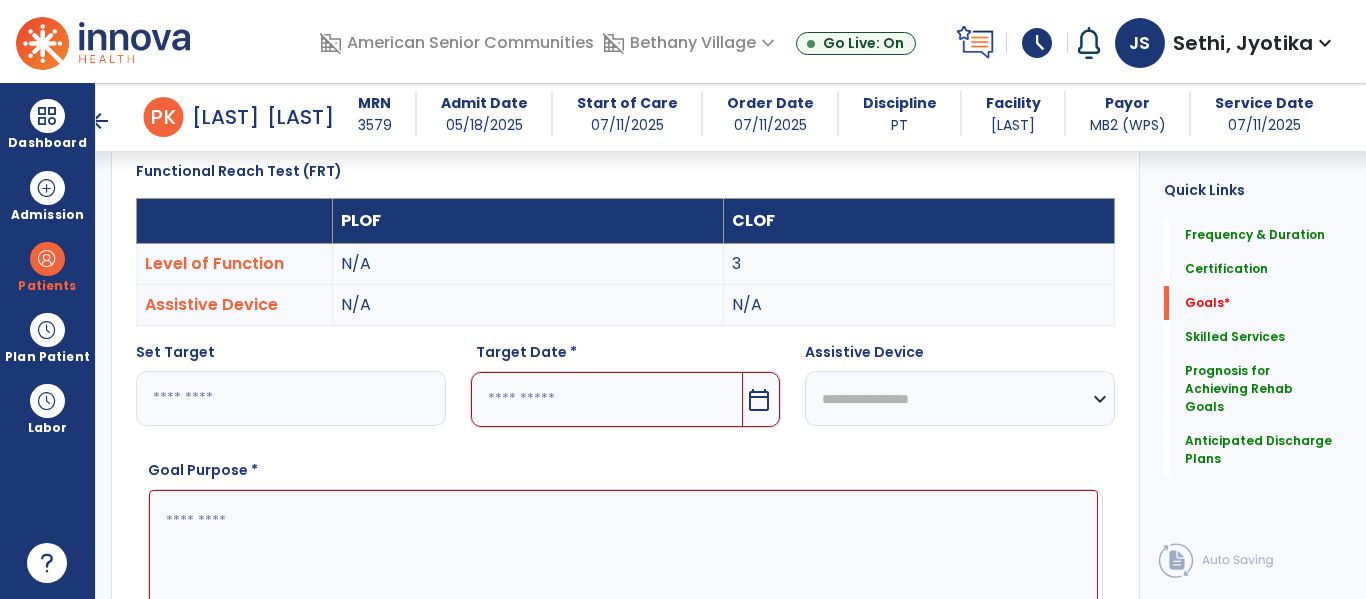 type on "*" 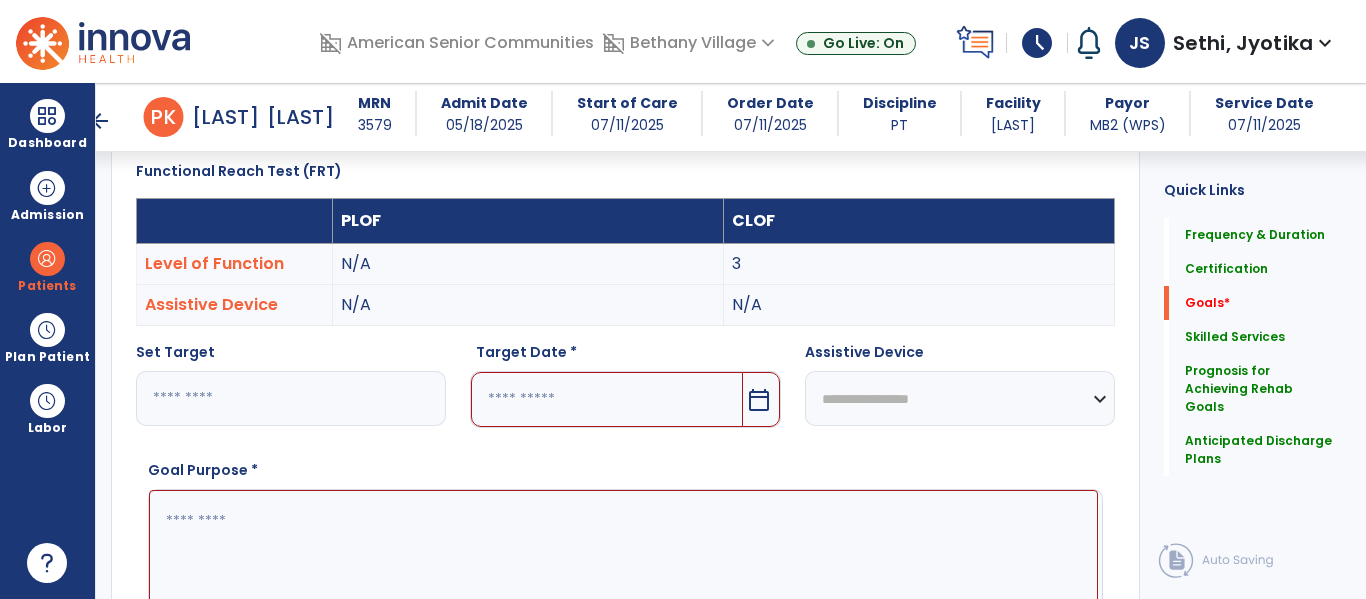 click on "calendar_today" at bounding box center [759, 400] 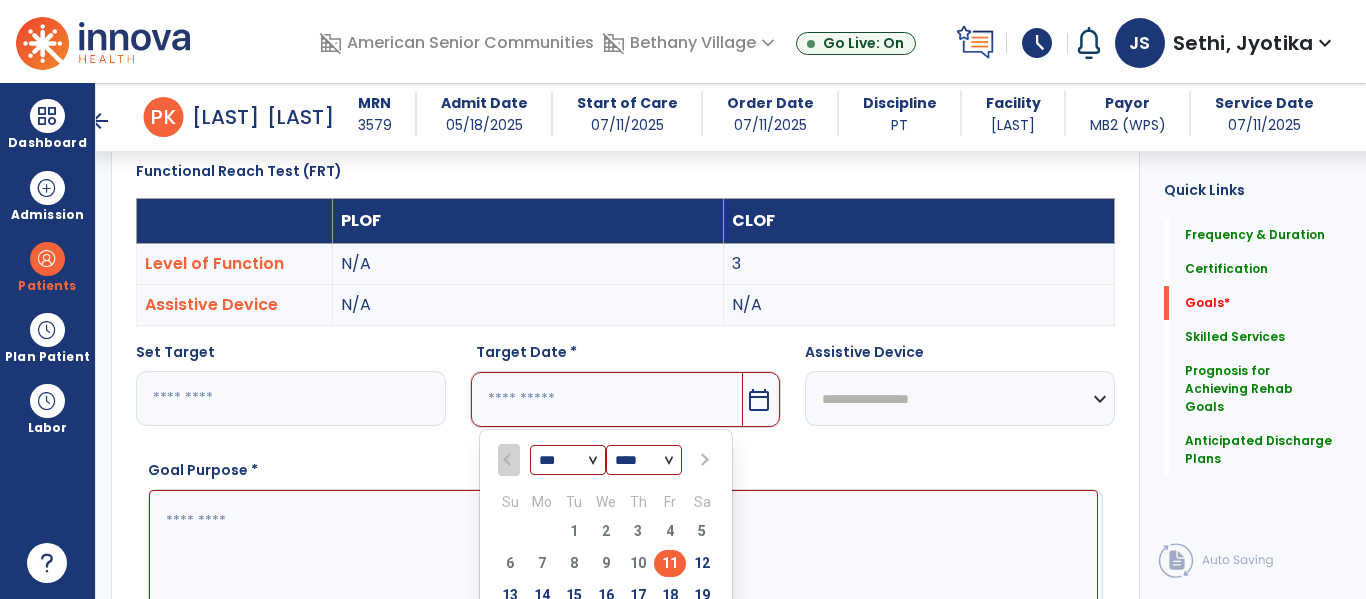 click at bounding box center (704, 460) 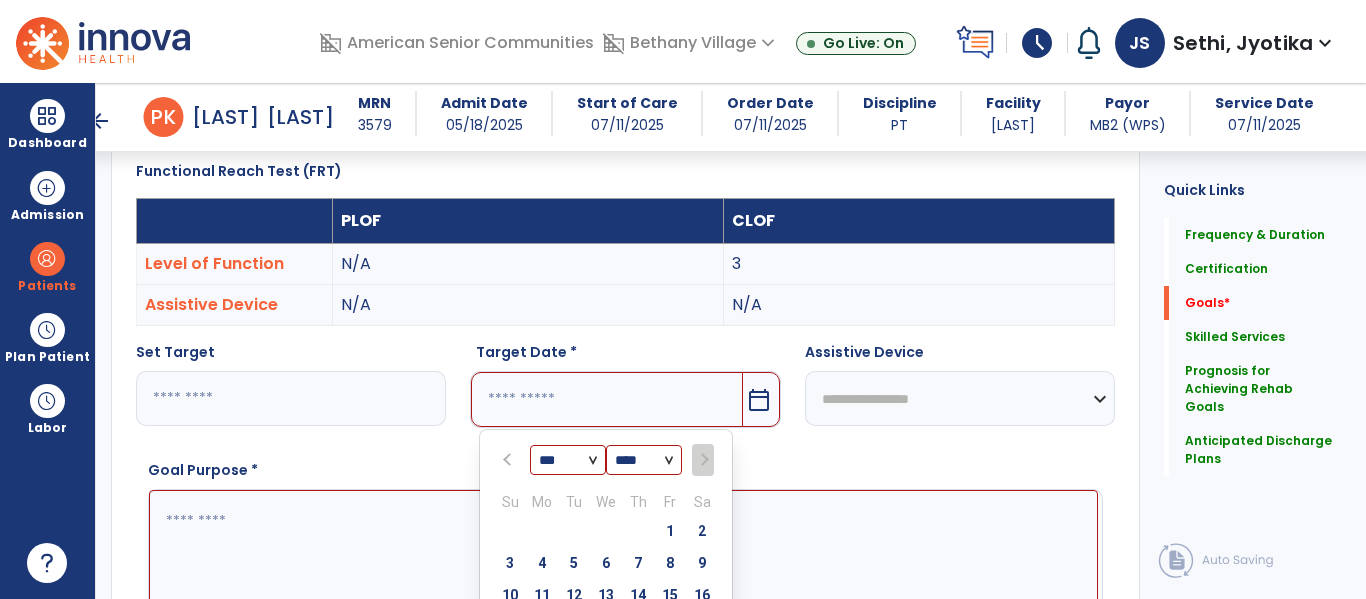 scroll, scrollTop: 634, scrollLeft: 0, axis: vertical 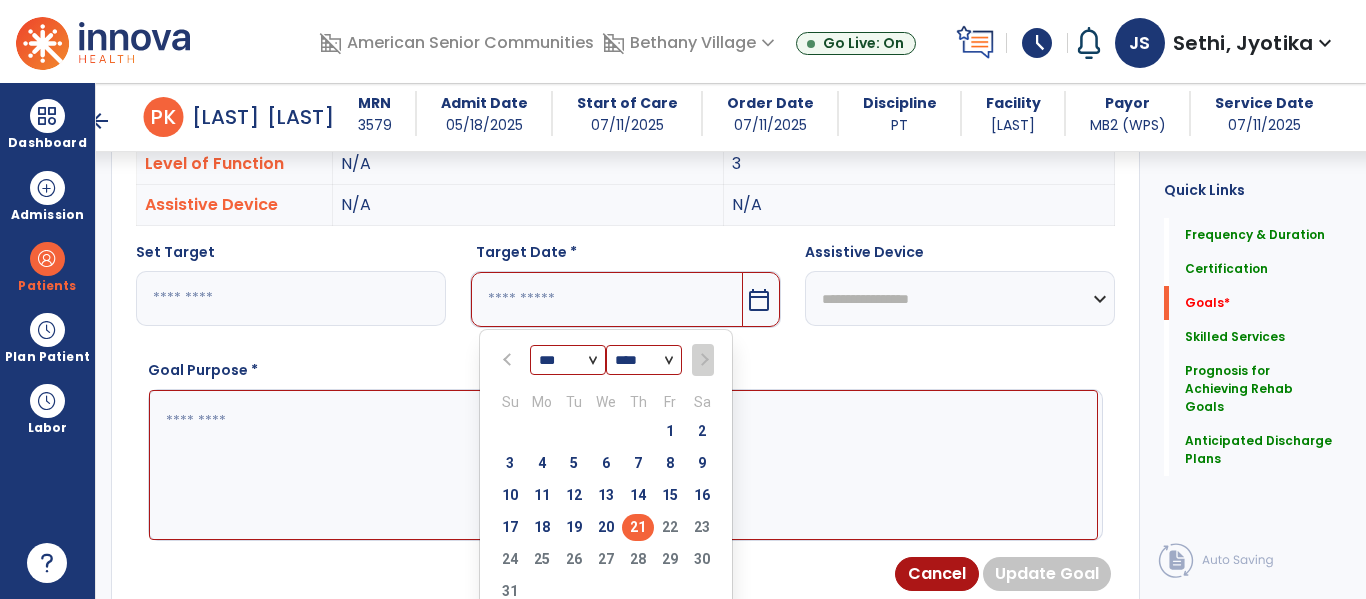 click on "21" at bounding box center [638, 527] 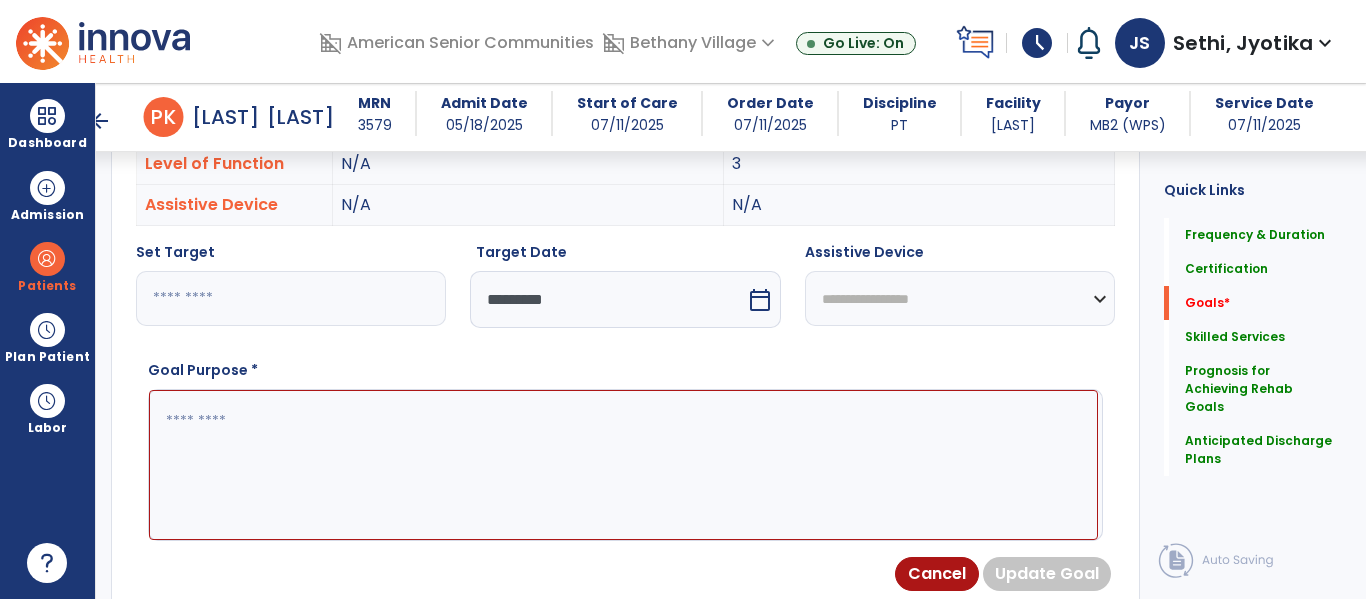 click at bounding box center [623, 465] 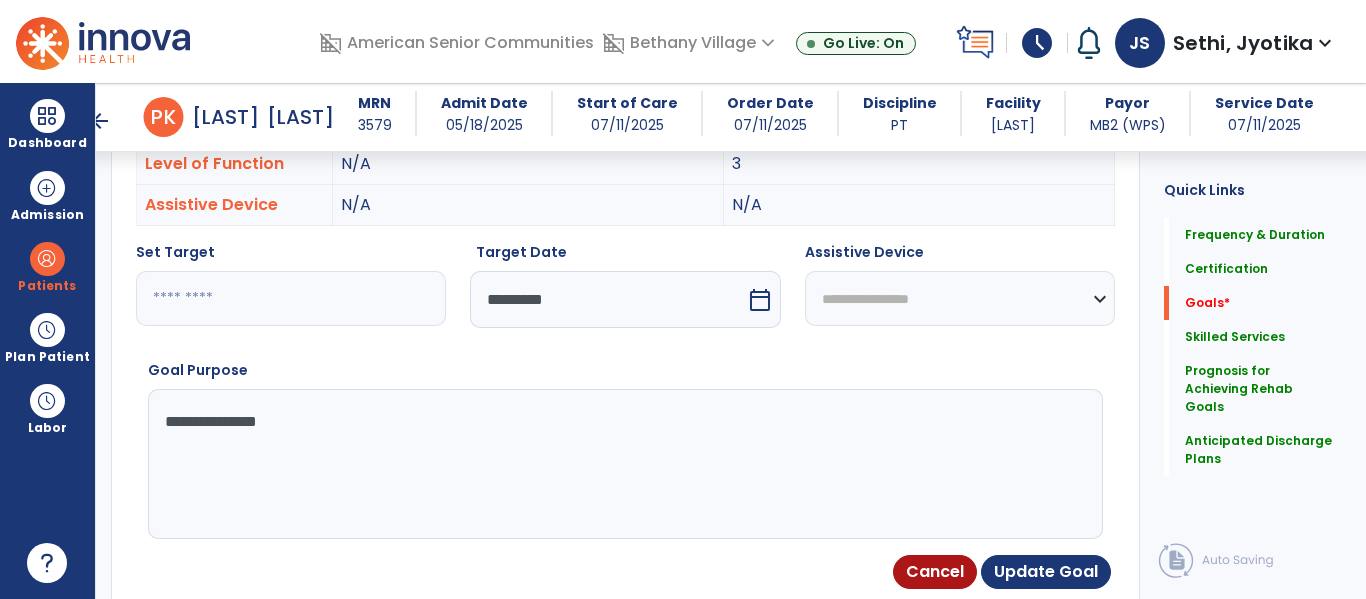 type on "**********" 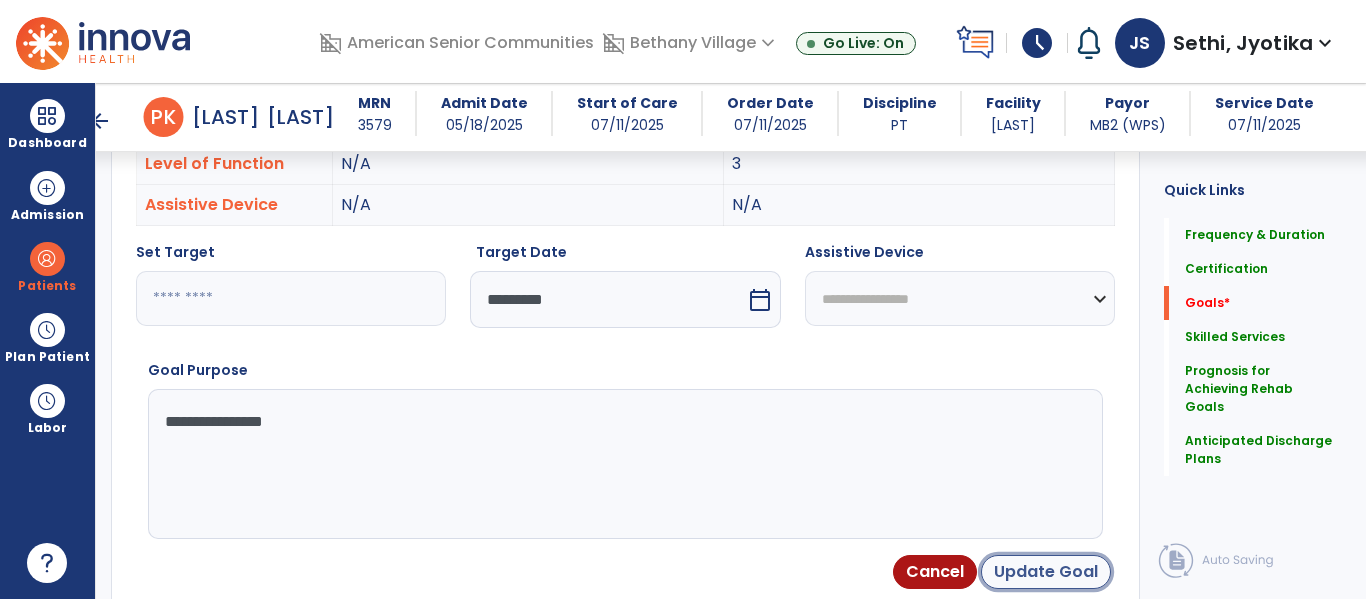 click on "Update Goal" at bounding box center (1046, 572) 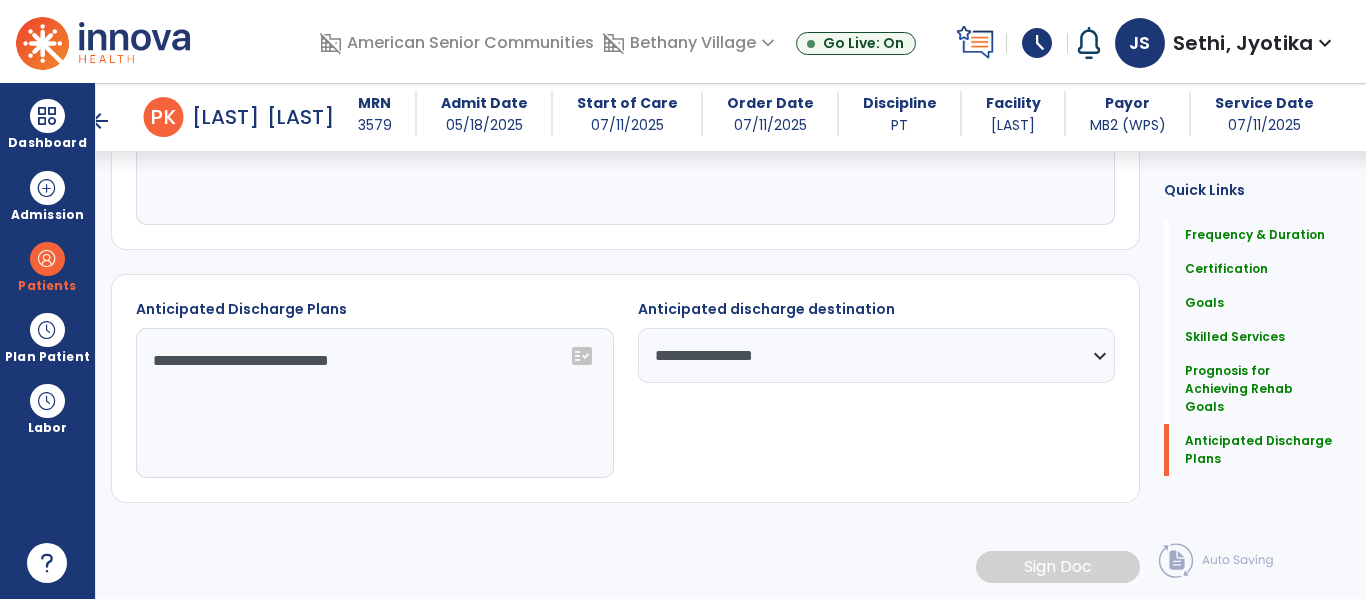 scroll, scrollTop: 0, scrollLeft: 0, axis: both 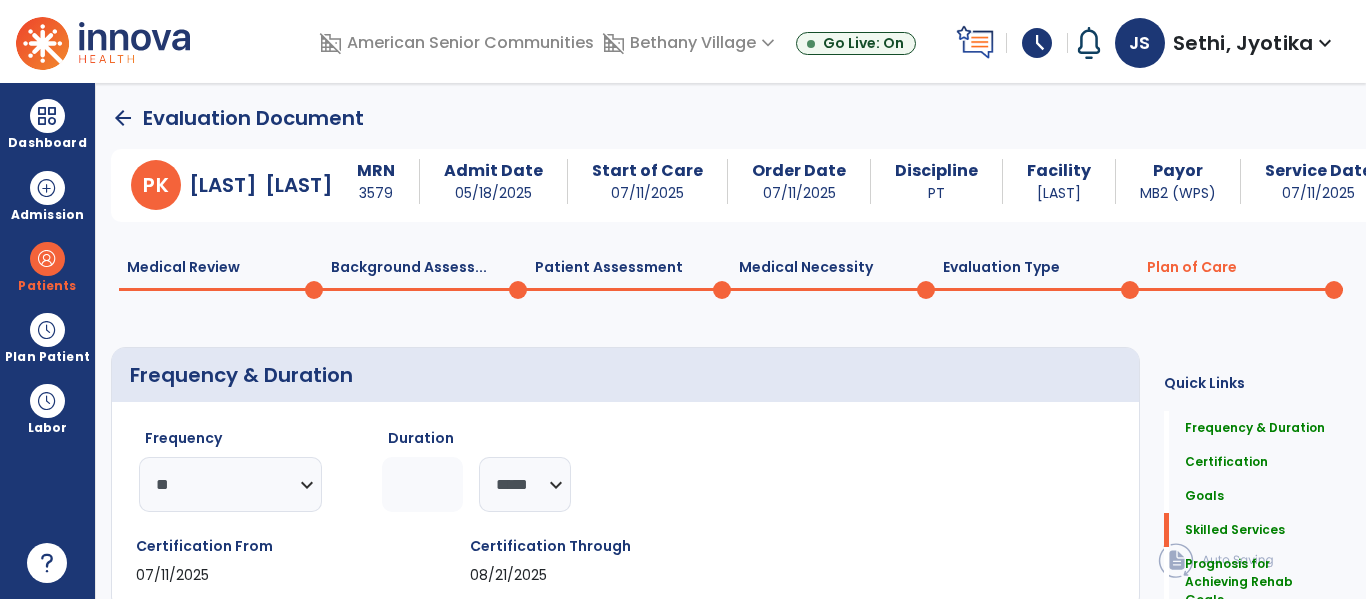 click on "Background Assess...  0" 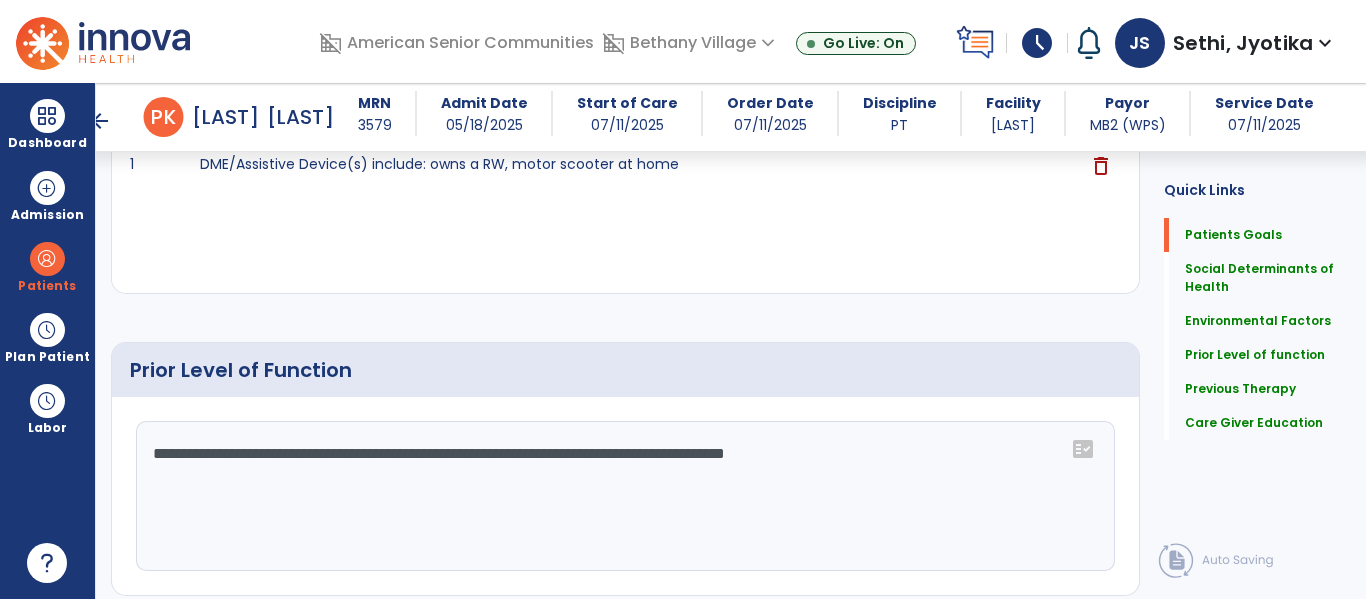 scroll, scrollTop: 958, scrollLeft: 0, axis: vertical 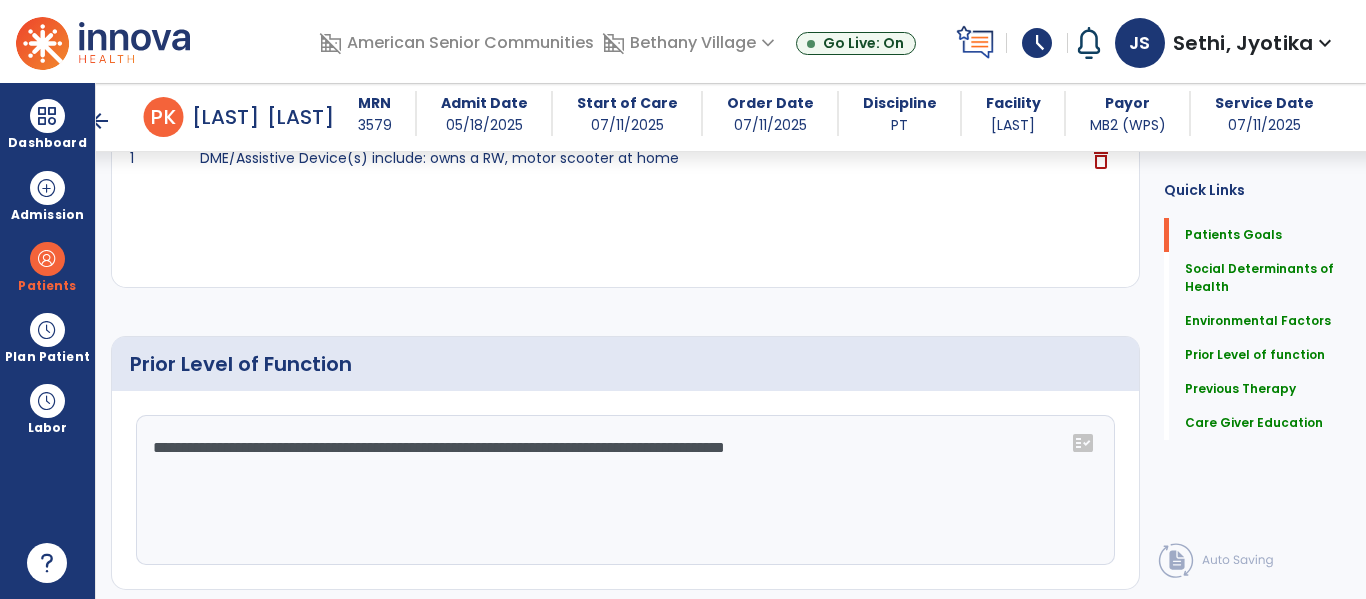 click on "**********" 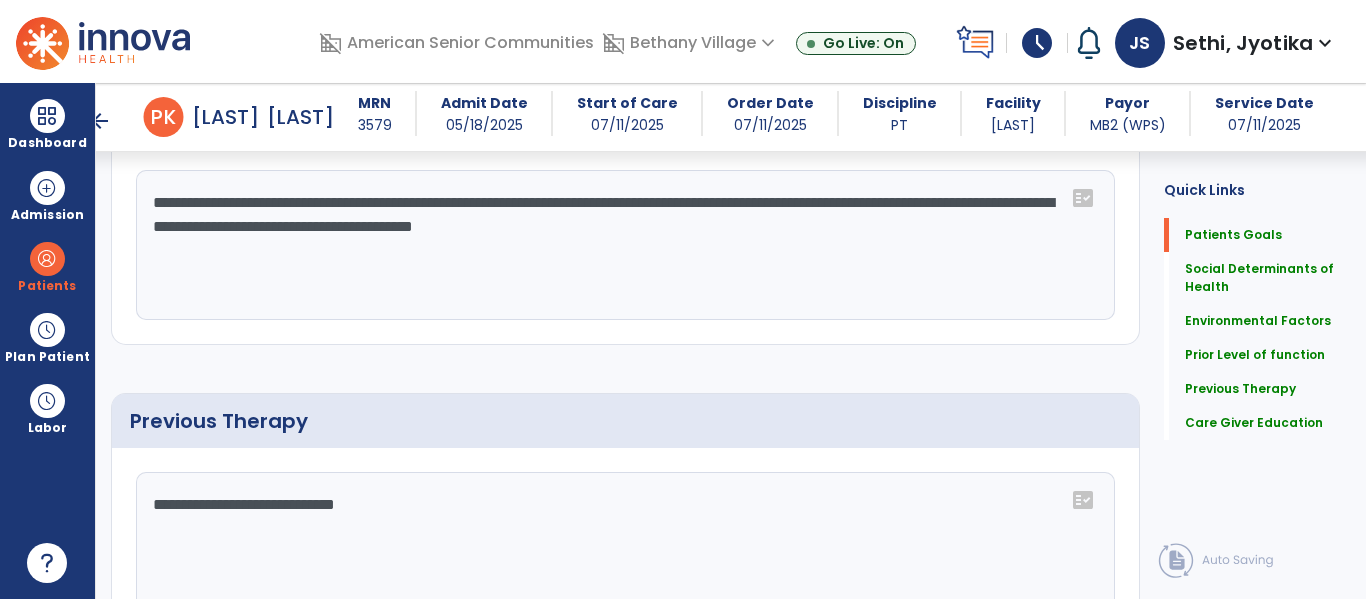 scroll, scrollTop: 1623, scrollLeft: 0, axis: vertical 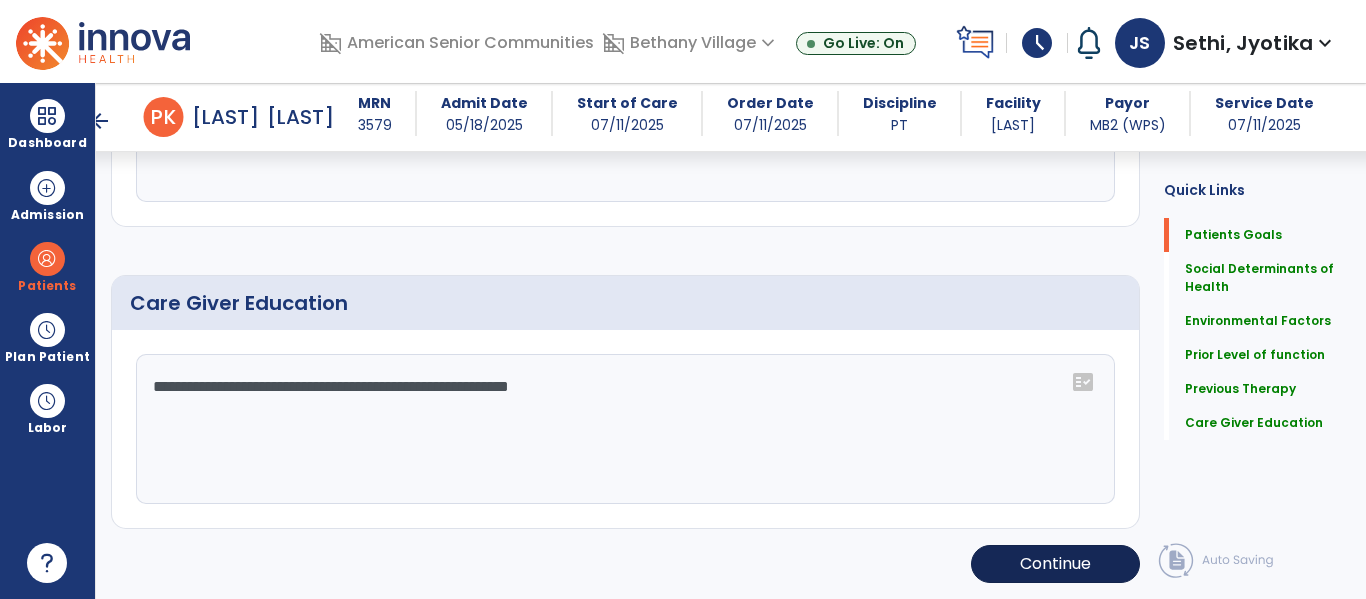 type on "**********" 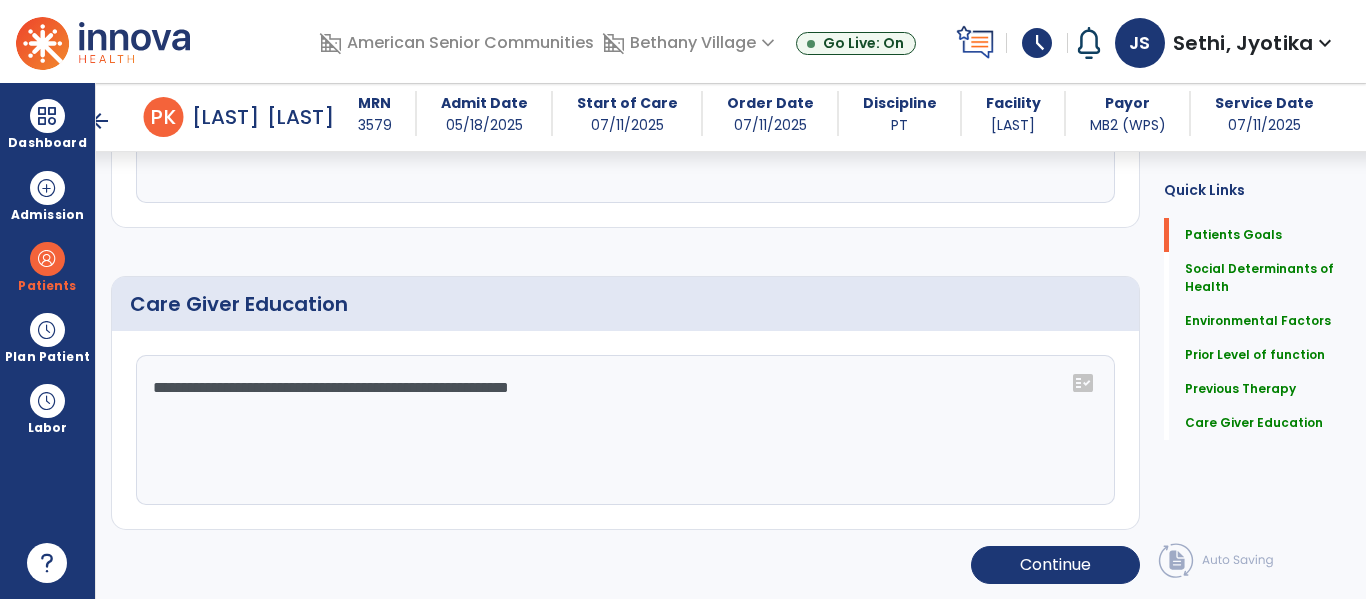 scroll, scrollTop: 1623, scrollLeft: 0, axis: vertical 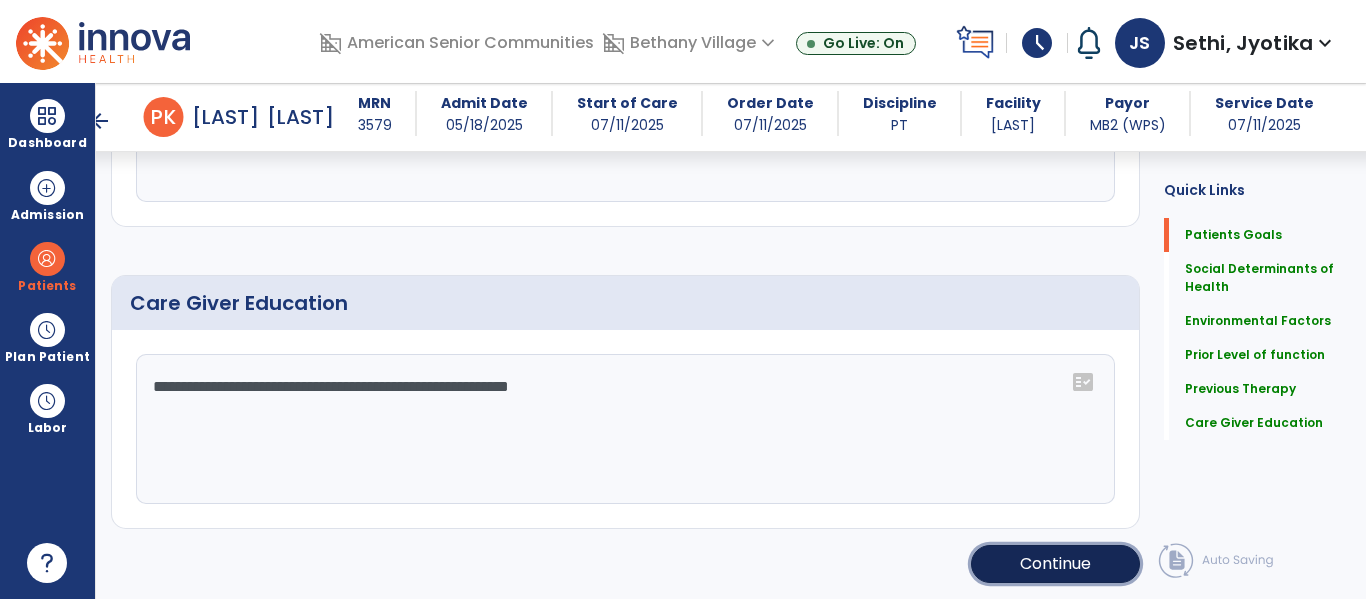 click on "Continue" 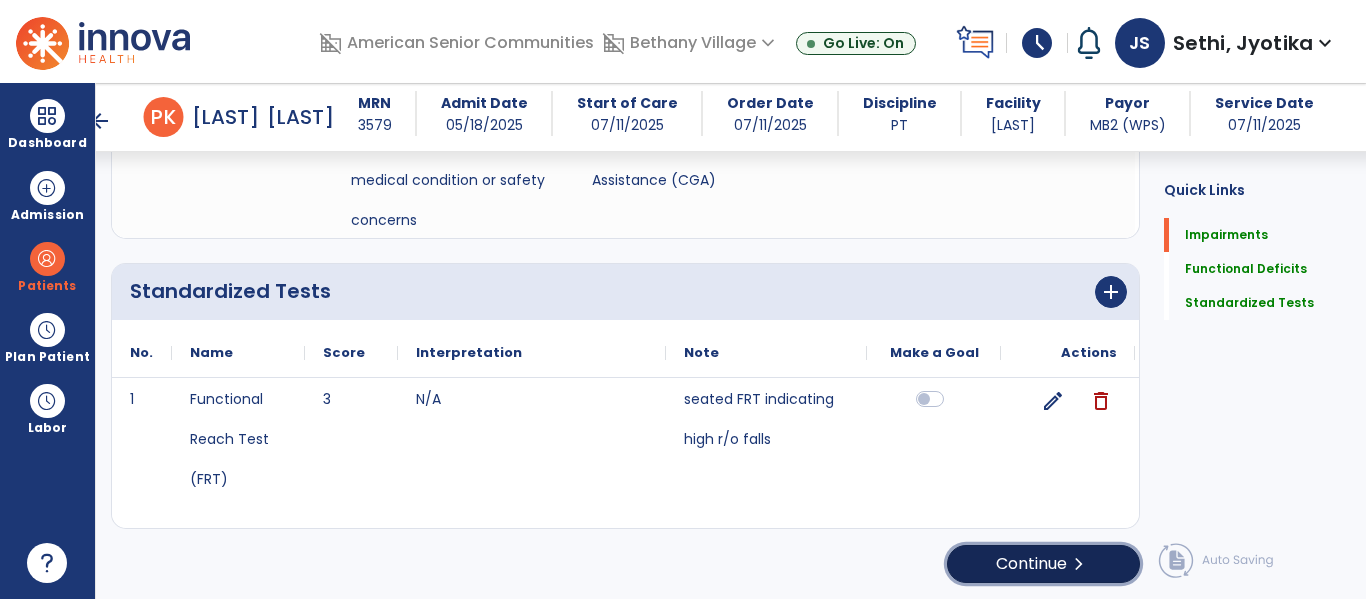 click on "Continue  chevron_right" 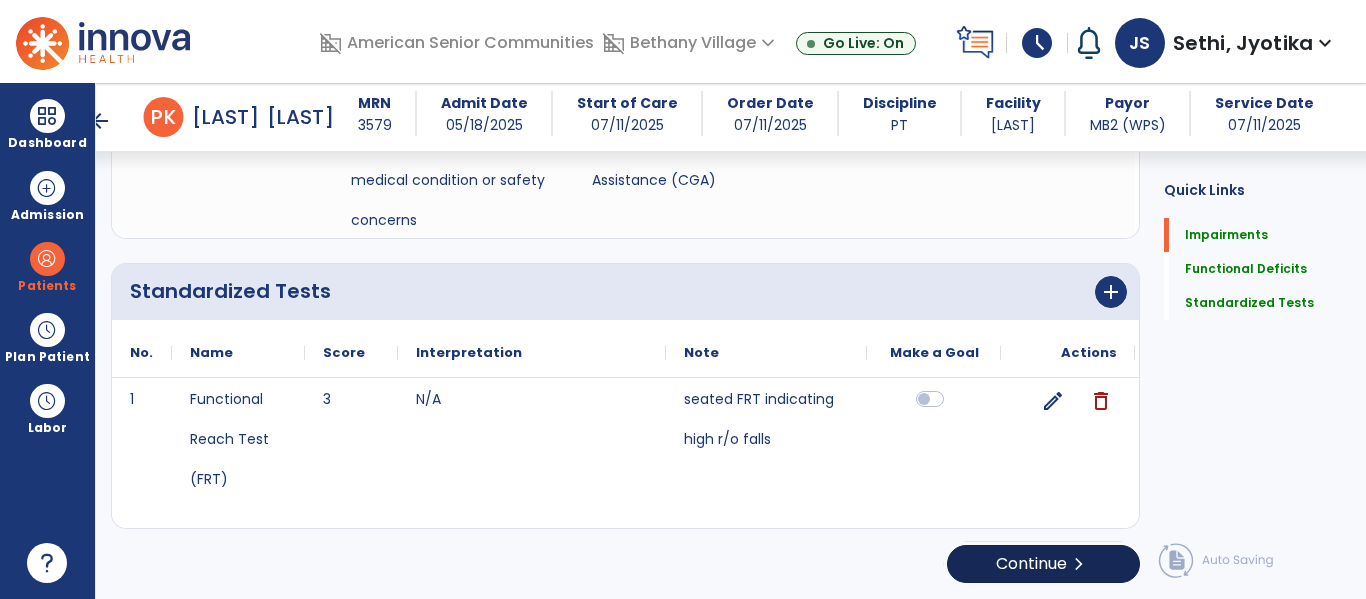 scroll, scrollTop: 29, scrollLeft: 0, axis: vertical 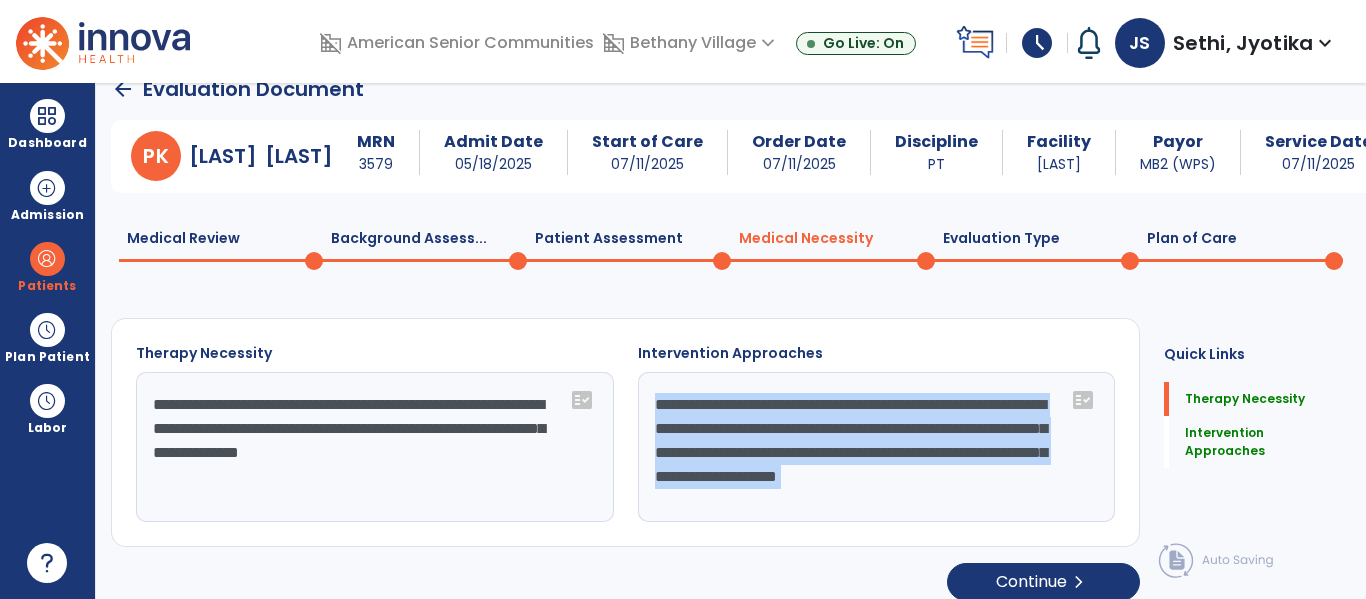 click on "**********" 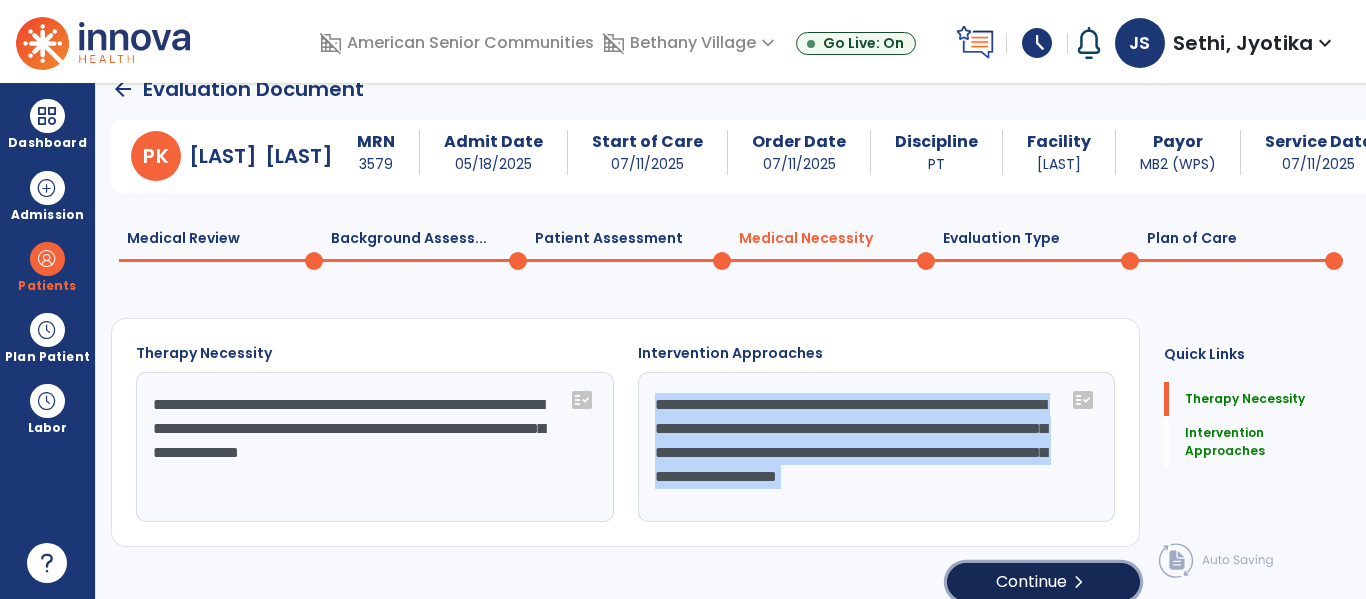click on "Continue  chevron_right" 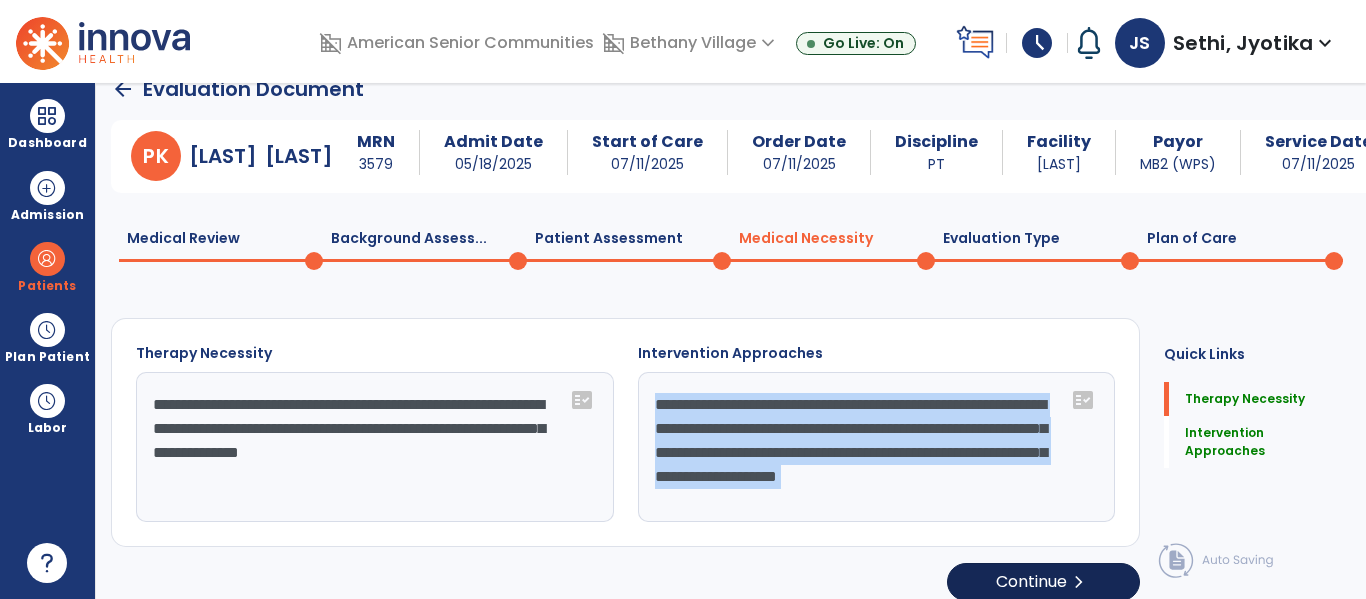select on "**********" 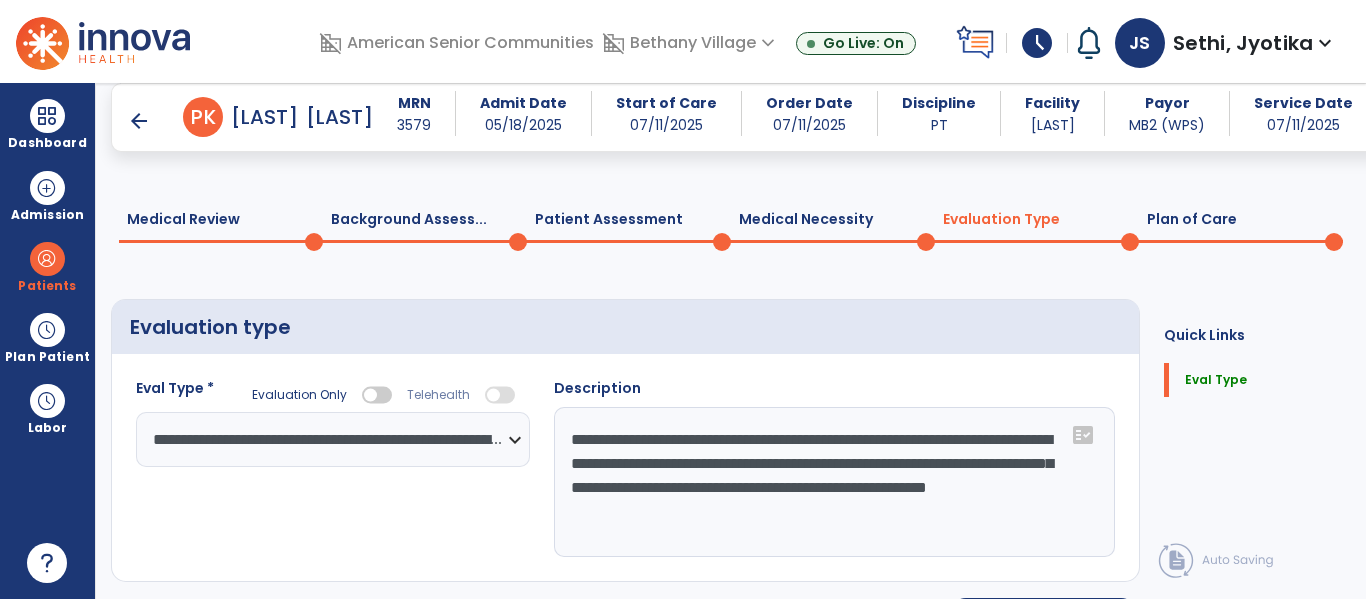 scroll, scrollTop: 82, scrollLeft: 0, axis: vertical 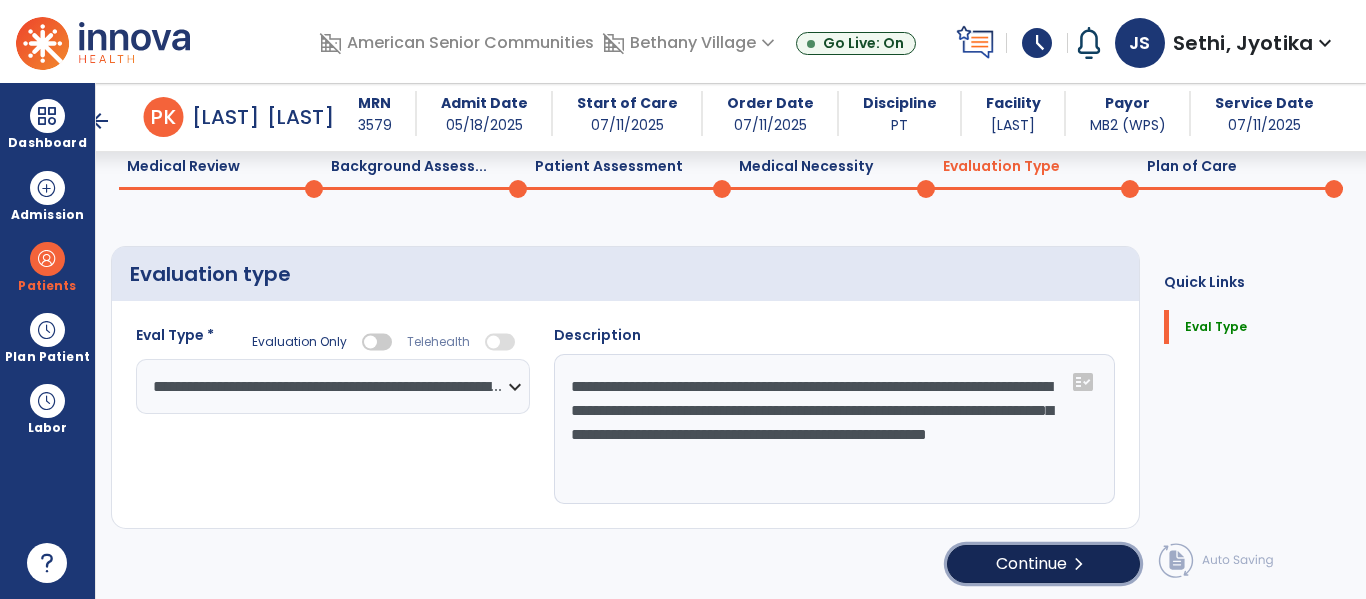 click on "chevron_right" 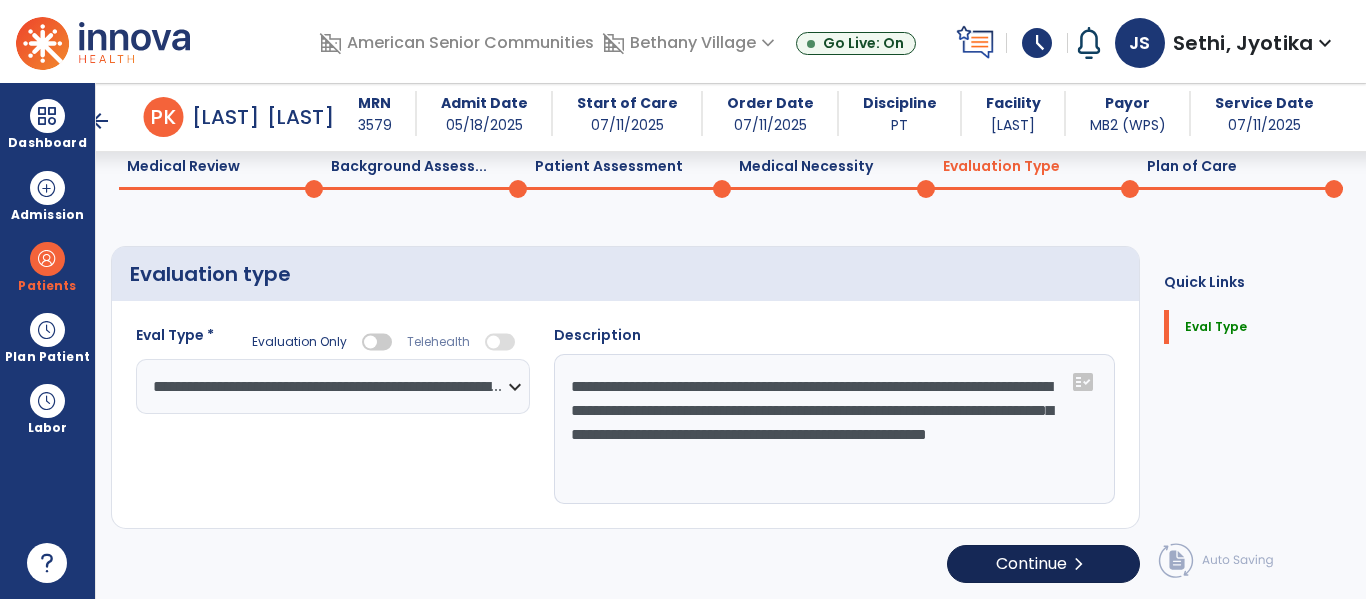 select on "**" 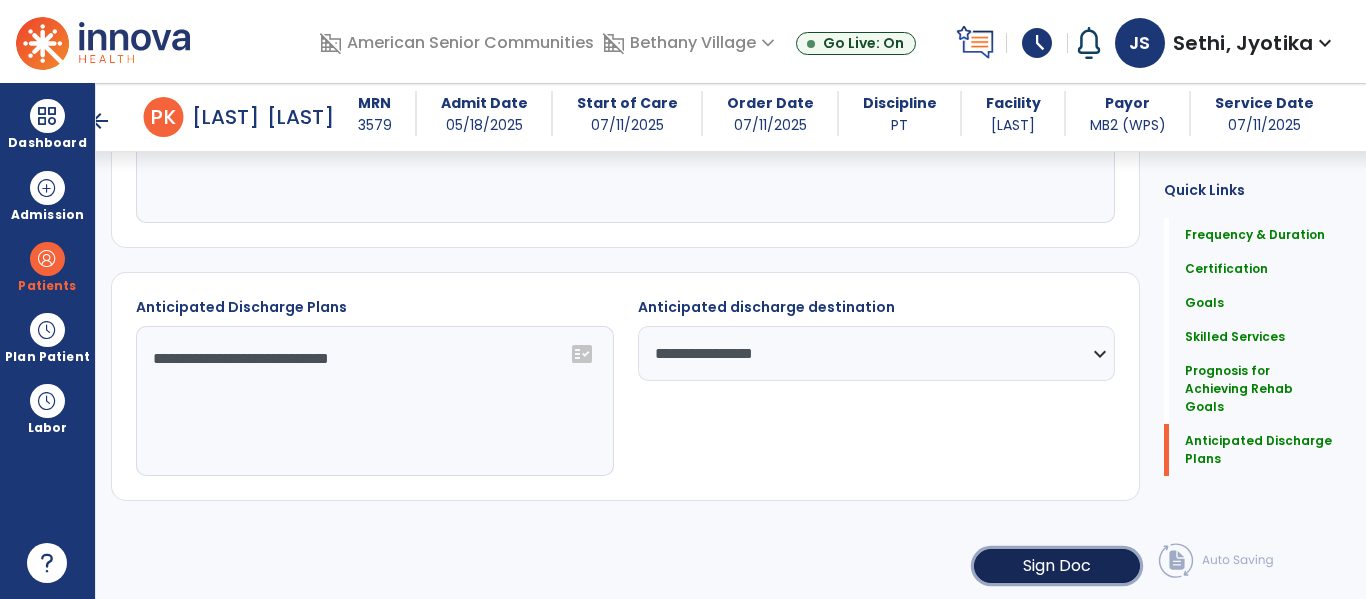 click on "Sign Doc" 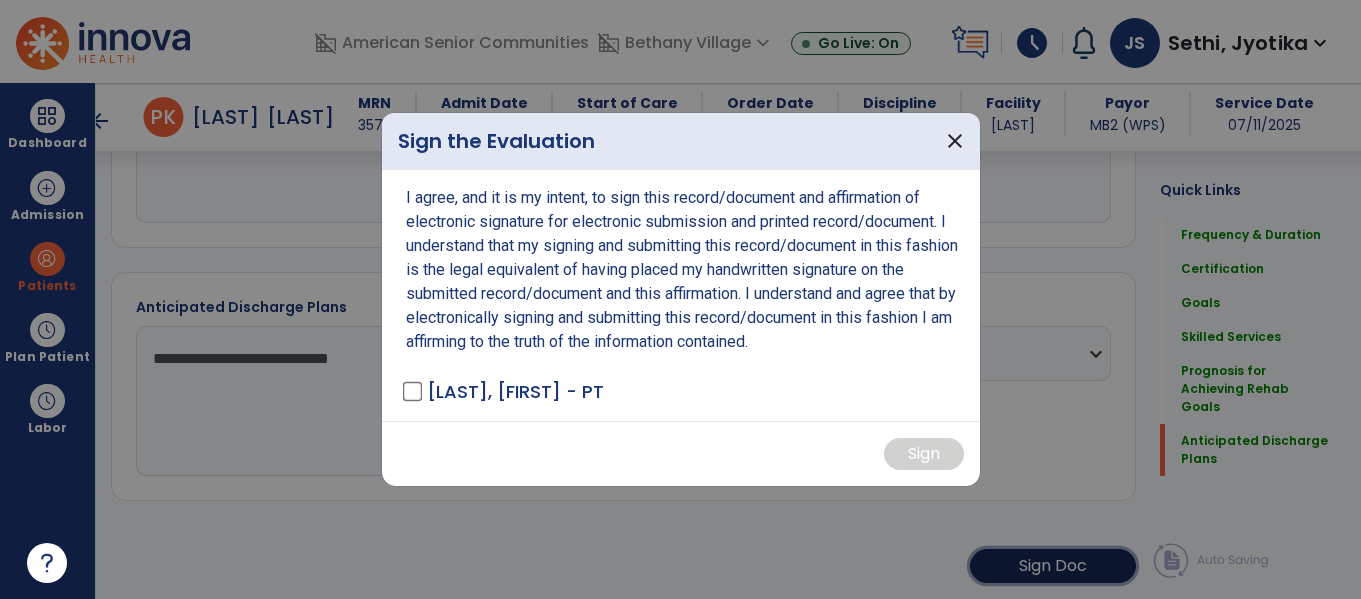 scroll, scrollTop: 1934, scrollLeft: 0, axis: vertical 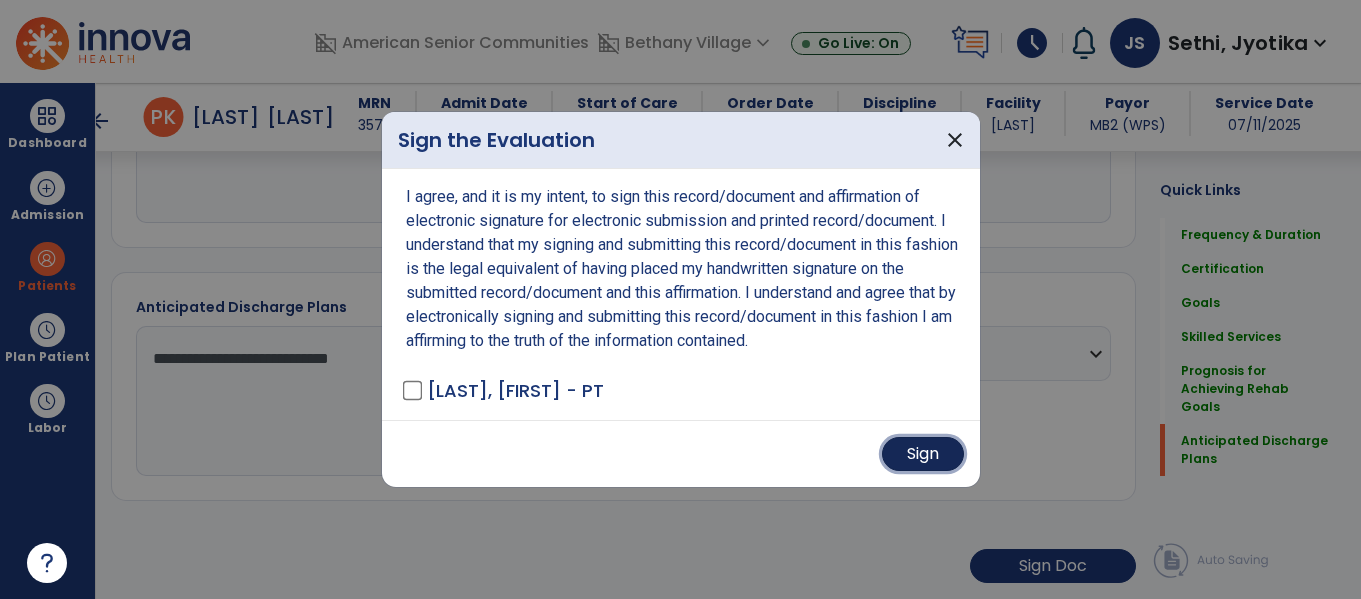click on "Sign" at bounding box center (923, 454) 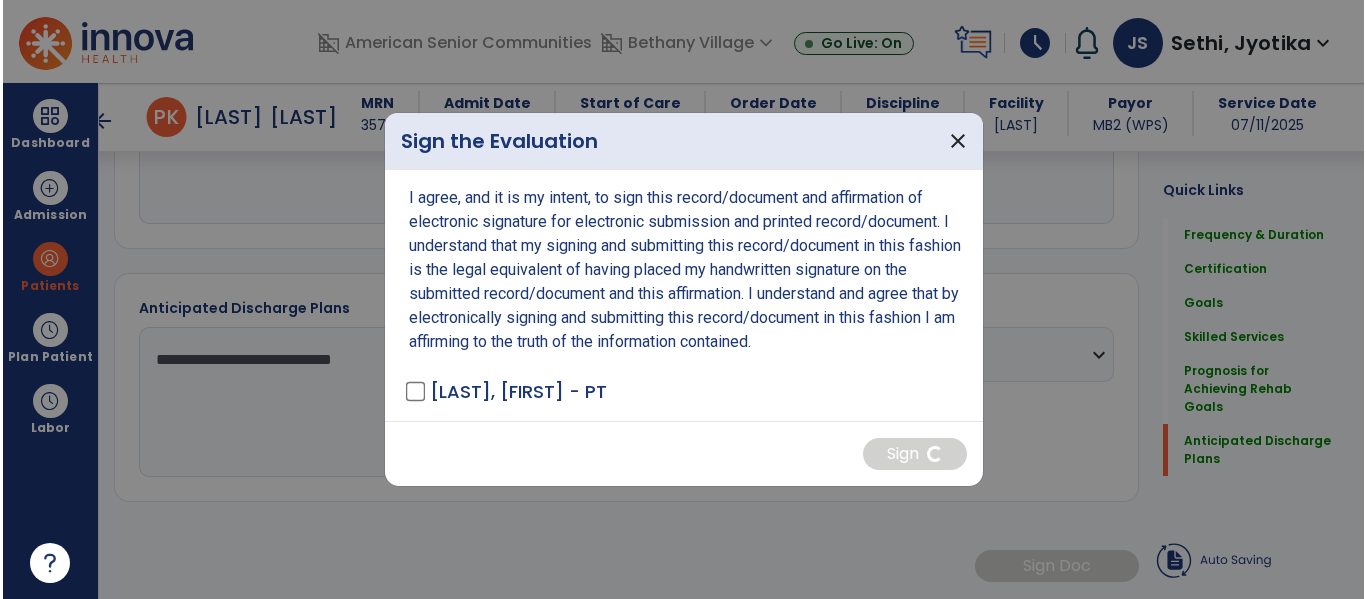 scroll, scrollTop: 1933, scrollLeft: 0, axis: vertical 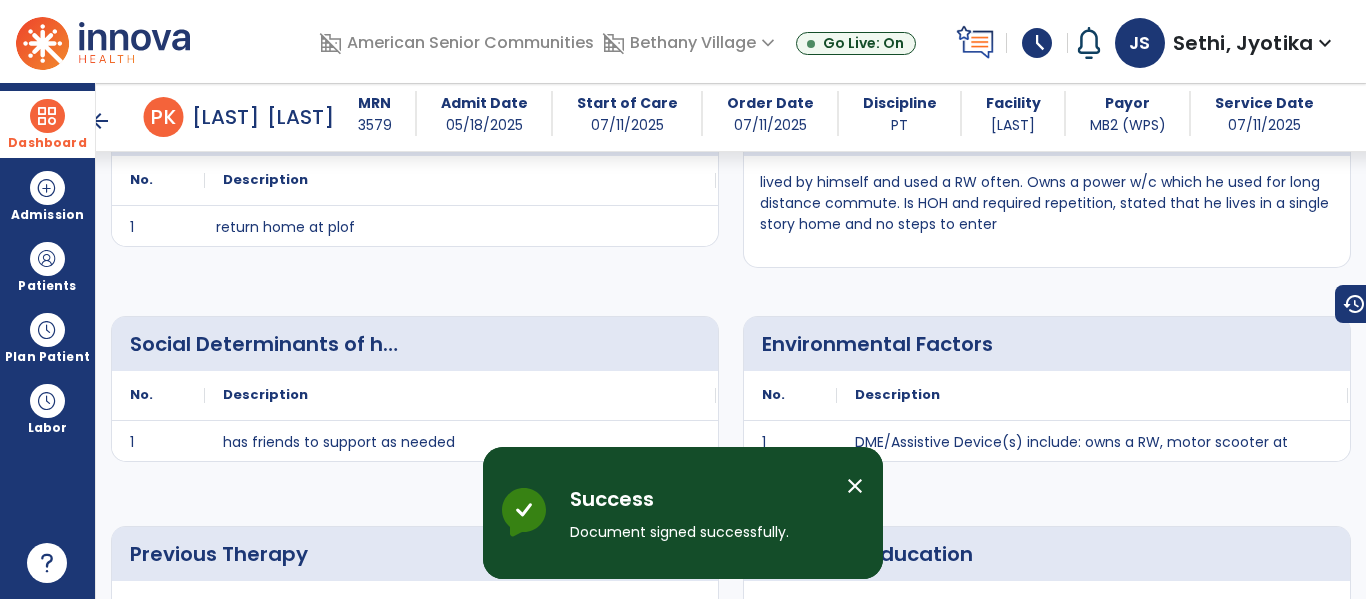 click at bounding box center (47, 116) 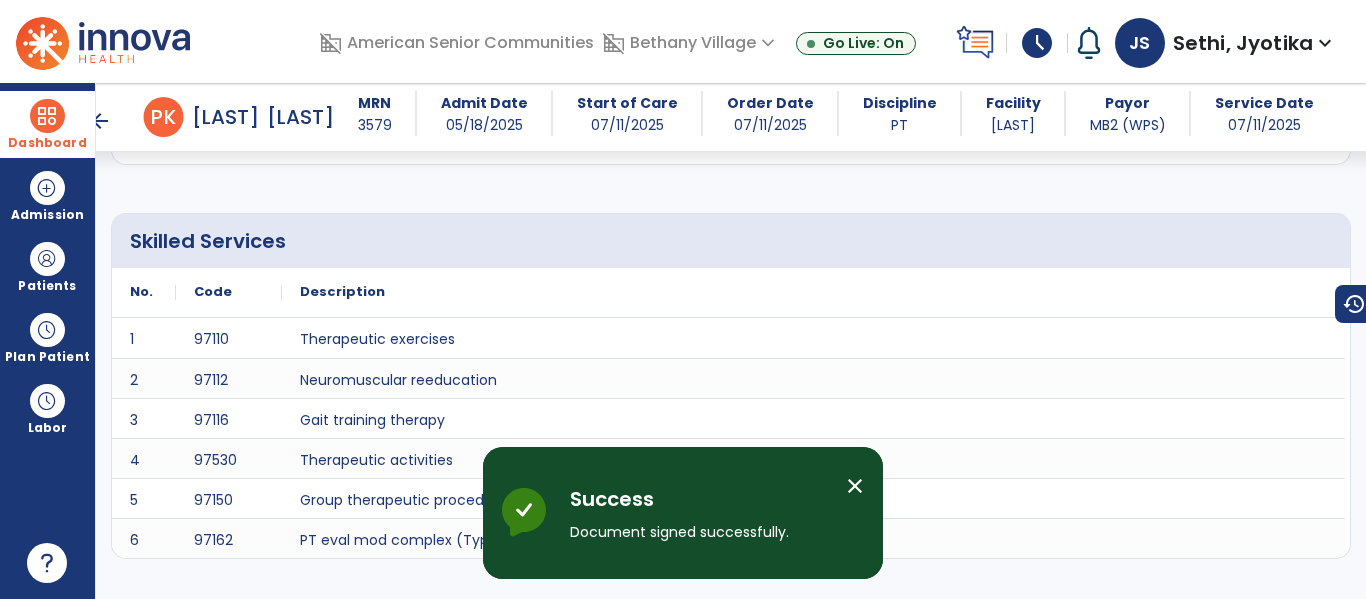 click on "Therapist Dashboard" at bounding box center [0, 0] 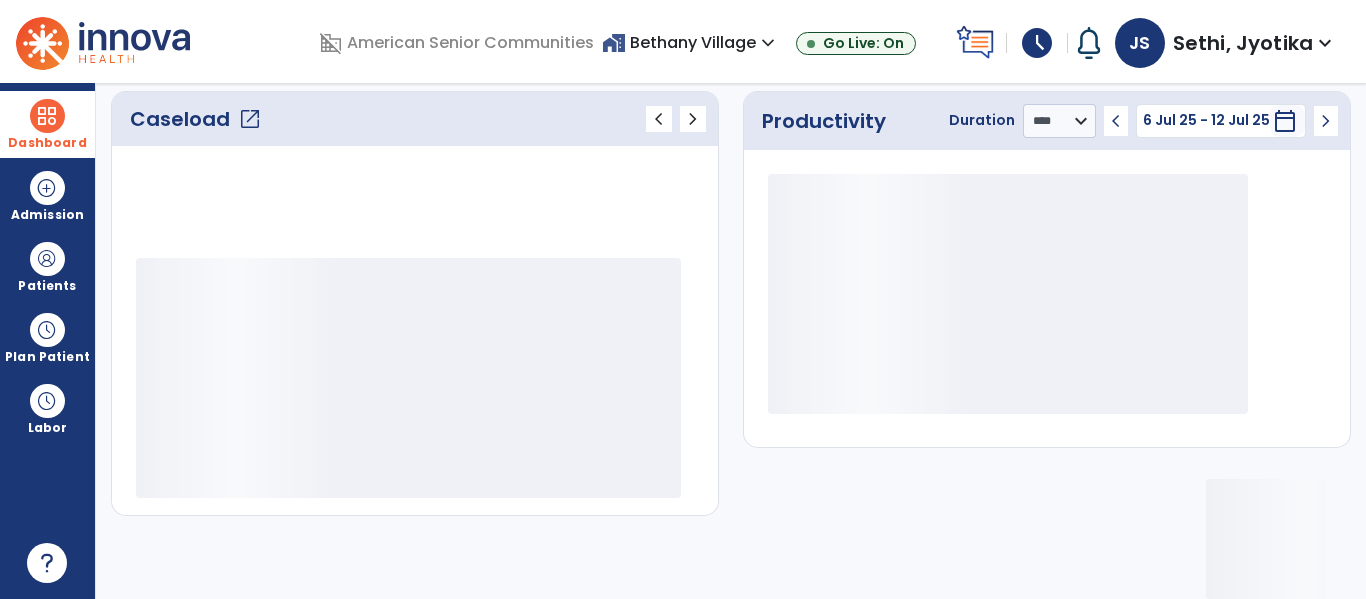 scroll, scrollTop: 278, scrollLeft: 0, axis: vertical 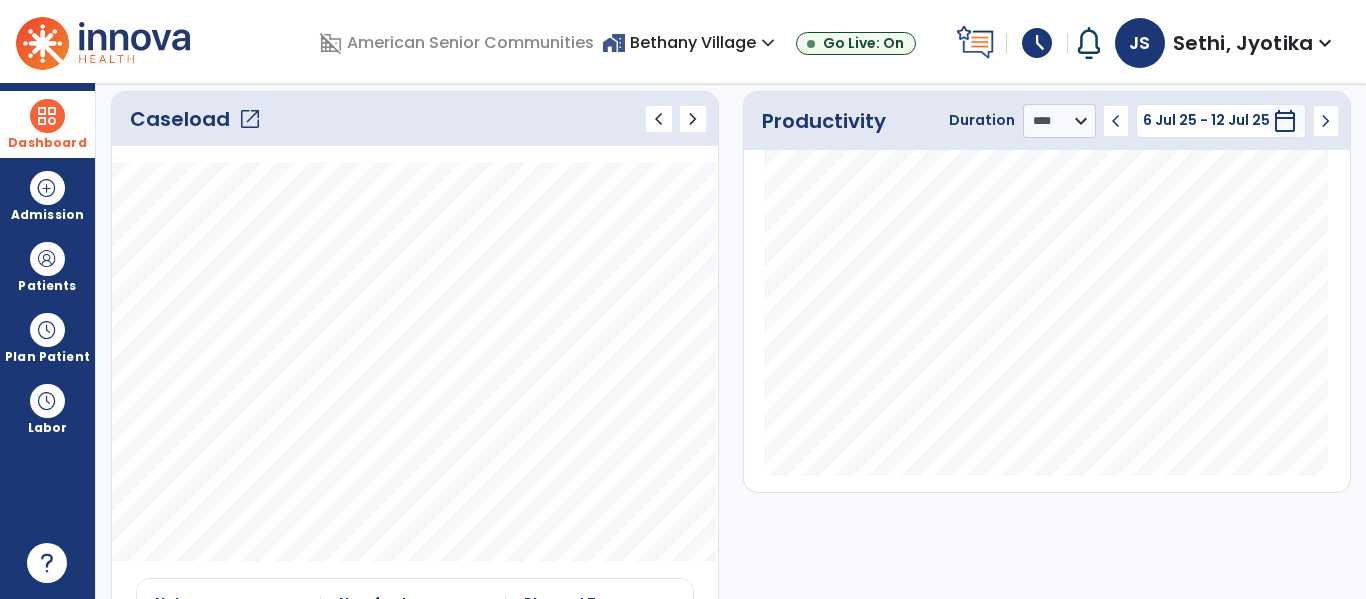 click on "open_in_new" 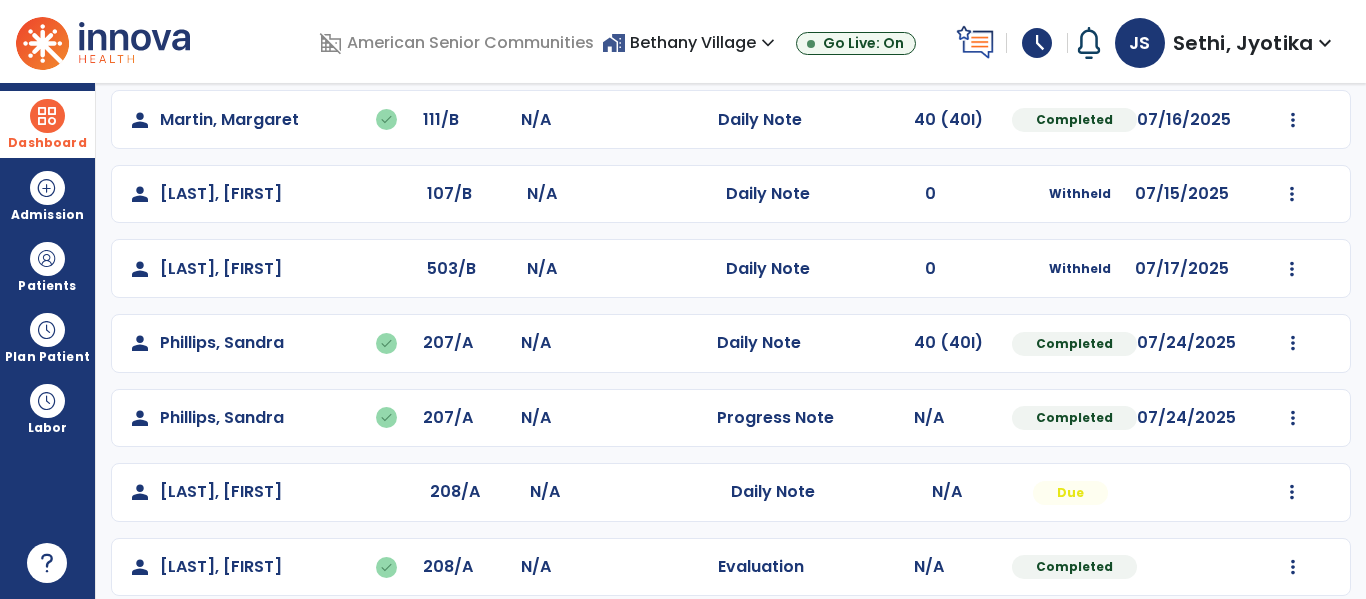 scroll, scrollTop: 338, scrollLeft: 0, axis: vertical 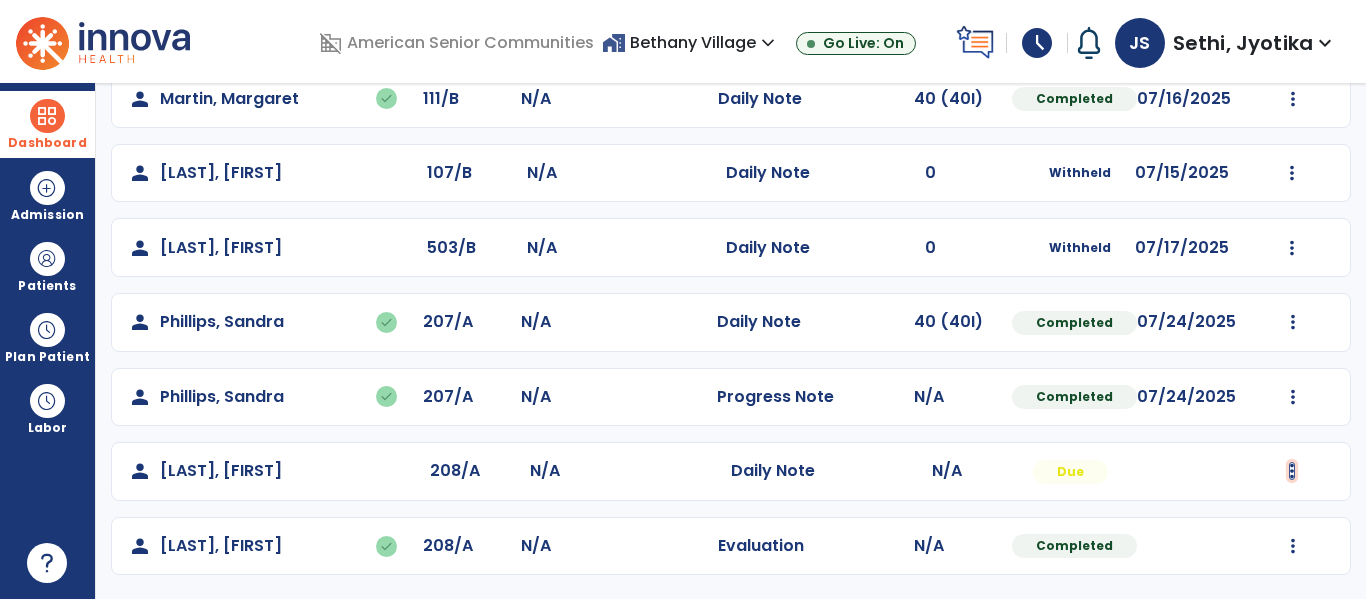 click at bounding box center (1293, 24) 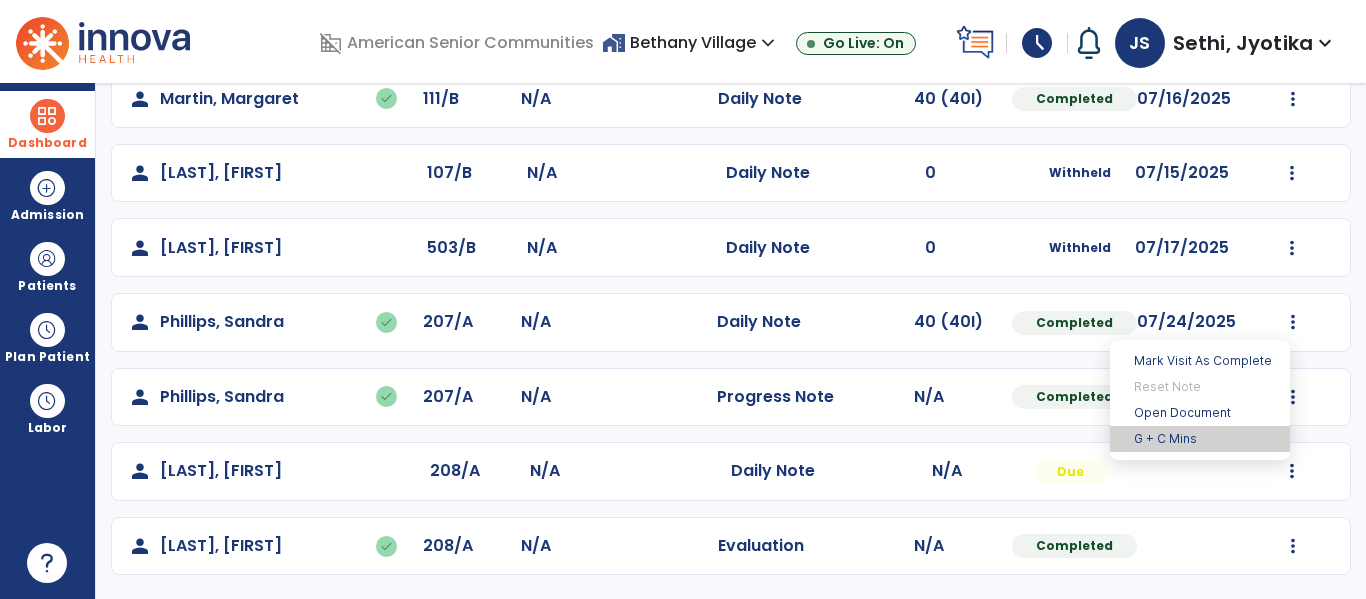 click on "G + C Mins" at bounding box center (1200, 439) 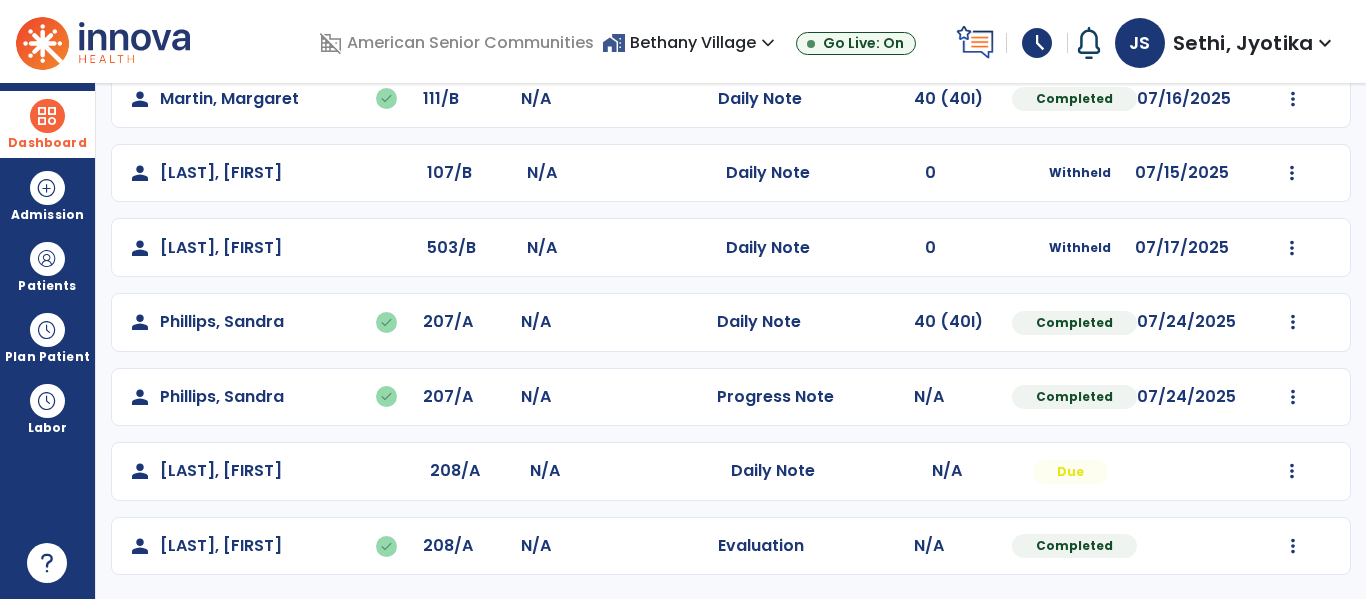 select on "***" 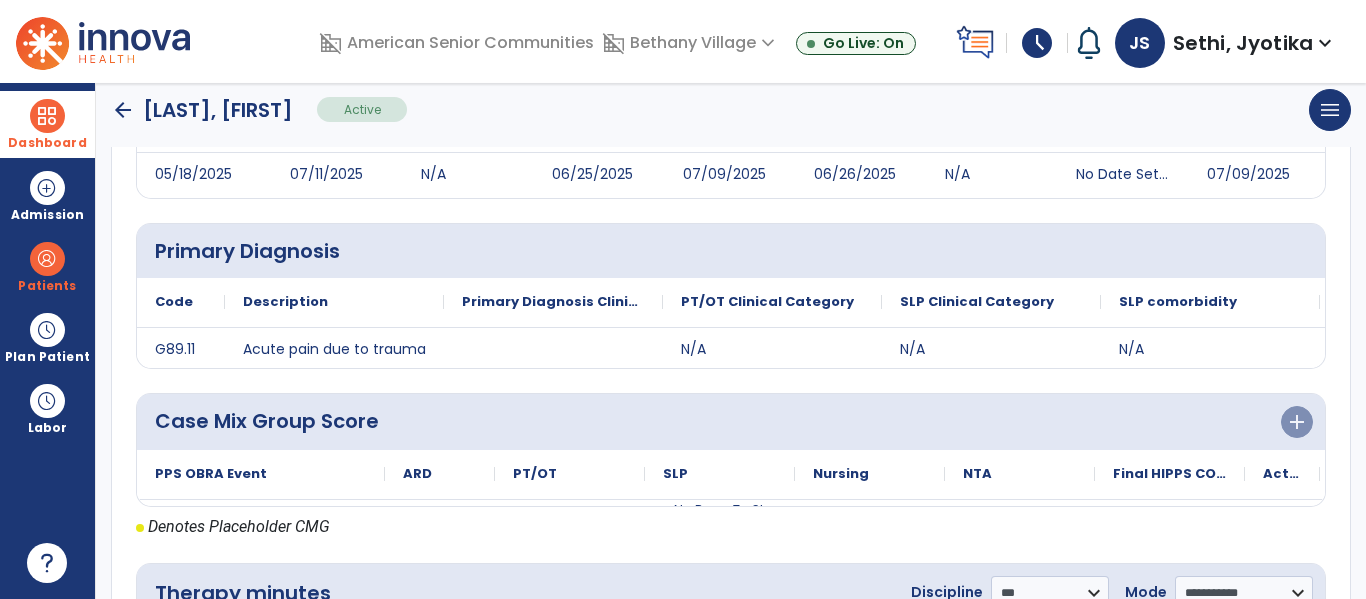 scroll, scrollTop: 444, scrollLeft: 0, axis: vertical 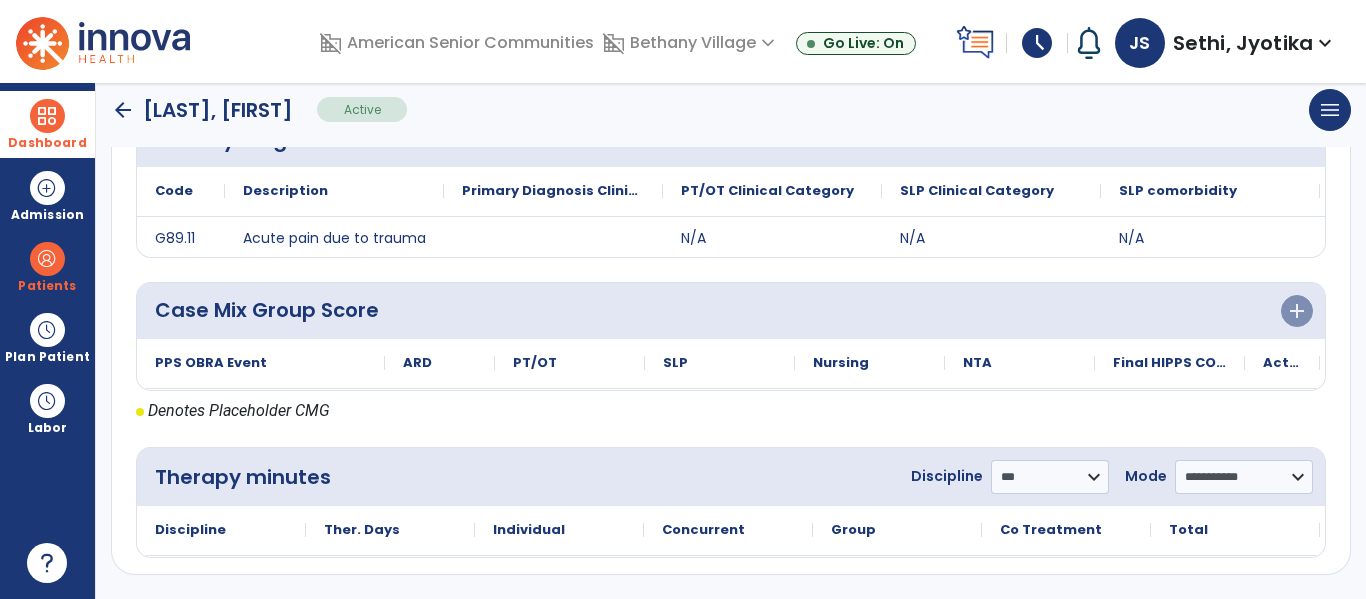 click on "arrow_back" 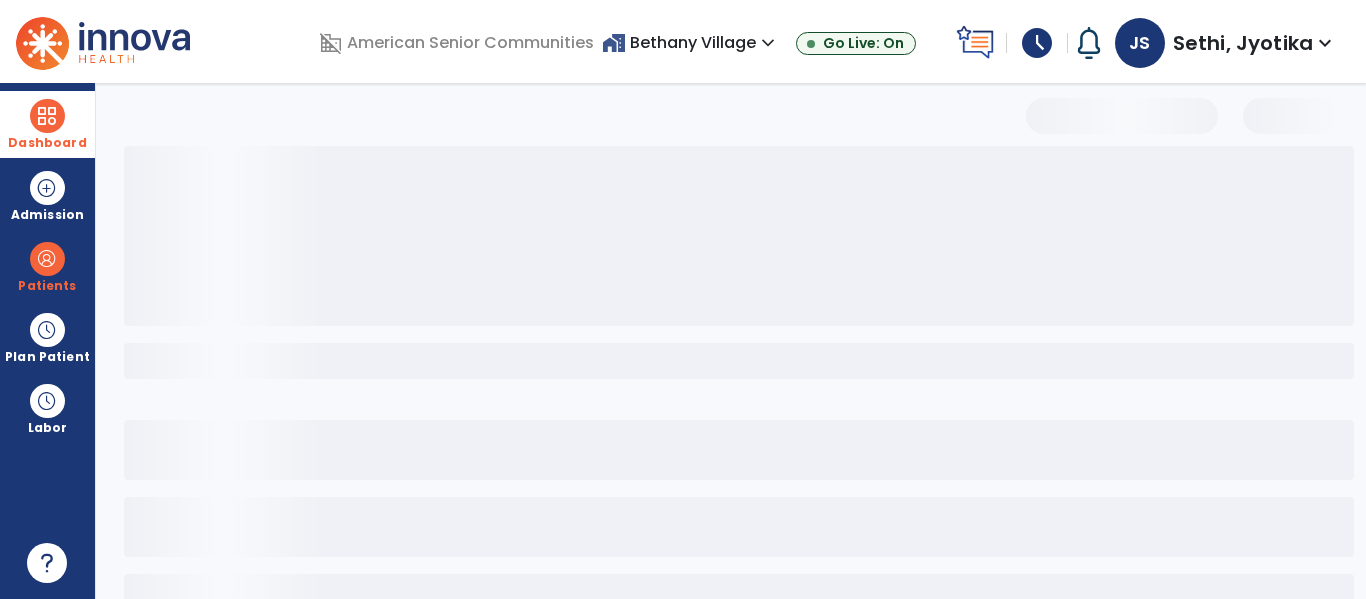 scroll, scrollTop: 0, scrollLeft: 0, axis: both 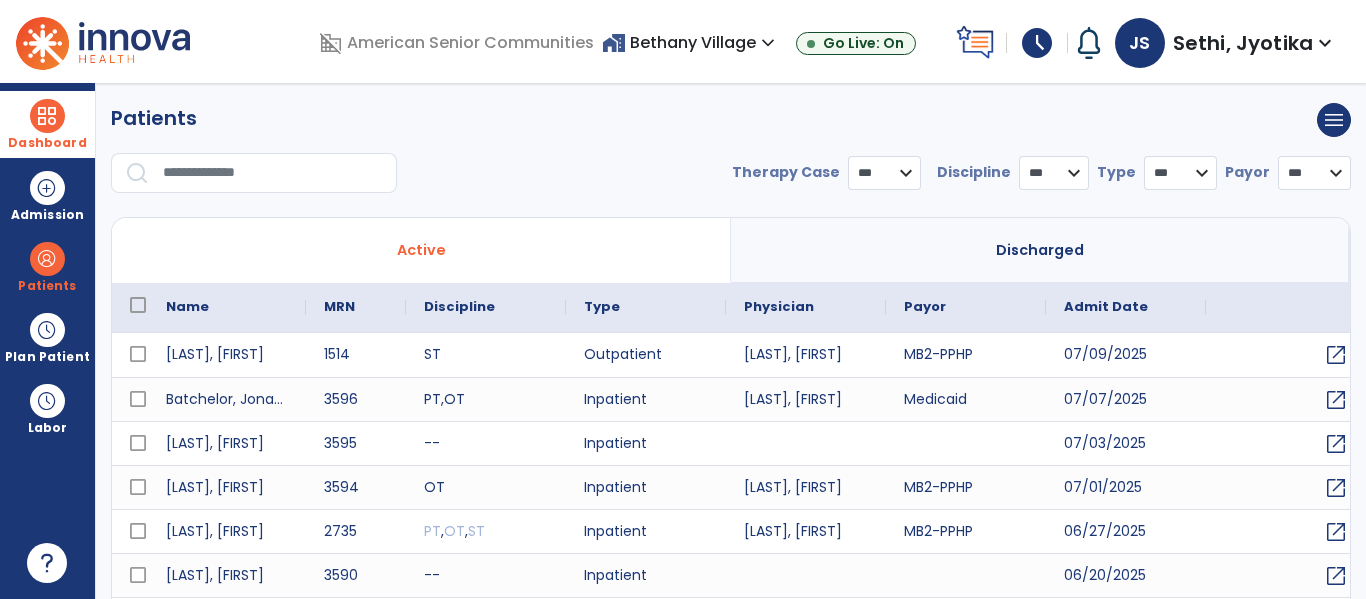 select on "***" 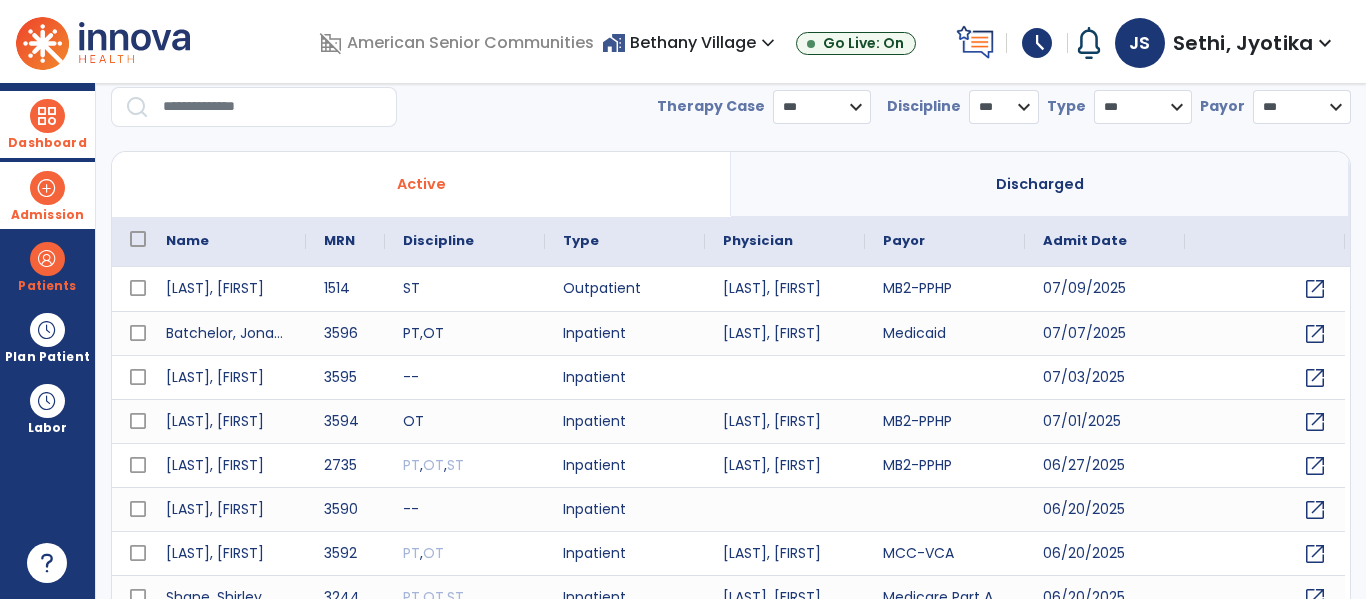 scroll, scrollTop: 23, scrollLeft: 0, axis: vertical 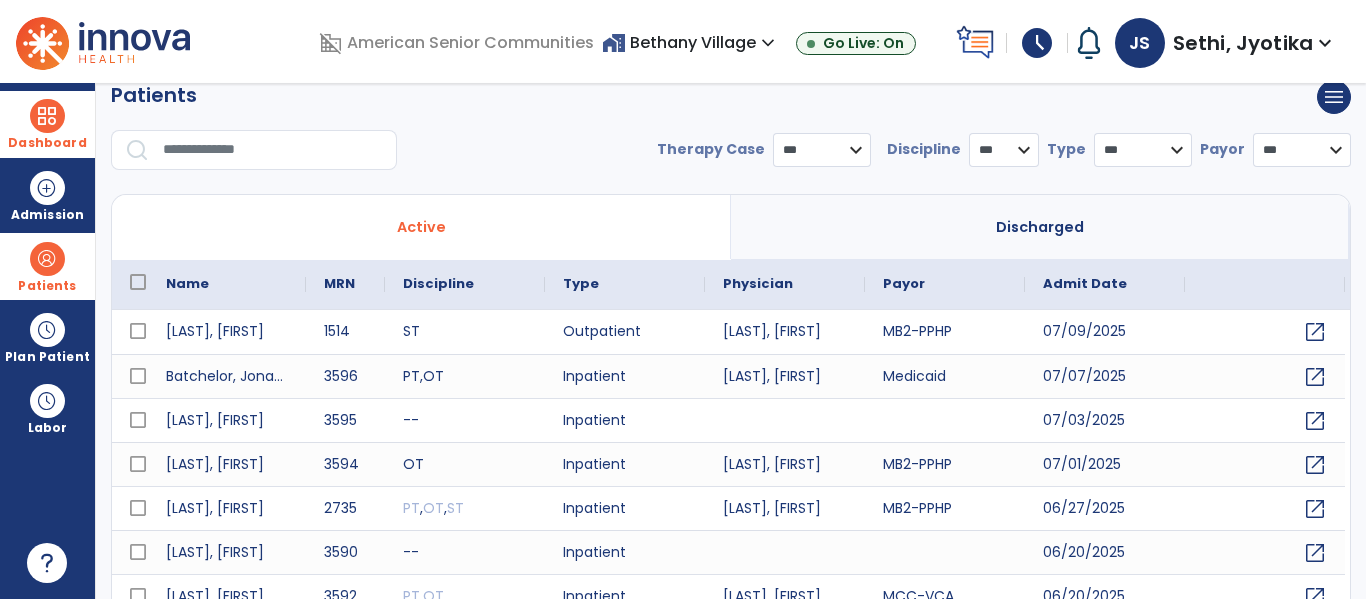 click at bounding box center [47, 259] 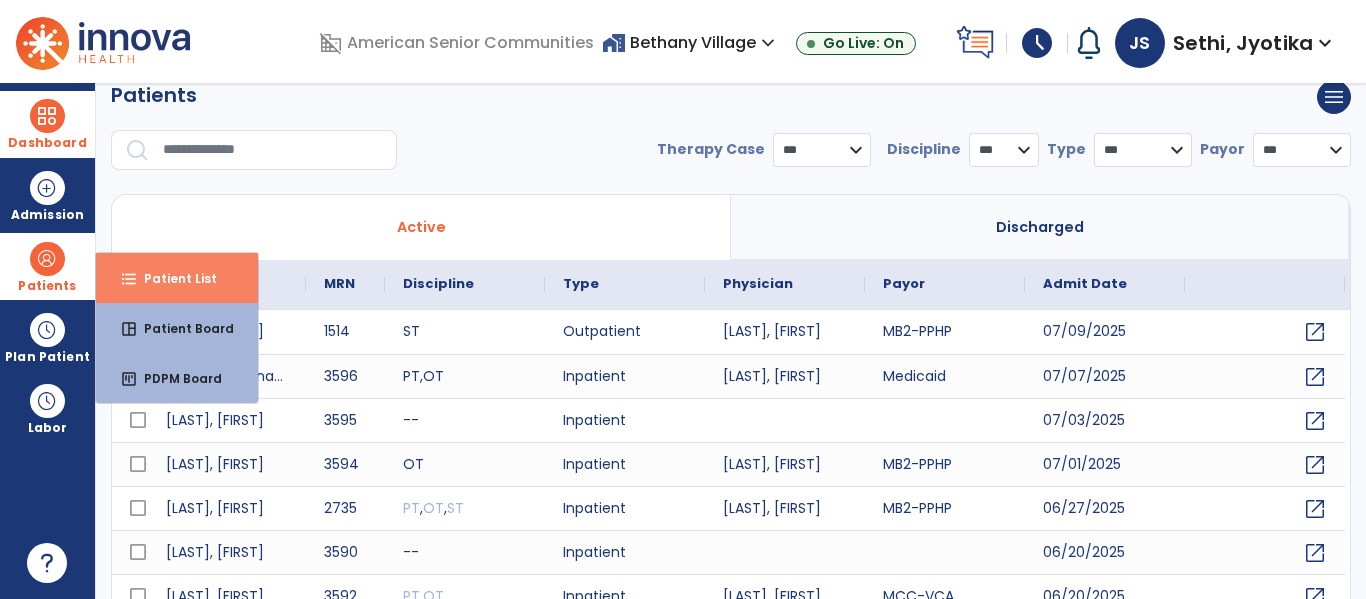click on "format_list_bulleted  Patient List" at bounding box center (177, 278) 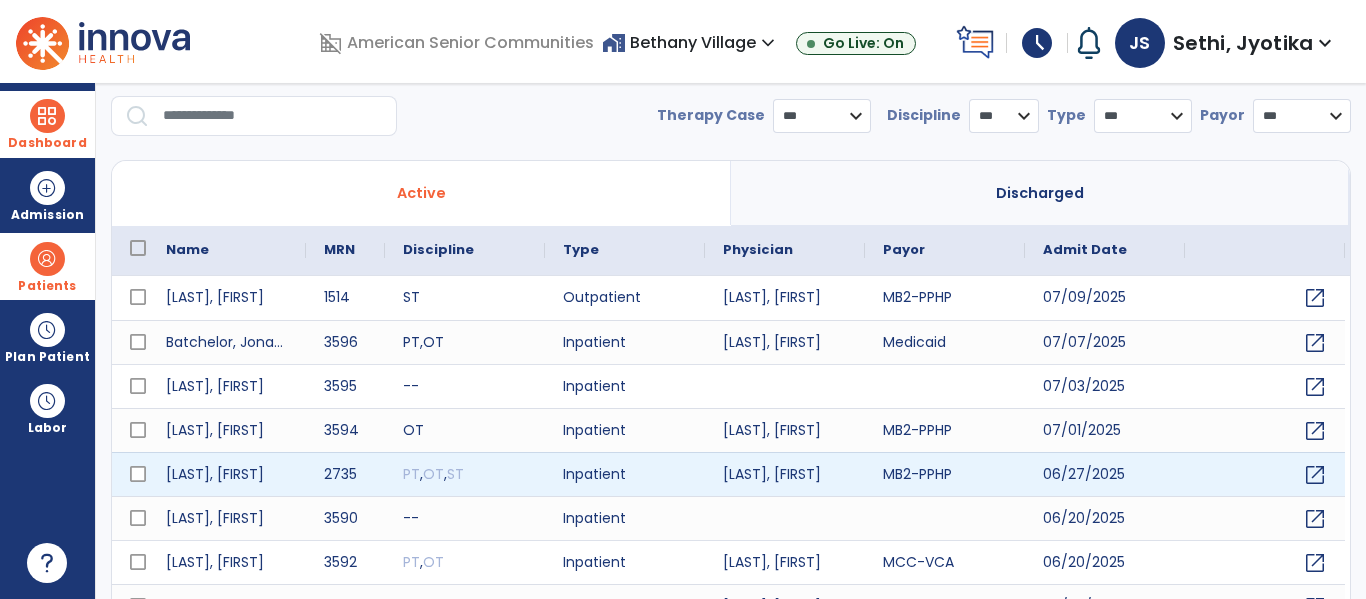 scroll, scrollTop: 0, scrollLeft: 0, axis: both 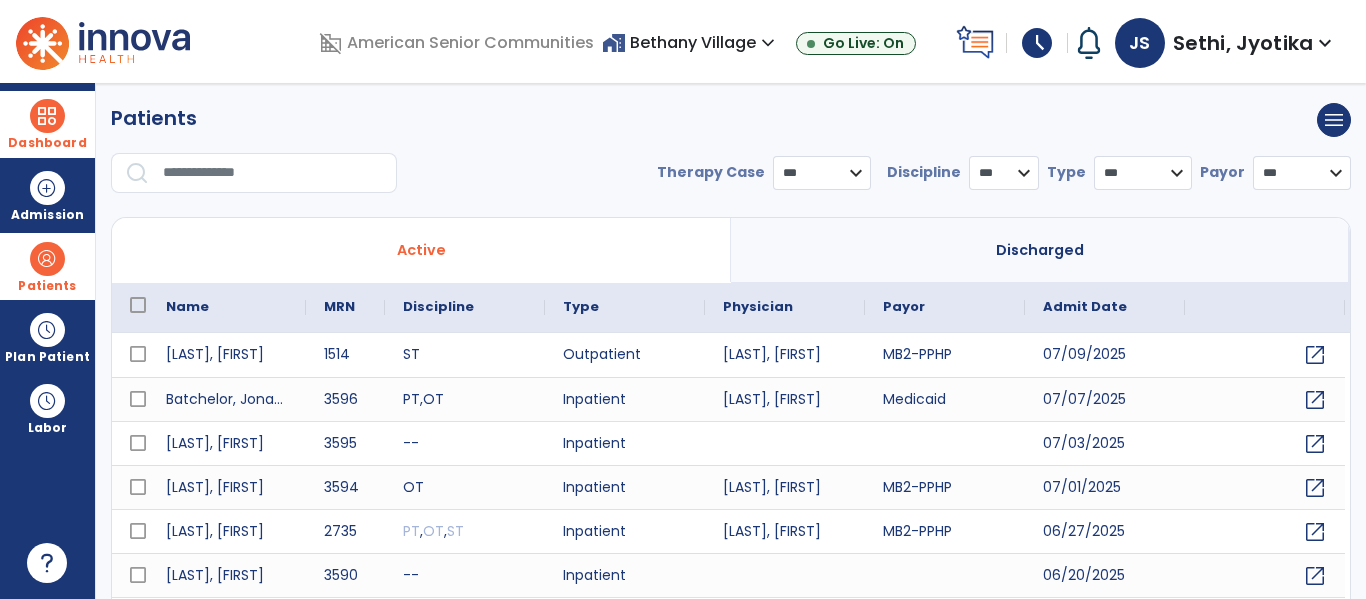 click at bounding box center [47, 116] 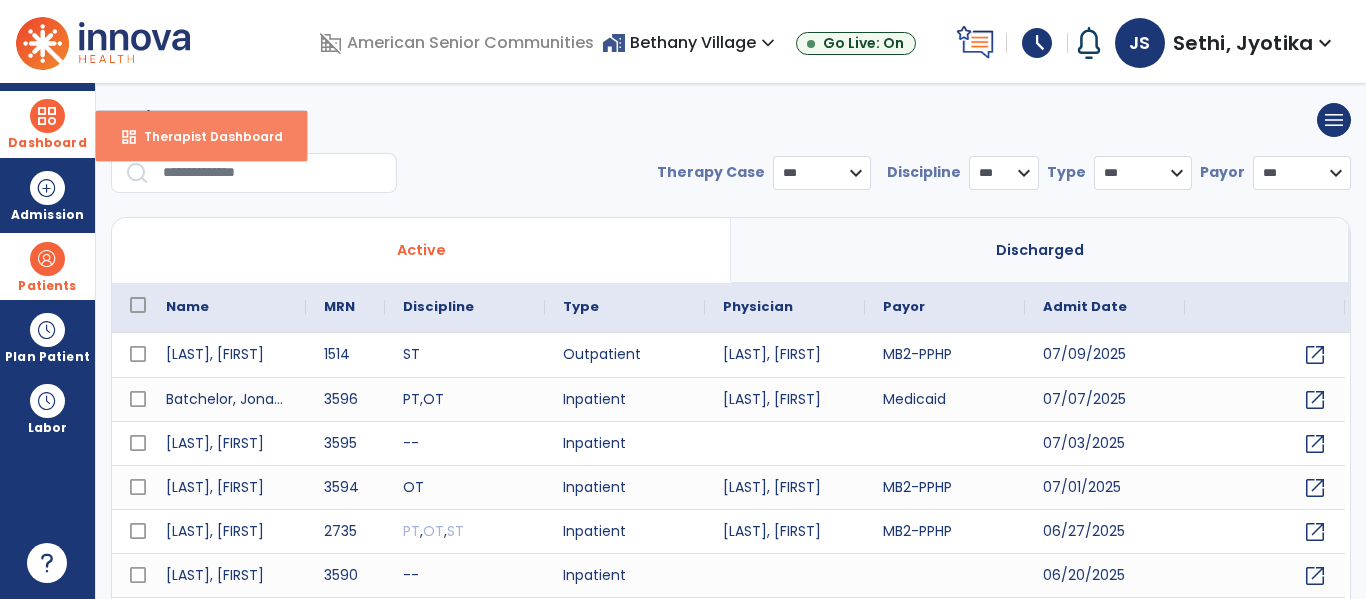 click on "dashboard  Therapist Dashboard" at bounding box center [201, 136] 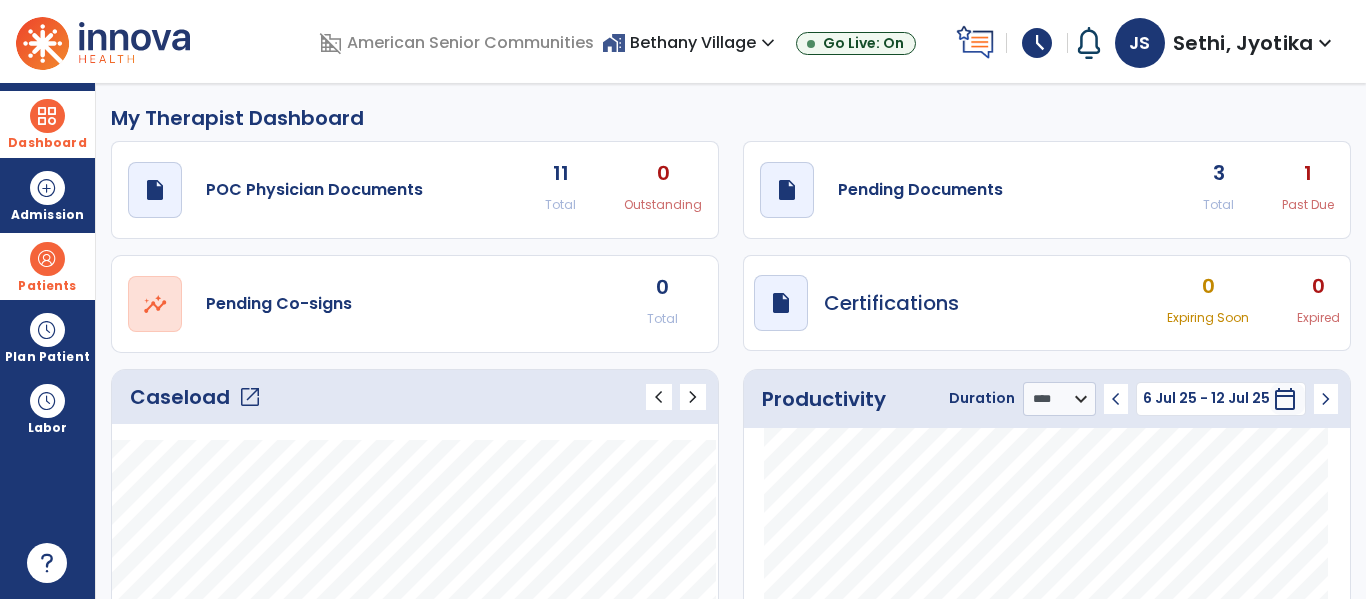 click on "open_in_new" 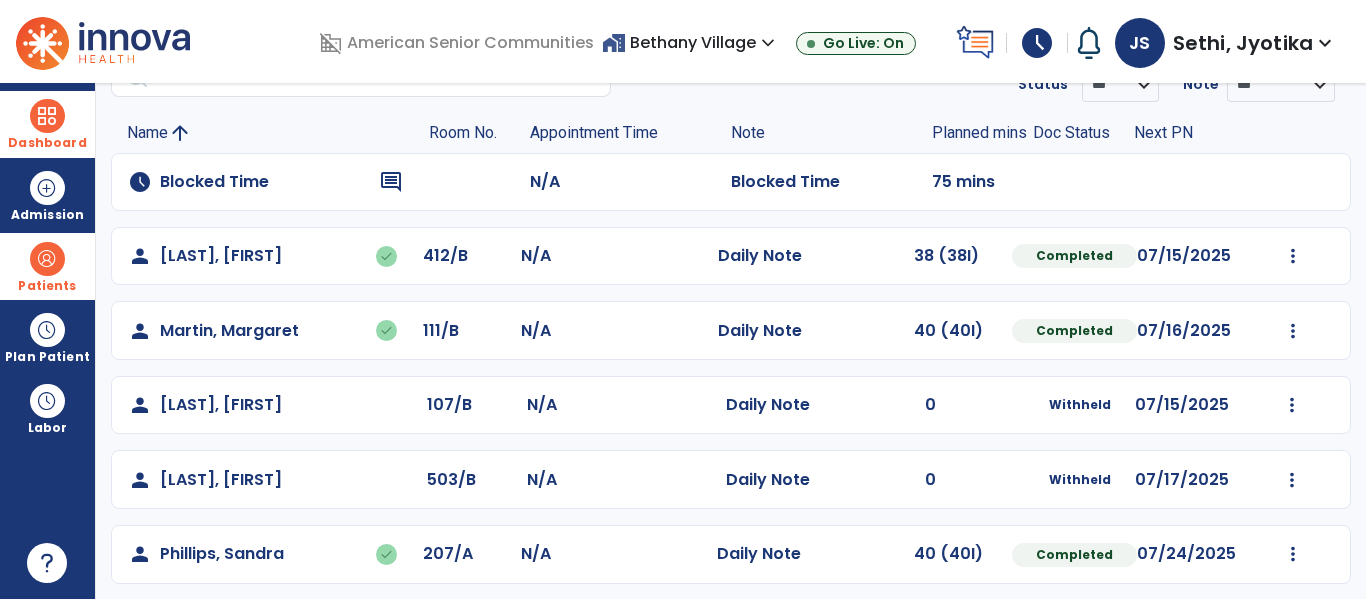 scroll, scrollTop: 338, scrollLeft: 0, axis: vertical 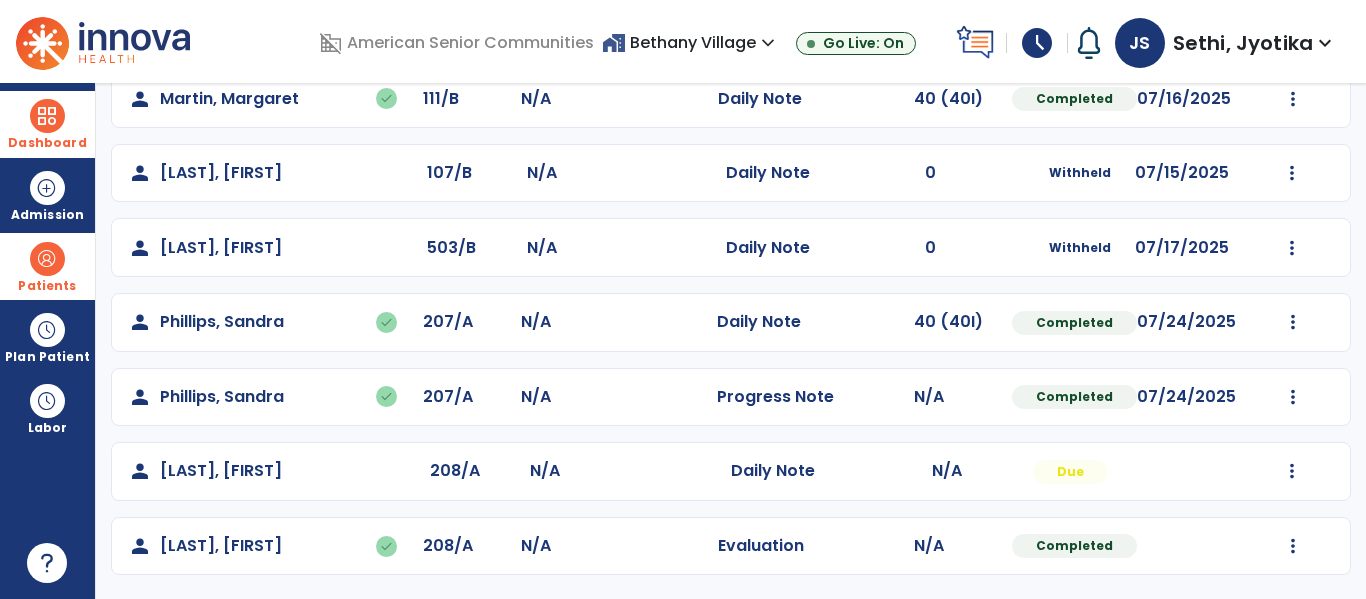 click on "Mark Visit As Complete   Reset Note   Open Document   G + C Mins" 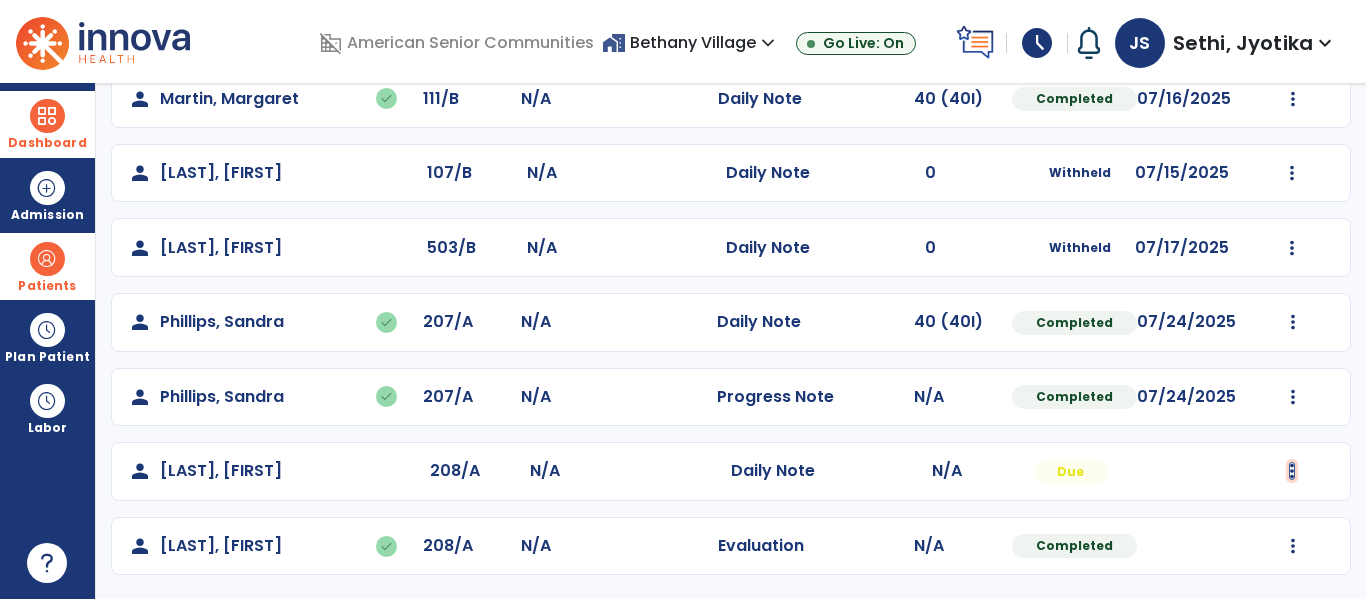 click at bounding box center (1293, 24) 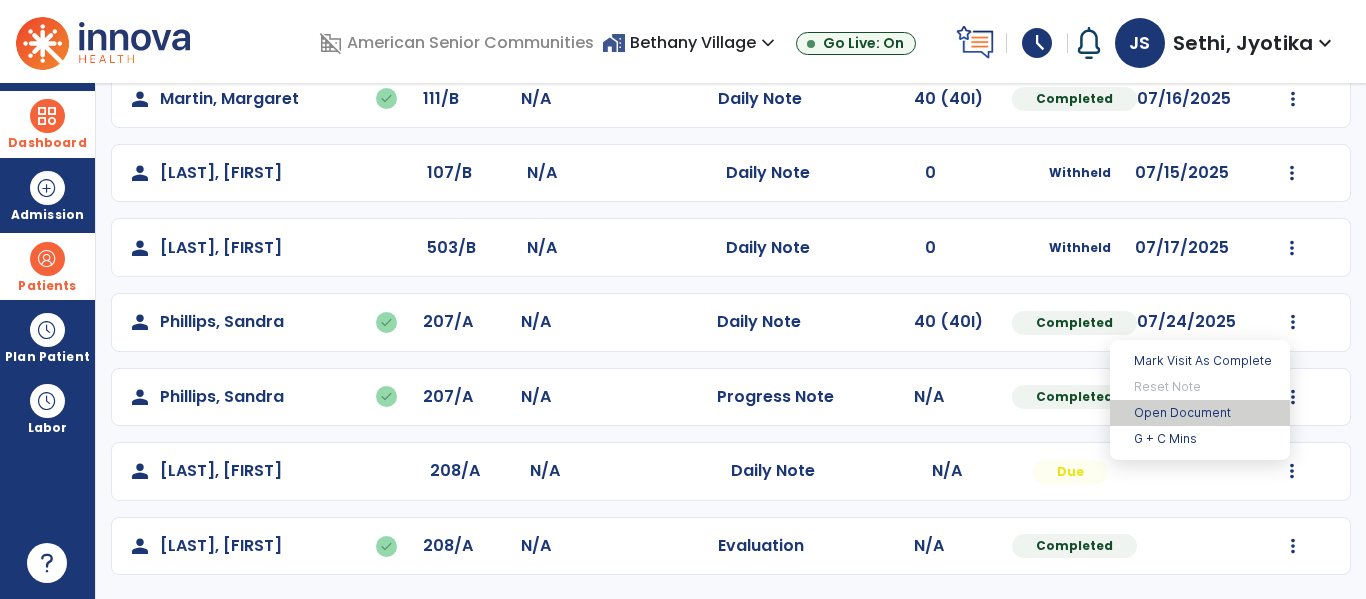 click on "Open Document" at bounding box center [1200, 413] 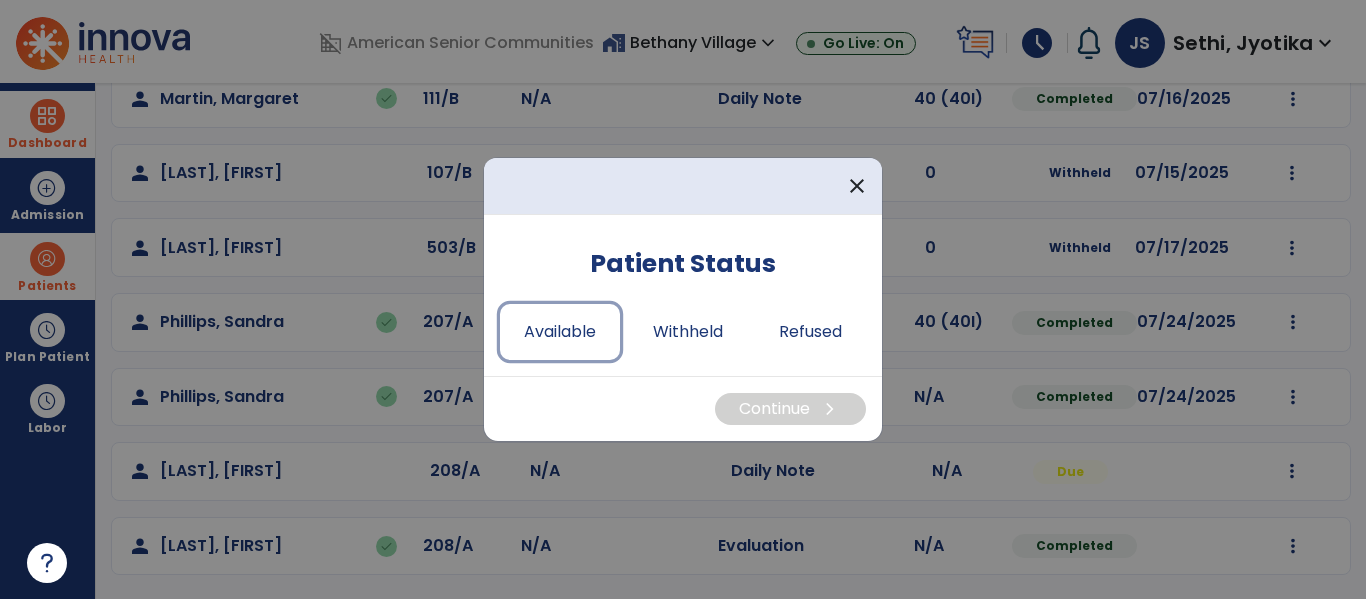 drag, startPoint x: 562, startPoint y: 352, endPoint x: 727, endPoint y: 362, distance: 165.30275 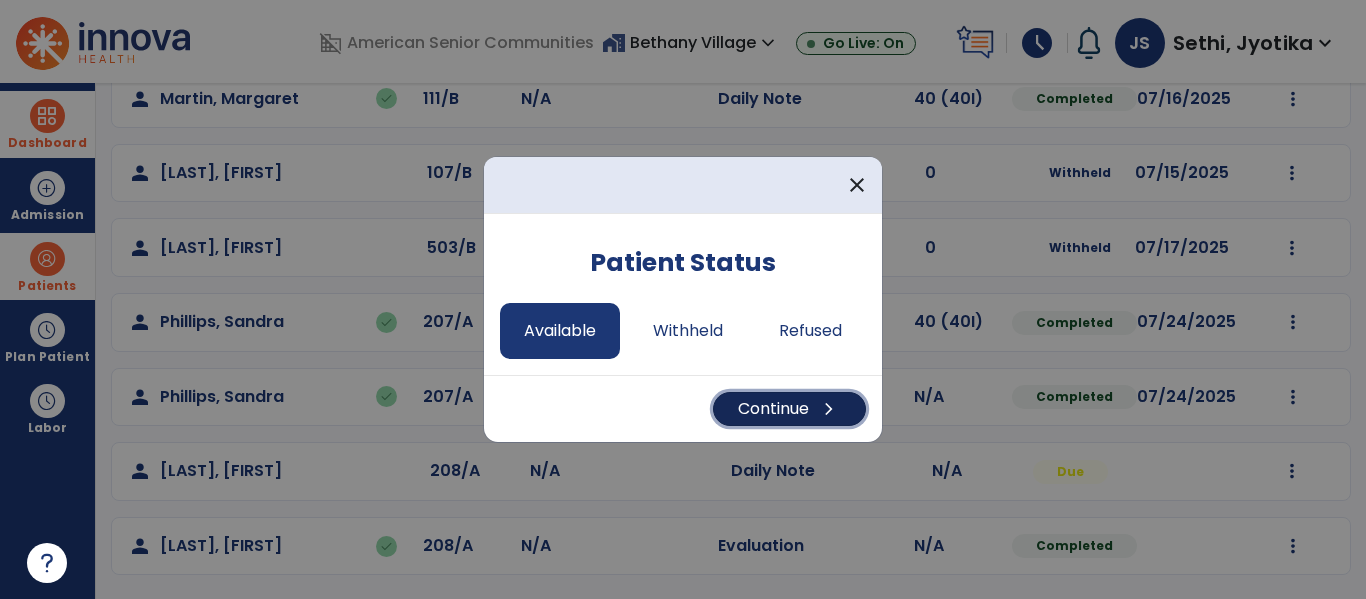 click on "Continue   chevron_right" at bounding box center (789, 409) 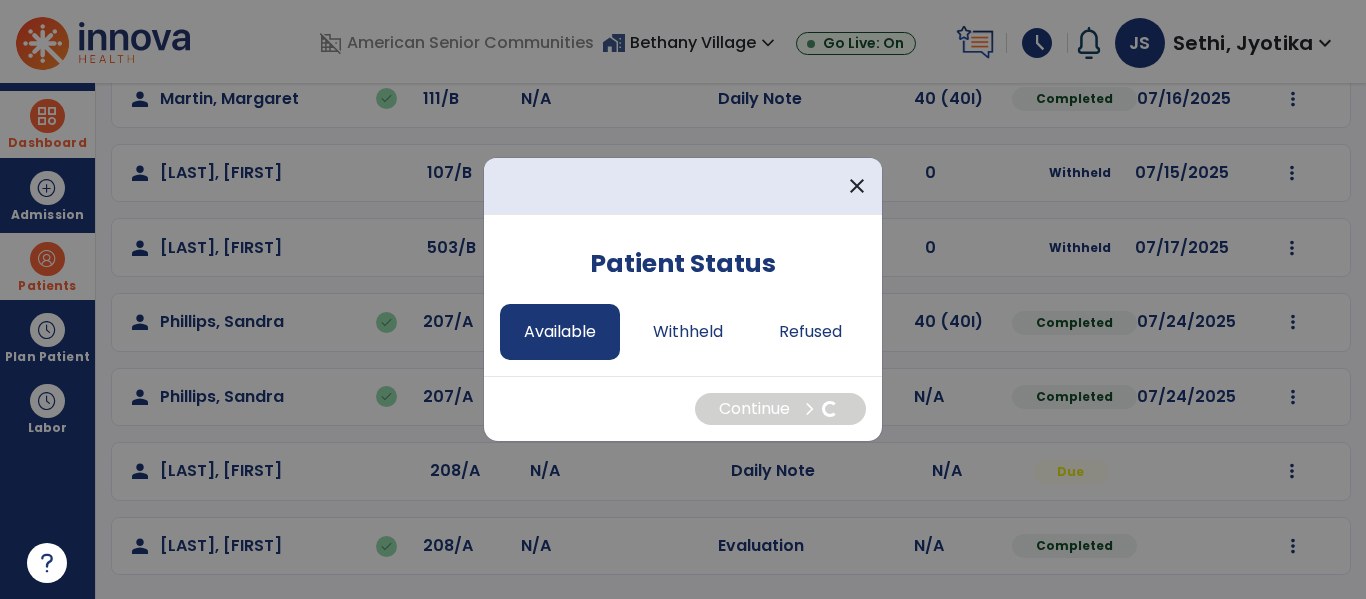 select on "*" 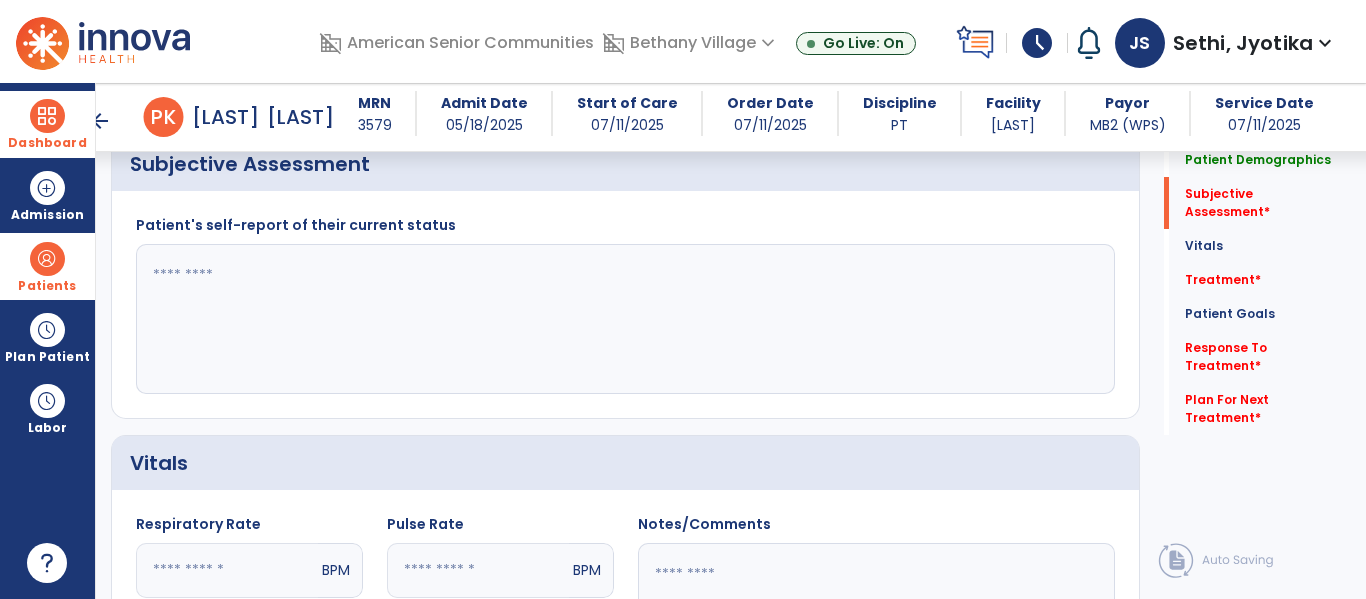 scroll, scrollTop: 516, scrollLeft: 0, axis: vertical 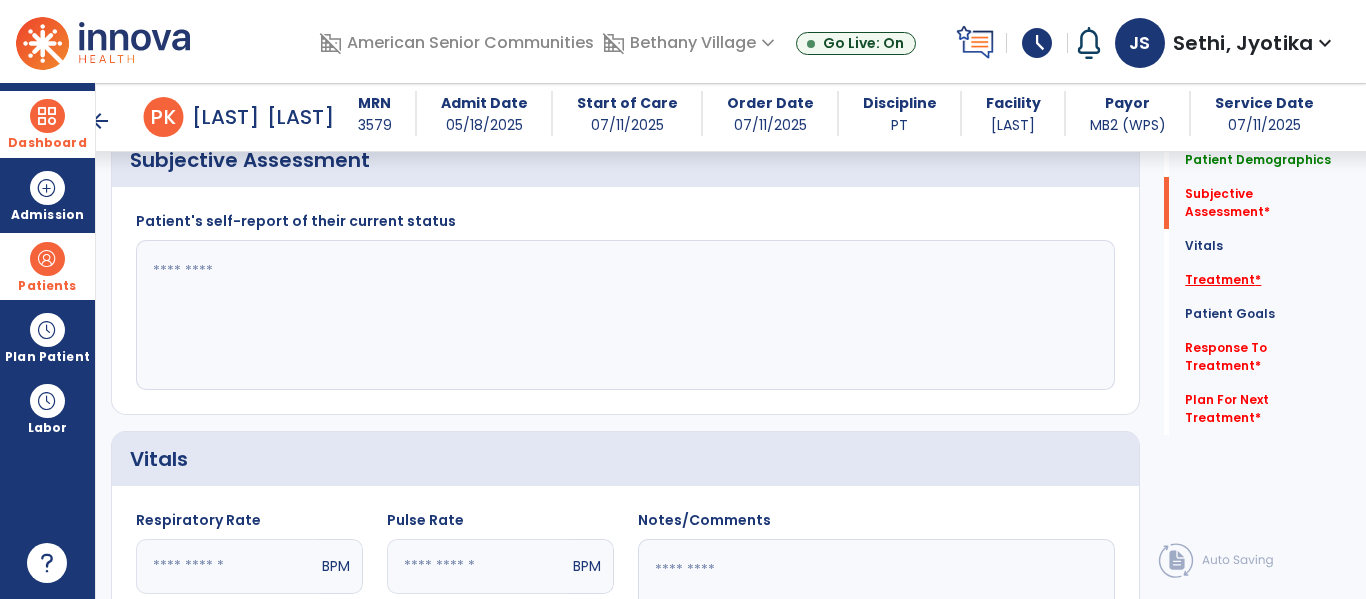 click on "Treatment   *" 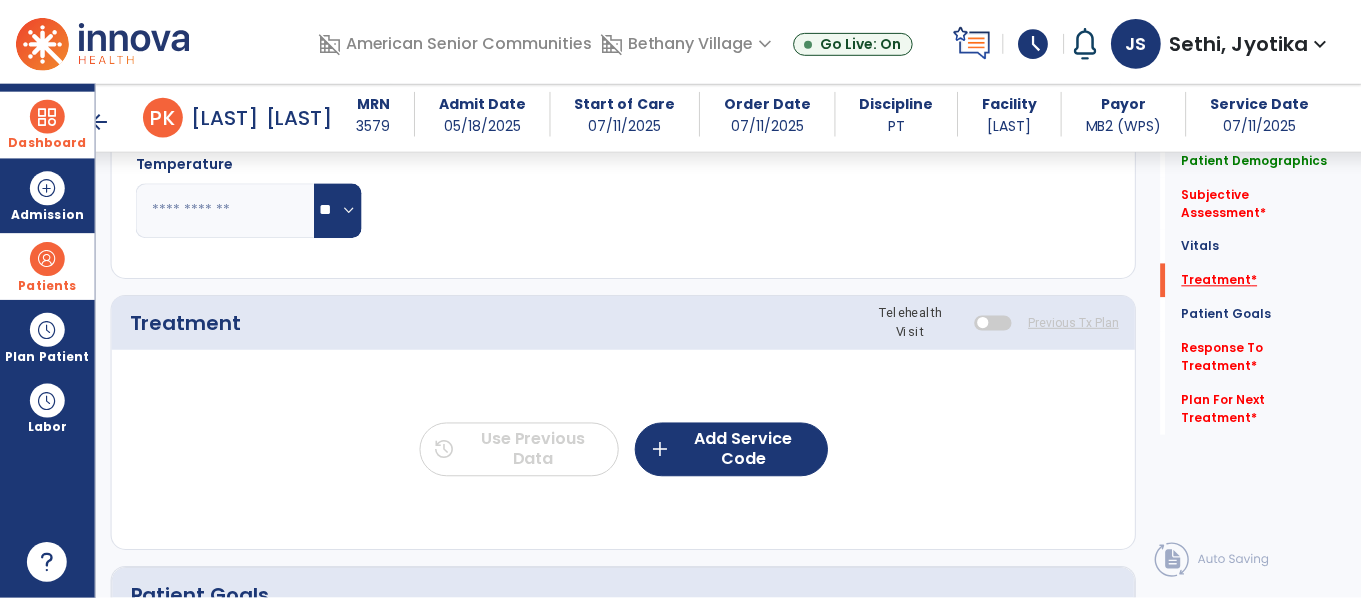 scroll, scrollTop: 1156, scrollLeft: 0, axis: vertical 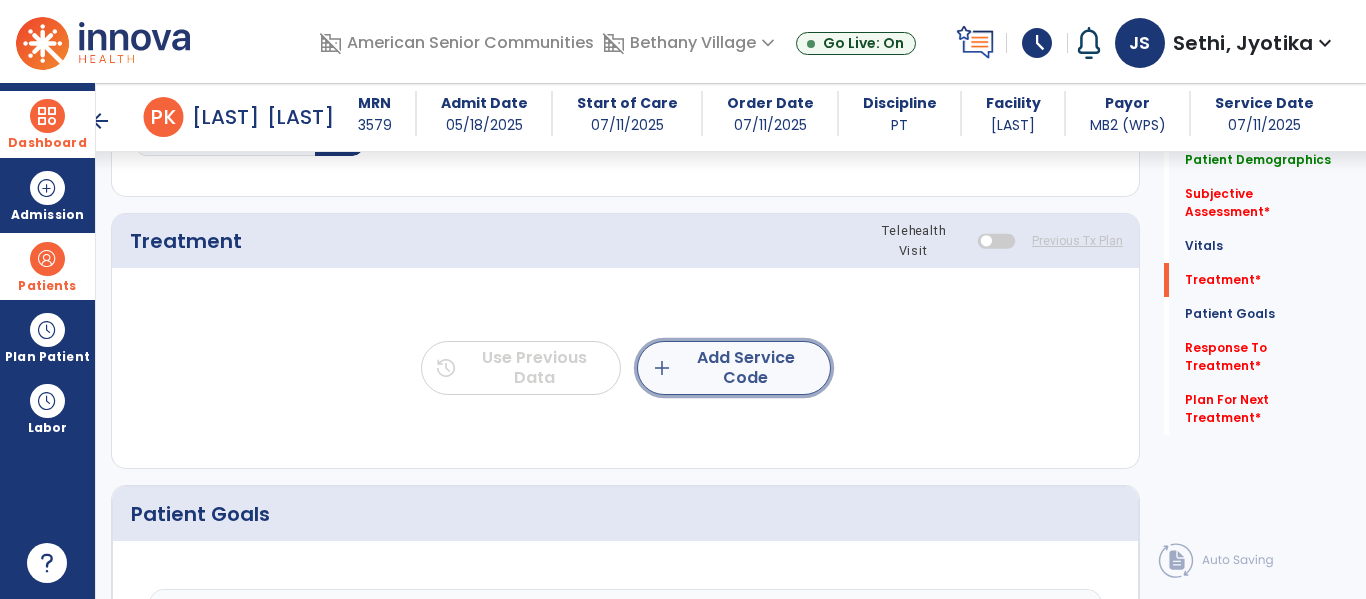 click on "add  Add Service Code" 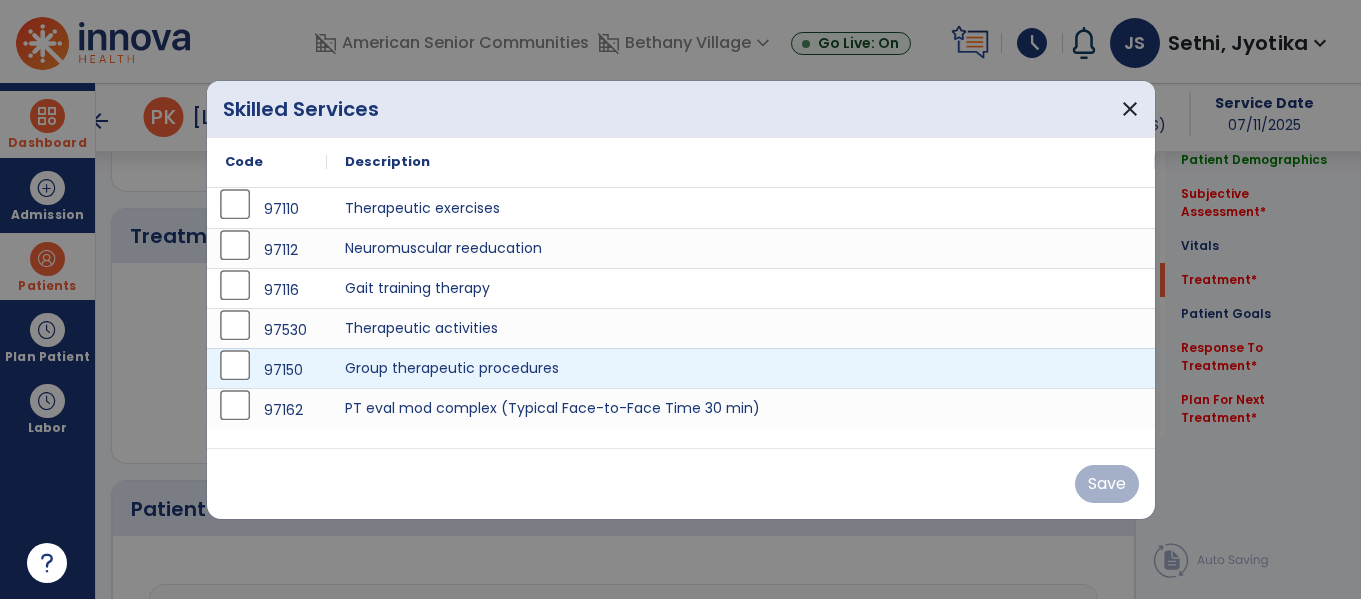 scroll, scrollTop: 1156, scrollLeft: 0, axis: vertical 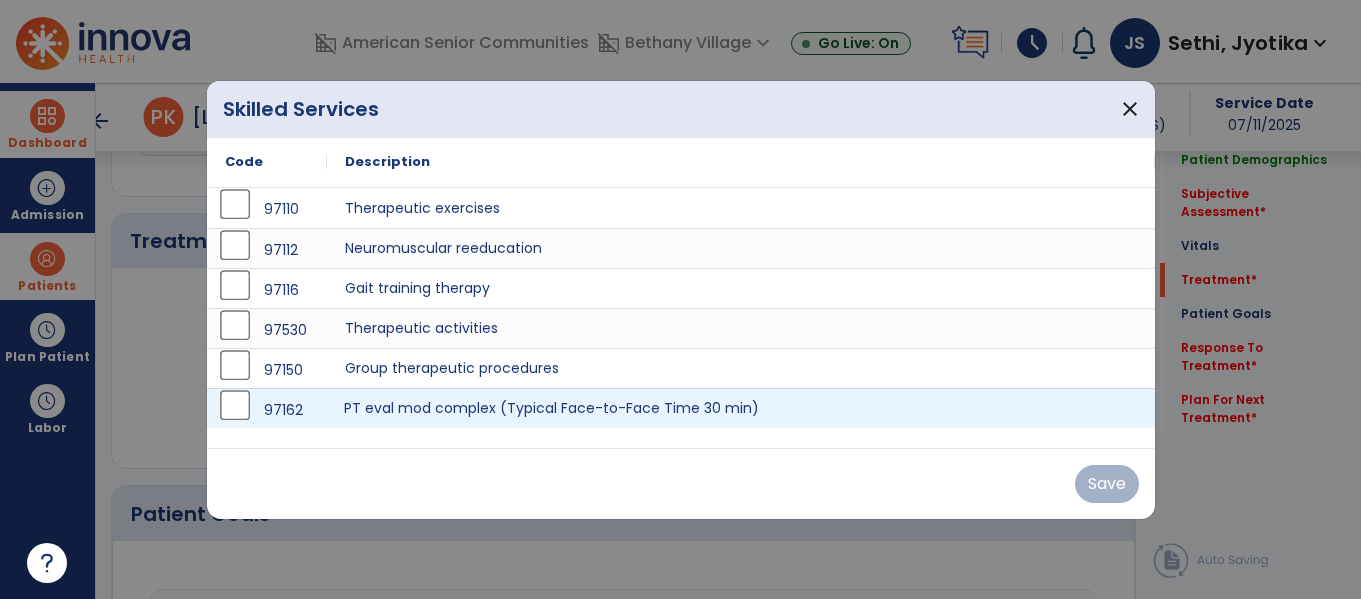 click on "PT eval mod complex (Typical Face-to-Face Time 30 min)" at bounding box center [741, 408] 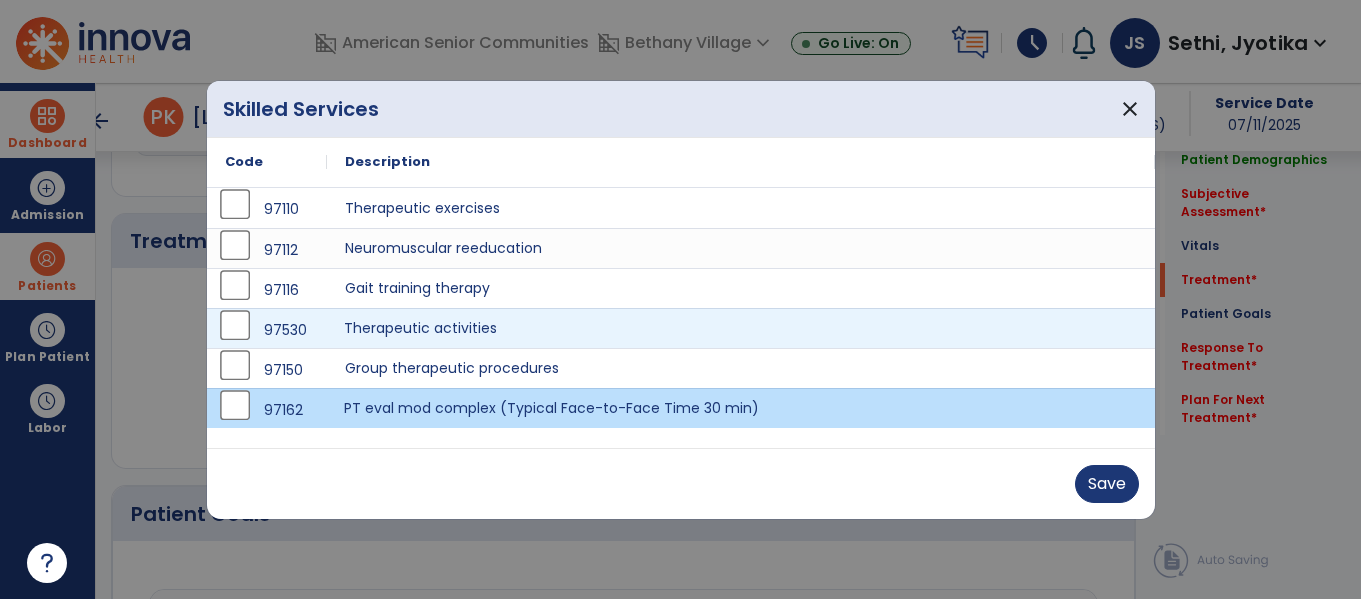 click on "Therapeutic activities" at bounding box center (741, 328) 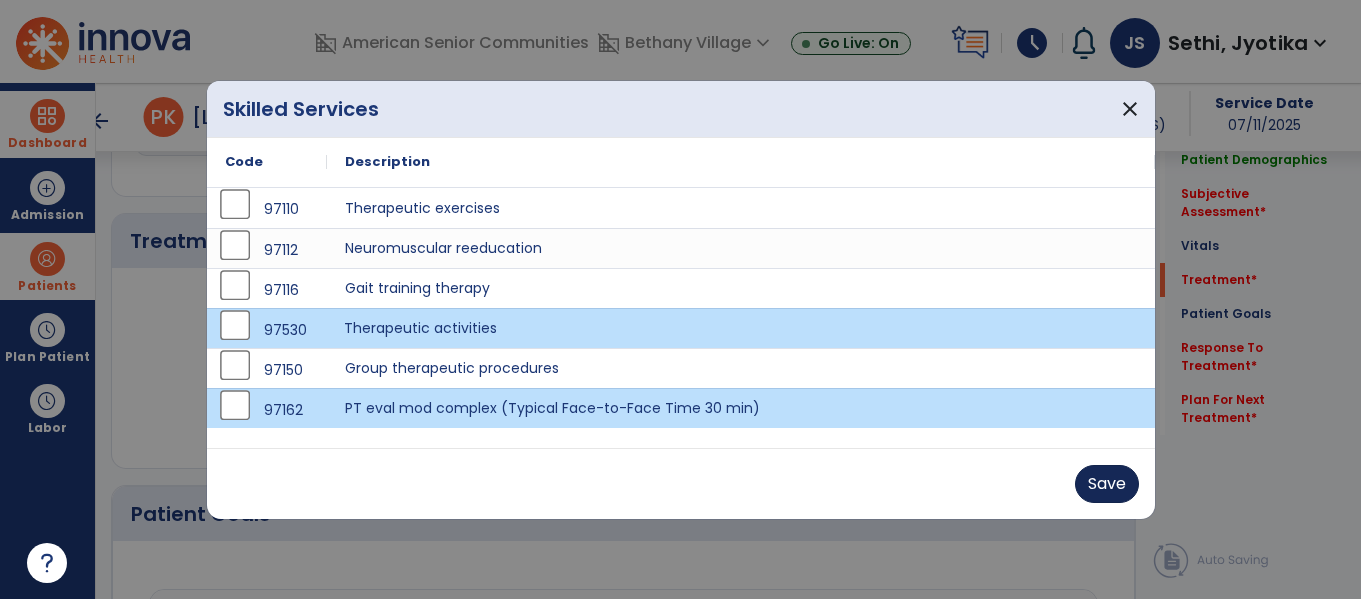 click on "Save" at bounding box center (1107, 484) 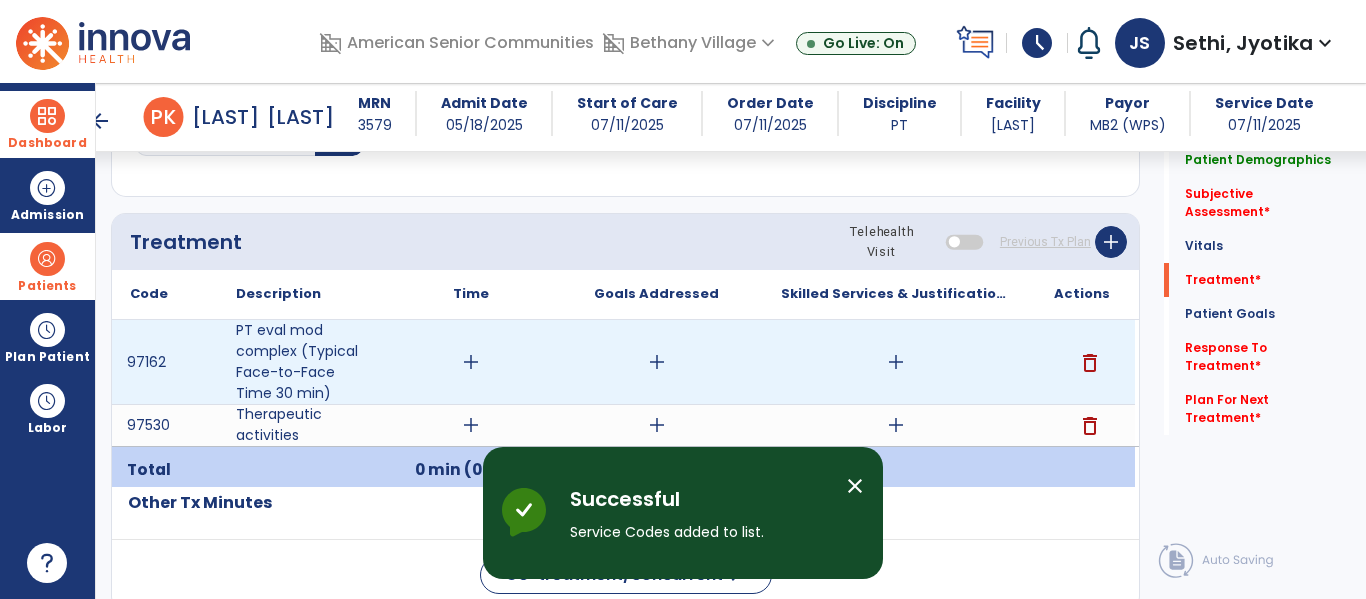click on "add" at bounding box center [471, 362] 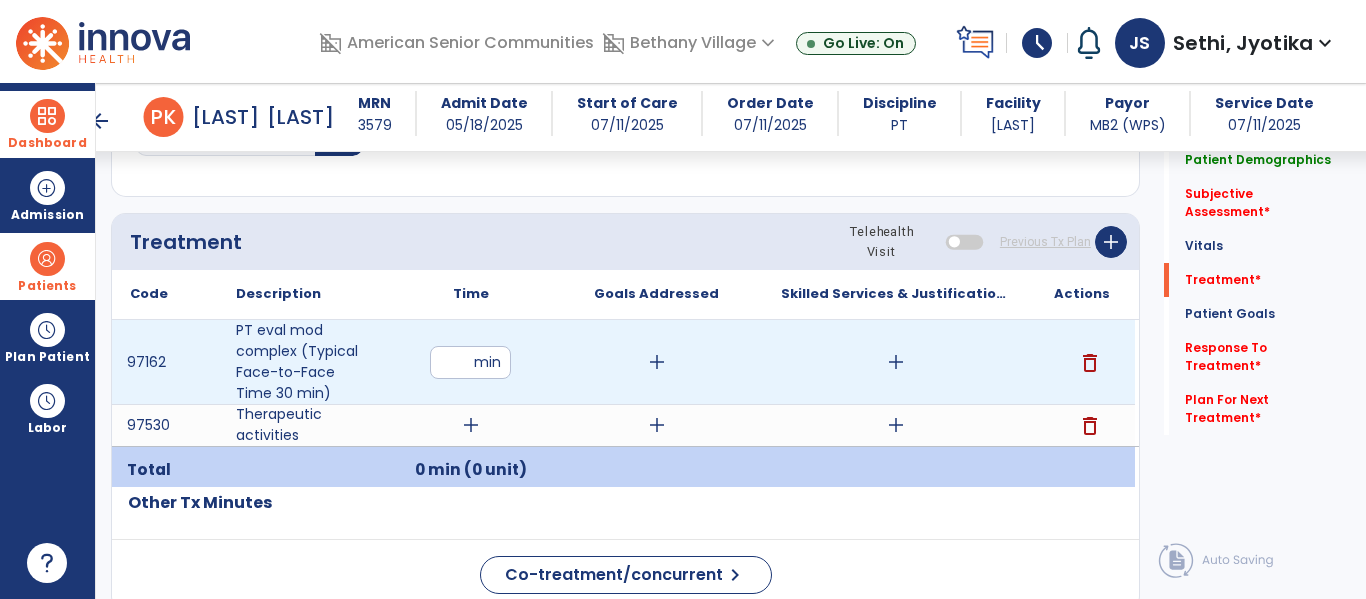type on "**" 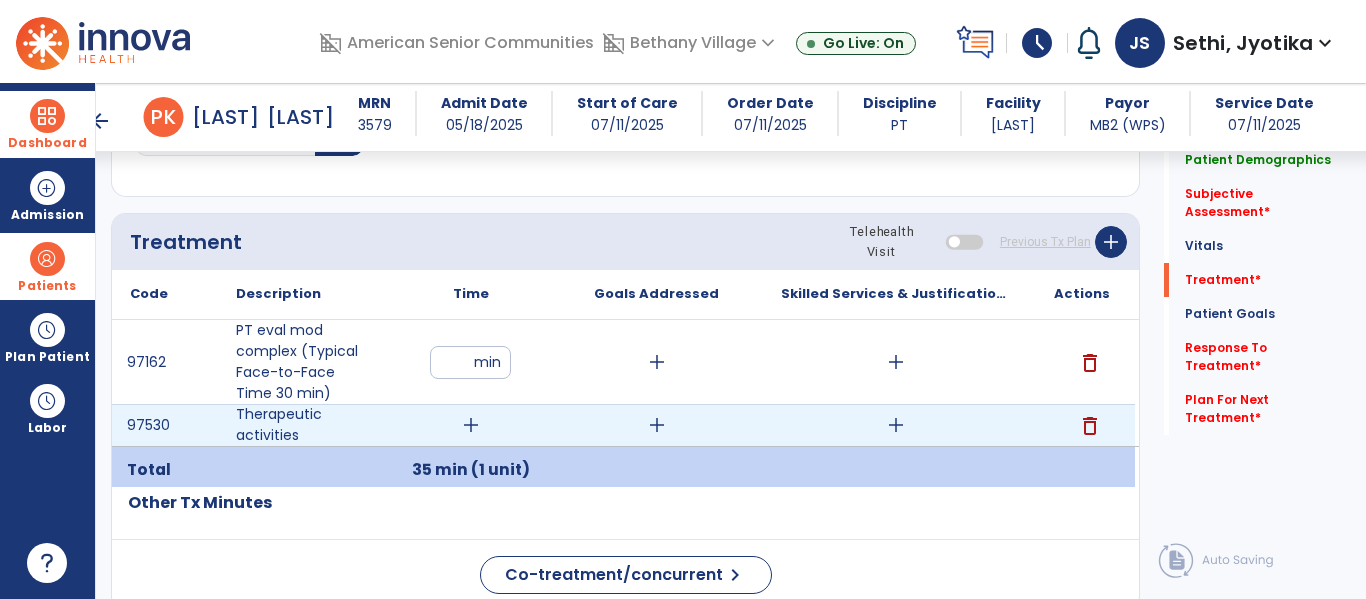 click on "add" at bounding box center [471, 425] 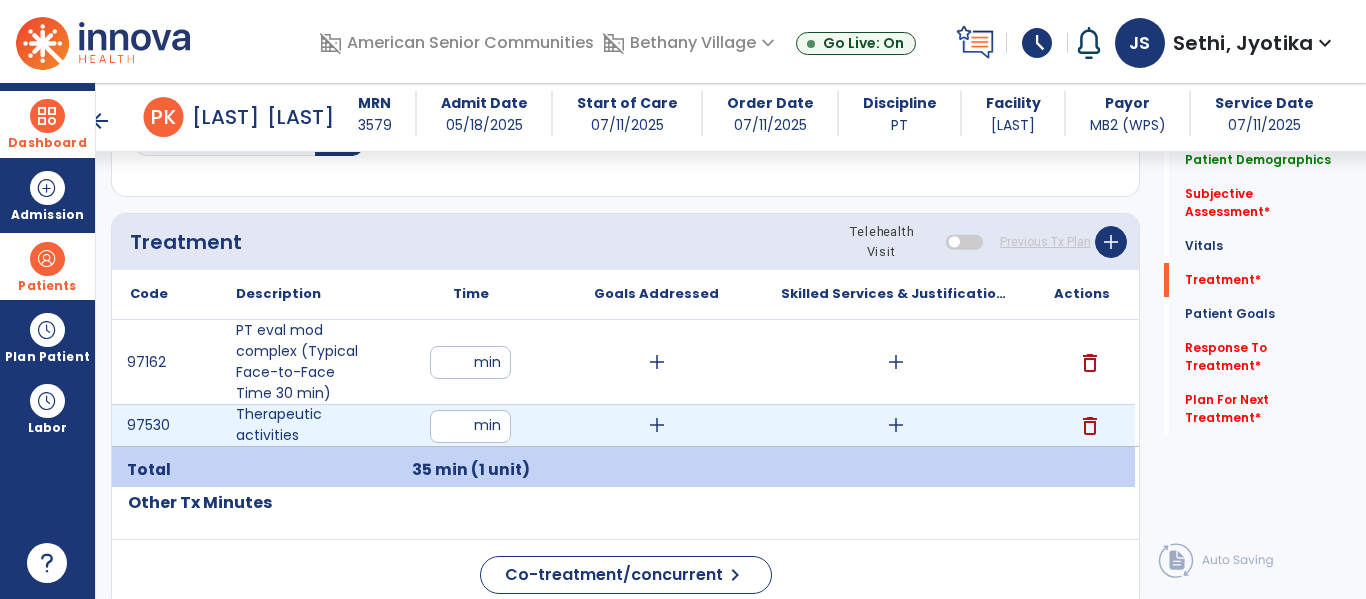 type on "**" 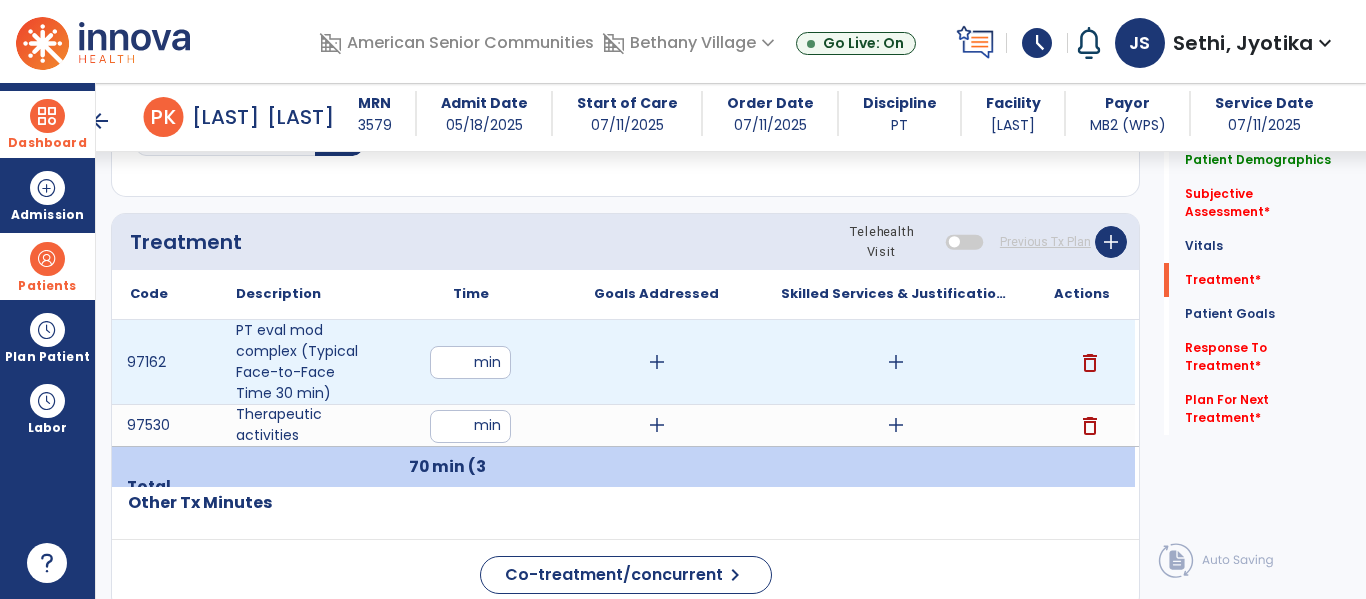 click on "add" at bounding box center (896, 362) 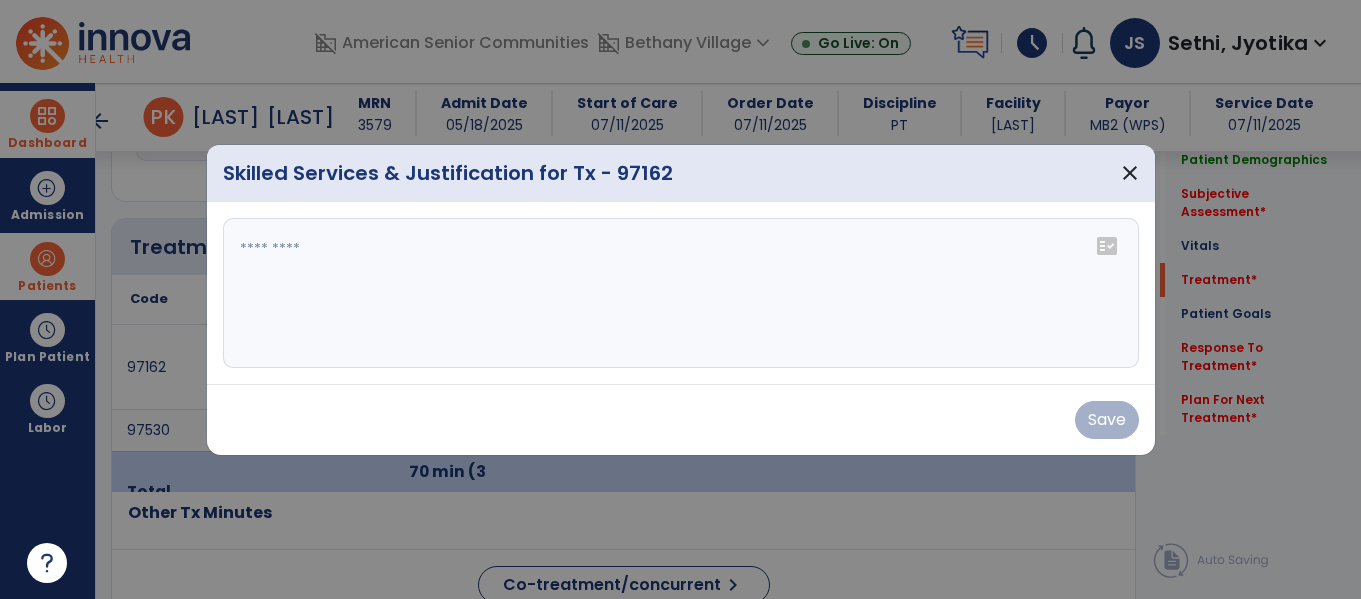 scroll, scrollTop: 1156, scrollLeft: 0, axis: vertical 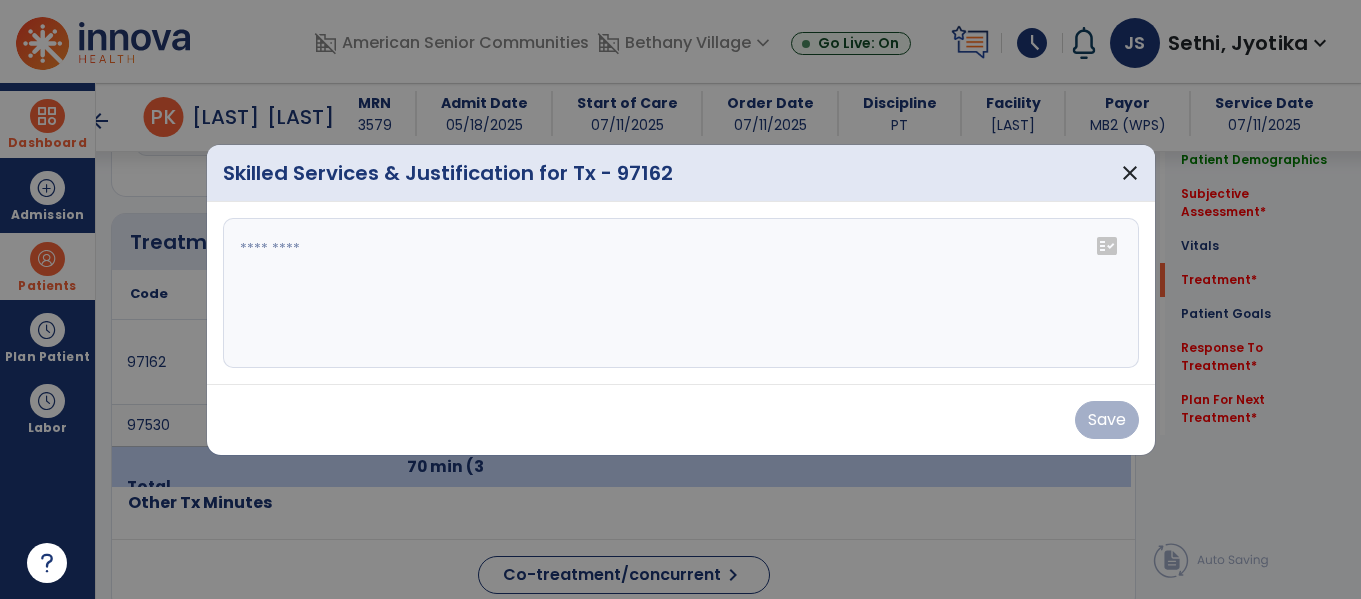 click at bounding box center (681, 293) 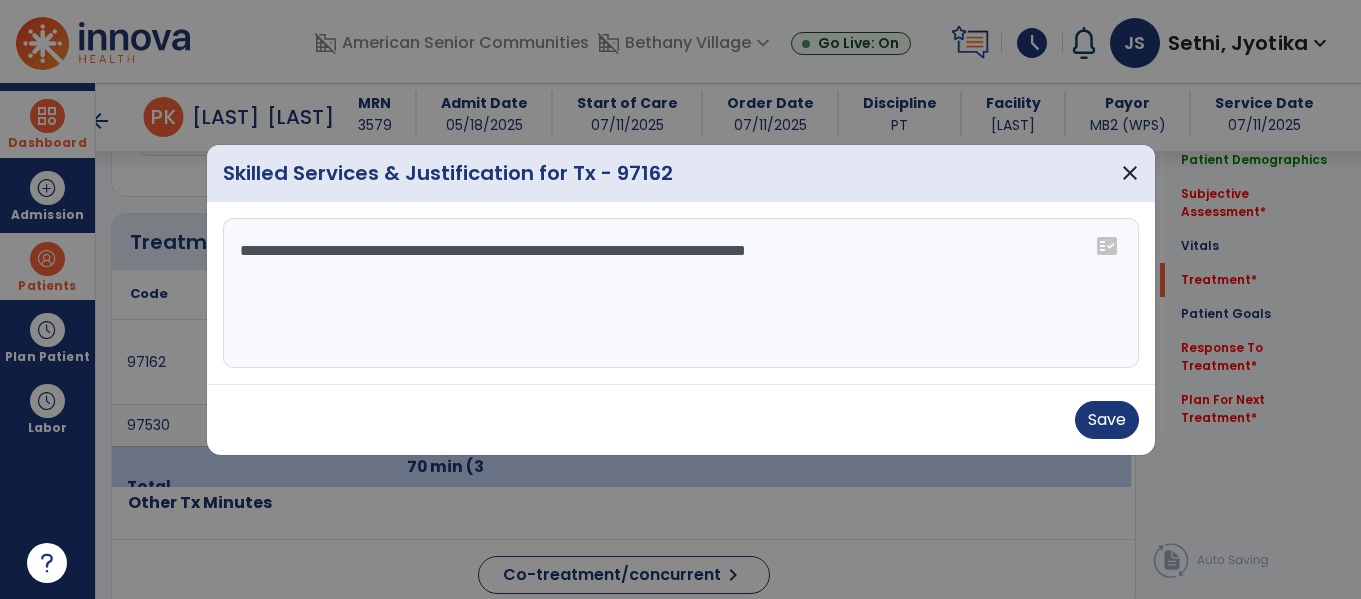 click on "**********" at bounding box center (681, 293) 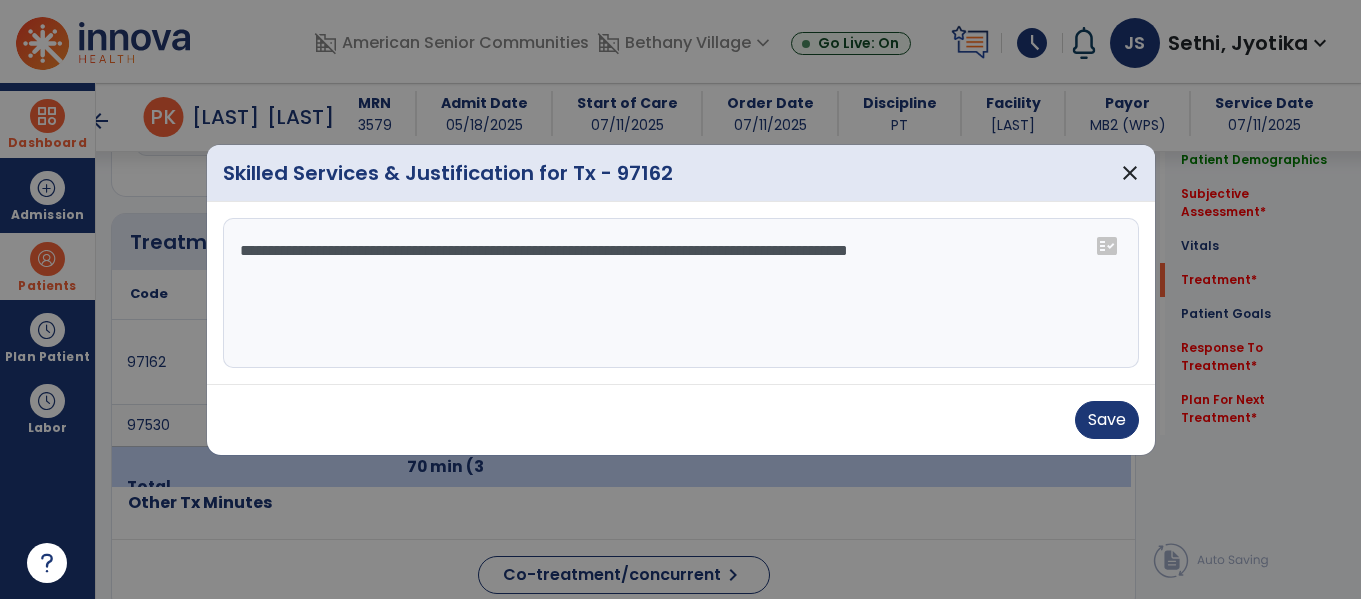 type on "**********" 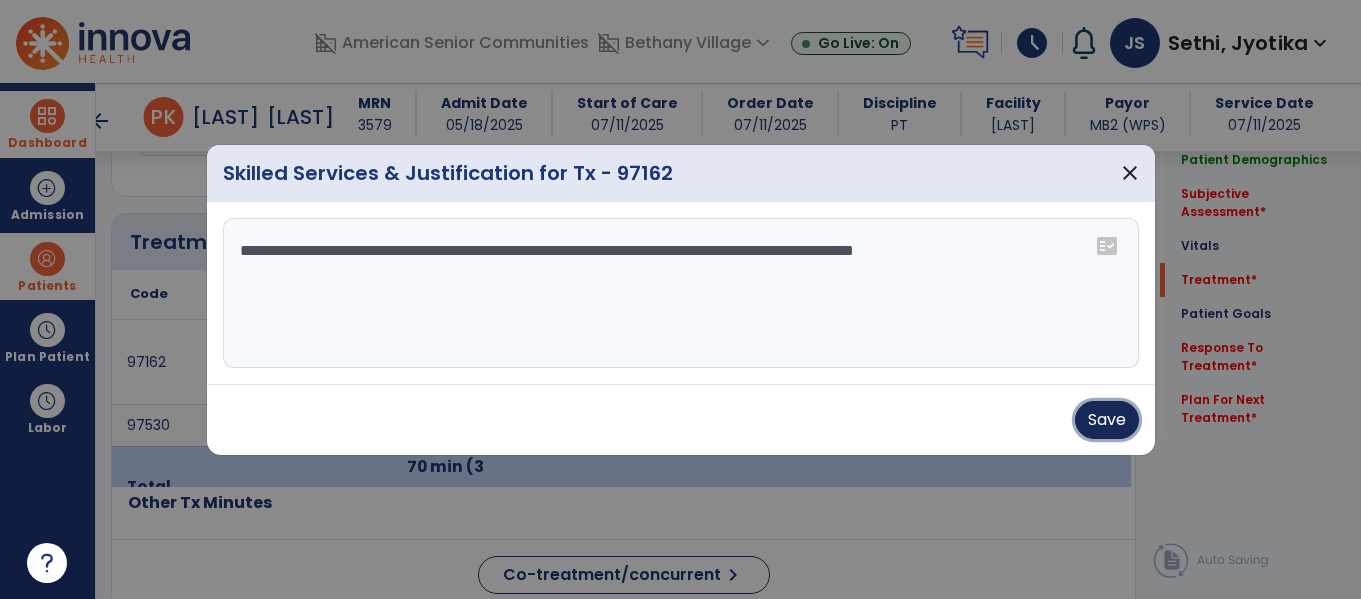 click on "Save" at bounding box center [1107, 420] 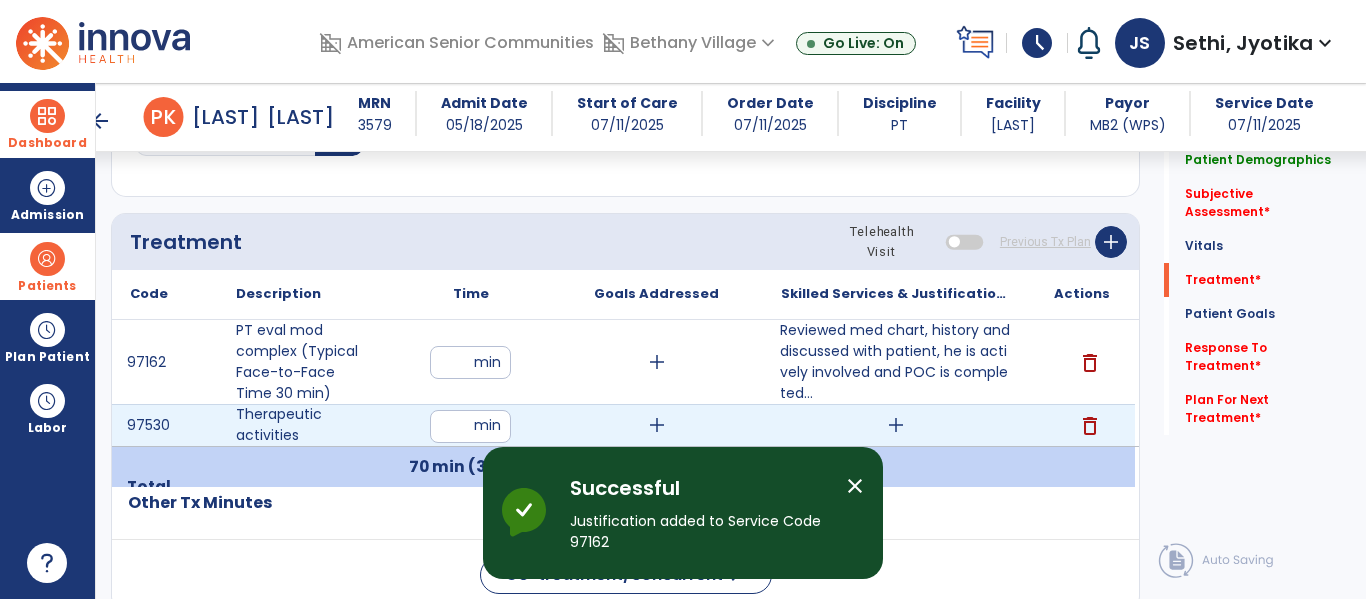 click on "add" at bounding box center (896, 425) 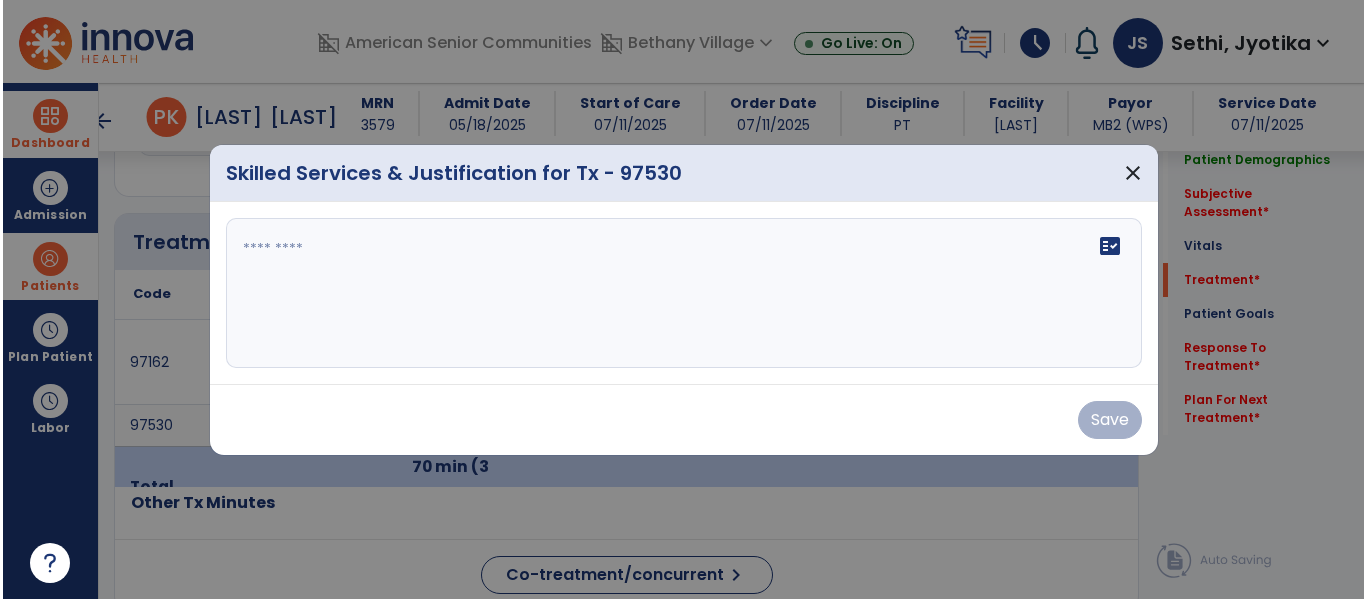 scroll, scrollTop: 1156, scrollLeft: 0, axis: vertical 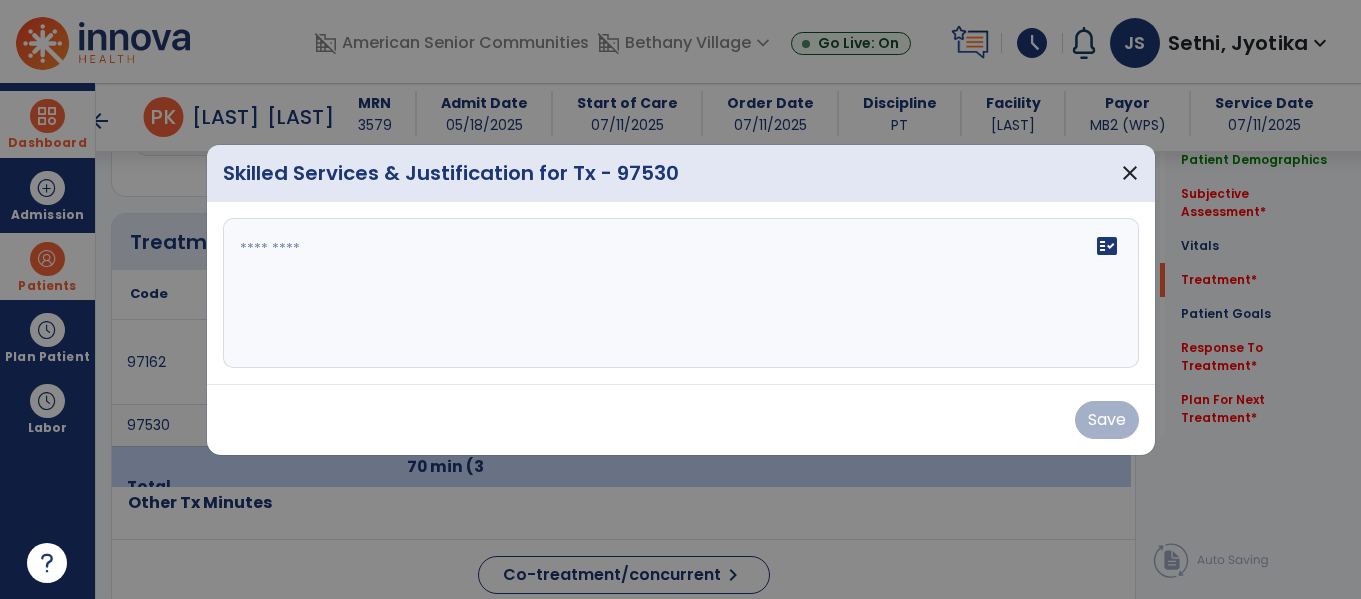 click on "fact_check" at bounding box center (681, 293) 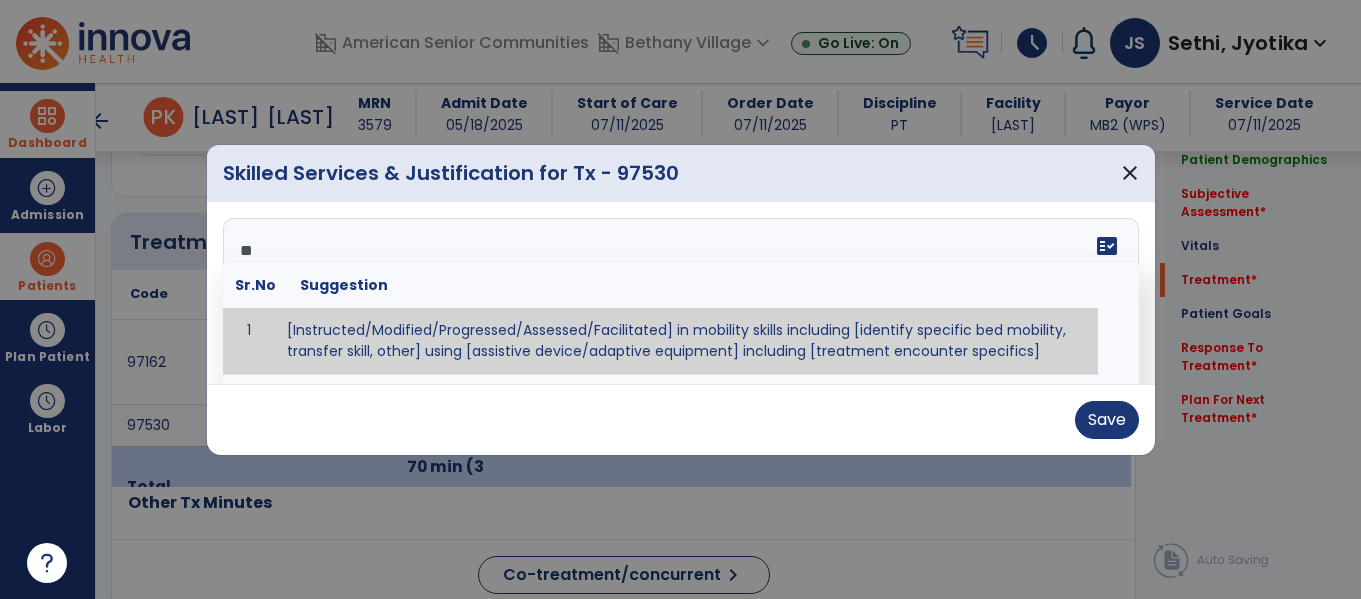 type on "*" 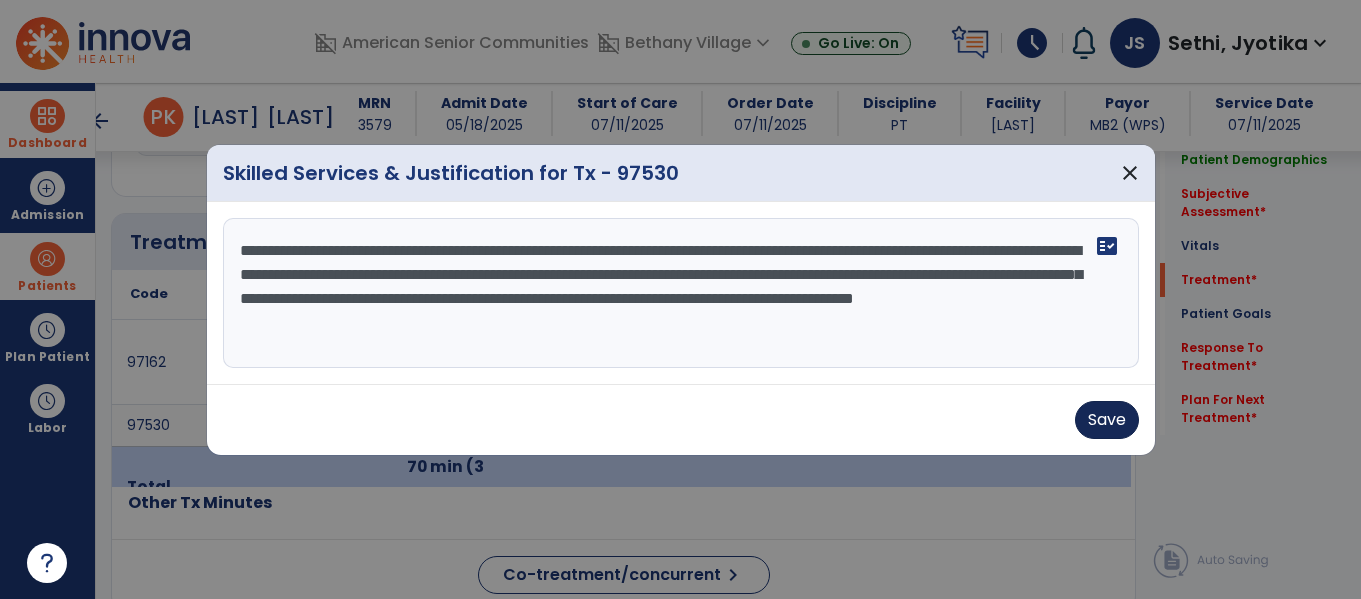 type on "**********" 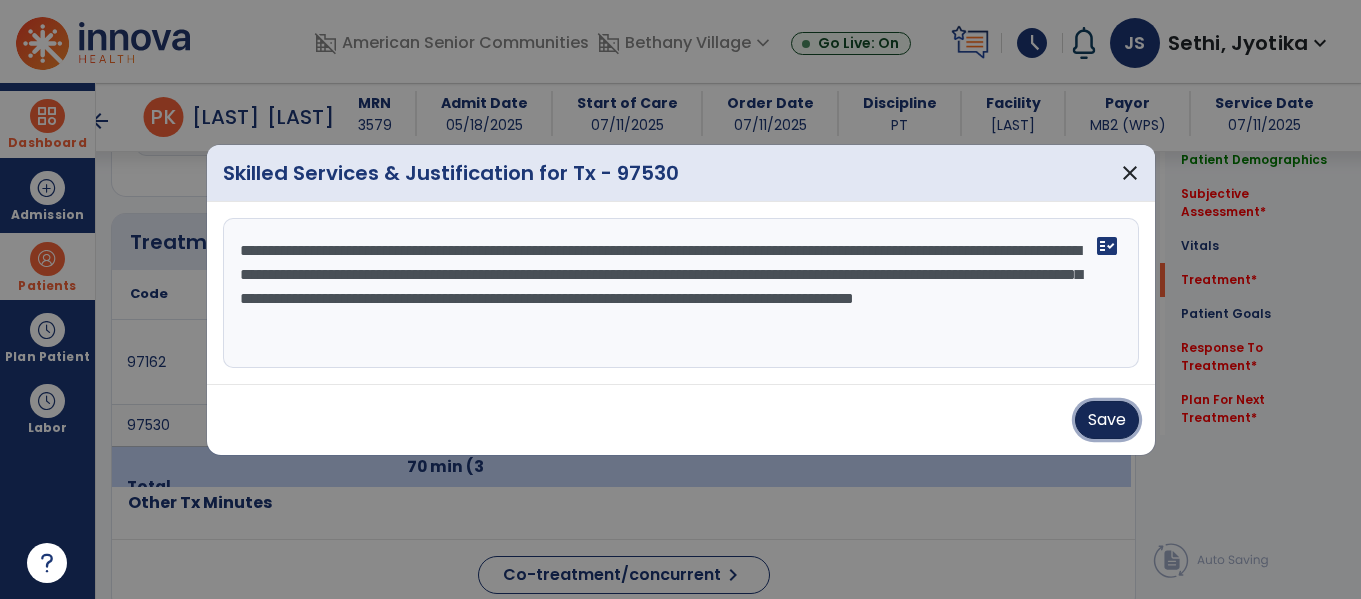 click on "Save" at bounding box center [1107, 420] 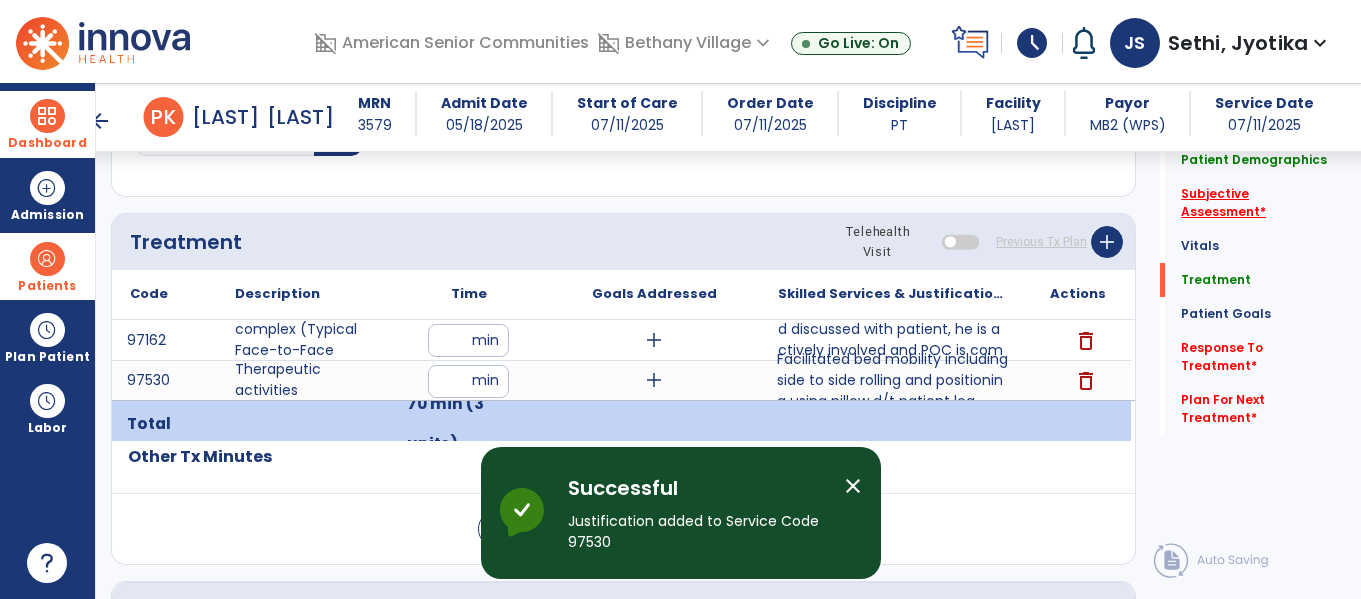click on "Subjective Assessment   *" 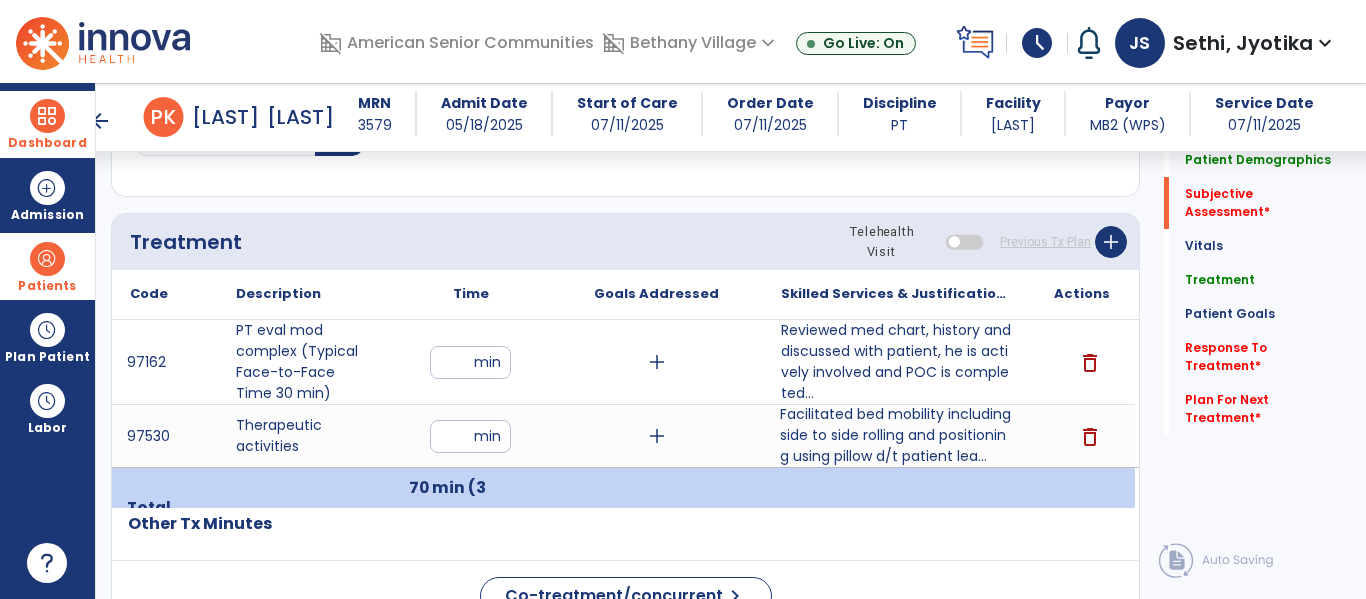 click 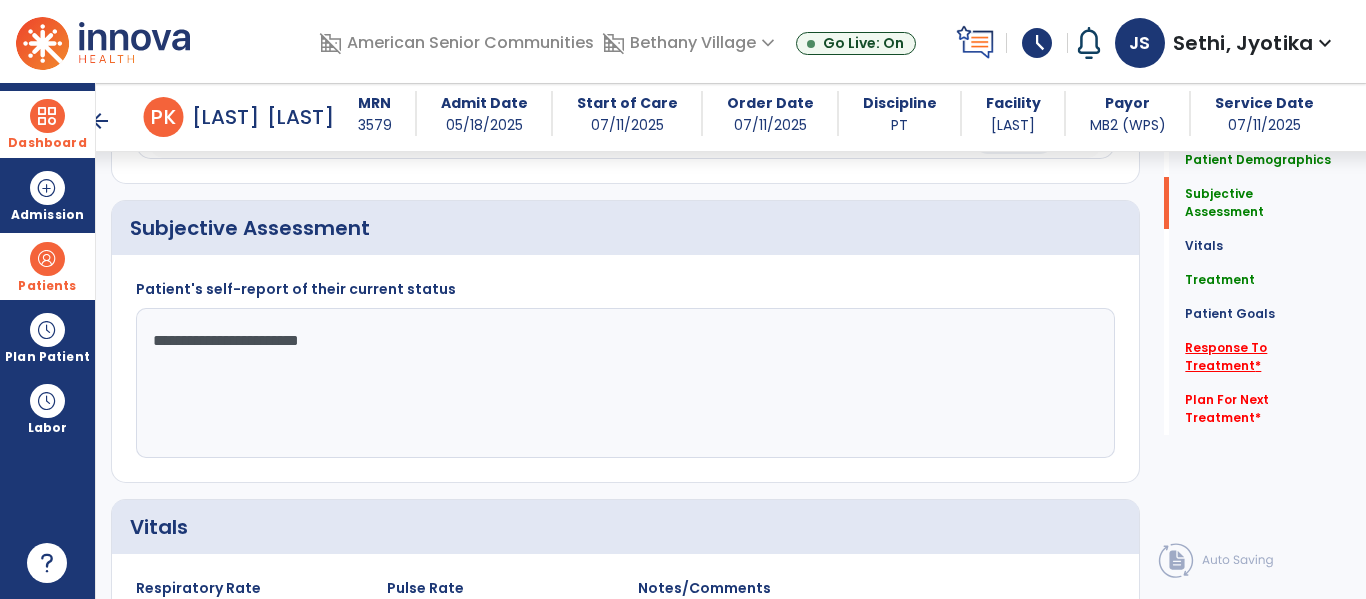 type on "**********" 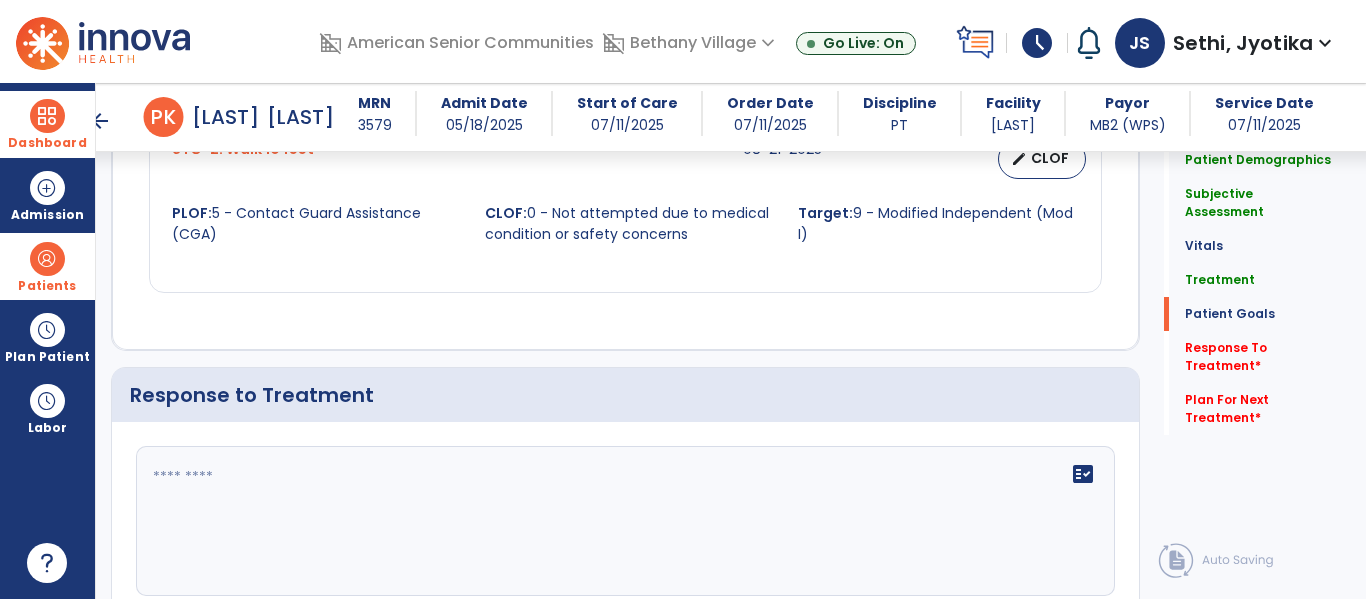 scroll, scrollTop: 2548, scrollLeft: 0, axis: vertical 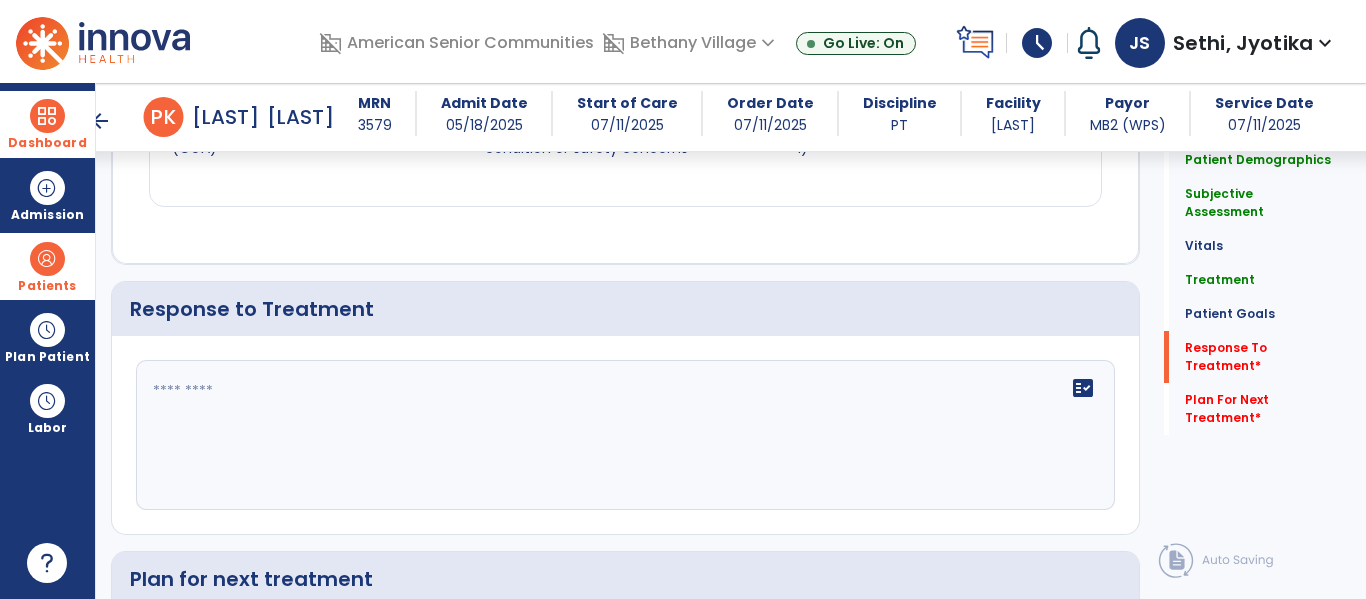 click on "fact_check" 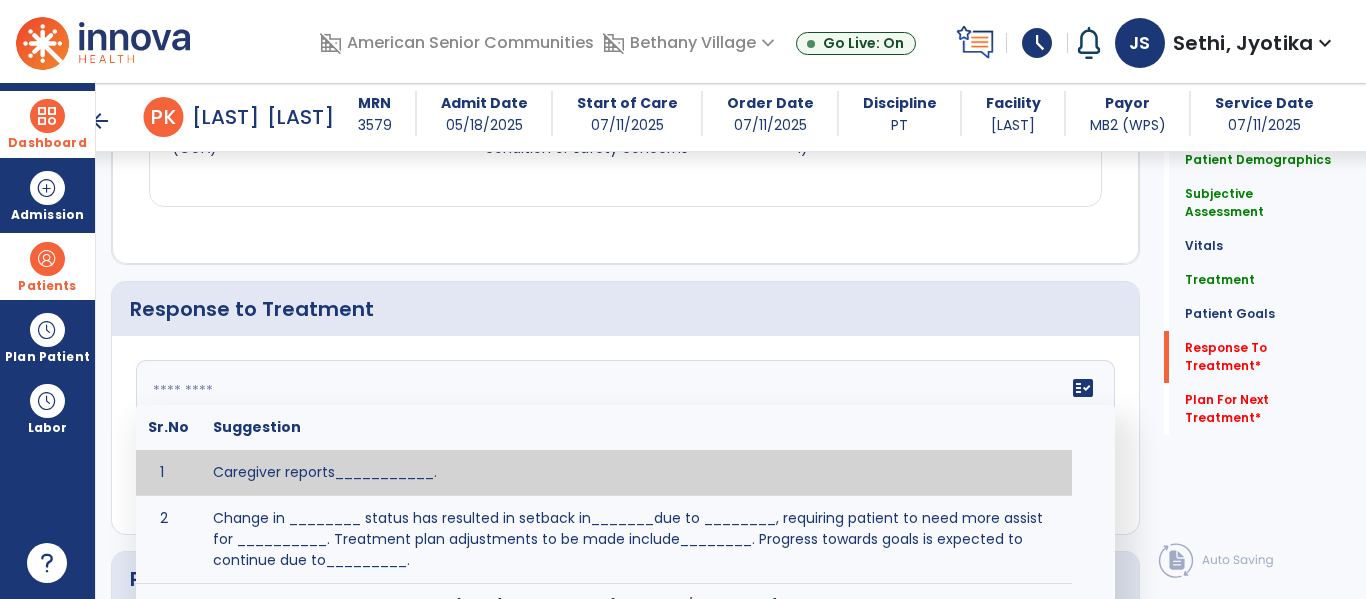 type on "*" 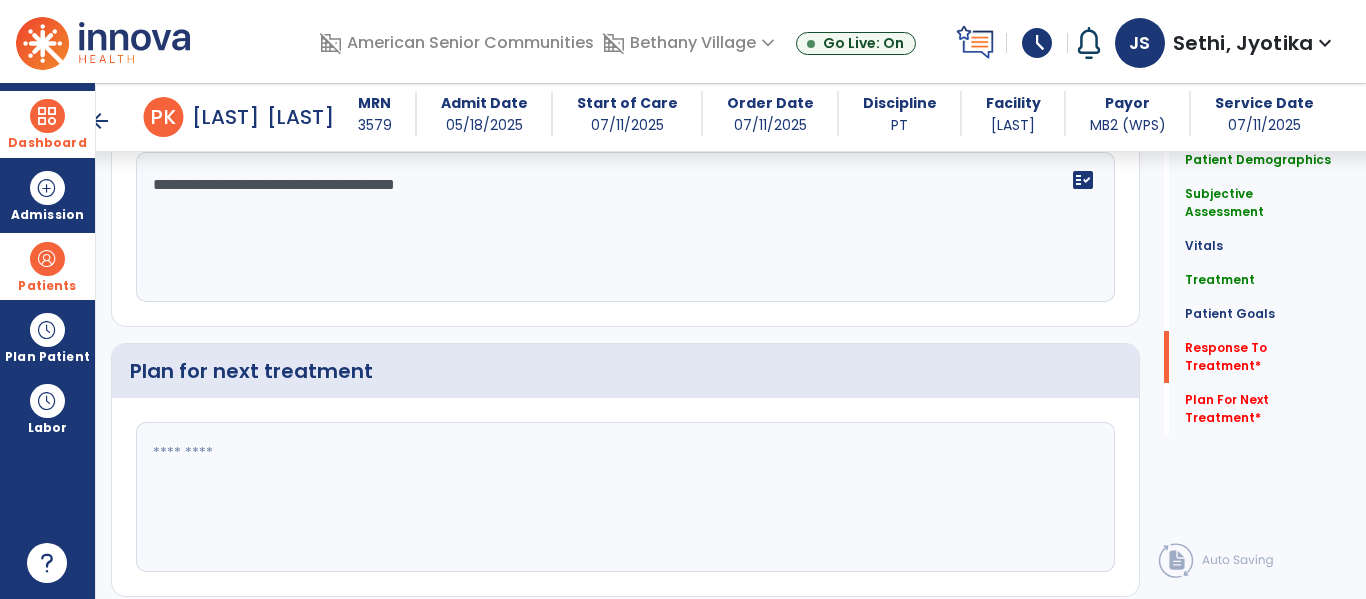 scroll, scrollTop: 2820, scrollLeft: 0, axis: vertical 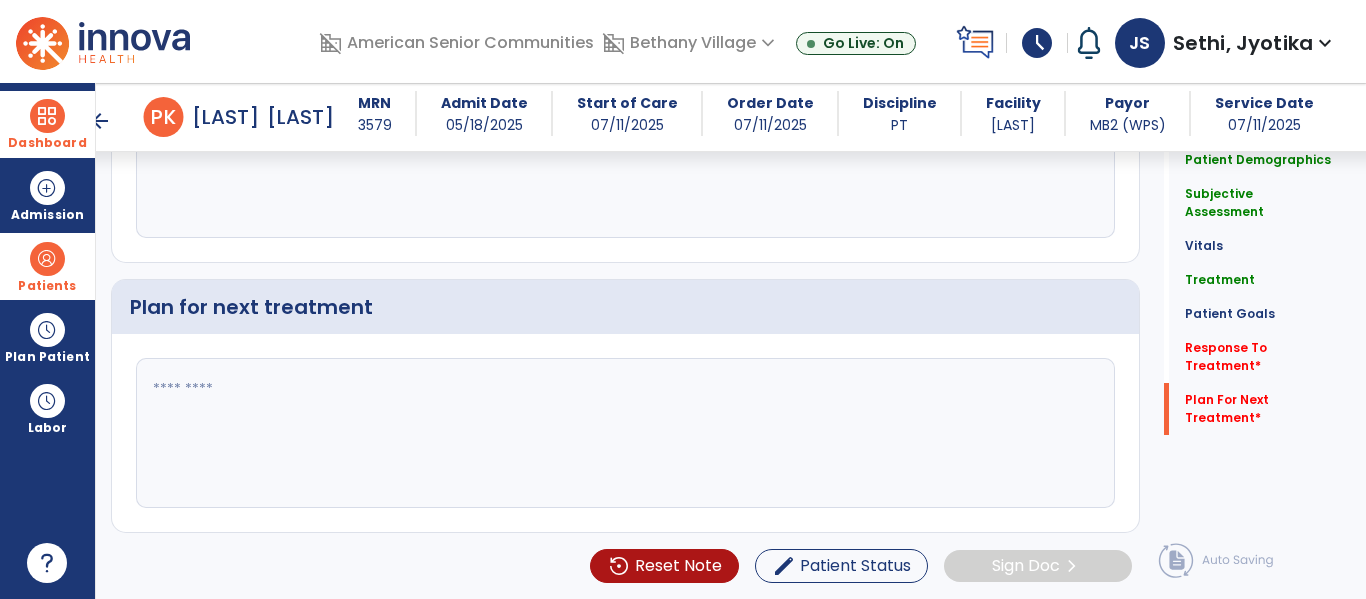 type on "**********" 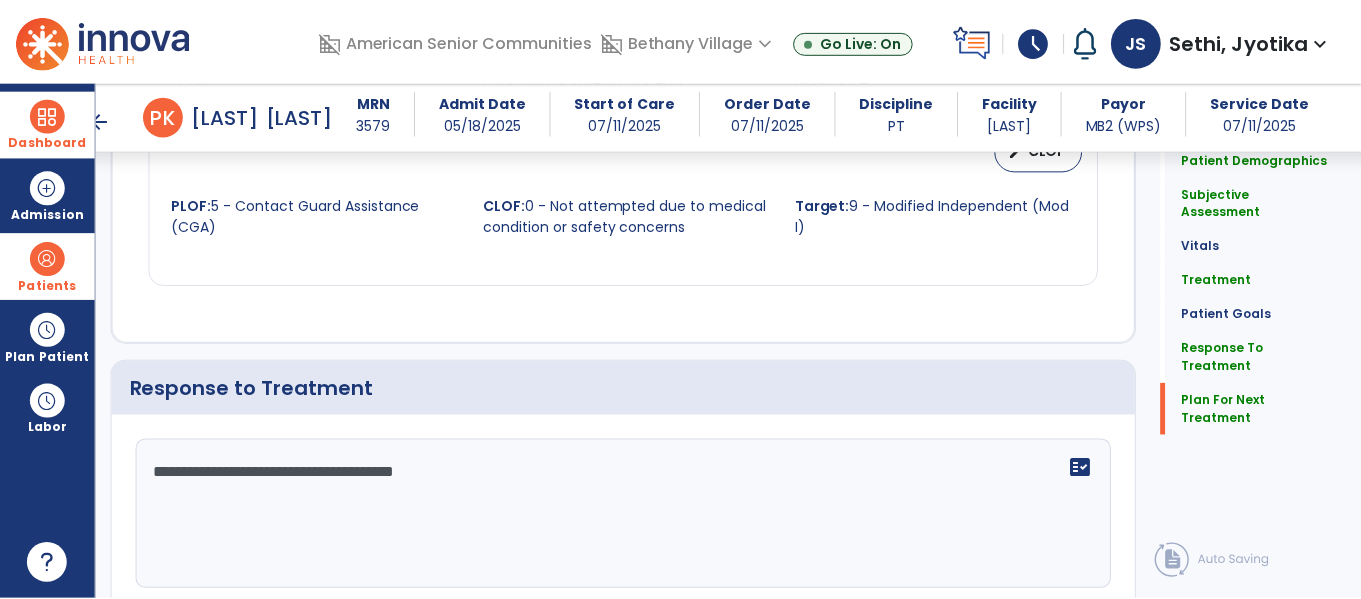scroll, scrollTop: 2820, scrollLeft: 0, axis: vertical 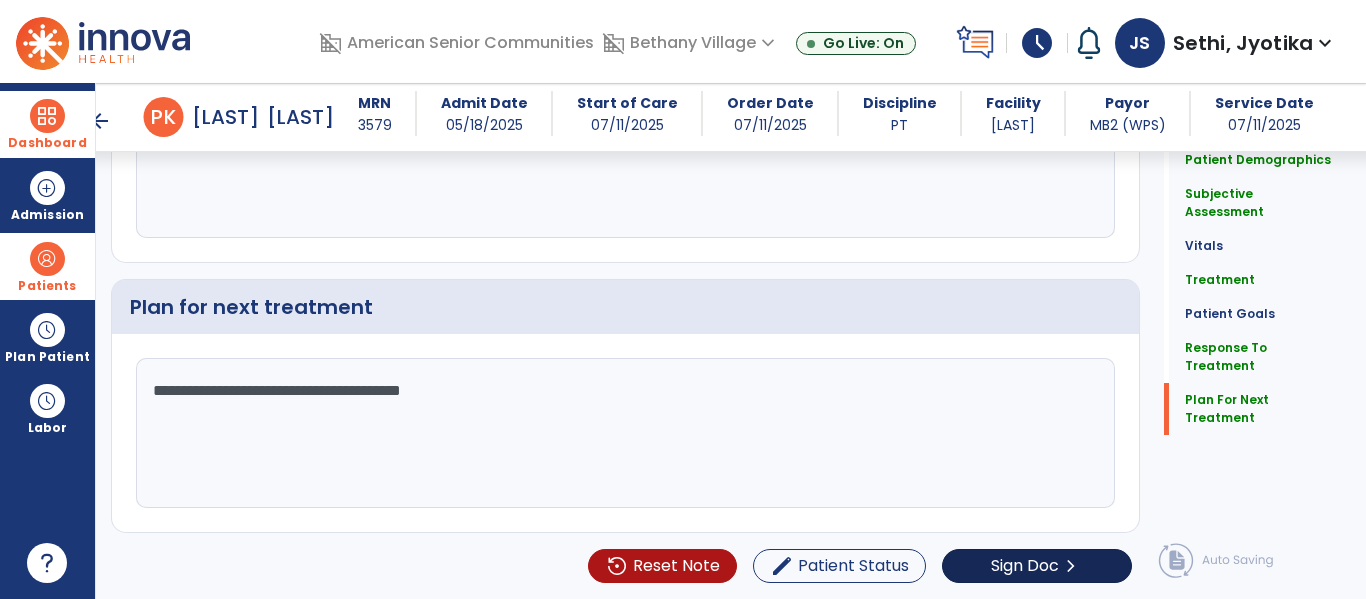 type on "**********" 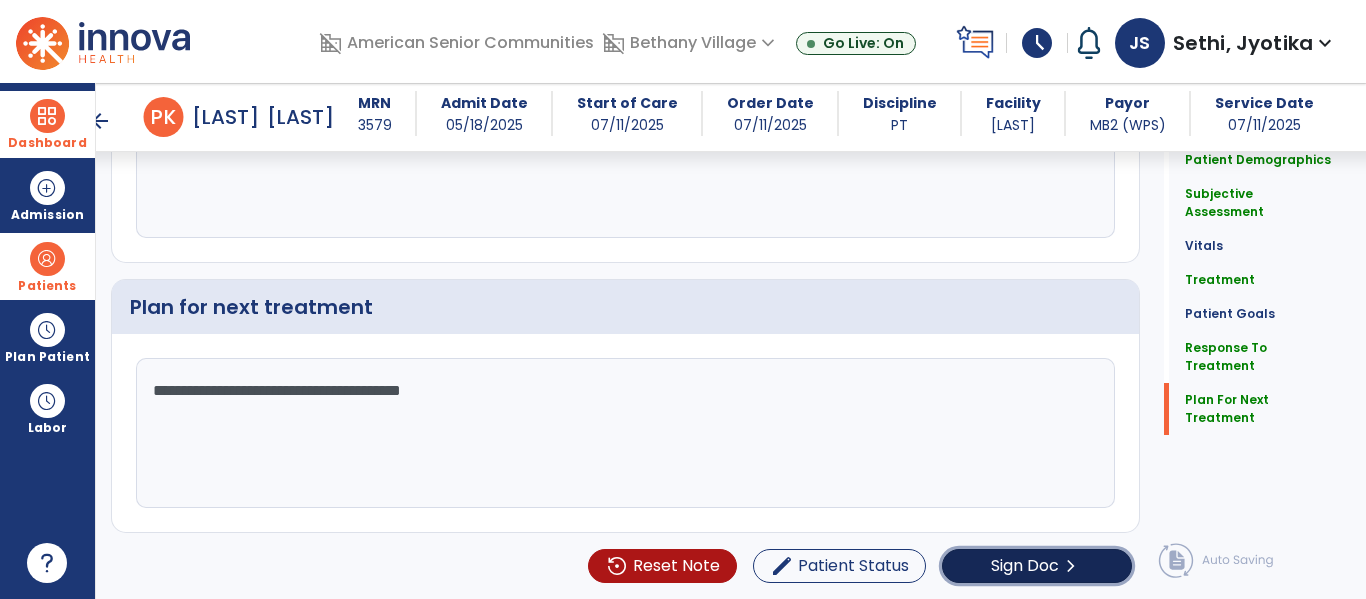 click on "Sign Doc" 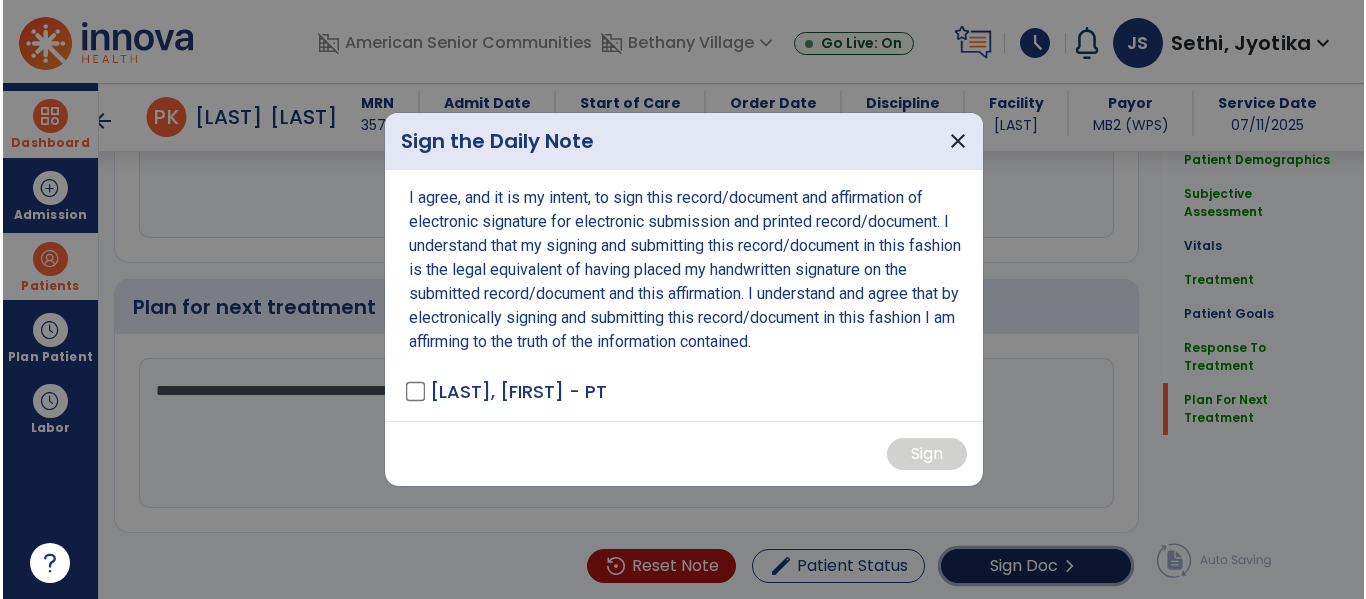 scroll, scrollTop: 2820, scrollLeft: 0, axis: vertical 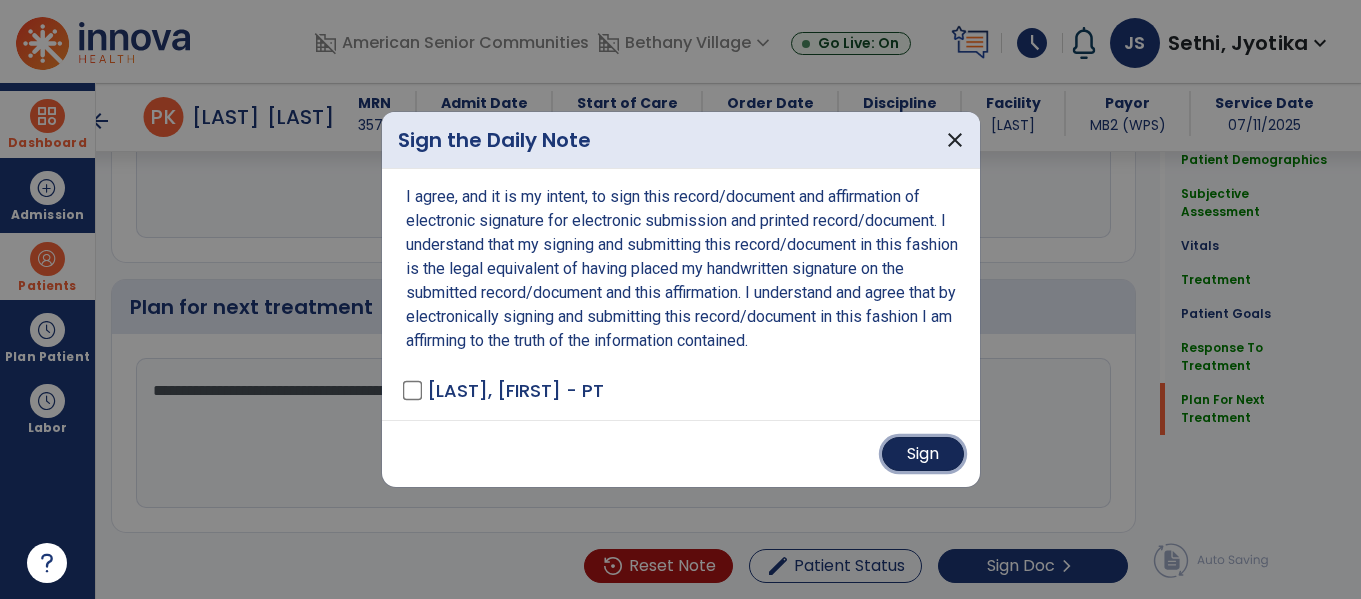 click on "Sign" at bounding box center (923, 454) 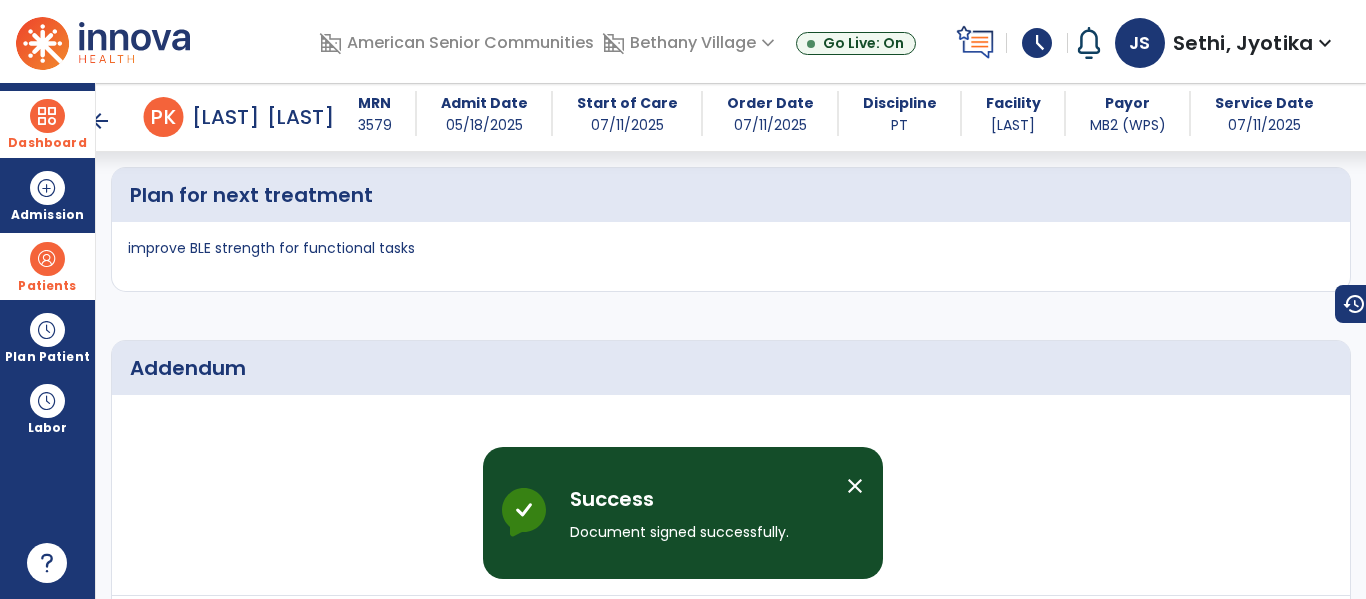 click at bounding box center [47, 116] 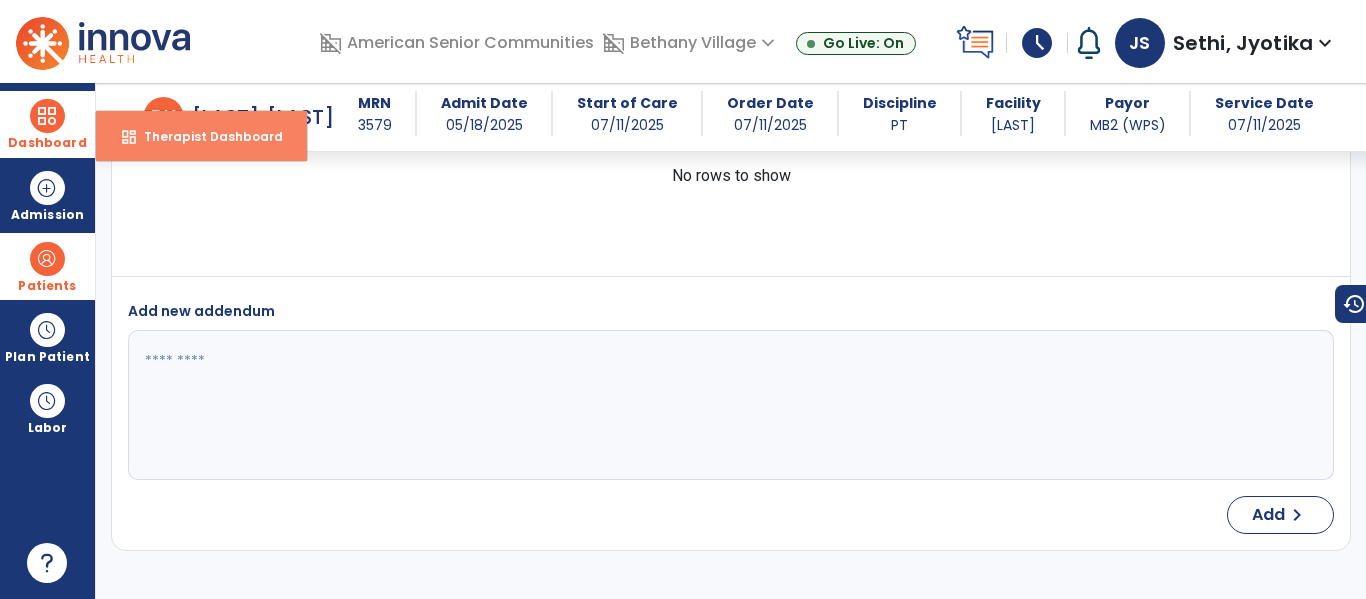 click on "dashboard  Therapist Dashboard" at bounding box center (201, 136) 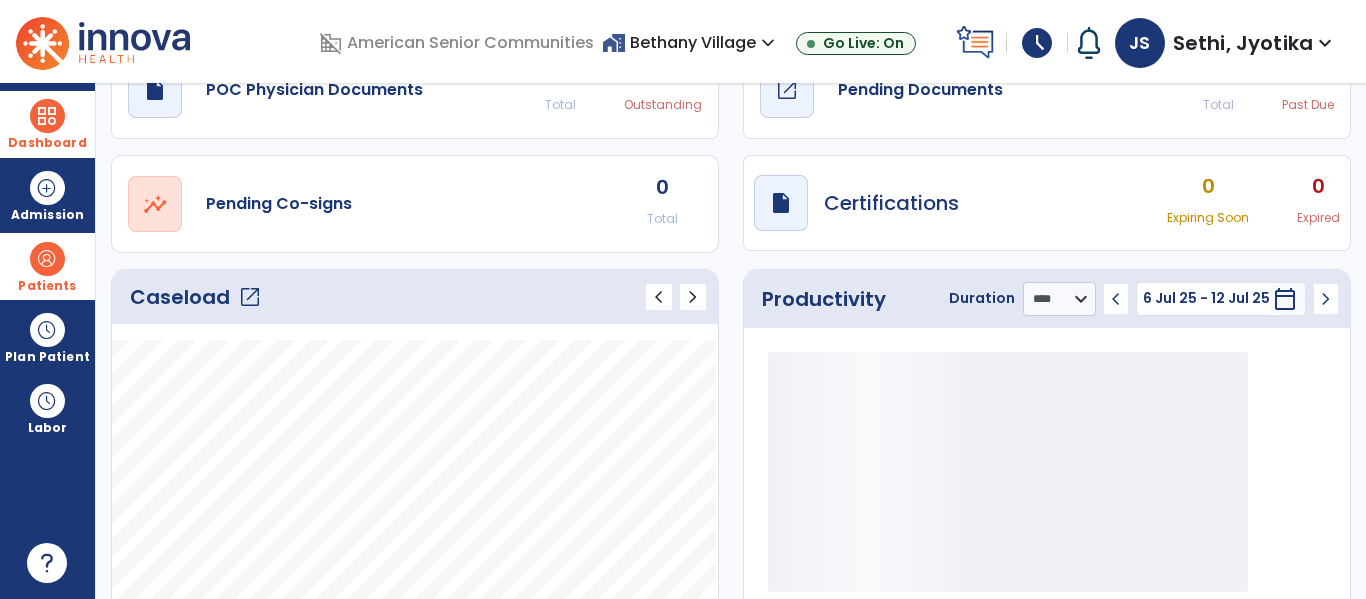 scroll, scrollTop: 0, scrollLeft: 0, axis: both 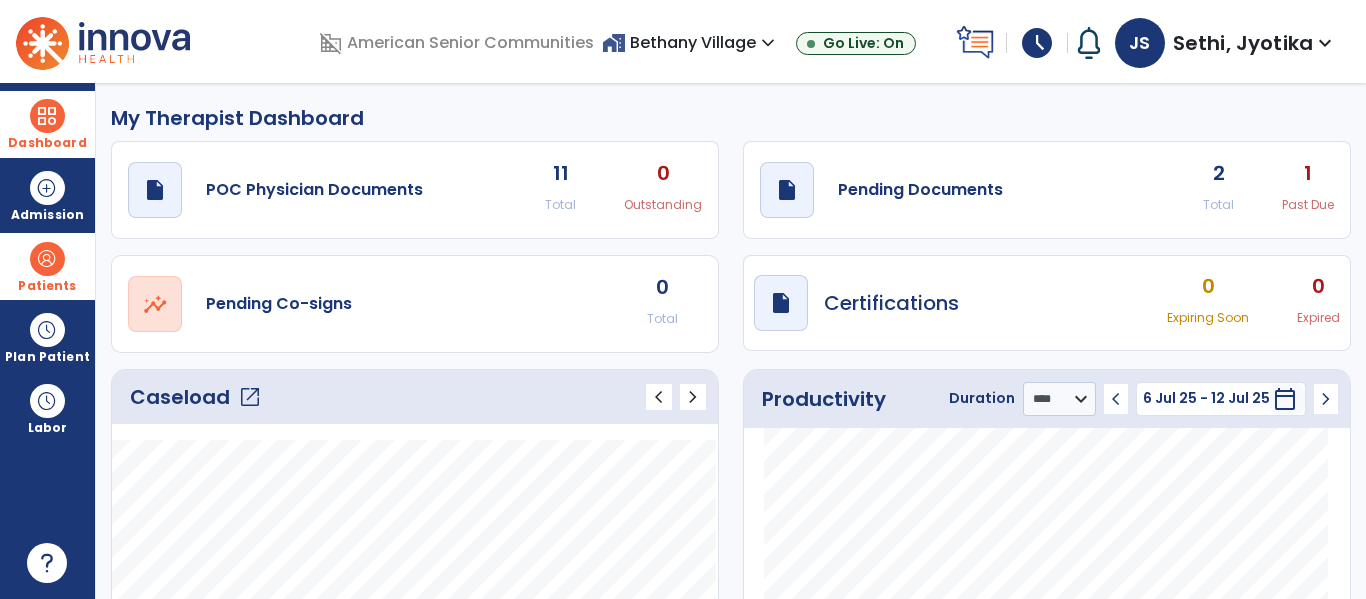 click at bounding box center (47, 116) 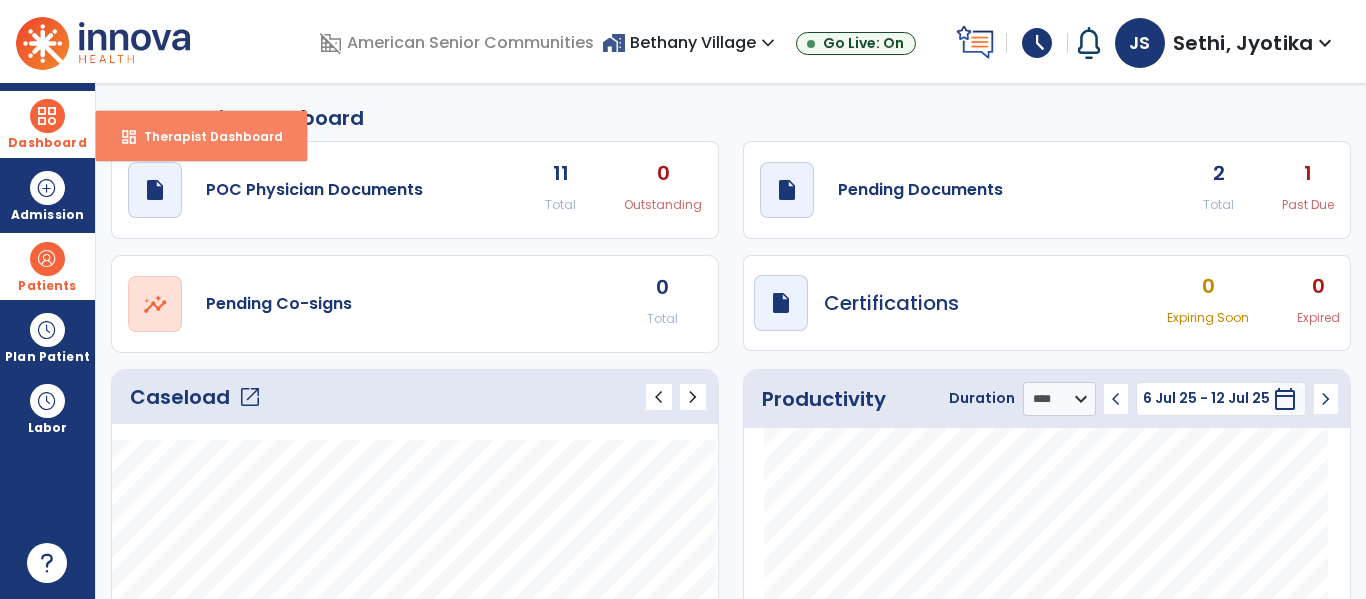 click on "Therapist Dashboard" at bounding box center [205, 136] 